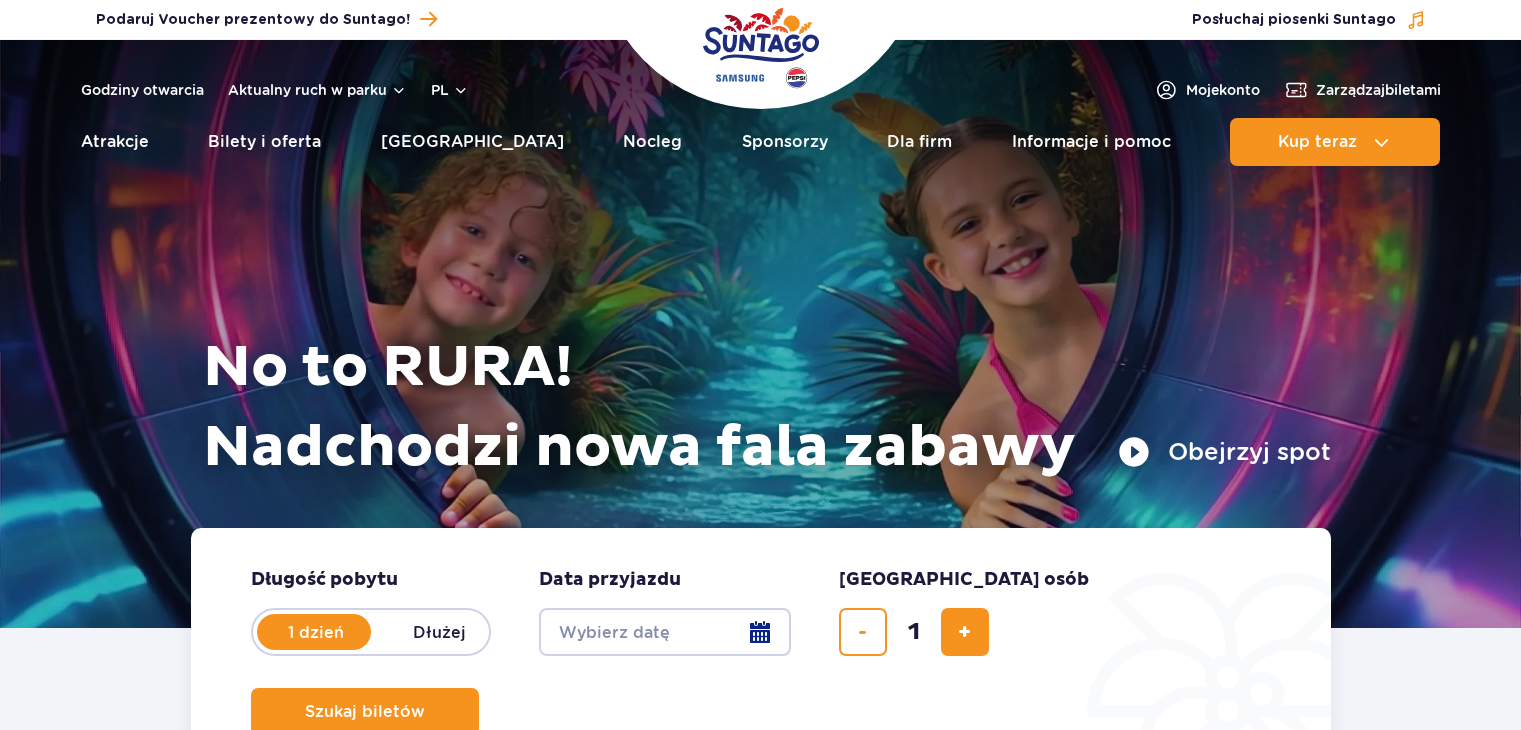 scroll, scrollTop: 0, scrollLeft: 0, axis: both 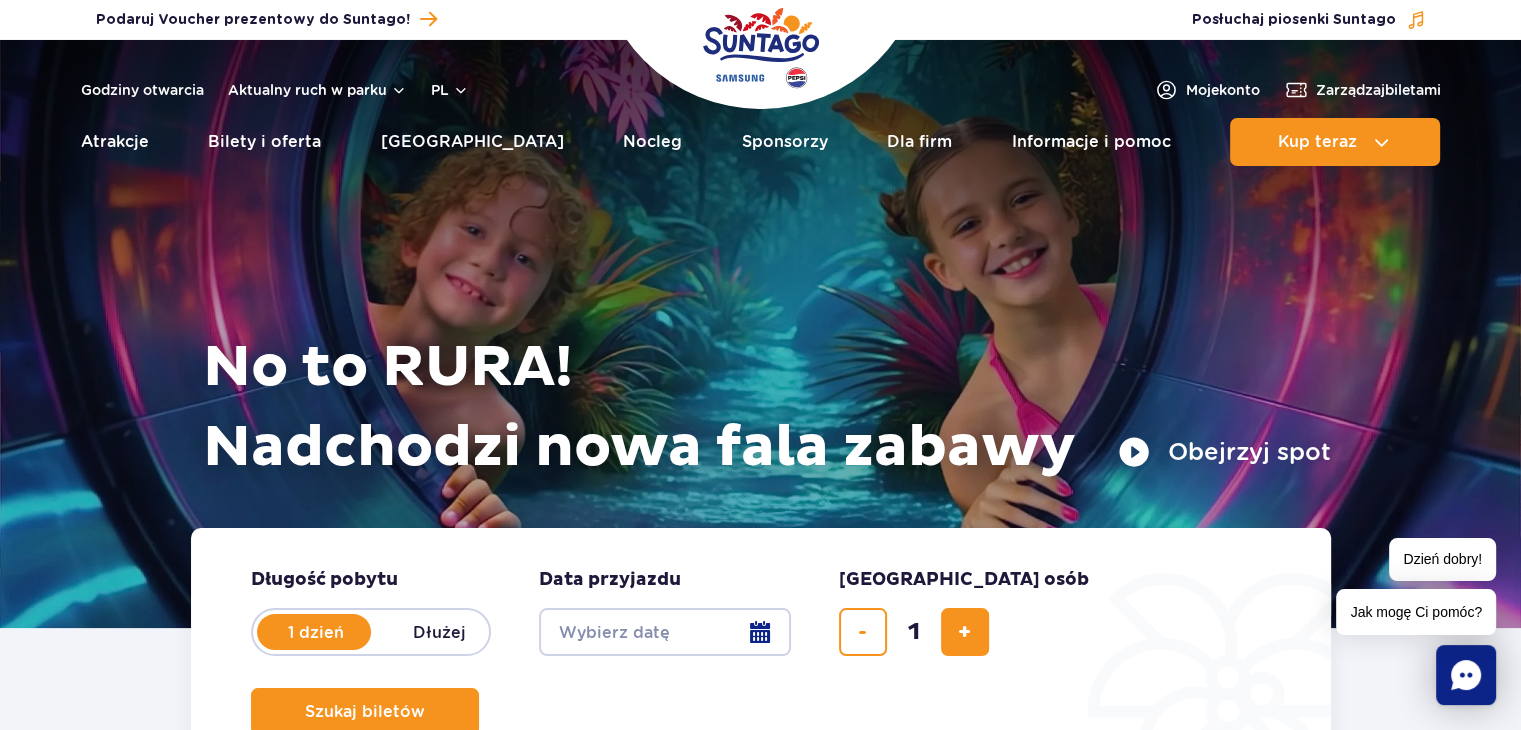 click on "Date from" at bounding box center (665, 632) 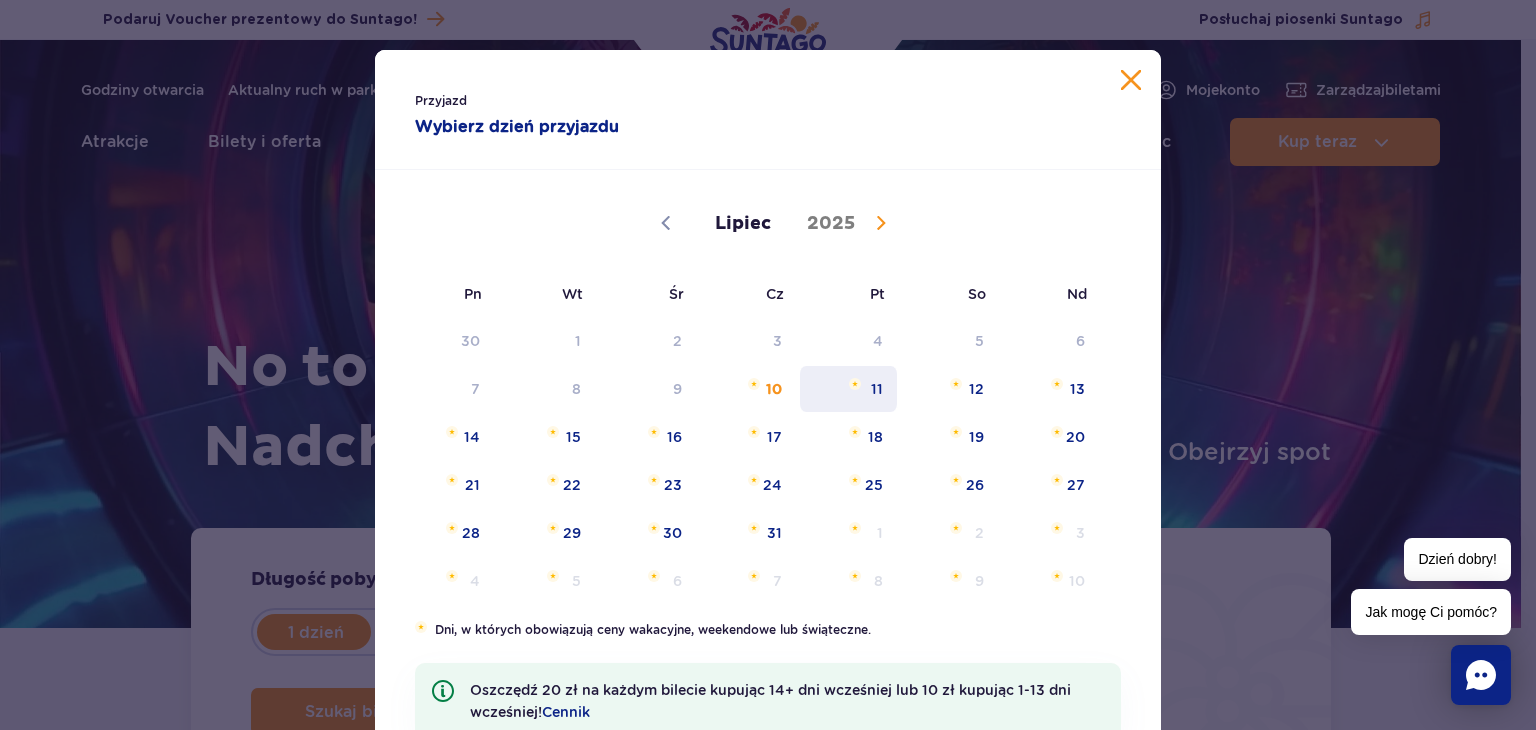 click on "11" at bounding box center [848, 389] 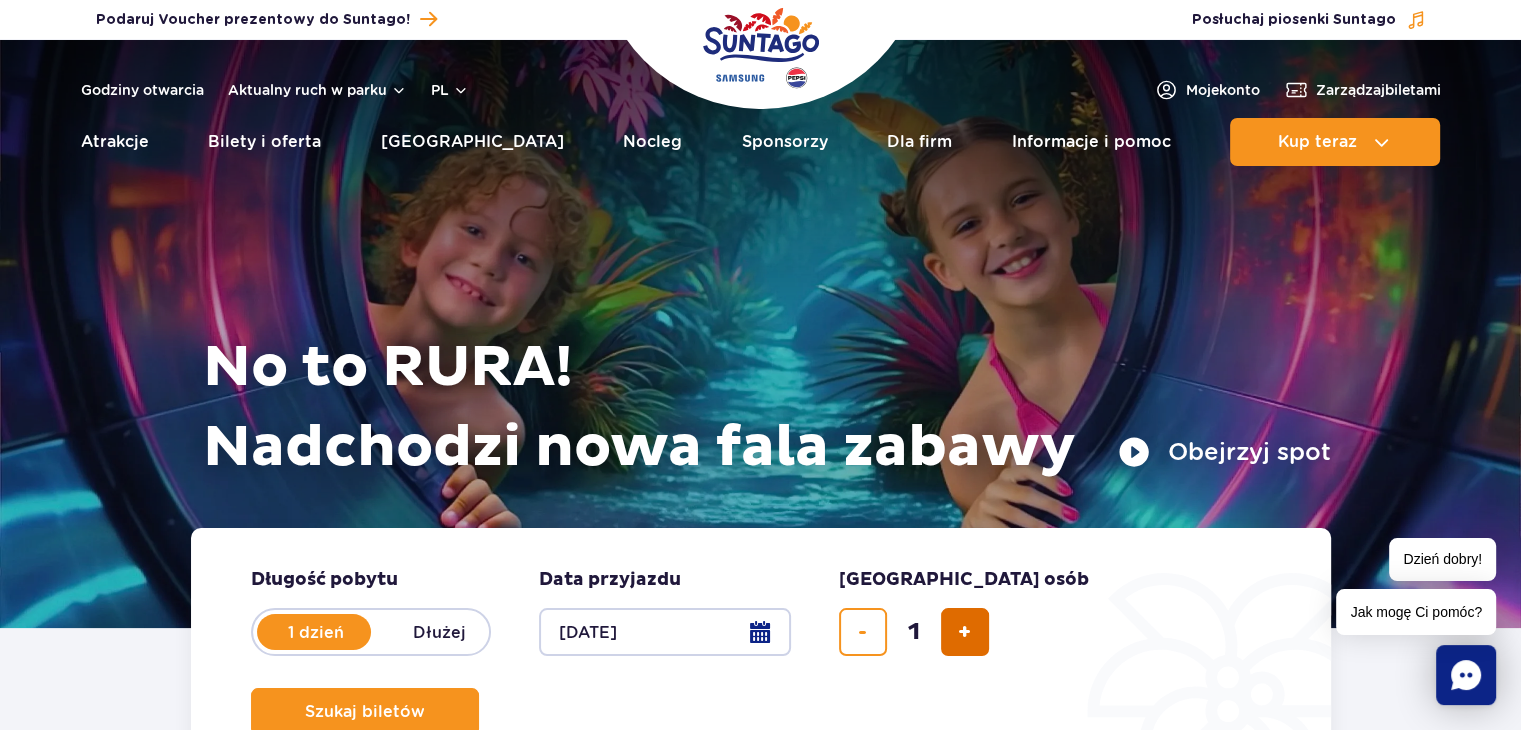 click at bounding box center [965, 632] 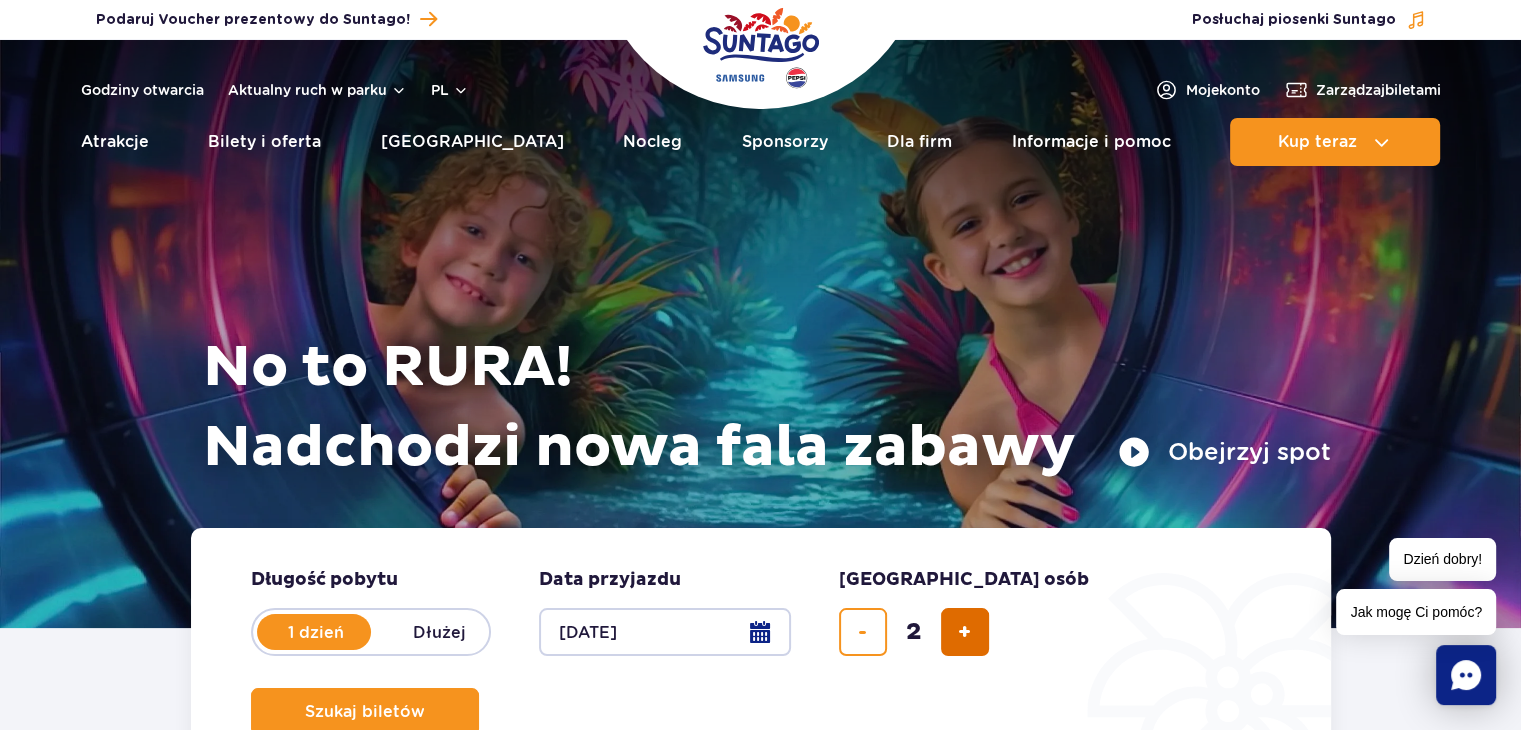 click at bounding box center [965, 632] 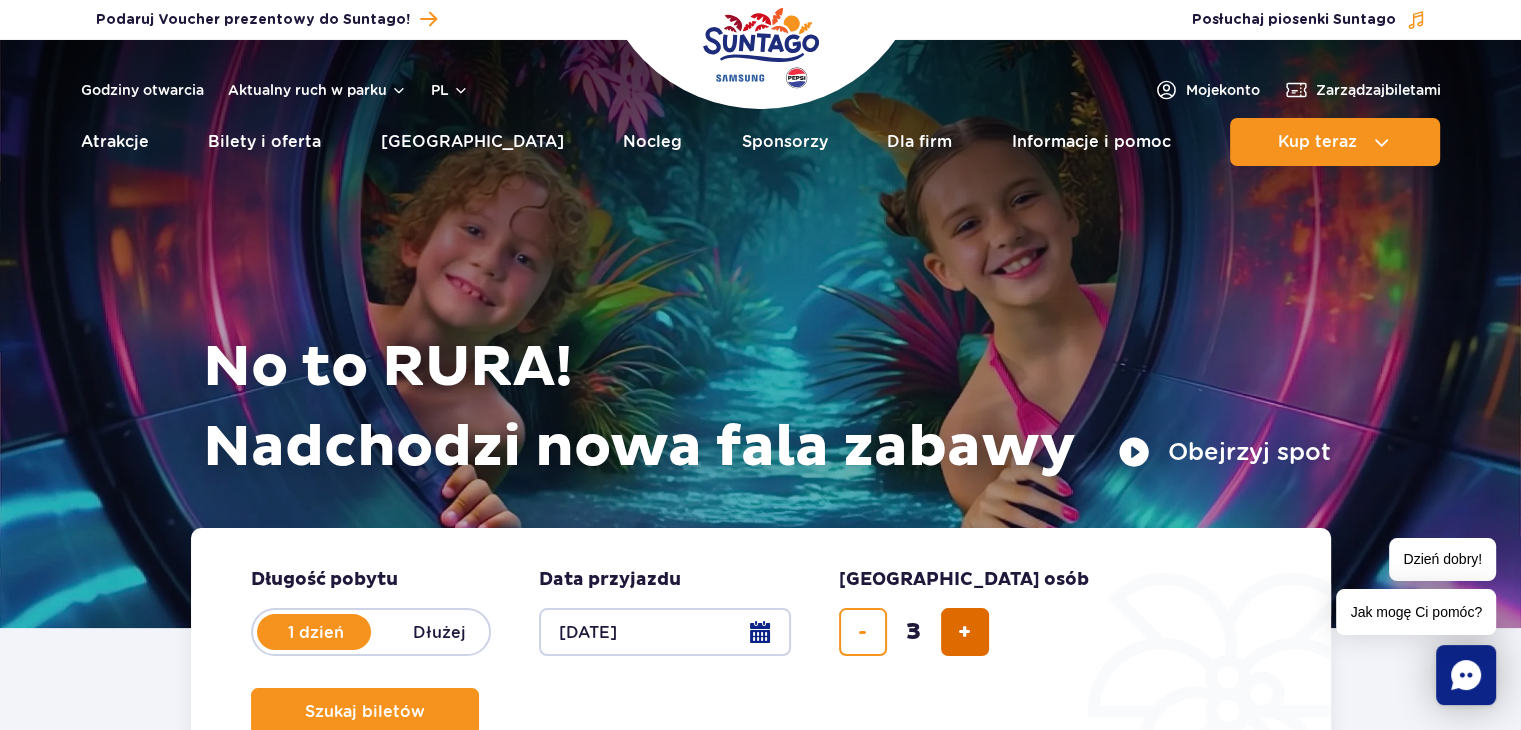 click at bounding box center [965, 632] 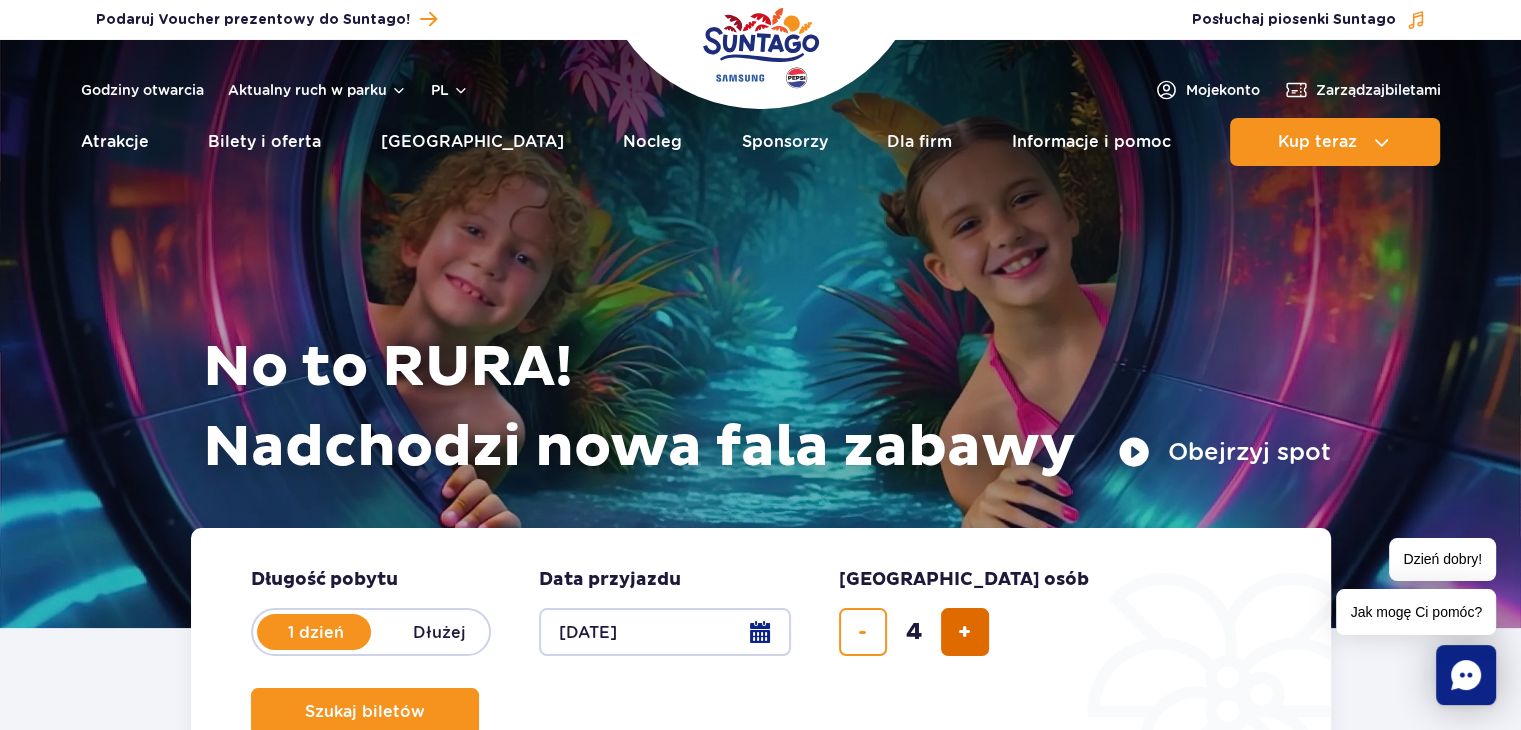 click at bounding box center (965, 632) 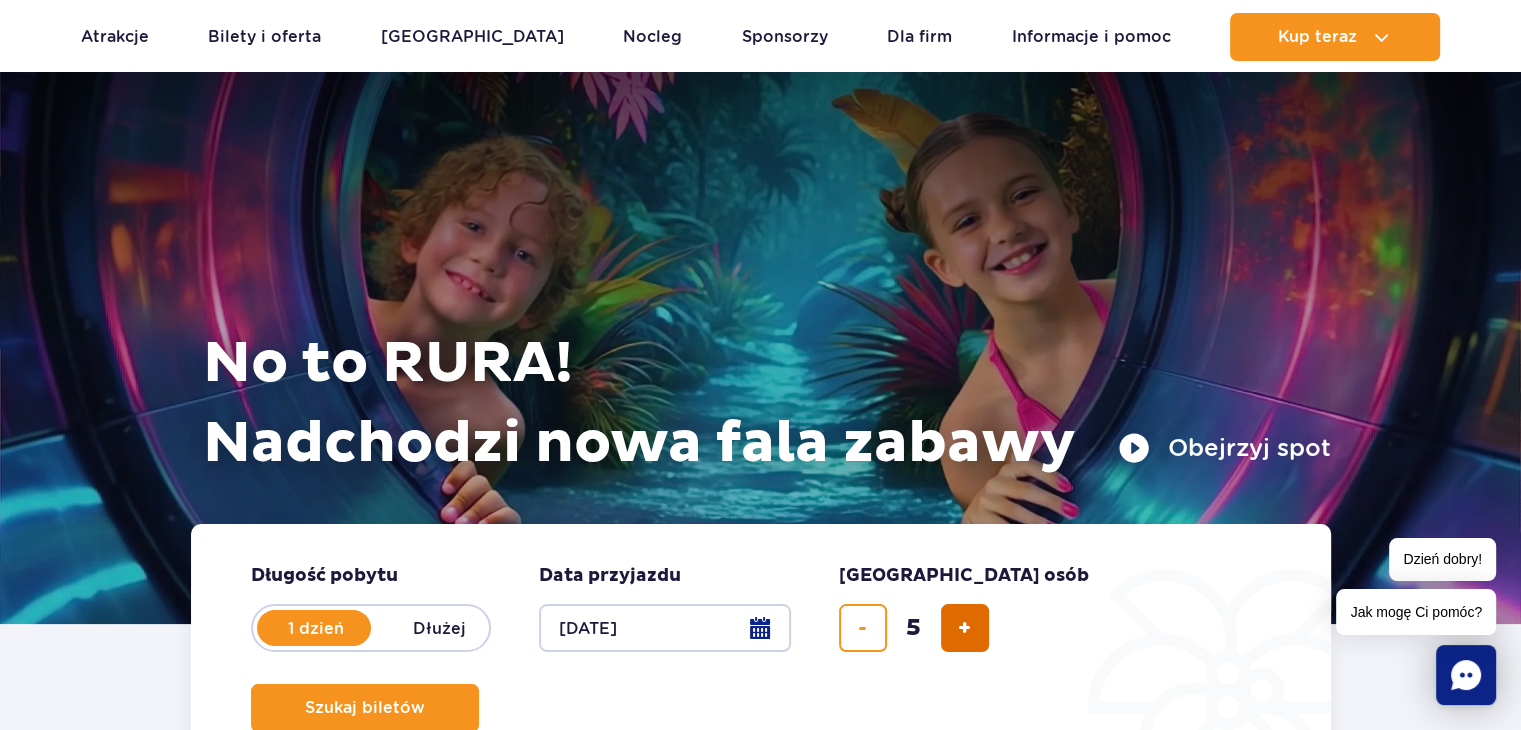 scroll, scrollTop: 6, scrollLeft: 0, axis: vertical 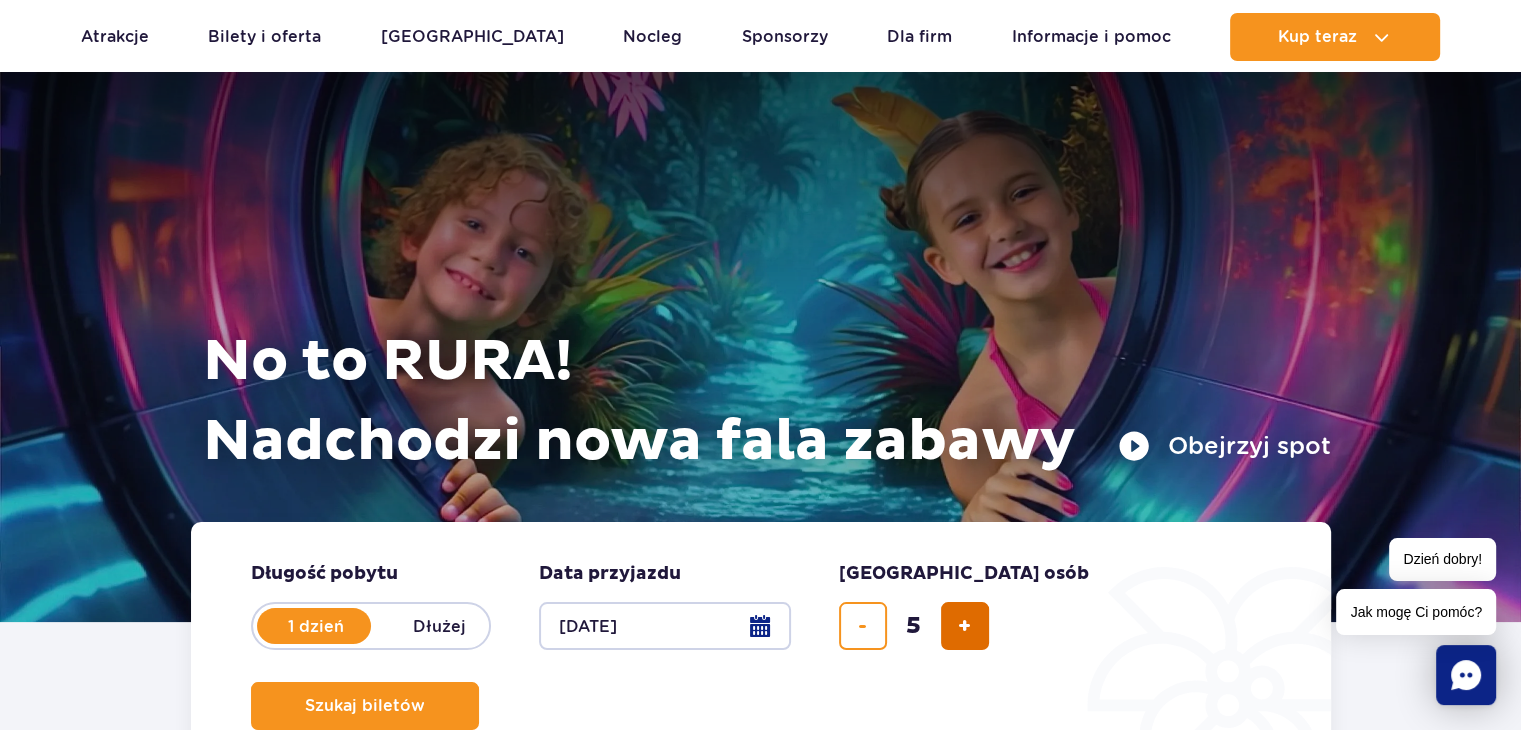 click at bounding box center (965, 626) 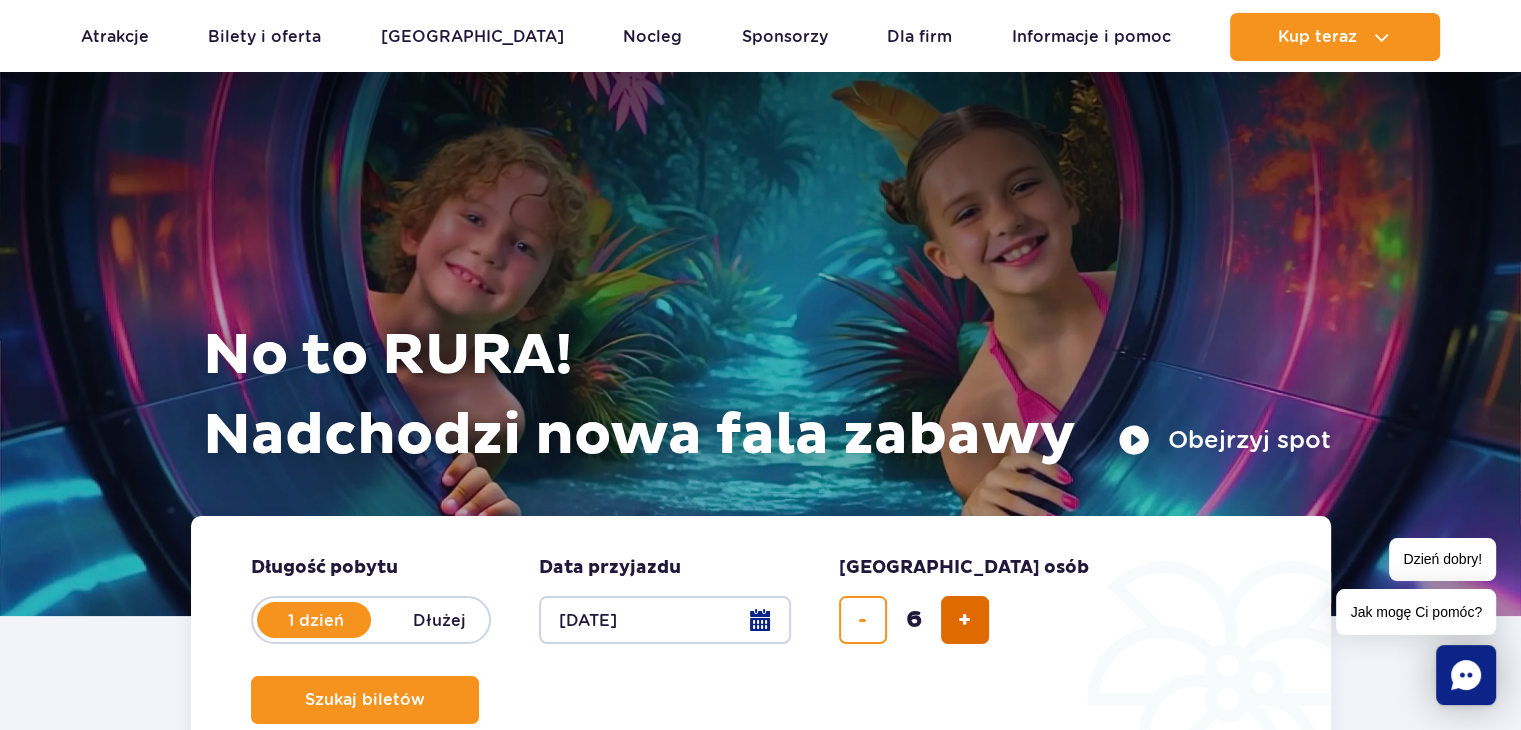 scroll, scrollTop: 13, scrollLeft: 0, axis: vertical 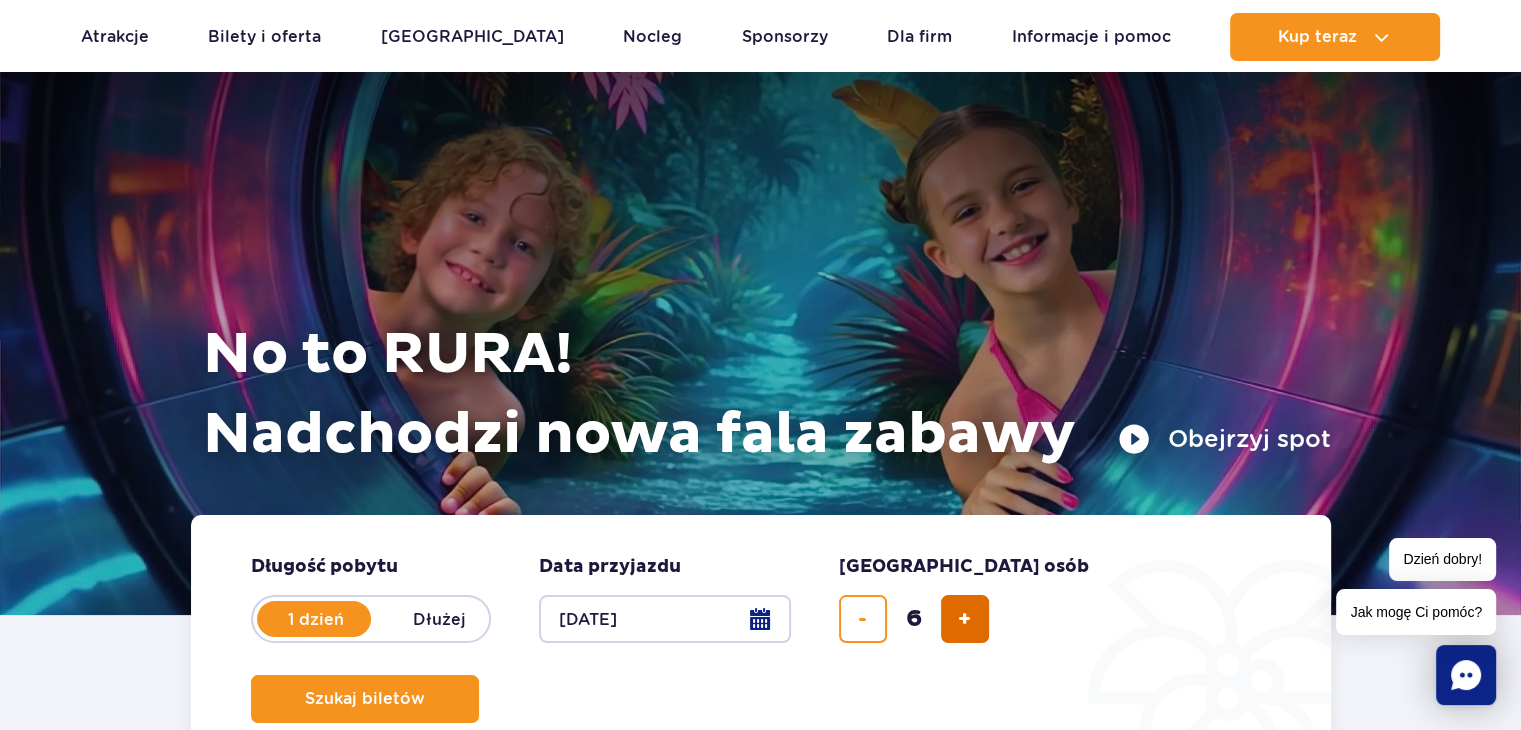 click at bounding box center [964, 619] 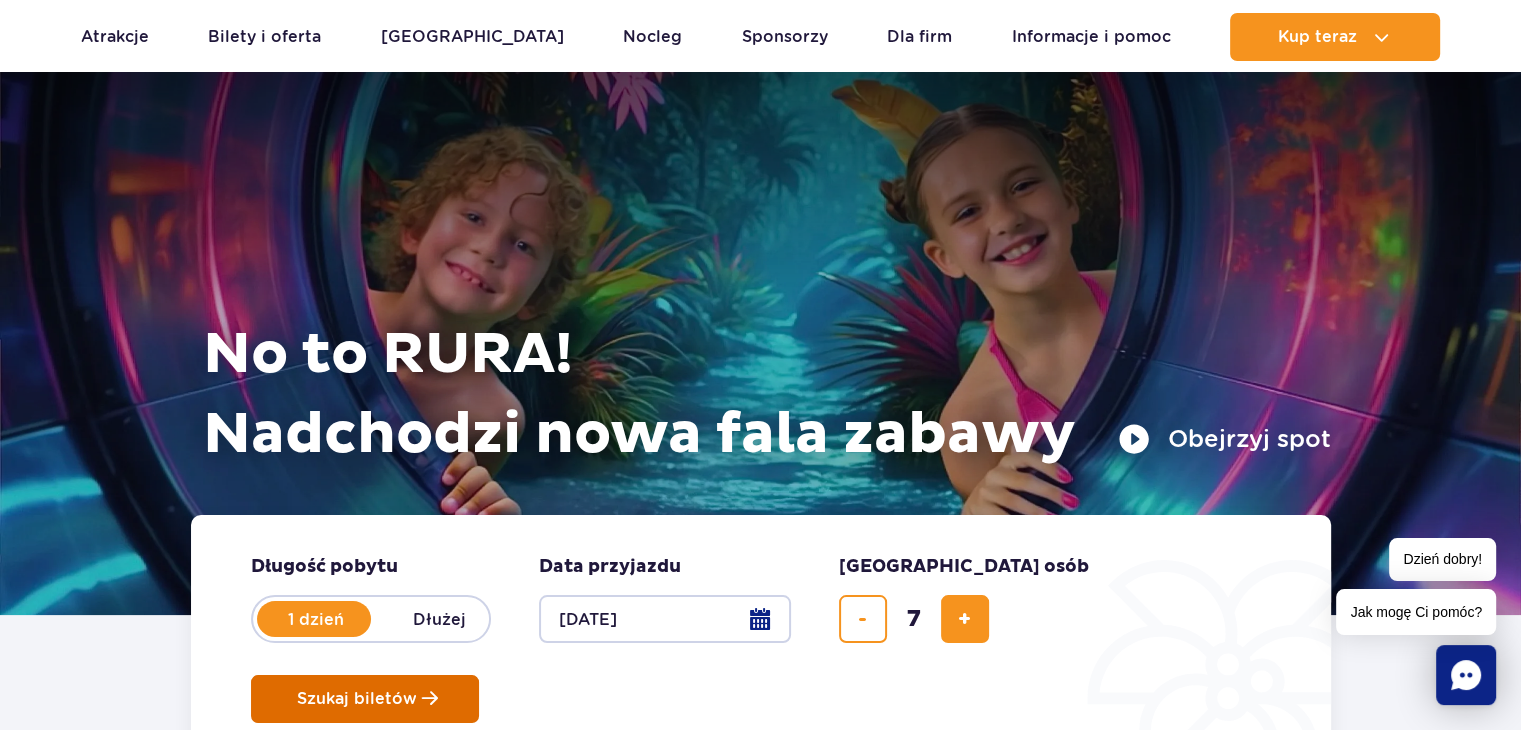 click on "Szukaj biletów" at bounding box center (357, 699) 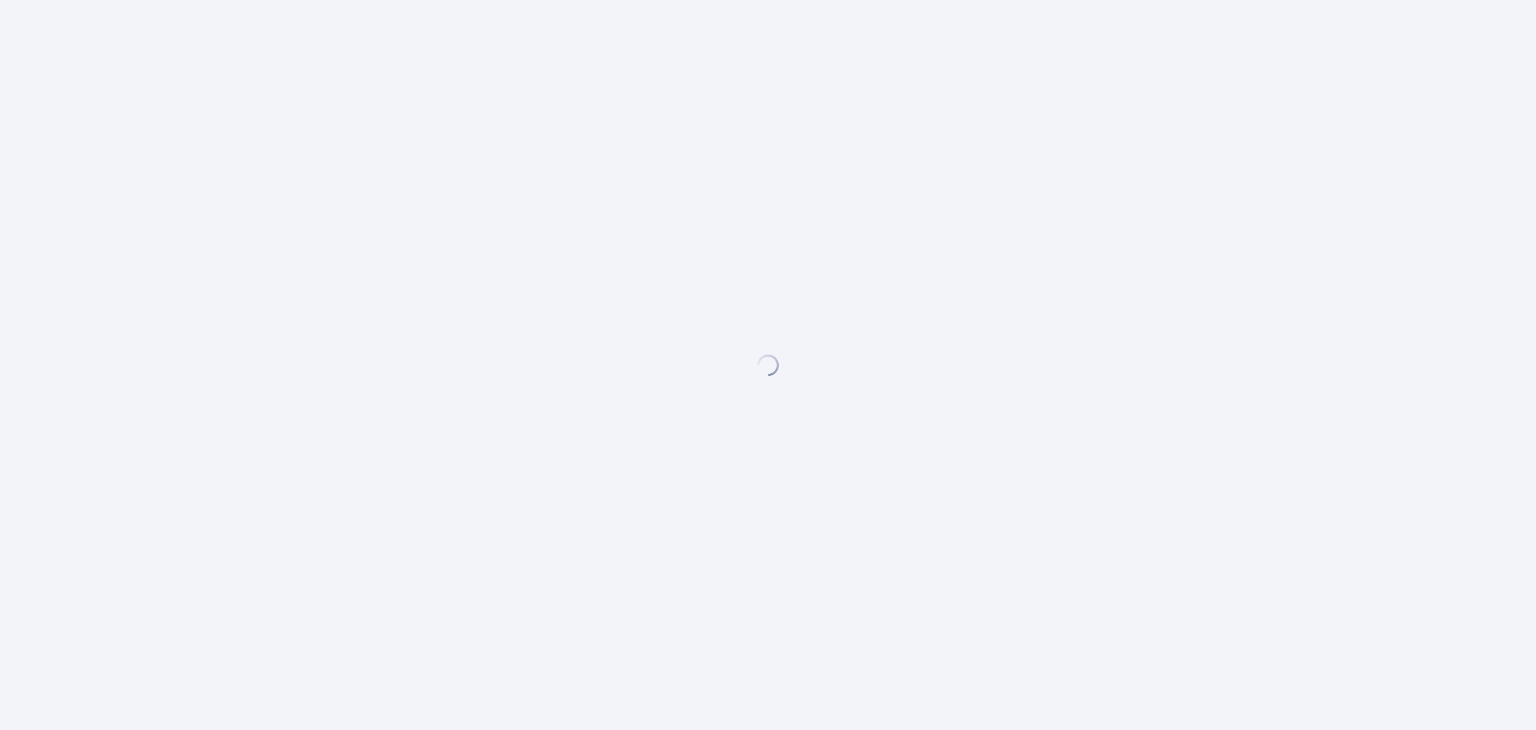 scroll, scrollTop: 0, scrollLeft: 0, axis: both 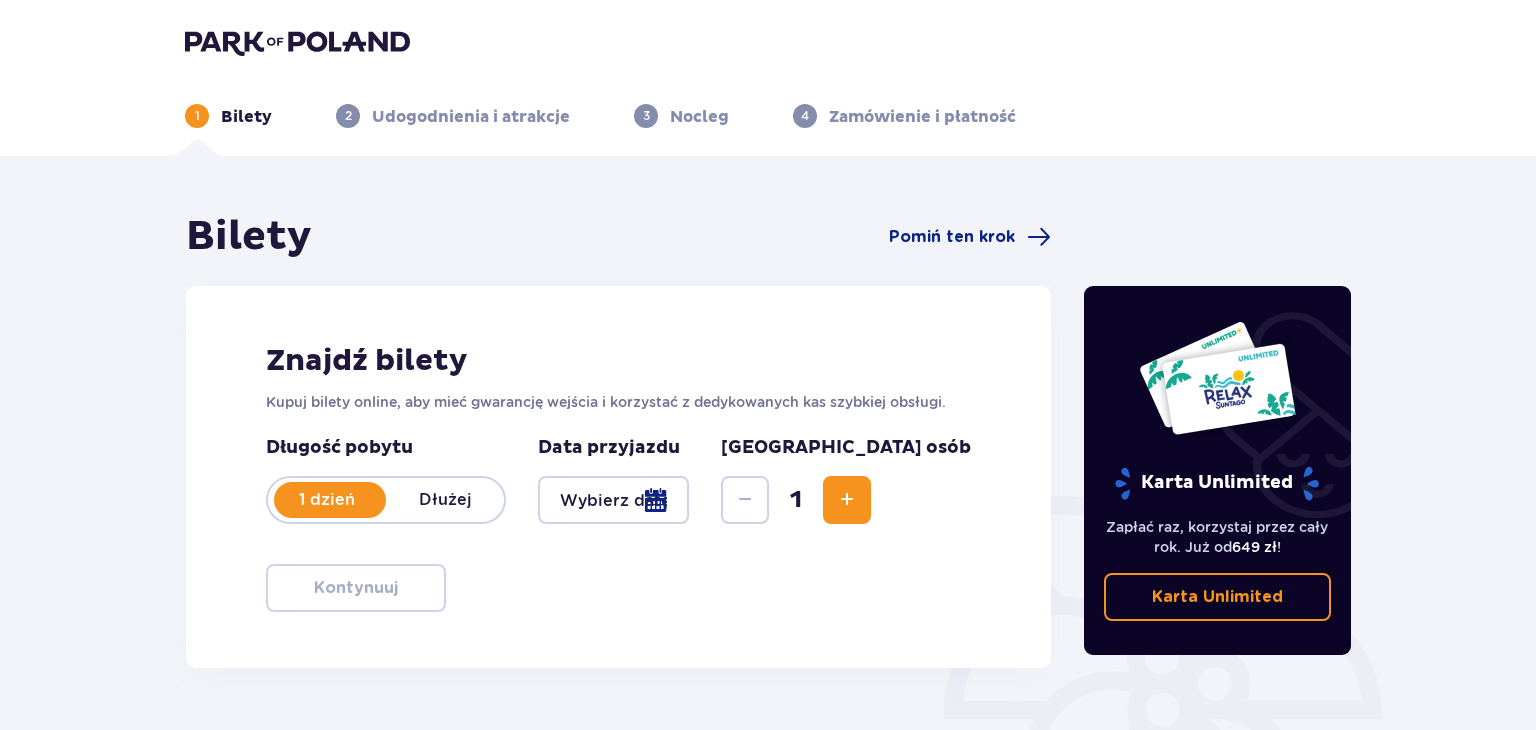 type on "11.07.25" 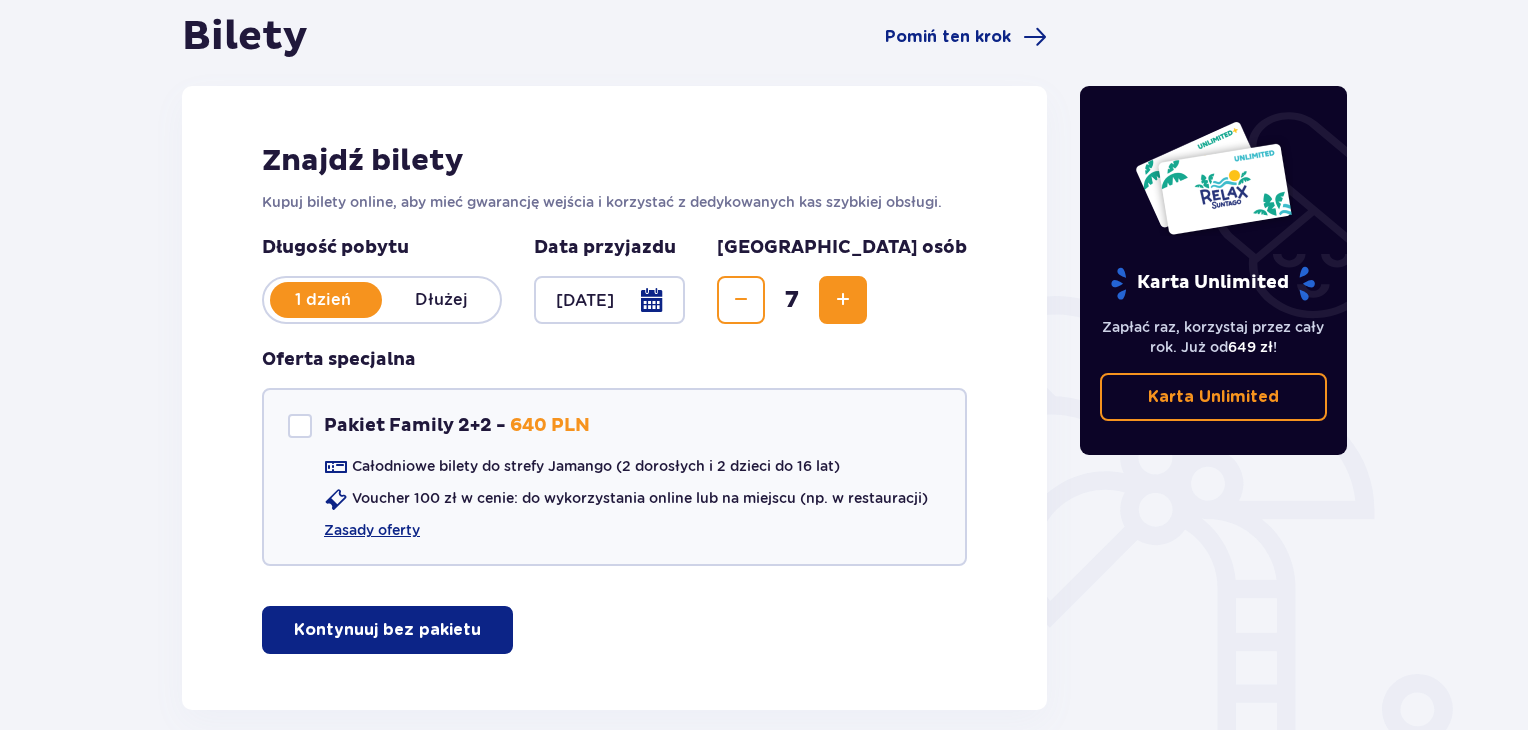 scroll, scrollTop: 240, scrollLeft: 0, axis: vertical 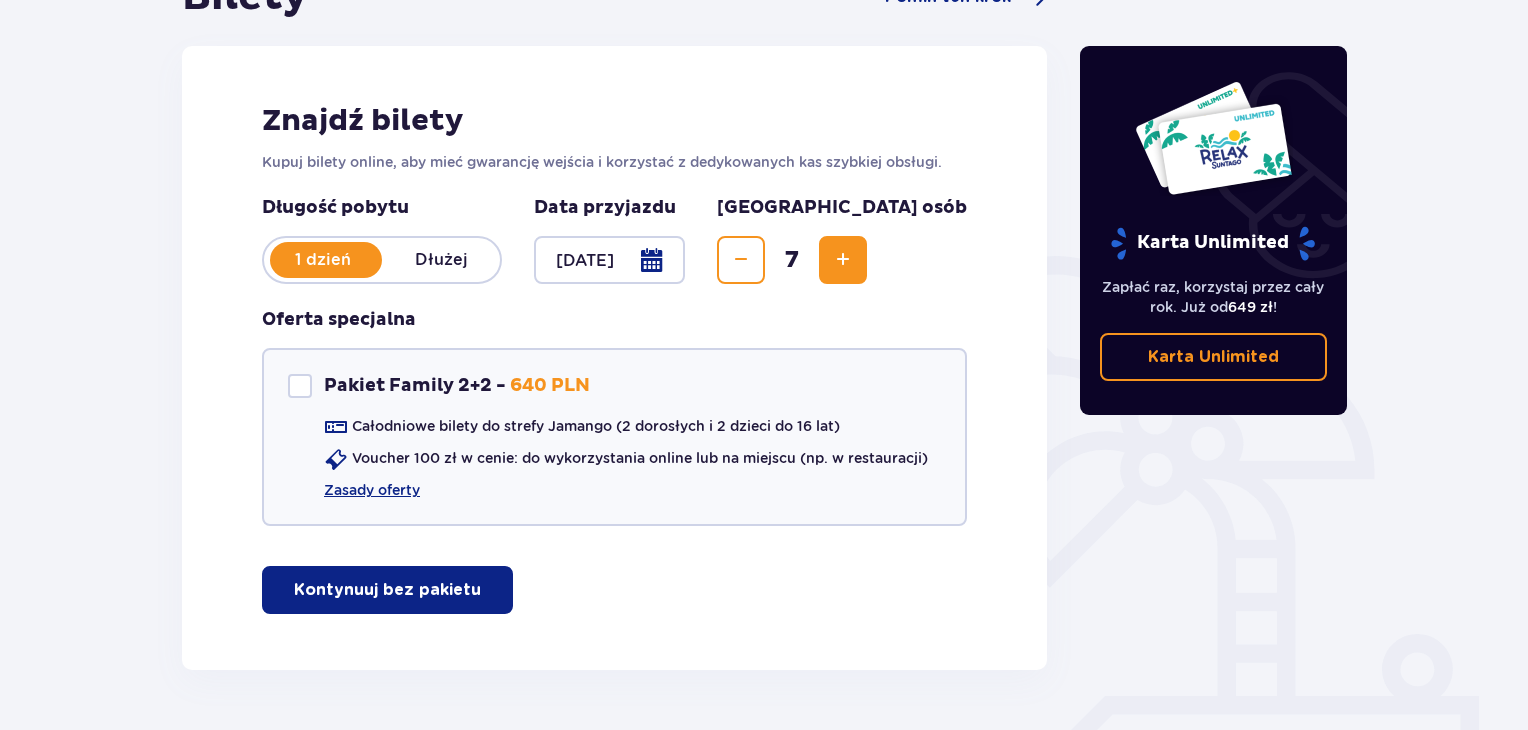 click on "Kontynuuj bez pakietu" at bounding box center (387, 590) 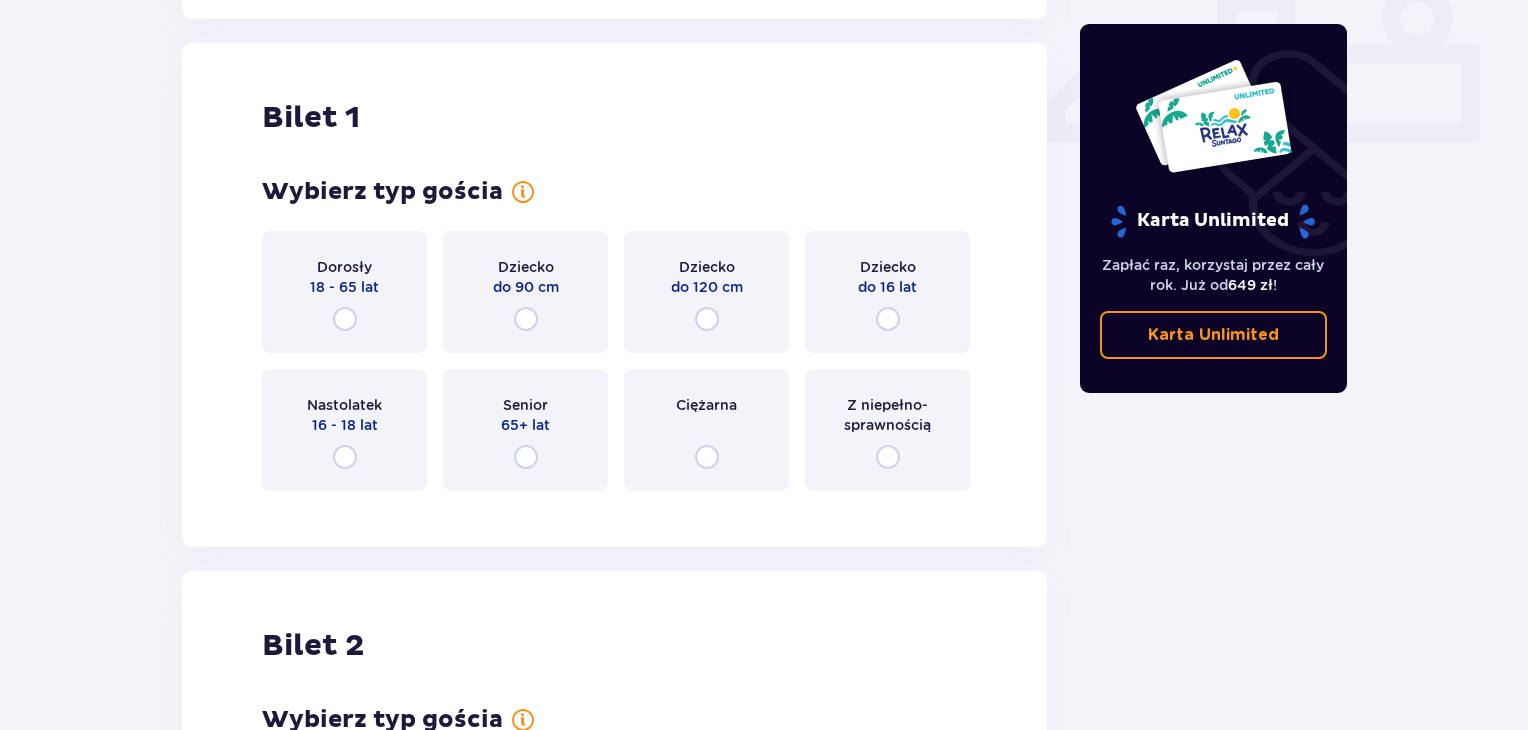 scroll, scrollTop: 909, scrollLeft: 0, axis: vertical 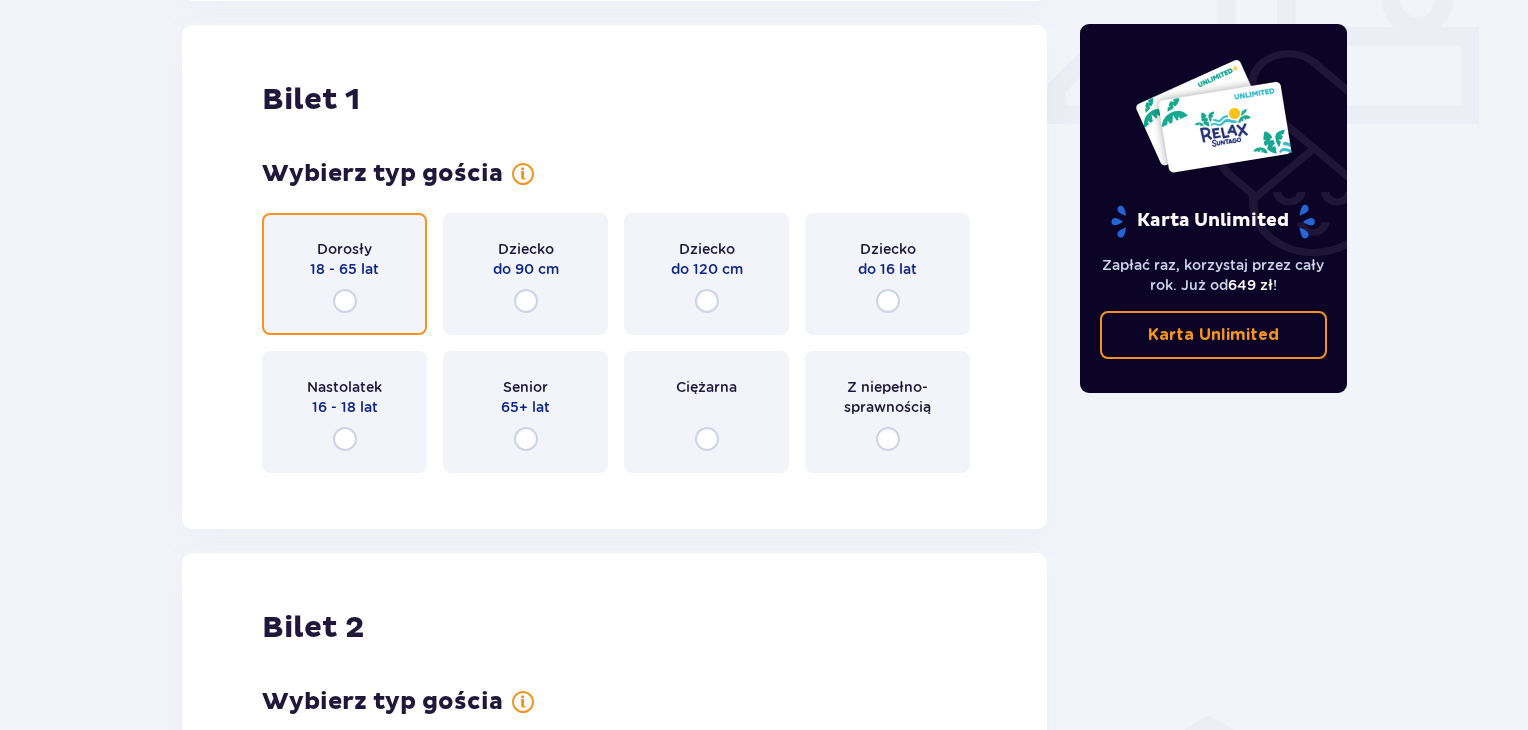 click at bounding box center (345, 301) 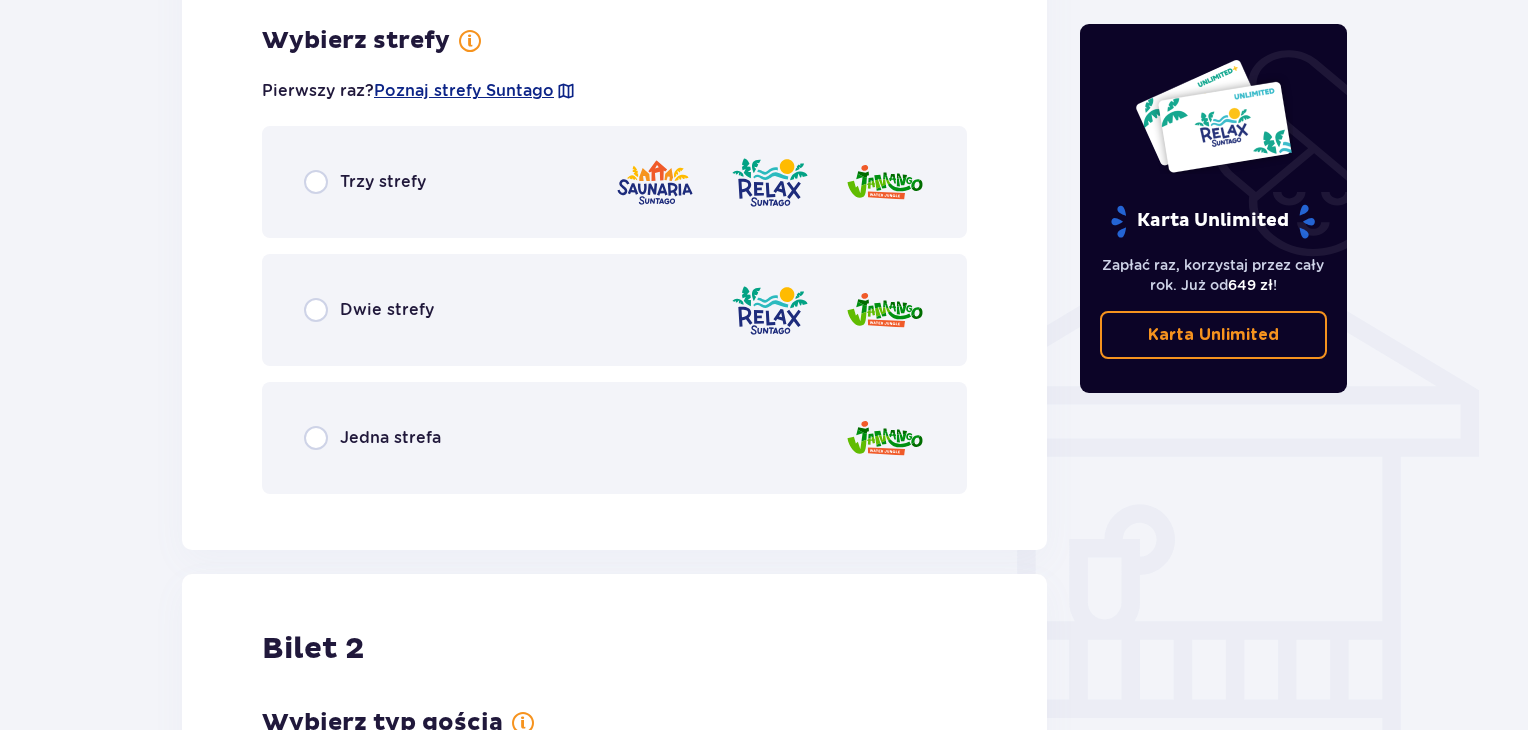 scroll, scrollTop: 1397, scrollLeft: 0, axis: vertical 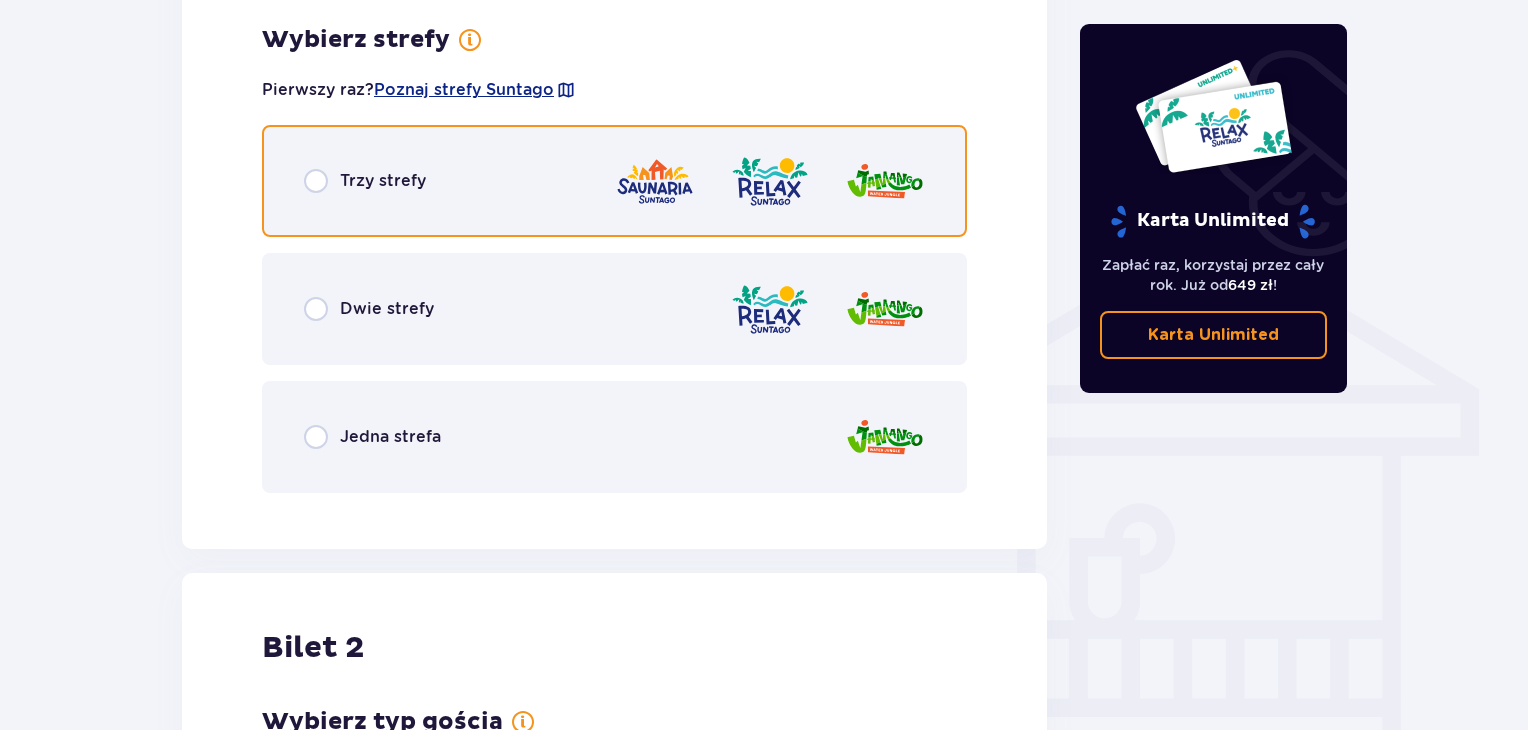 click at bounding box center (316, 181) 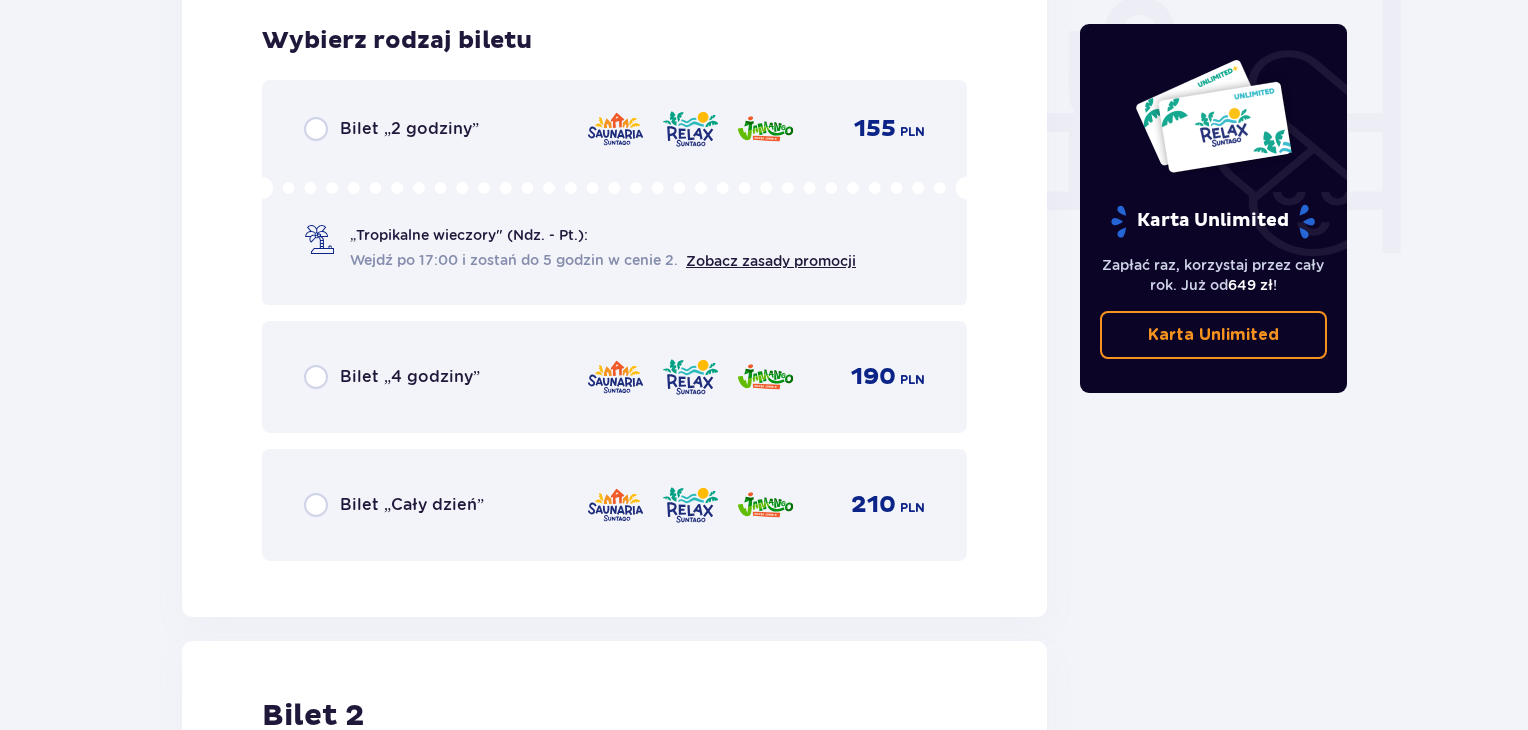 scroll, scrollTop: 1905, scrollLeft: 0, axis: vertical 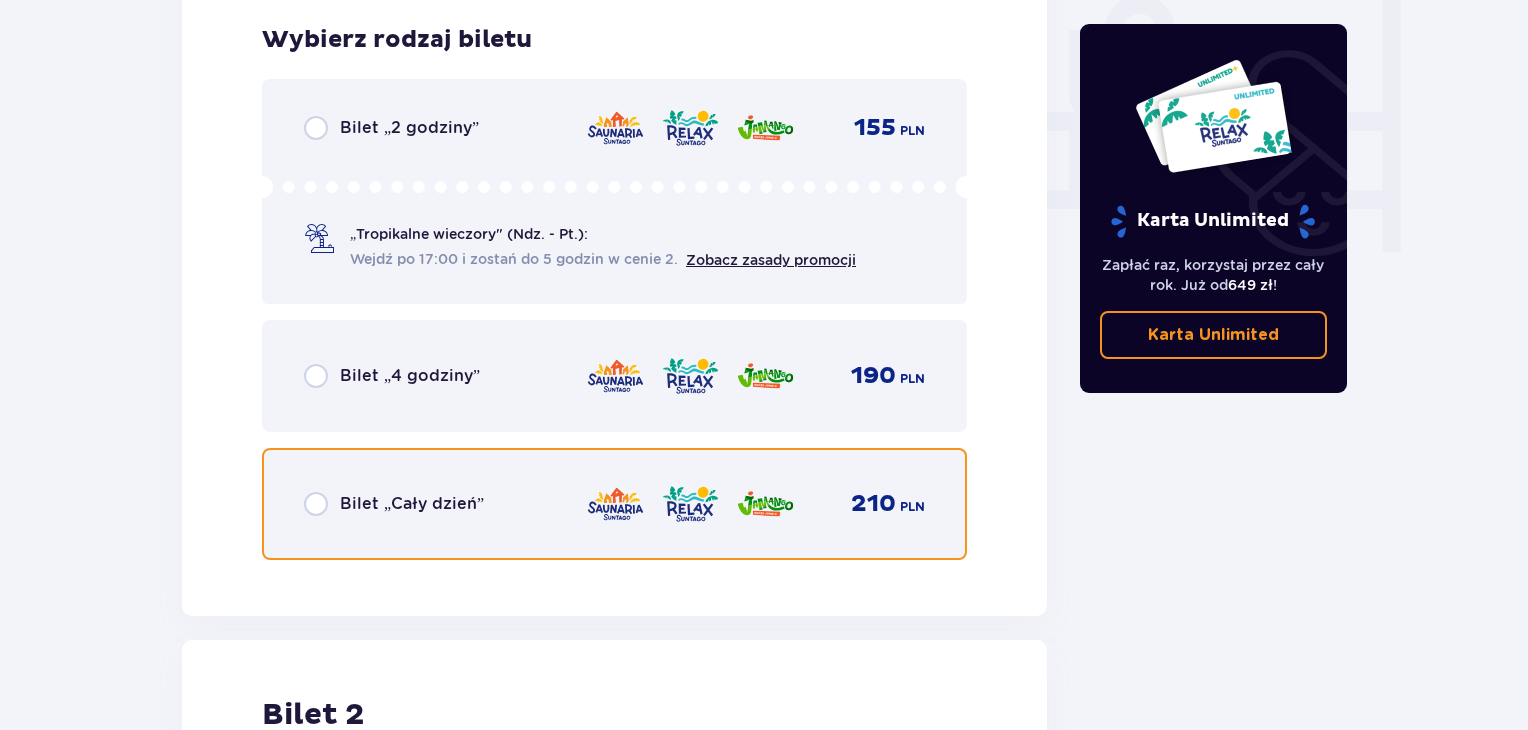 click at bounding box center [316, 504] 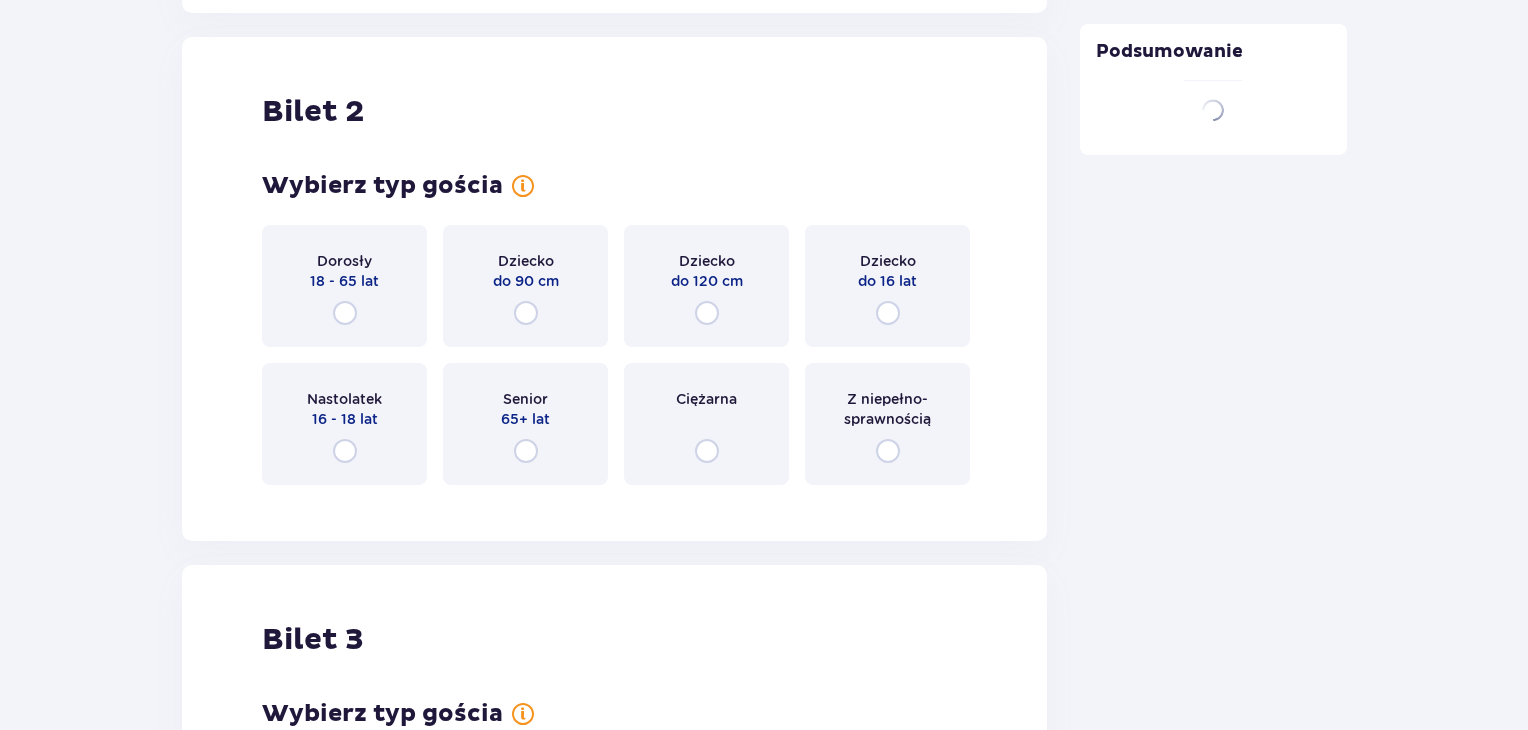 scroll, scrollTop: 2519, scrollLeft: 0, axis: vertical 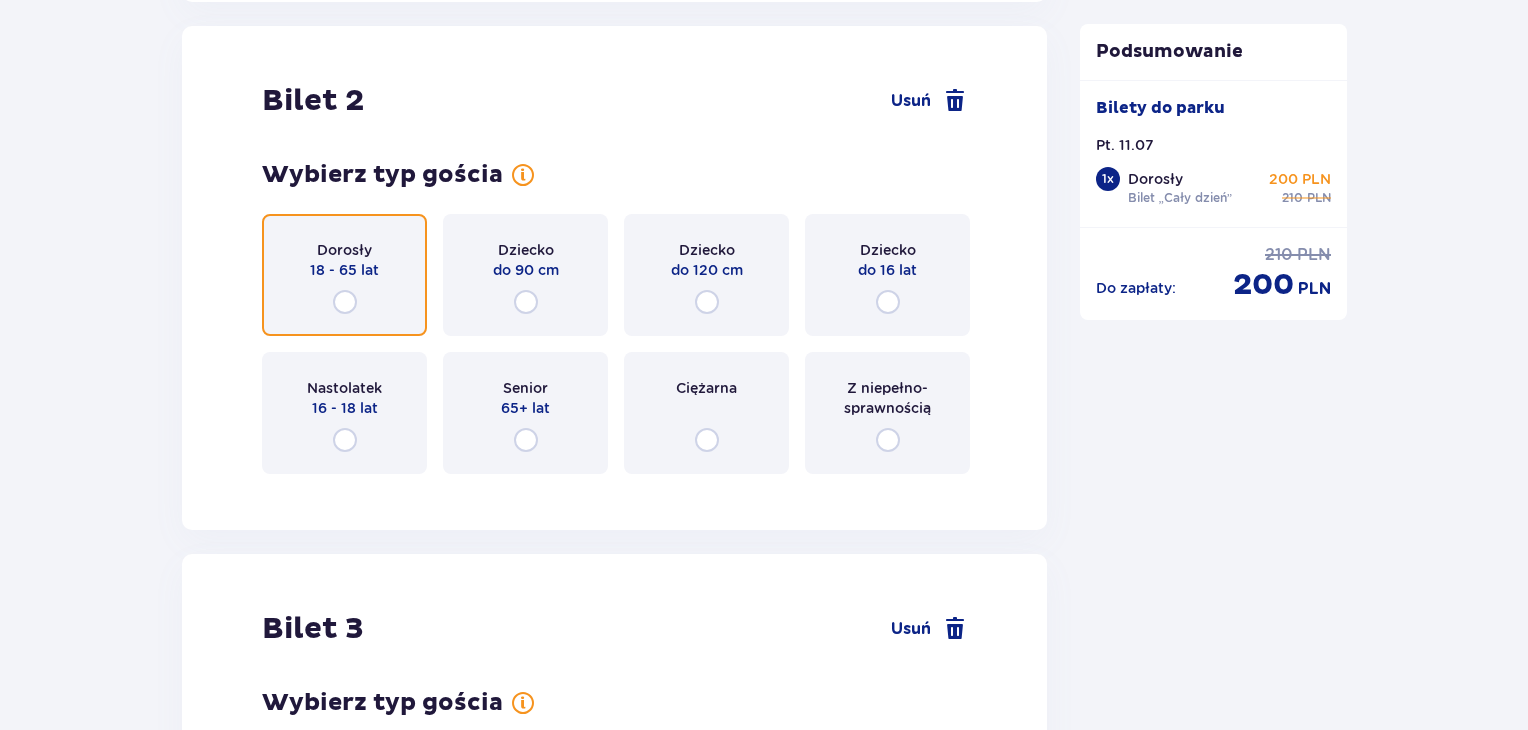 click at bounding box center (345, 302) 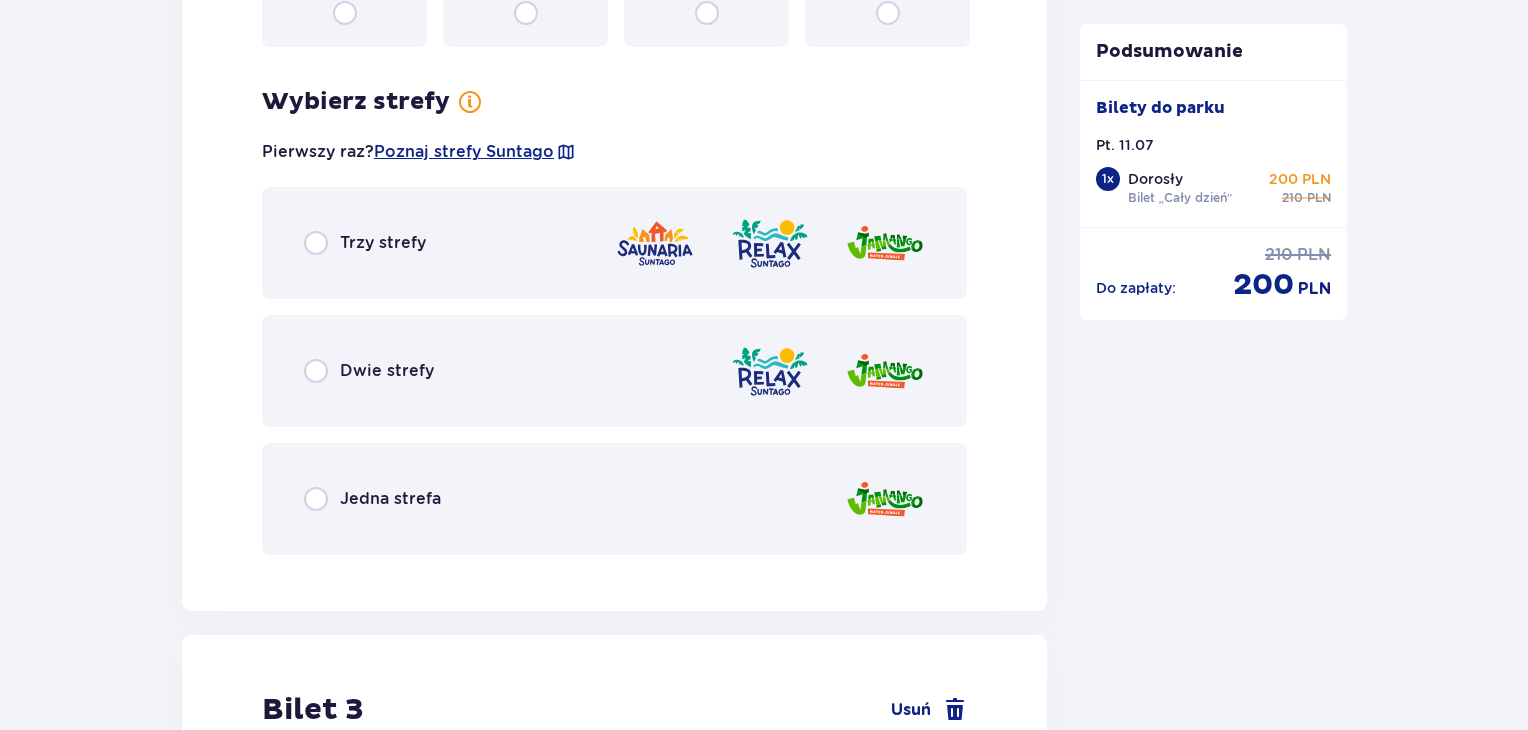 scroll, scrollTop: 3007, scrollLeft: 0, axis: vertical 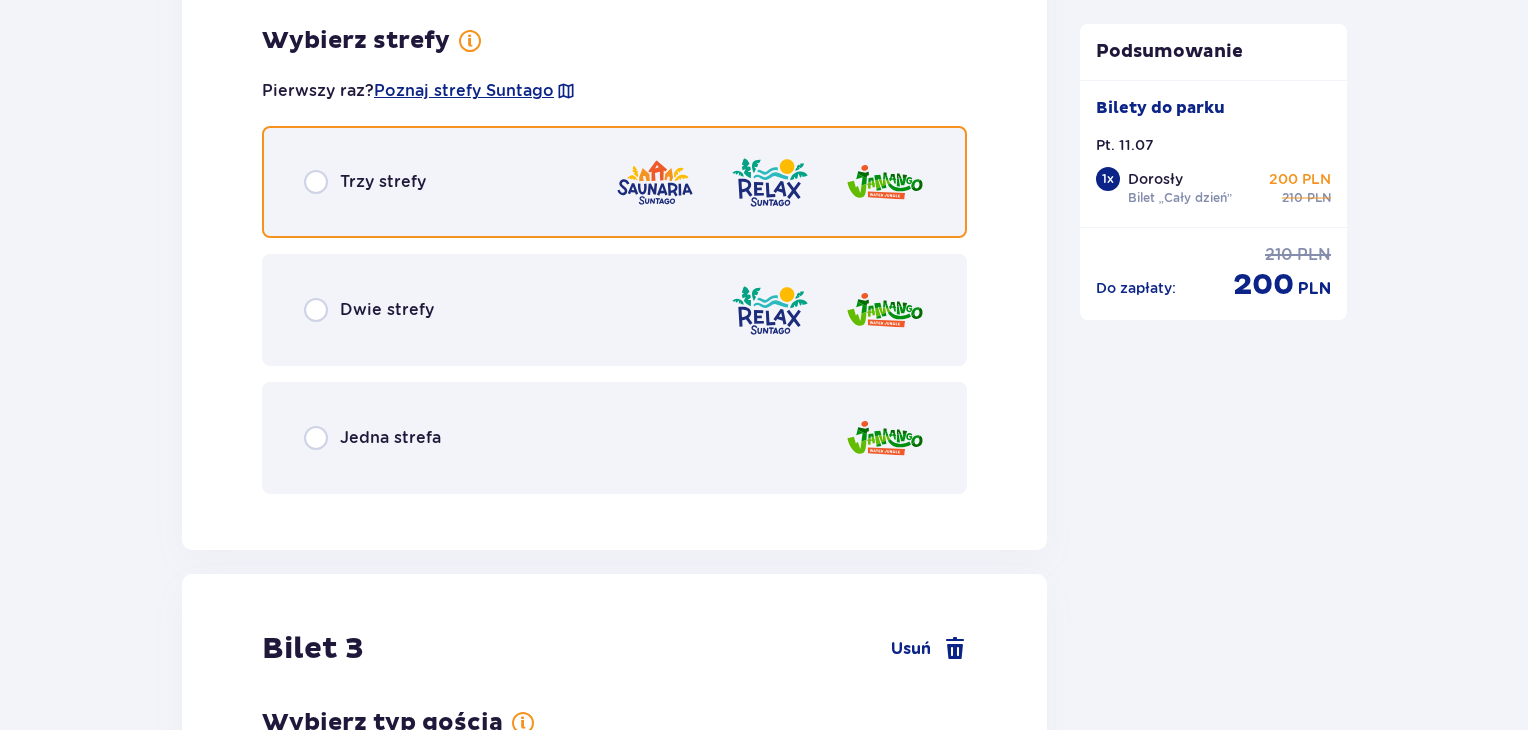 click at bounding box center [316, 182] 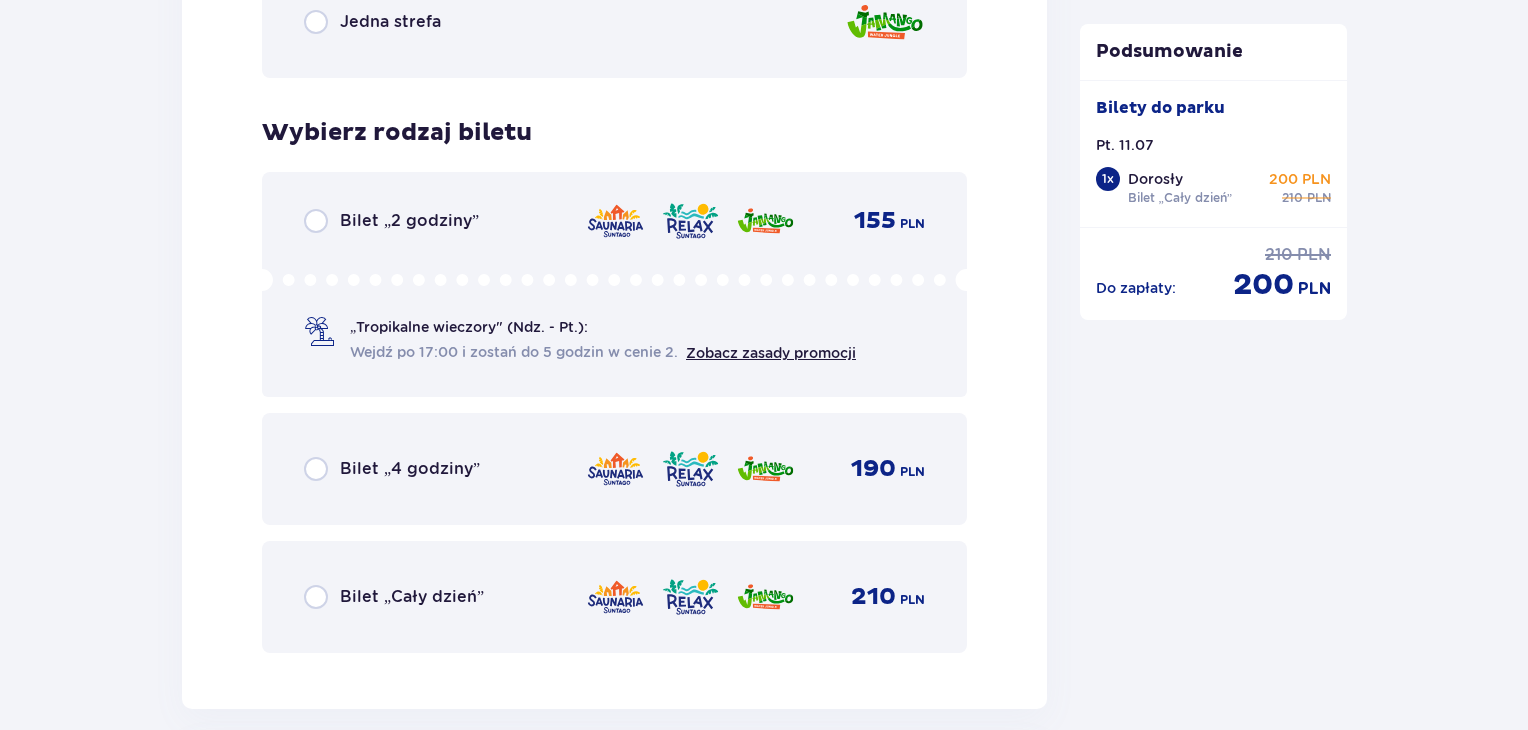 scroll, scrollTop: 3515, scrollLeft: 0, axis: vertical 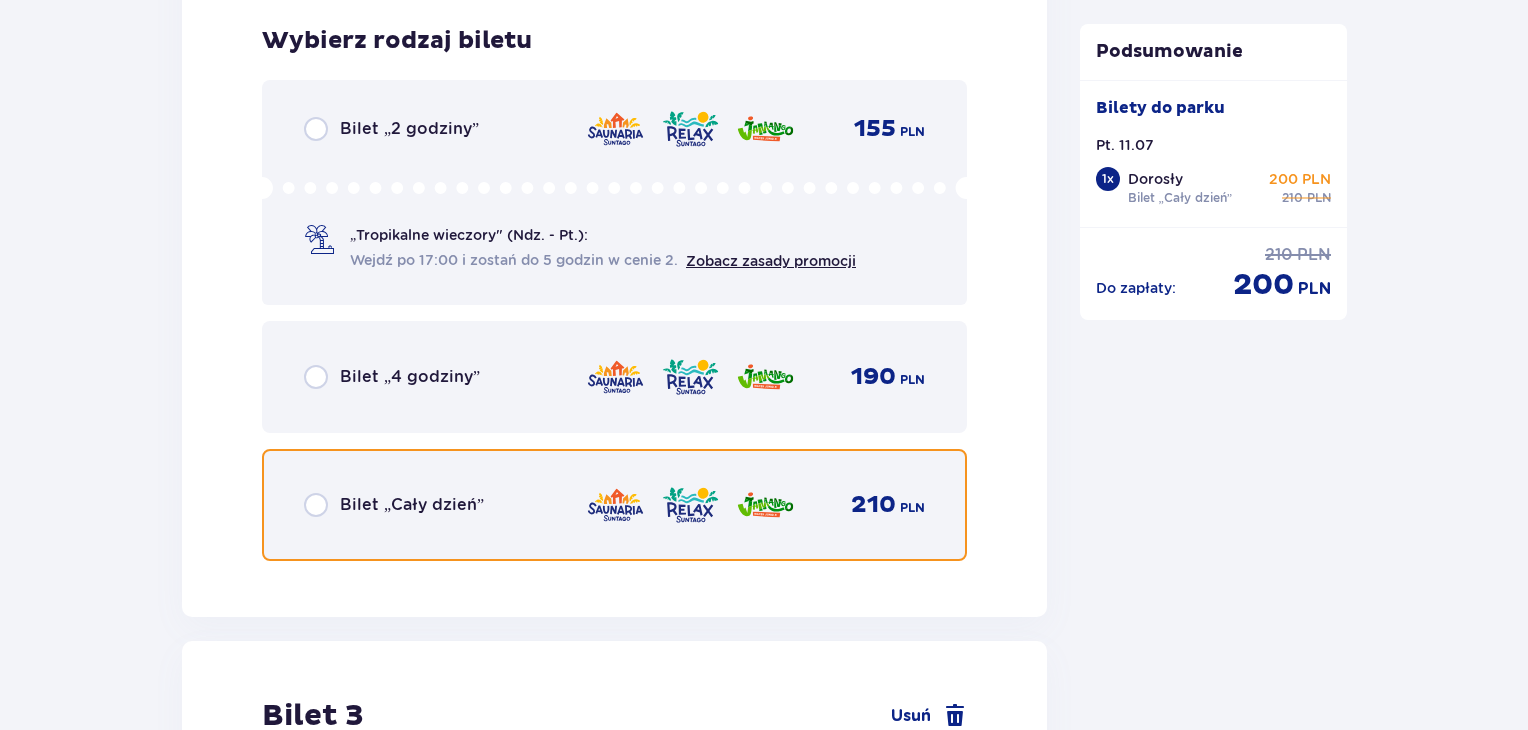 click at bounding box center (316, 505) 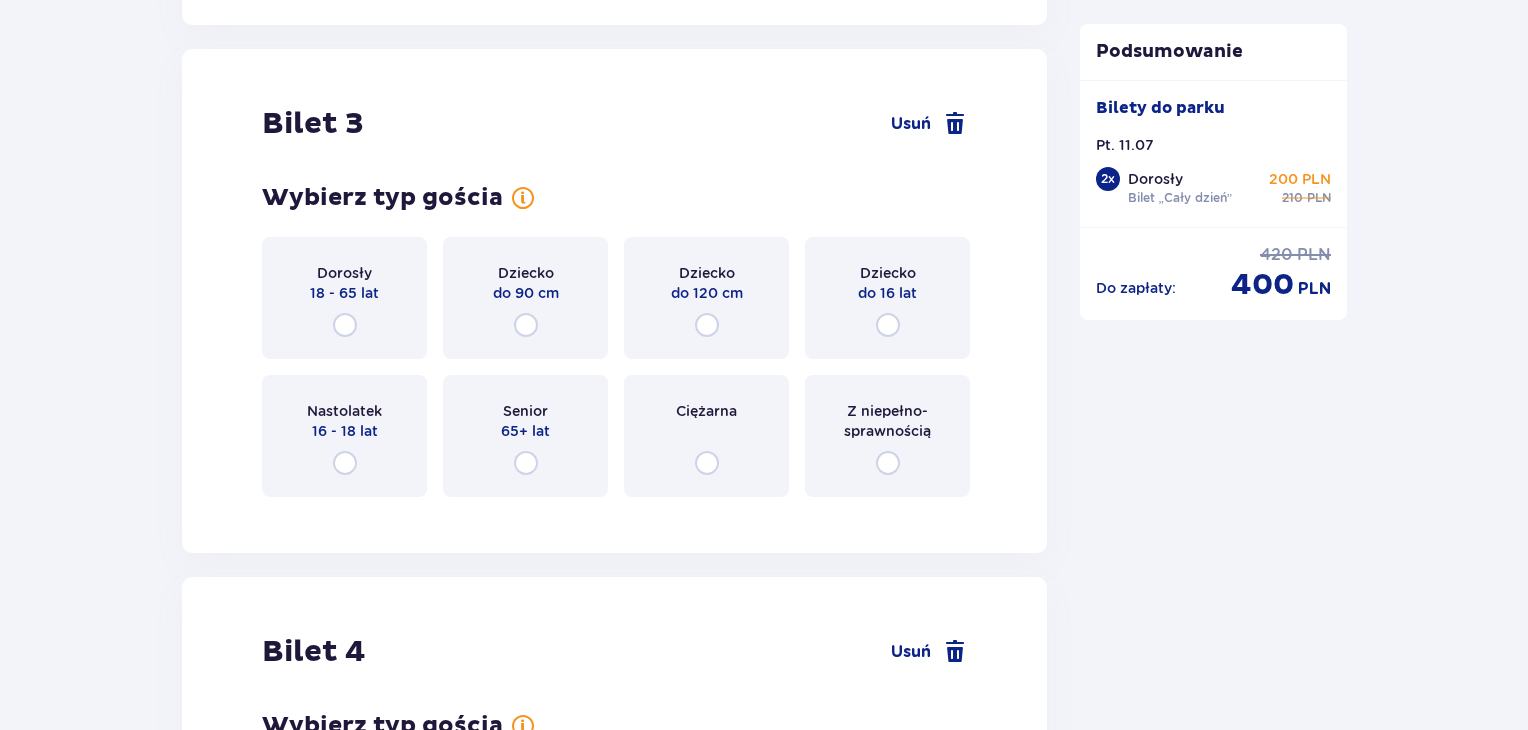scroll, scrollTop: 4129, scrollLeft: 0, axis: vertical 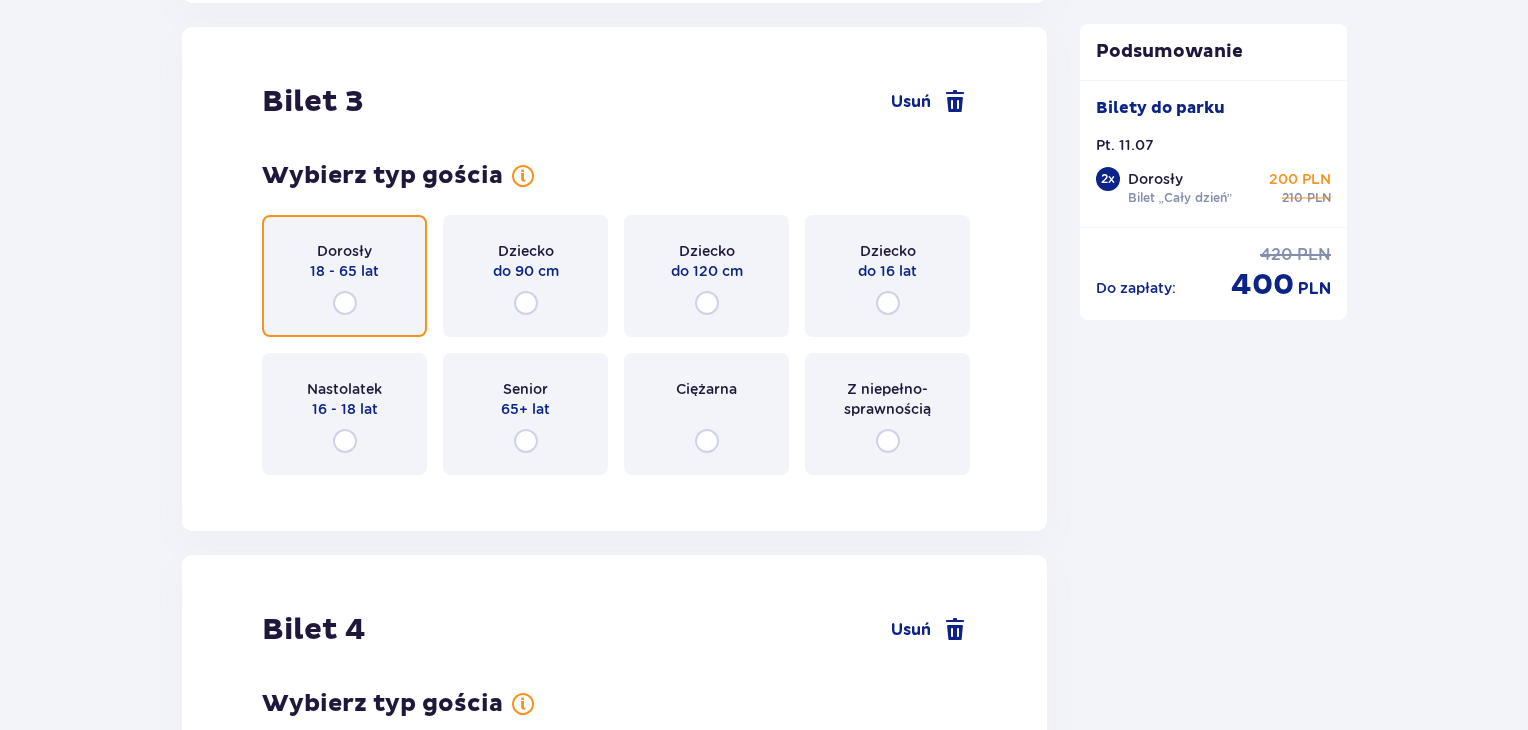 click at bounding box center [345, 303] 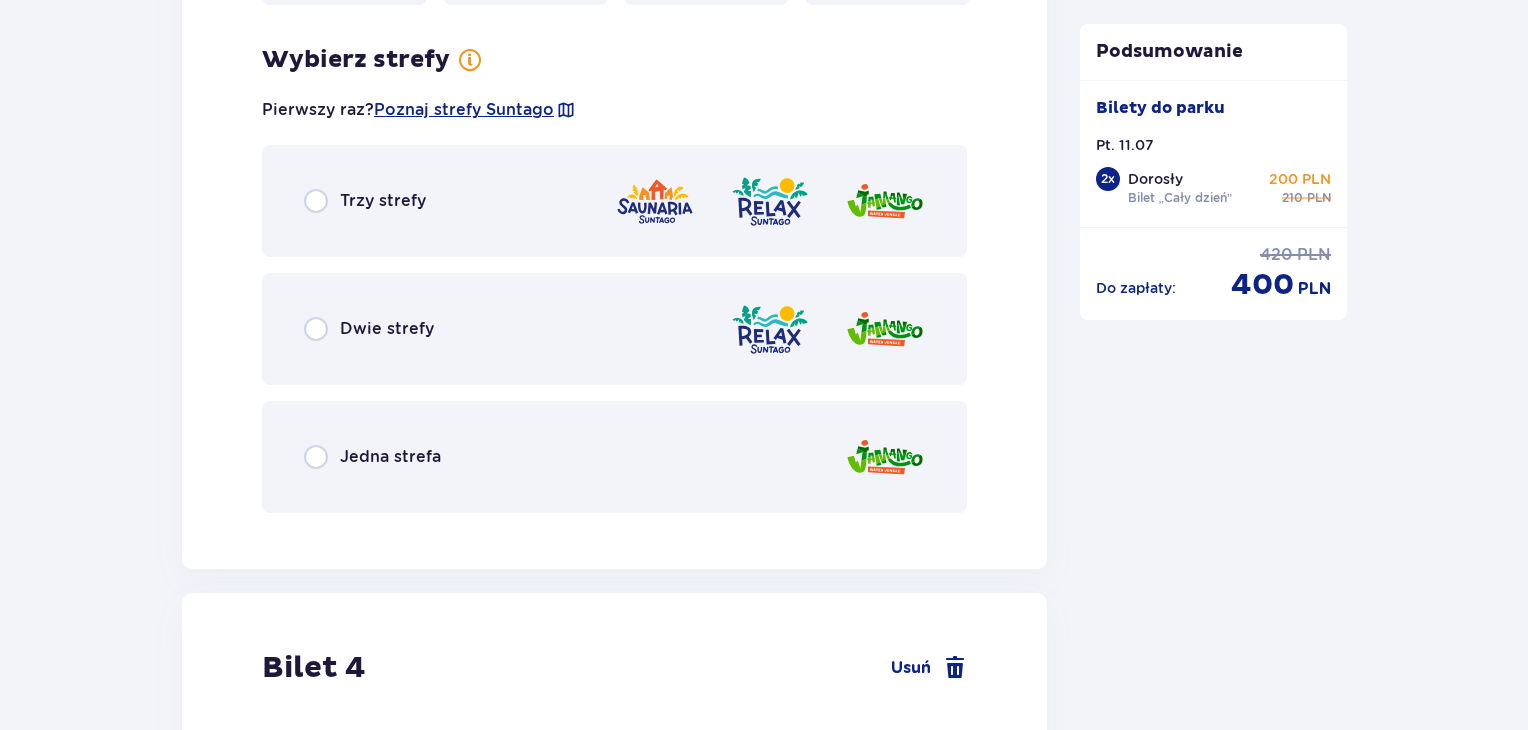 scroll, scrollTop: 4617, scrollLeft: 0, axis: vertical 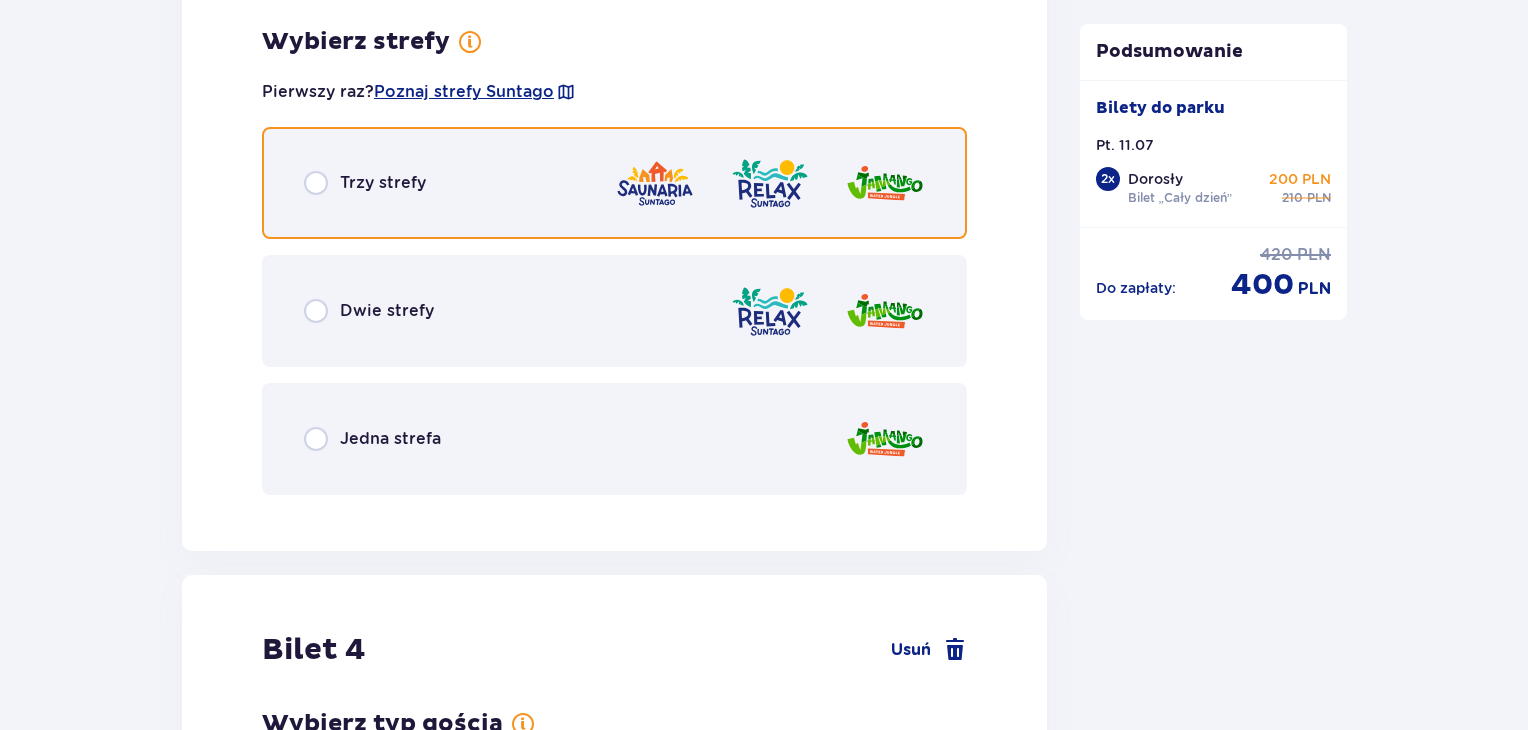 click at bounding box center (316, 183) 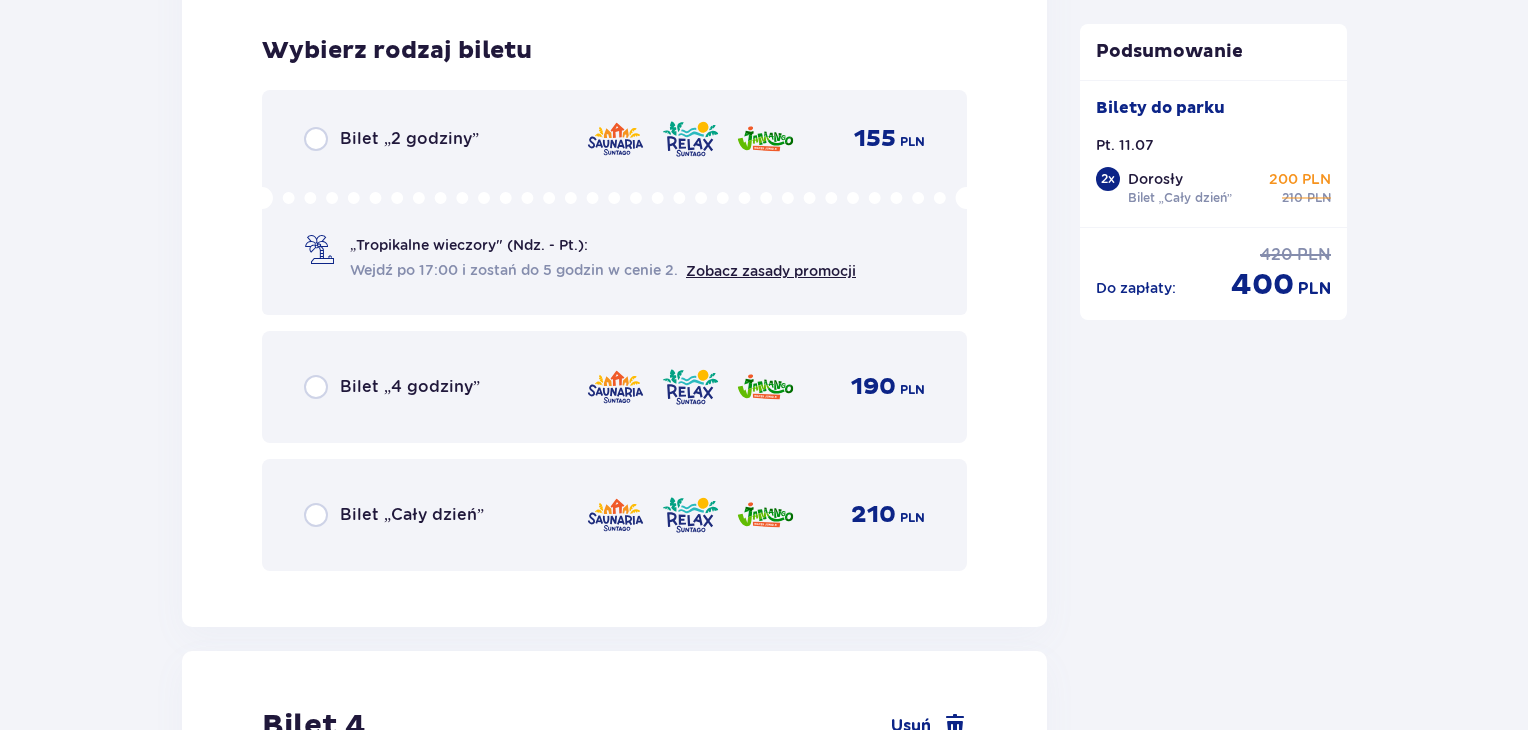 scroll, scrollTop: 5125, scrollLeft: 0, axis: vertical 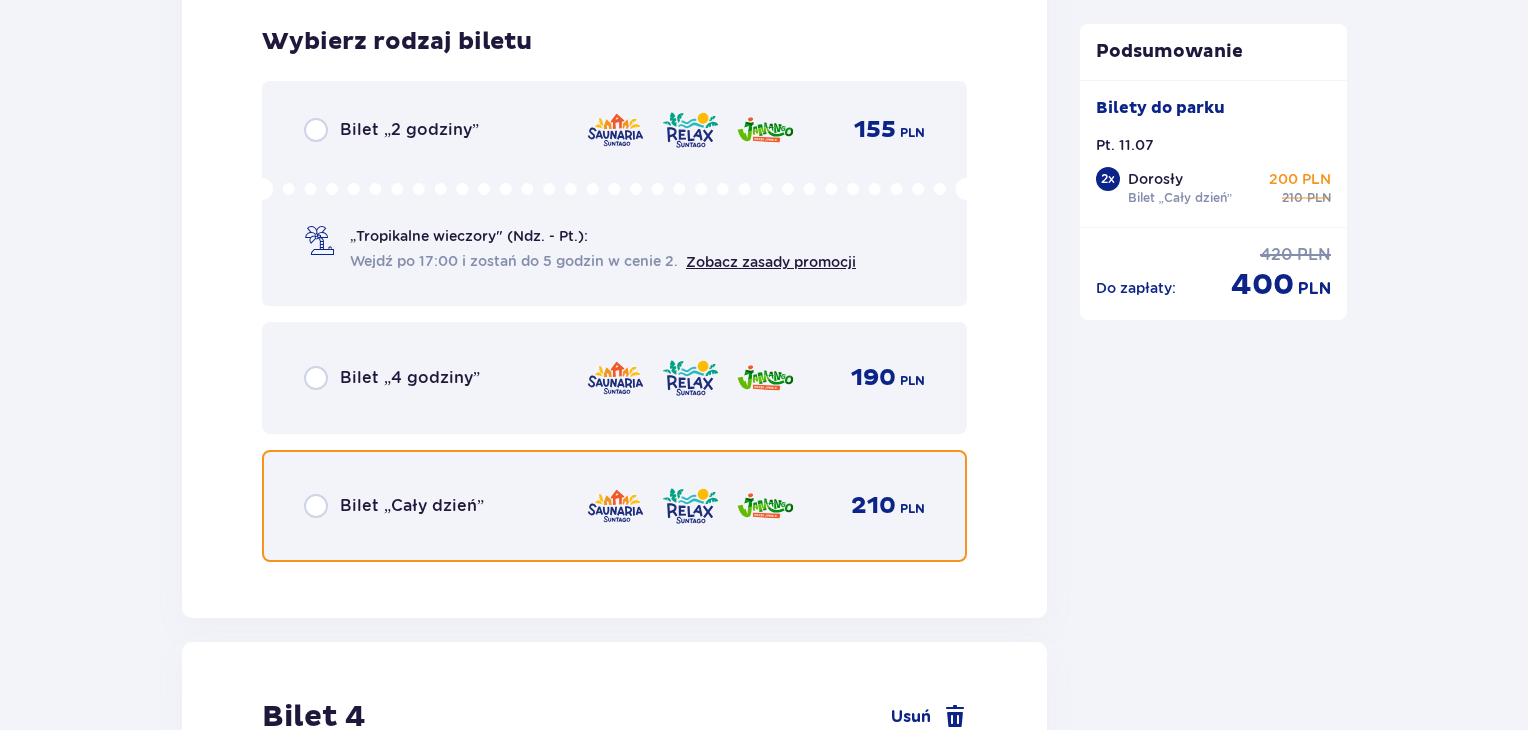 click at bounding box center (316, 506) 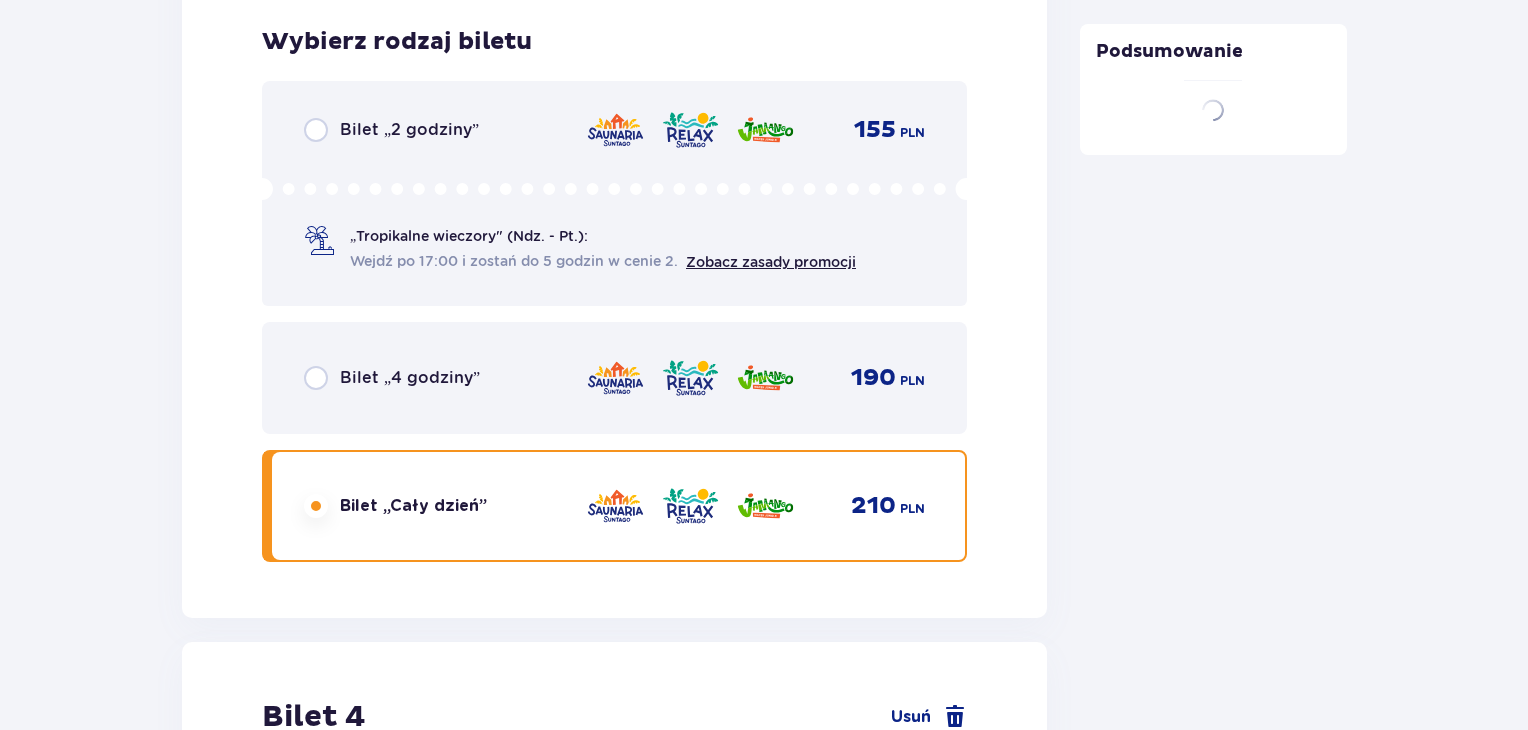 scroll, scrollTop: 5740, scrollLeft: 0, axis: vertical 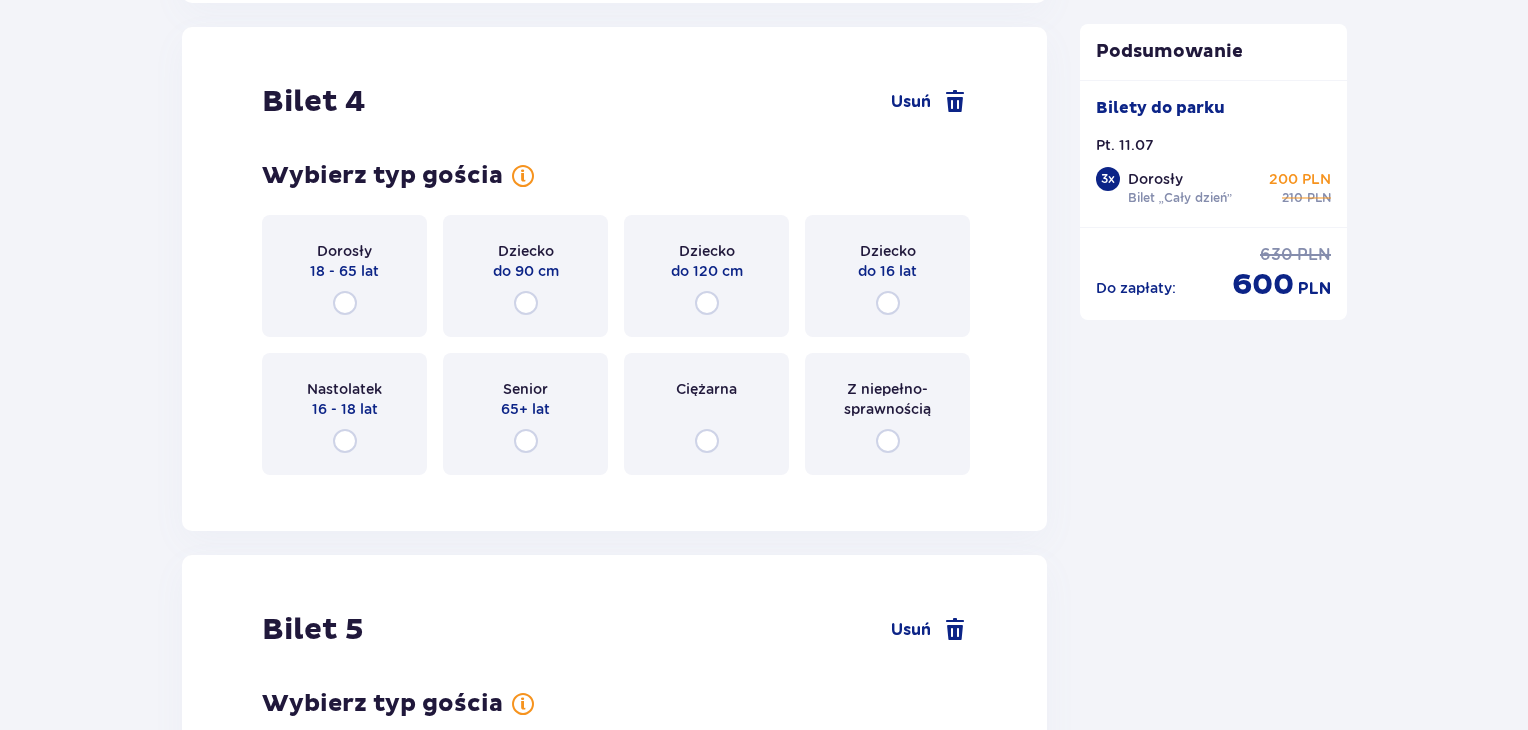 click at bounding box center (316, -1720) 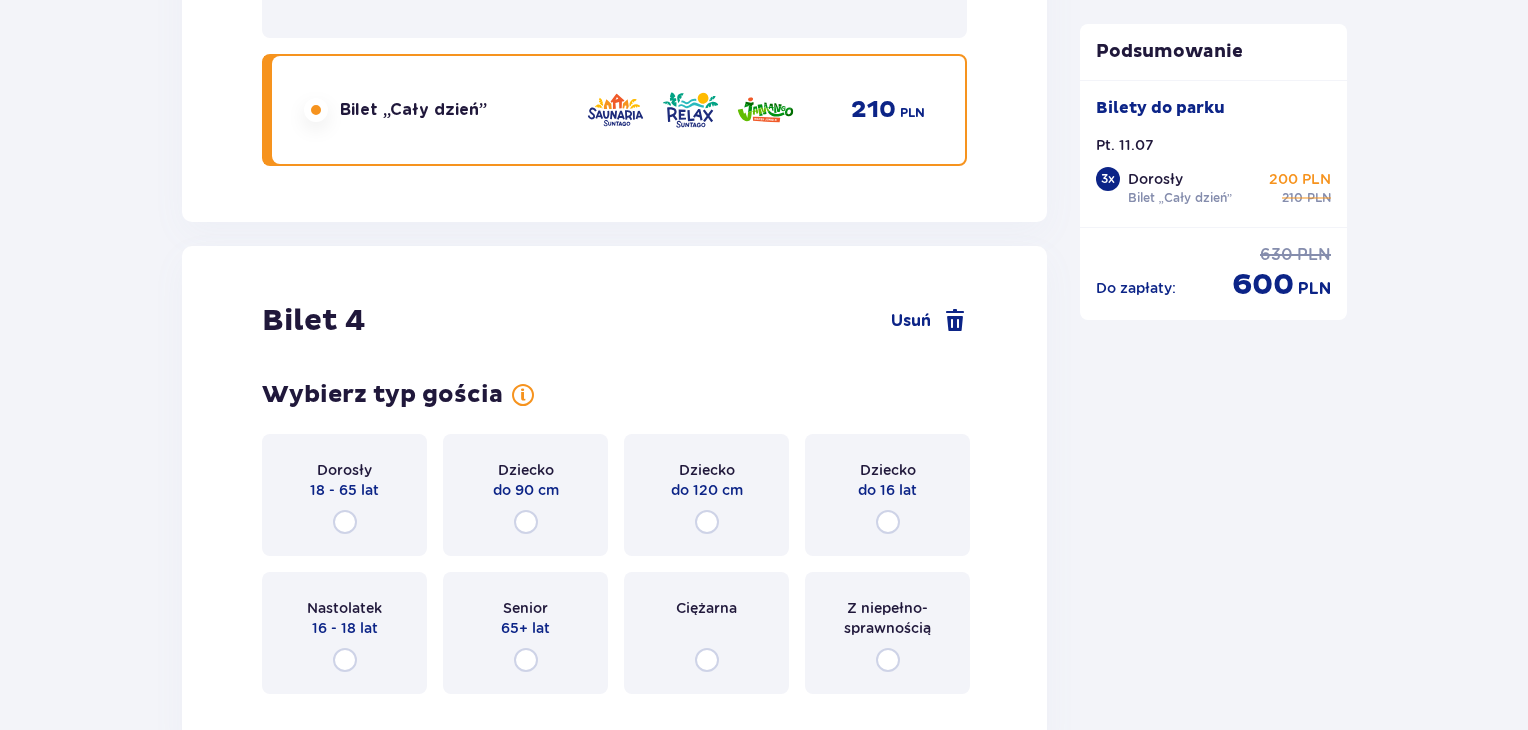 click at bounding box center (316, -3112) 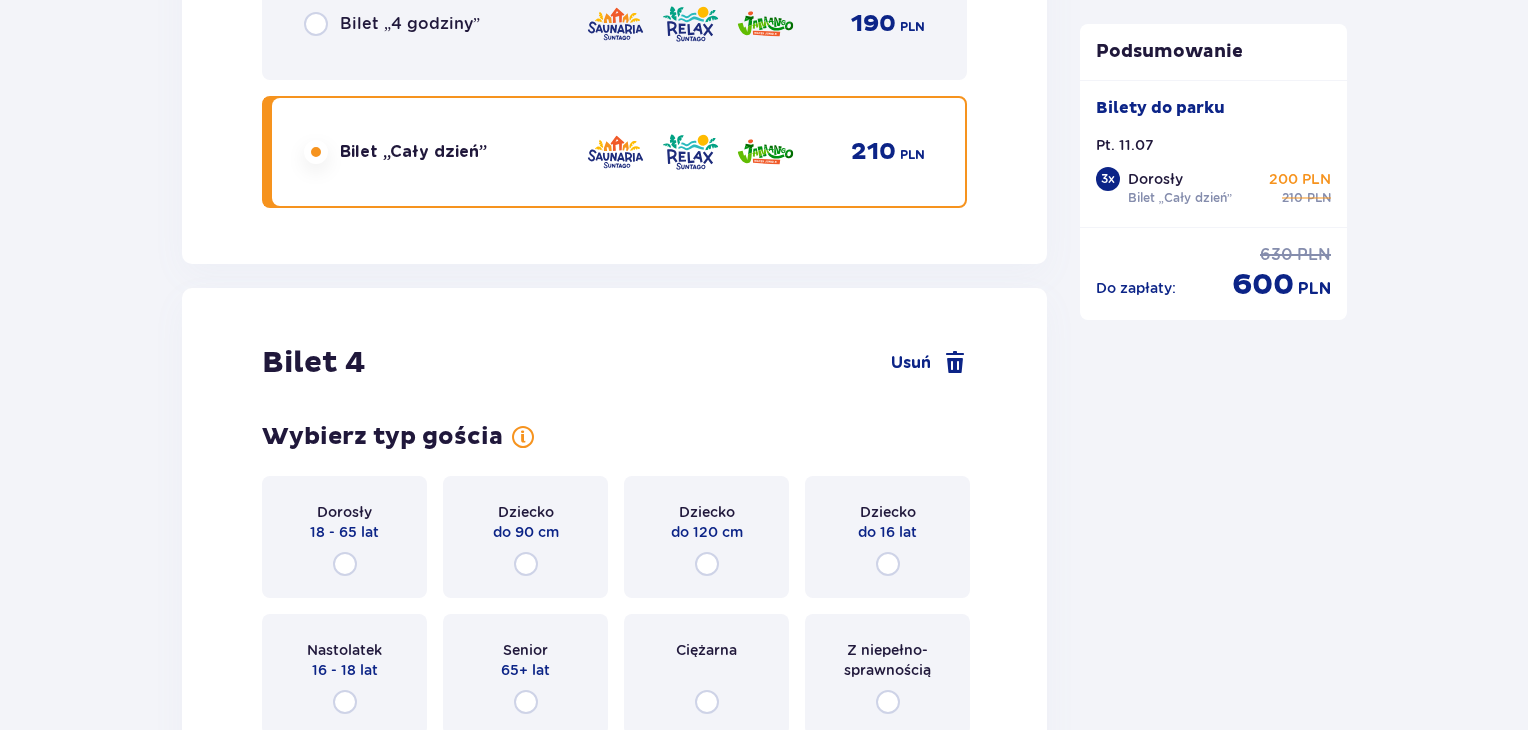 radio on "true" 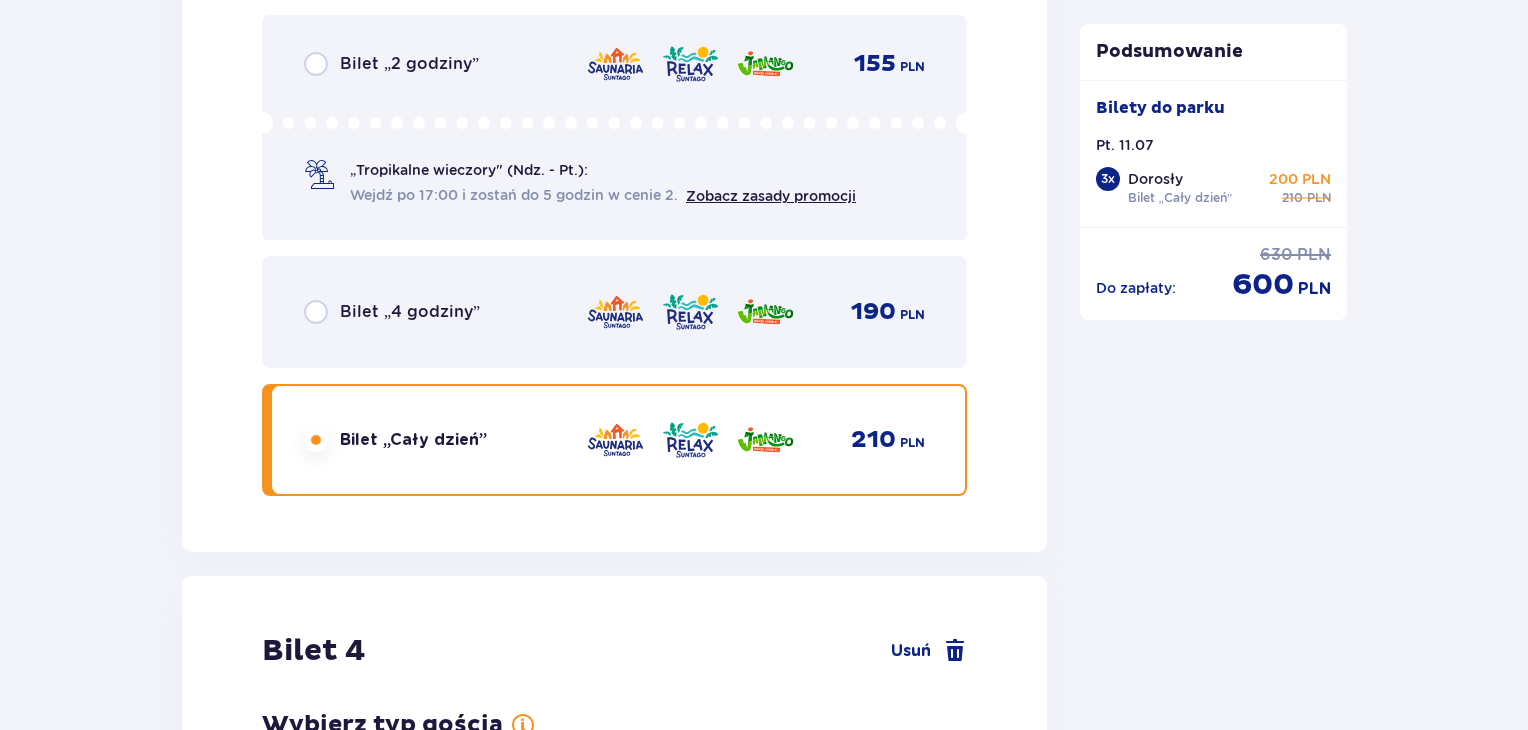 click at bounding box center [316, 440] 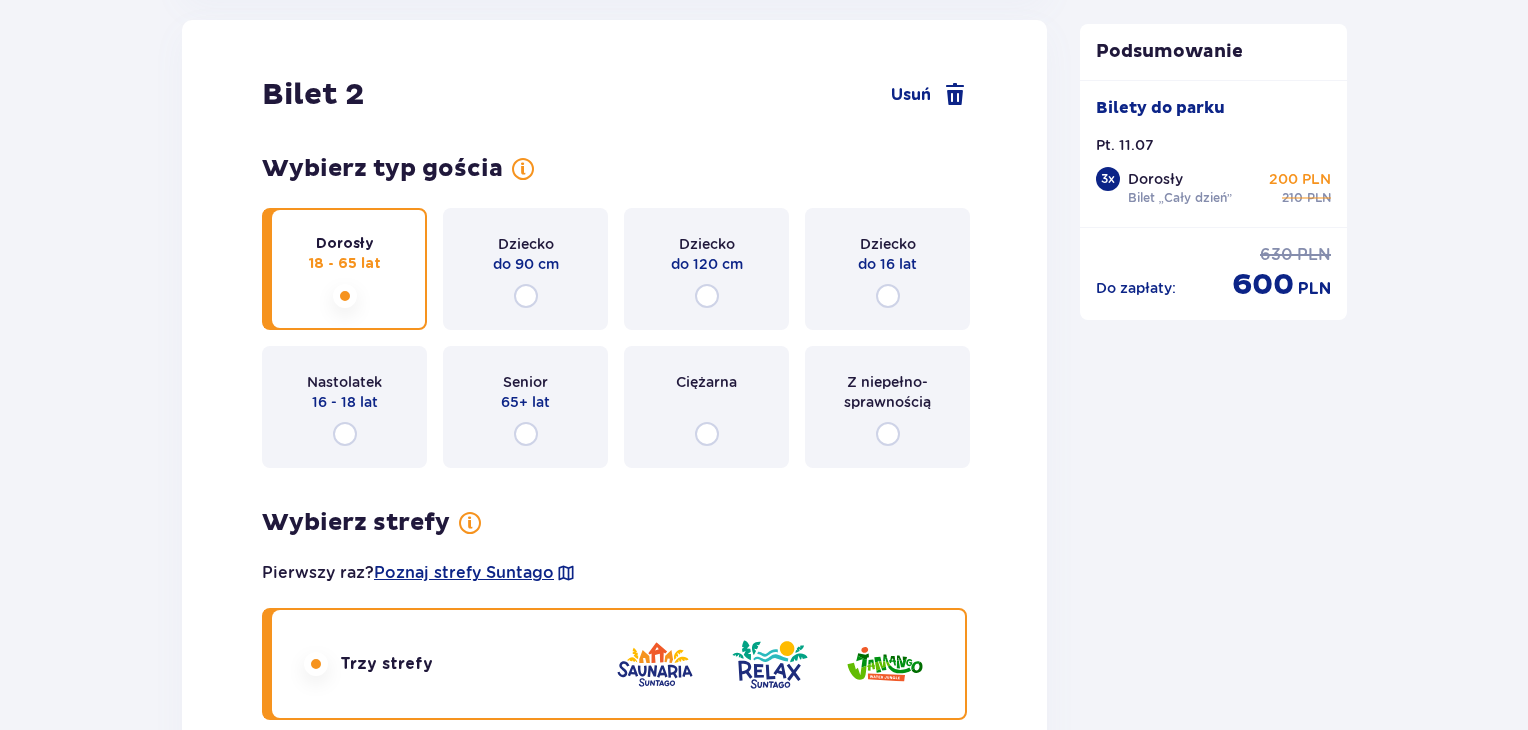 click at bounding box center (316, -116) 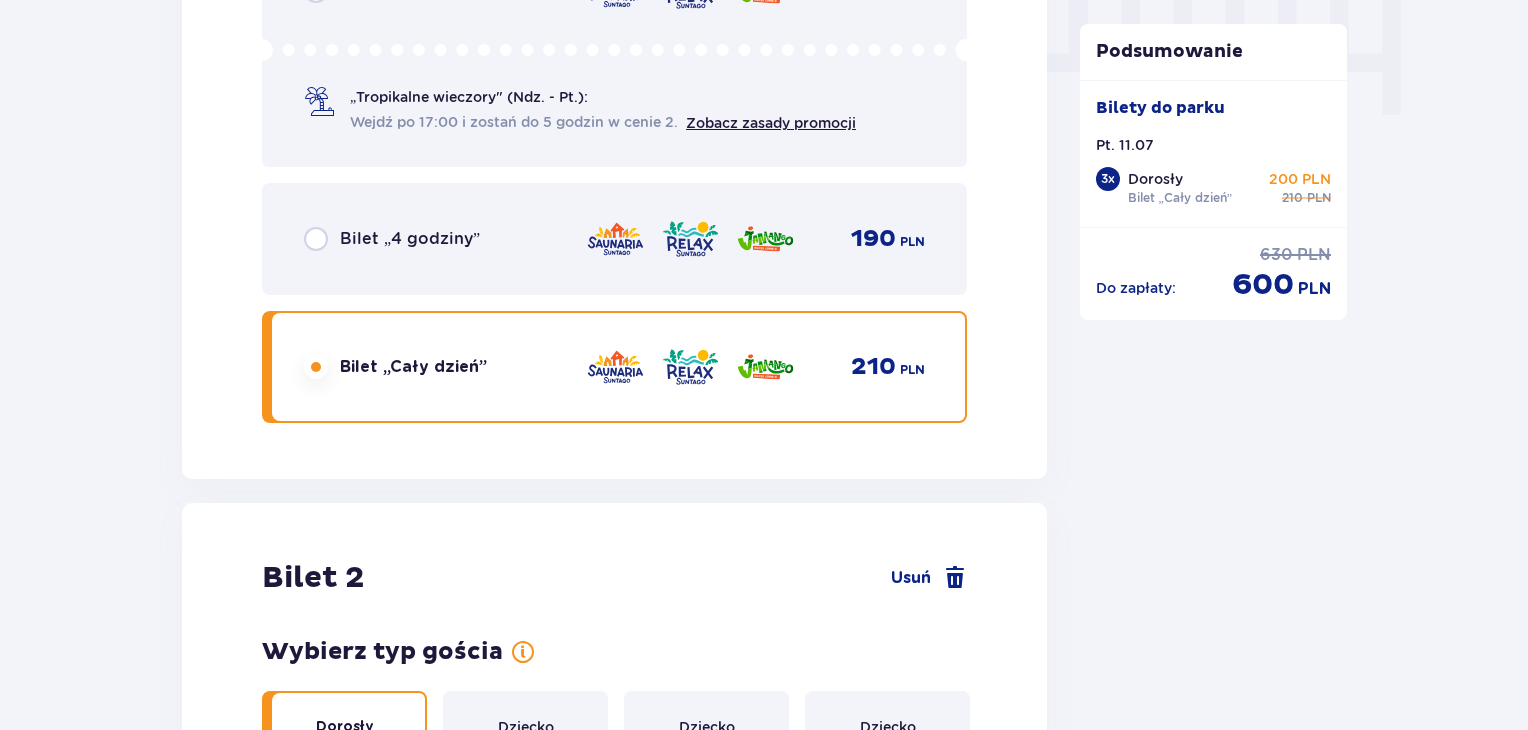 click at bounding box center [316, 1978] 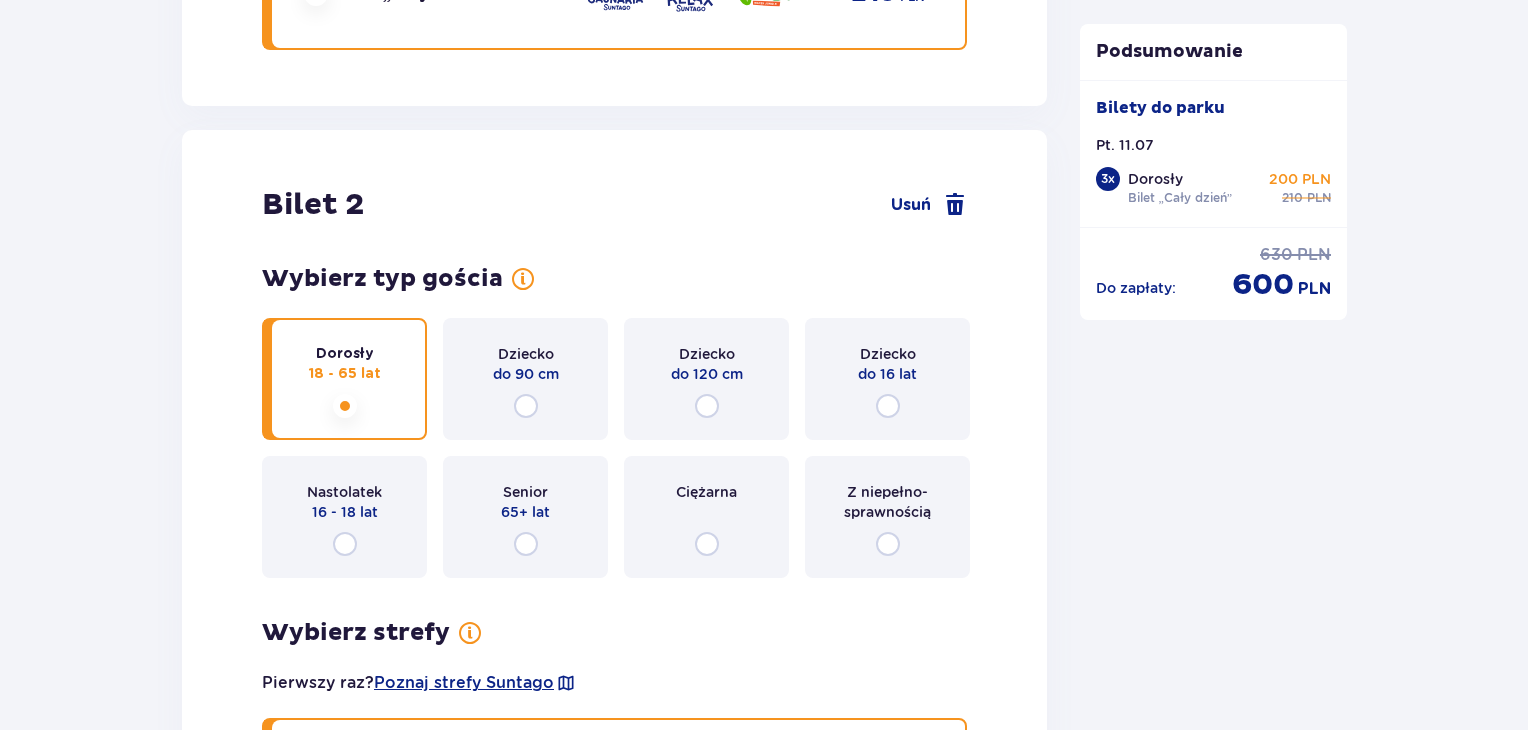 click at bounding box center (316, 3216) 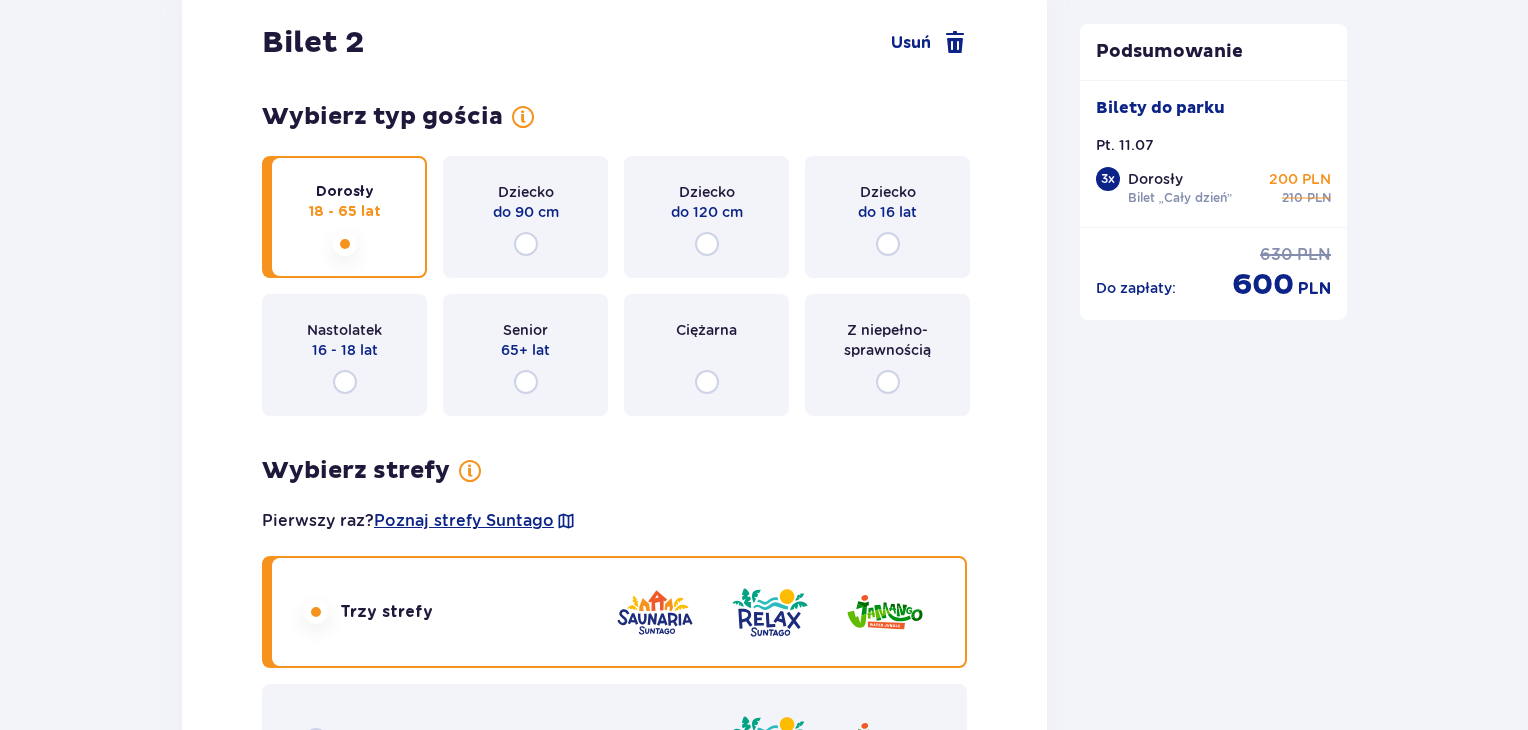 click at bounding box center (316, -168) 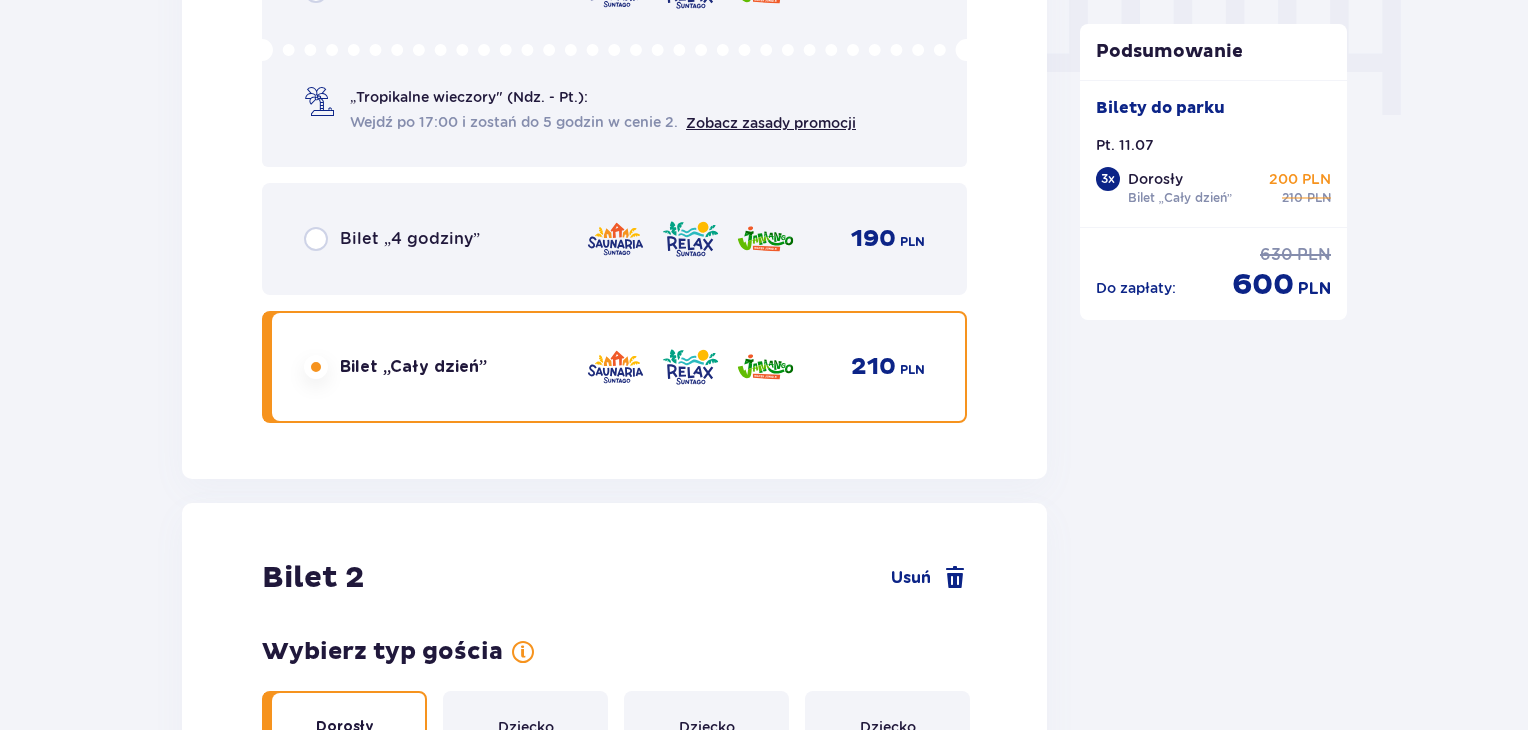 click at bounding box center [316, 1978] 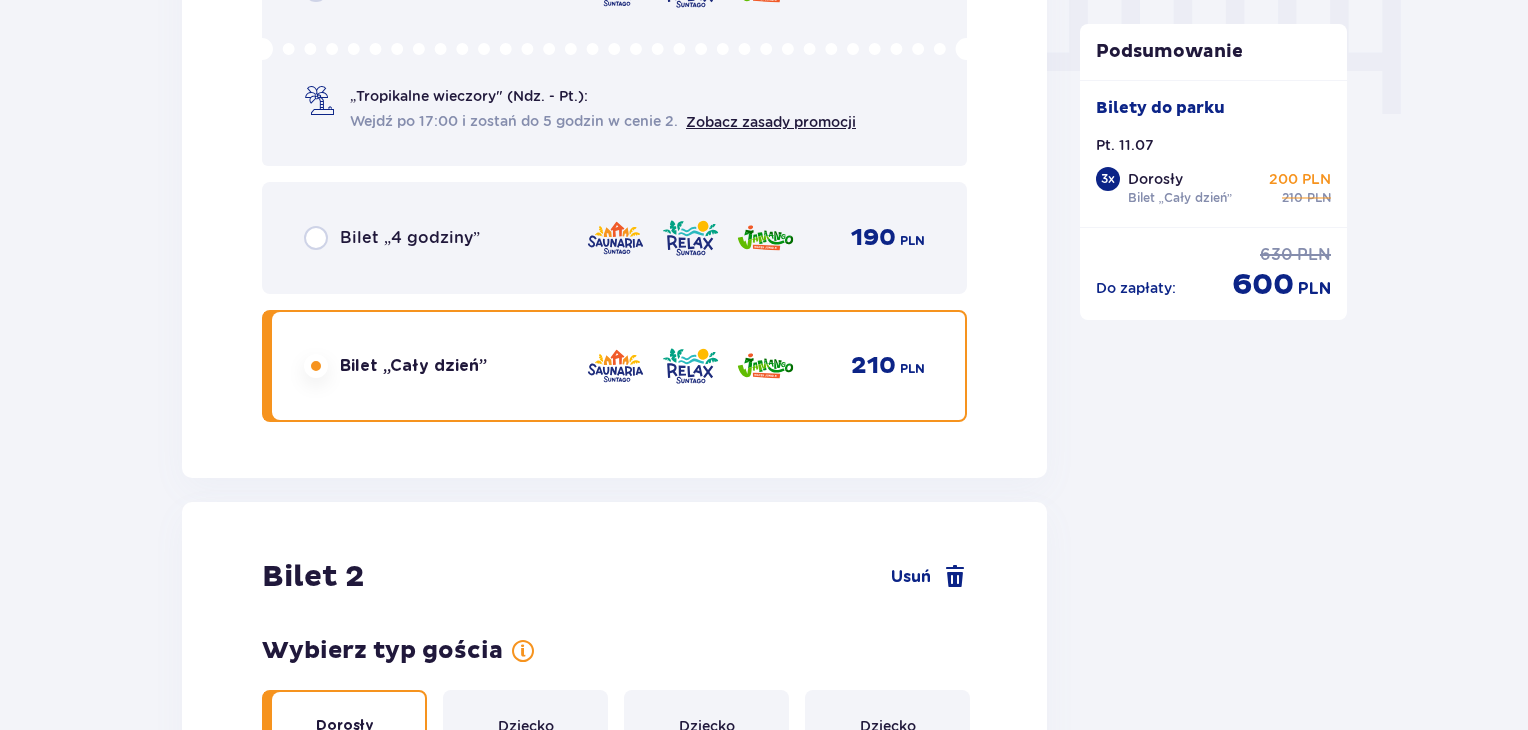 radio on "true" 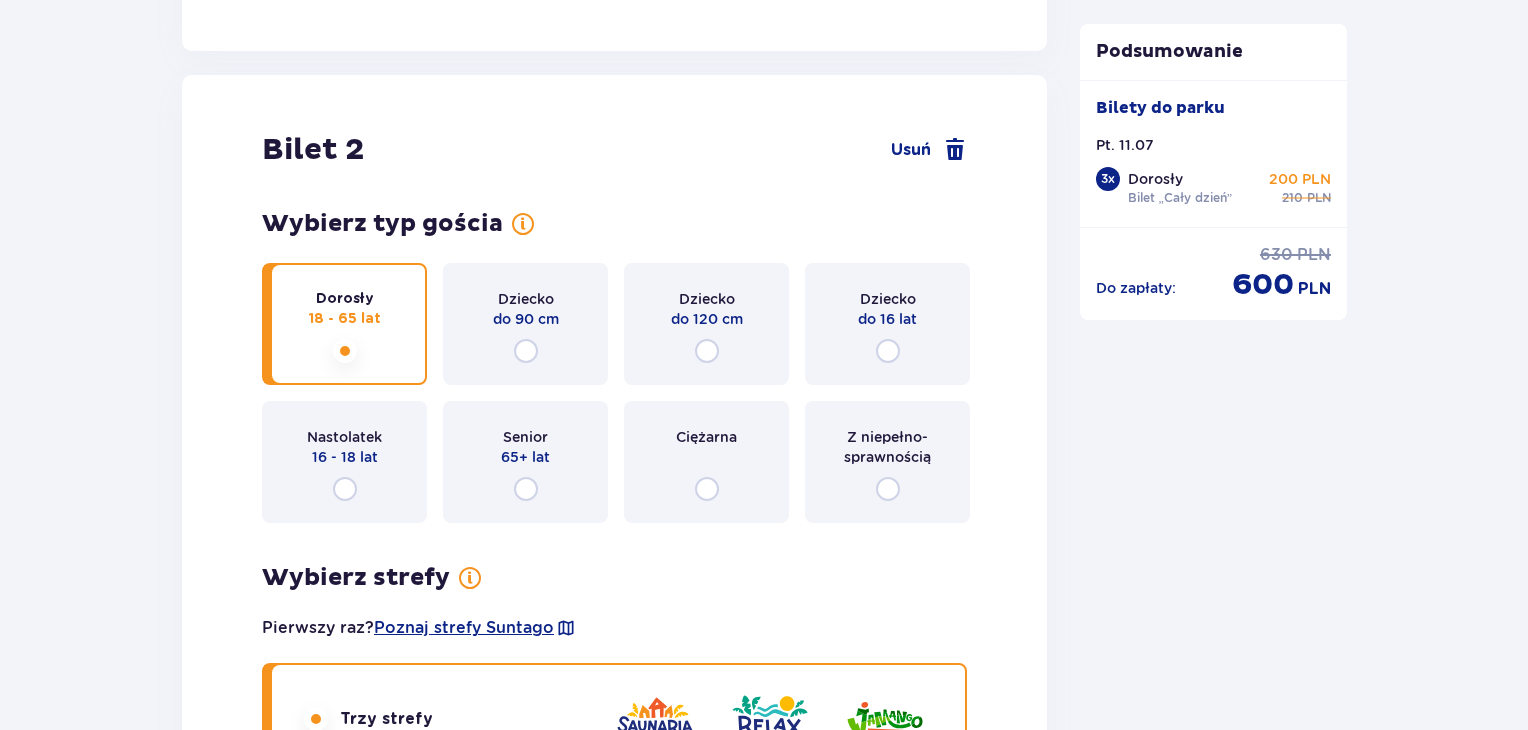 click at bounding box center (316, 3161) 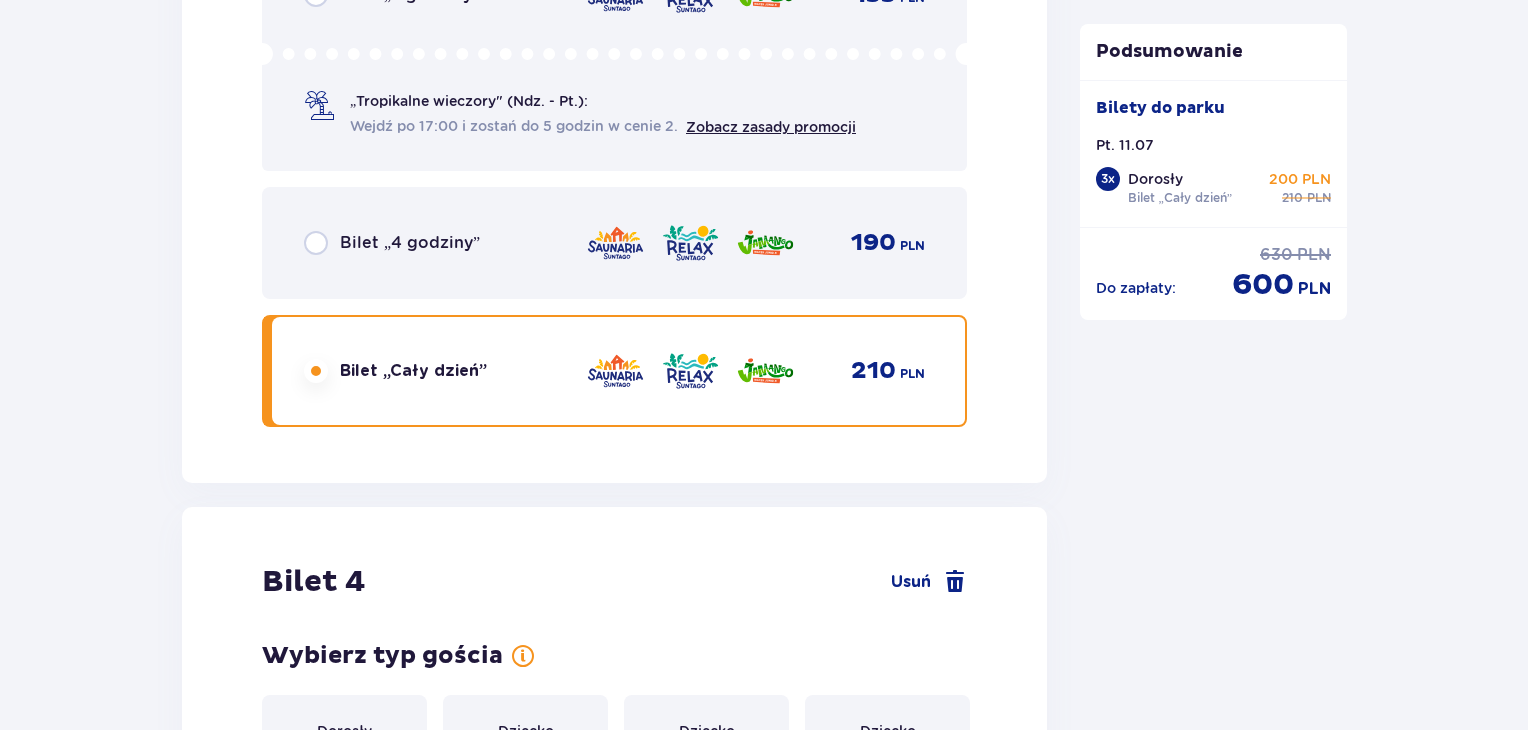 scroll, scrollTop: 5263, scrollLeft: 0, axis: vertical 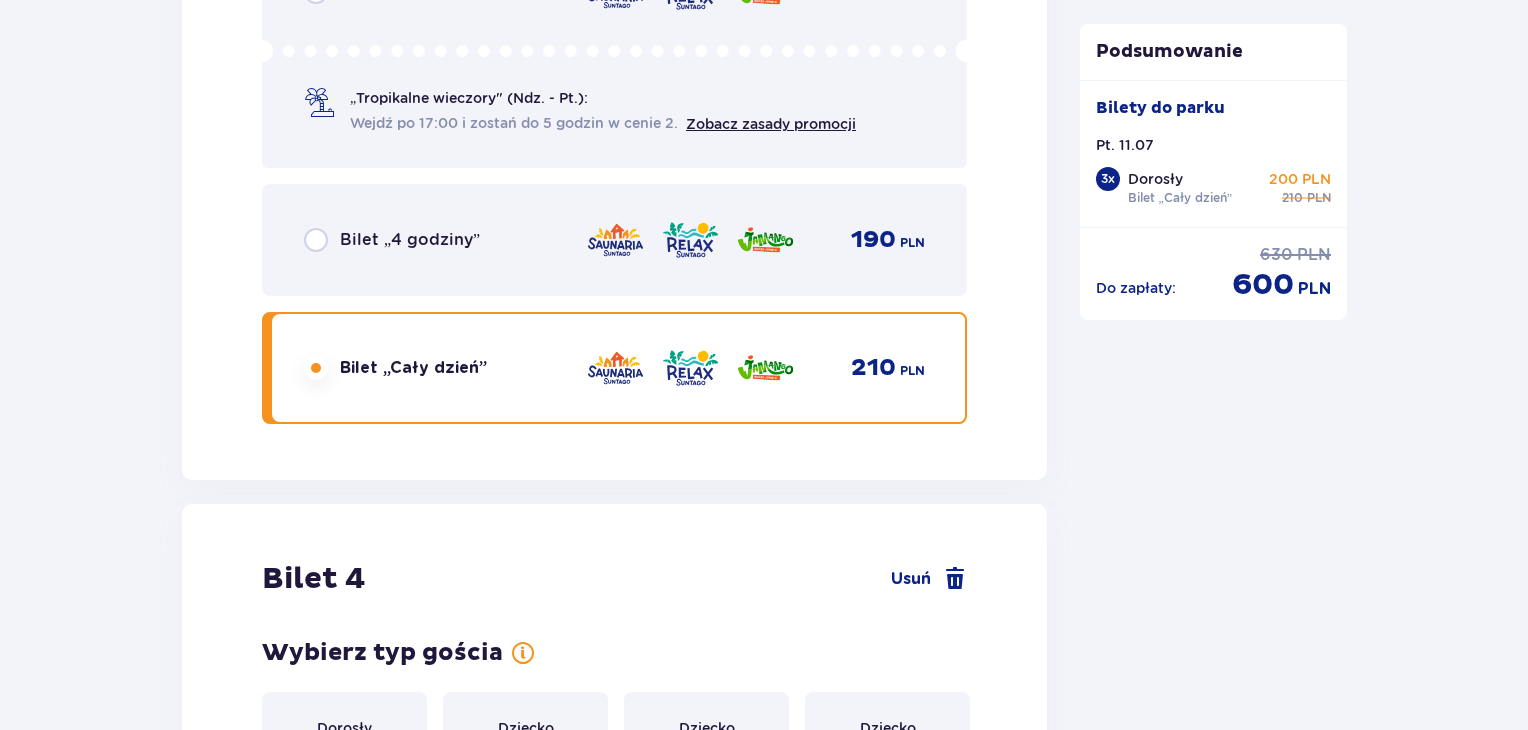 click on "Bilety Pomiń ten krok Znajdź bilety Kupuj bilety online, aby mieć gwarancję wejścia i korzystać z dedykowanych kas szybkiej obsługi. Długość pobytu 1 dzień Dłużej Data przyjazdu 11.07.25 Liczba osób 7 Oferta specjalna Pakiet Family 2+2    -  640 PLN Całodniowe bilety do strefy Jamango (2 dorosłych i 2 dzieci do 16 lat) Voucher 100 zł w cenie: do wykorzystania online lub na miejscu (np. w restauracji) Zasady oferty Kontynuuj bez pakietu Bilet   1 Usuń Wybierz typ gościa Dorosły 18 - 65 lat Dziecko do 90 cm Dziecko do 120 cm Dziecko do 16 lat Nastolatek 16 - 18 lat Senior 65+ lat Ciężarna Z niepełno­sprawnością Wybierz strefy Pierwszy raz?  Poznaj strefy Suntago Trzy strefy Dwie strefy Jedna strefa Wybierz rodzaj biletu Bilet „2 godziny” 155 PLN „Tropikalne wieczory" (Ndz. - Pt.): Wejdź po 17:00 i zostań do 5 godzin w cenie 2. Zobacz zasady promocji Bilet „4 godziny” 190 PLN Bilet „Cały dzień” 210 PLN Bilet   2 Usuń Wybierz typ gościa Dorosły 18 - 65 lat Dziecko" at bounding box center (764, -1150) 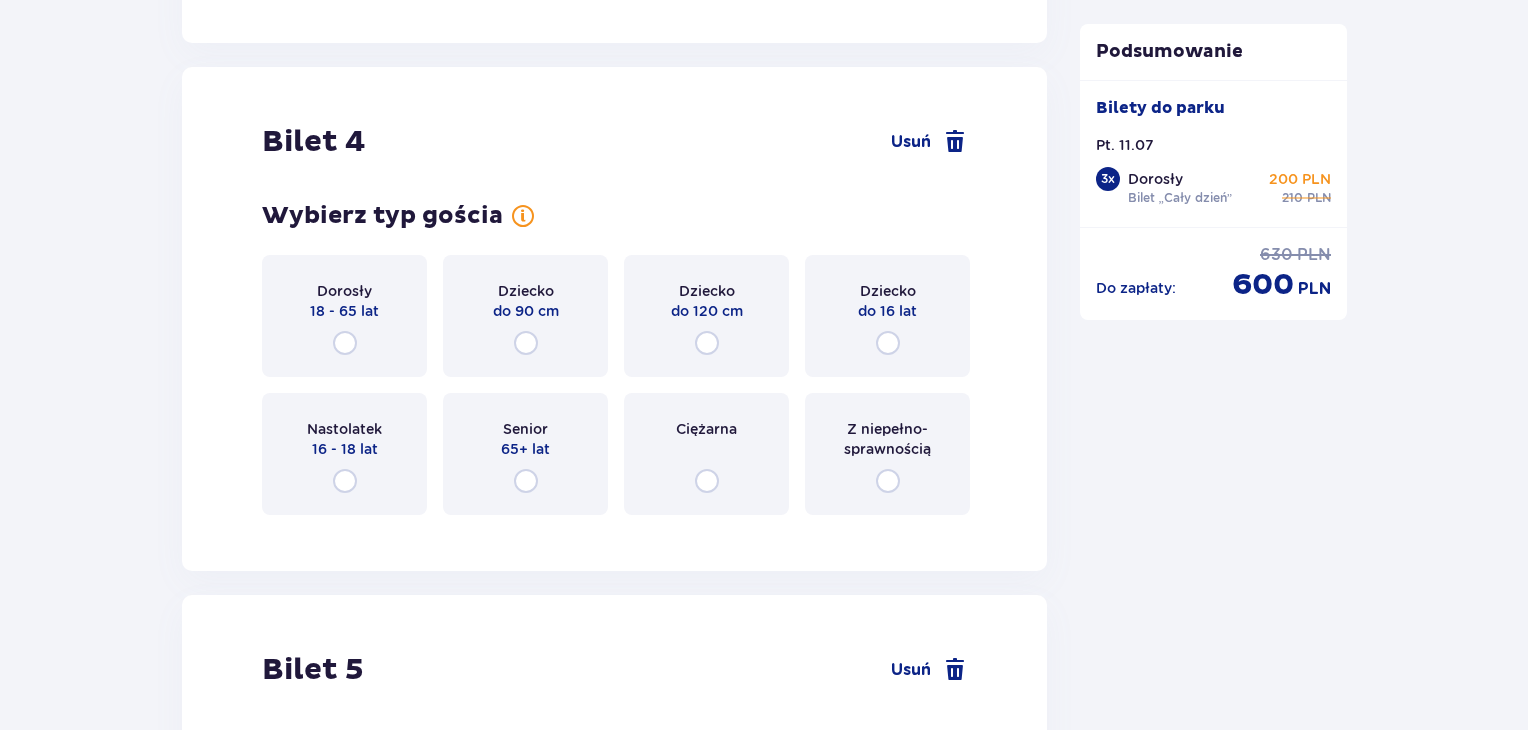 scroll, scrollTop: 5703, scrollLeft: 0, axis: vertical 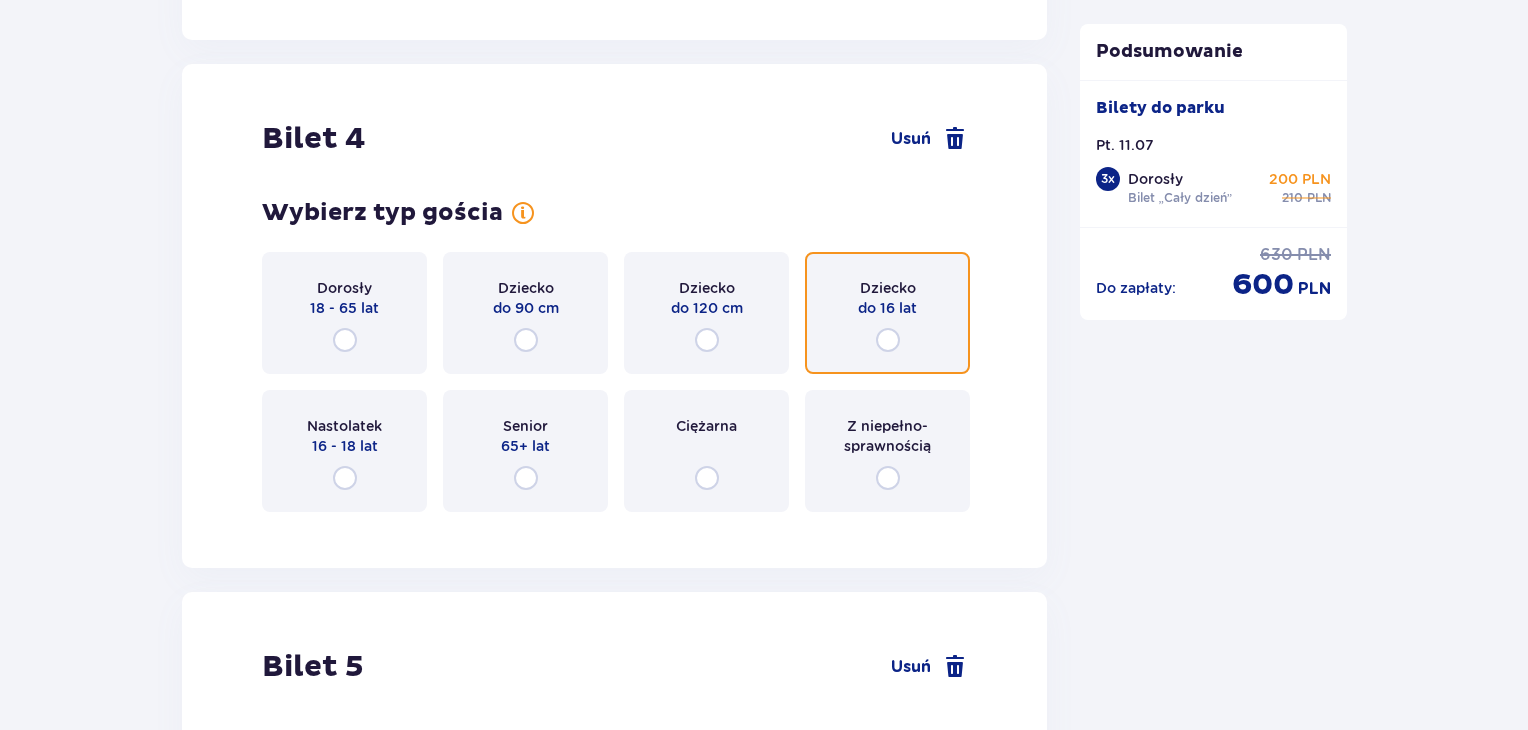 click at bounding box center (888, 340) 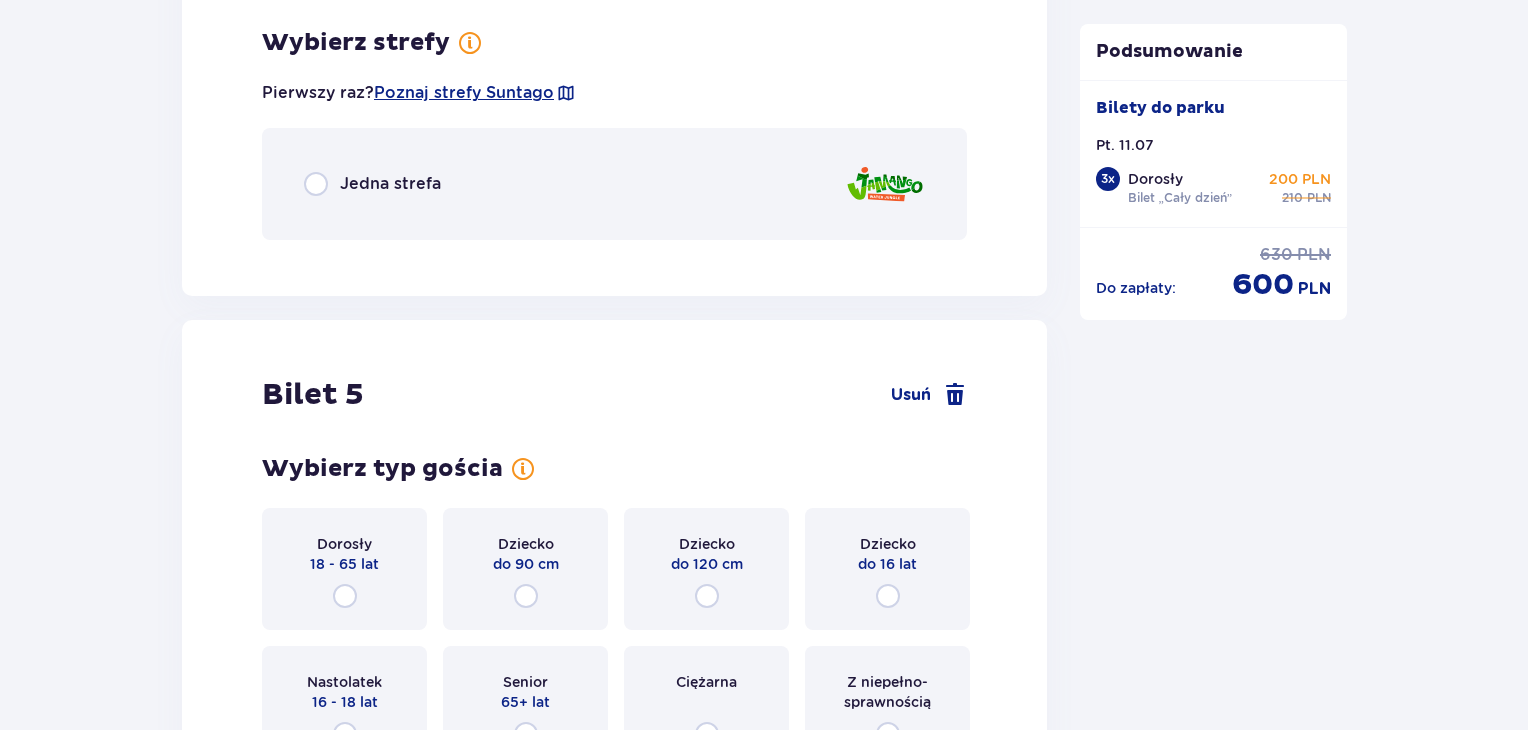 scroll, scrollTop: 6228, scrollLeft: 0, axis: vertical 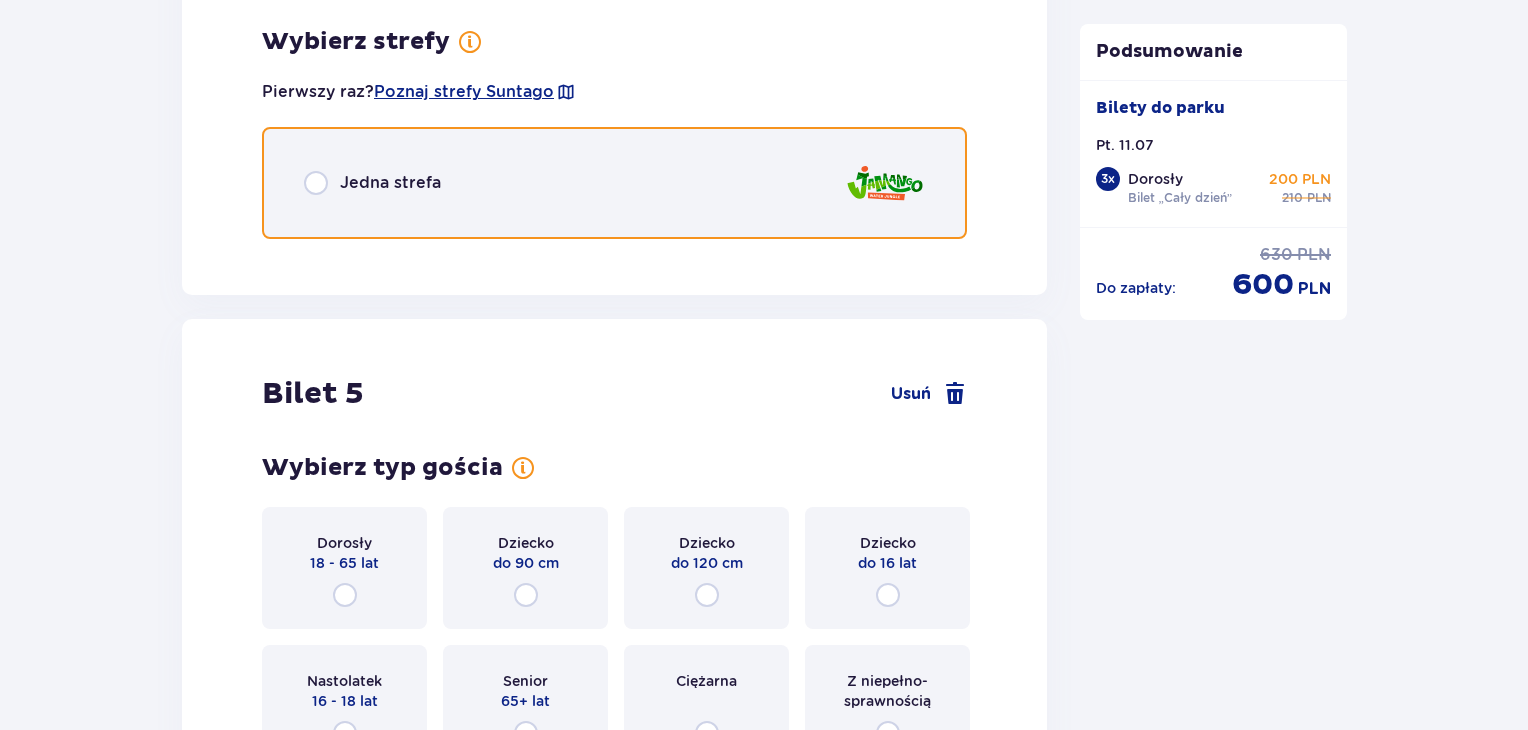 click at bounding box center [316, 183] 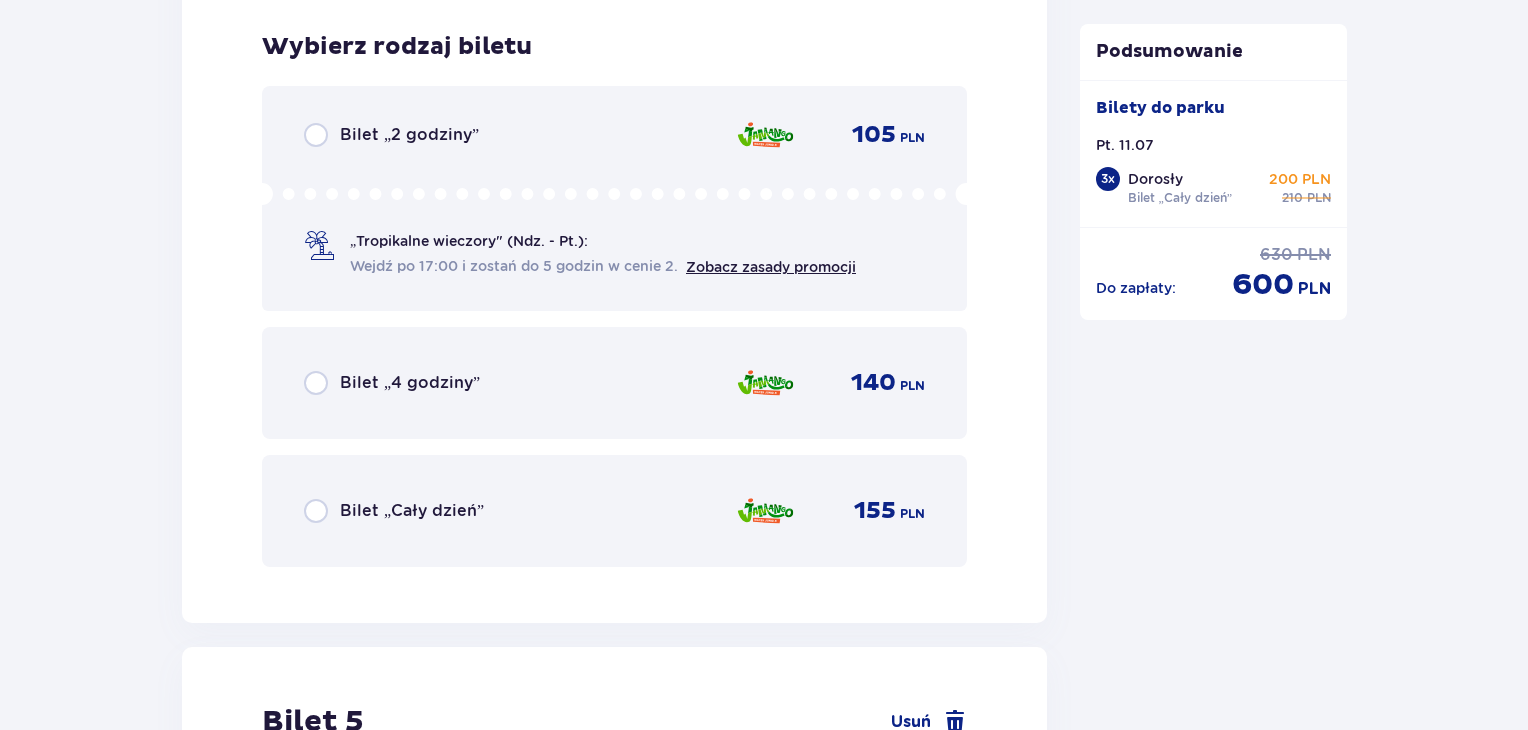 scroll, scrollTop: 6480, scrollLeft: 0, axis: vertical 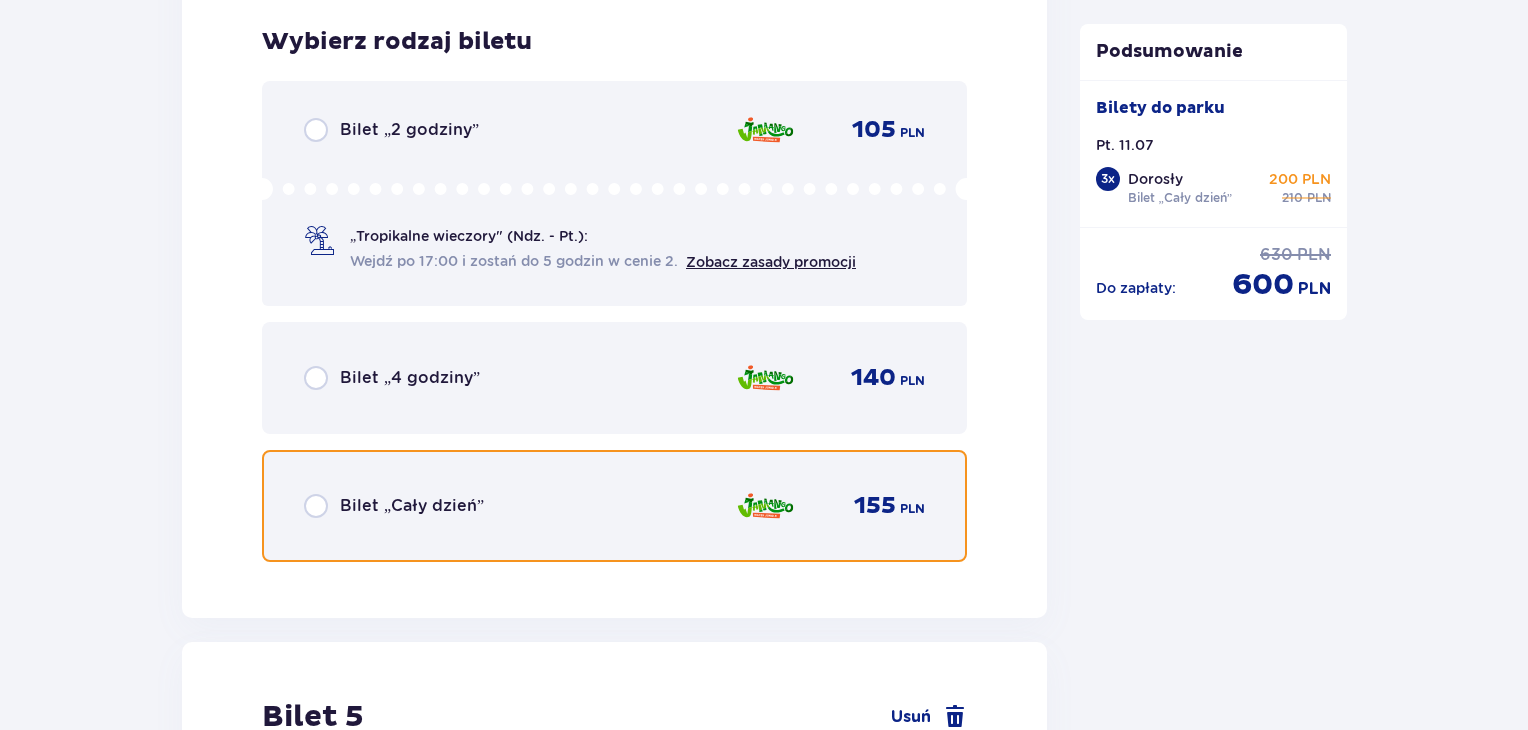 click at bounding box center [316, 506] 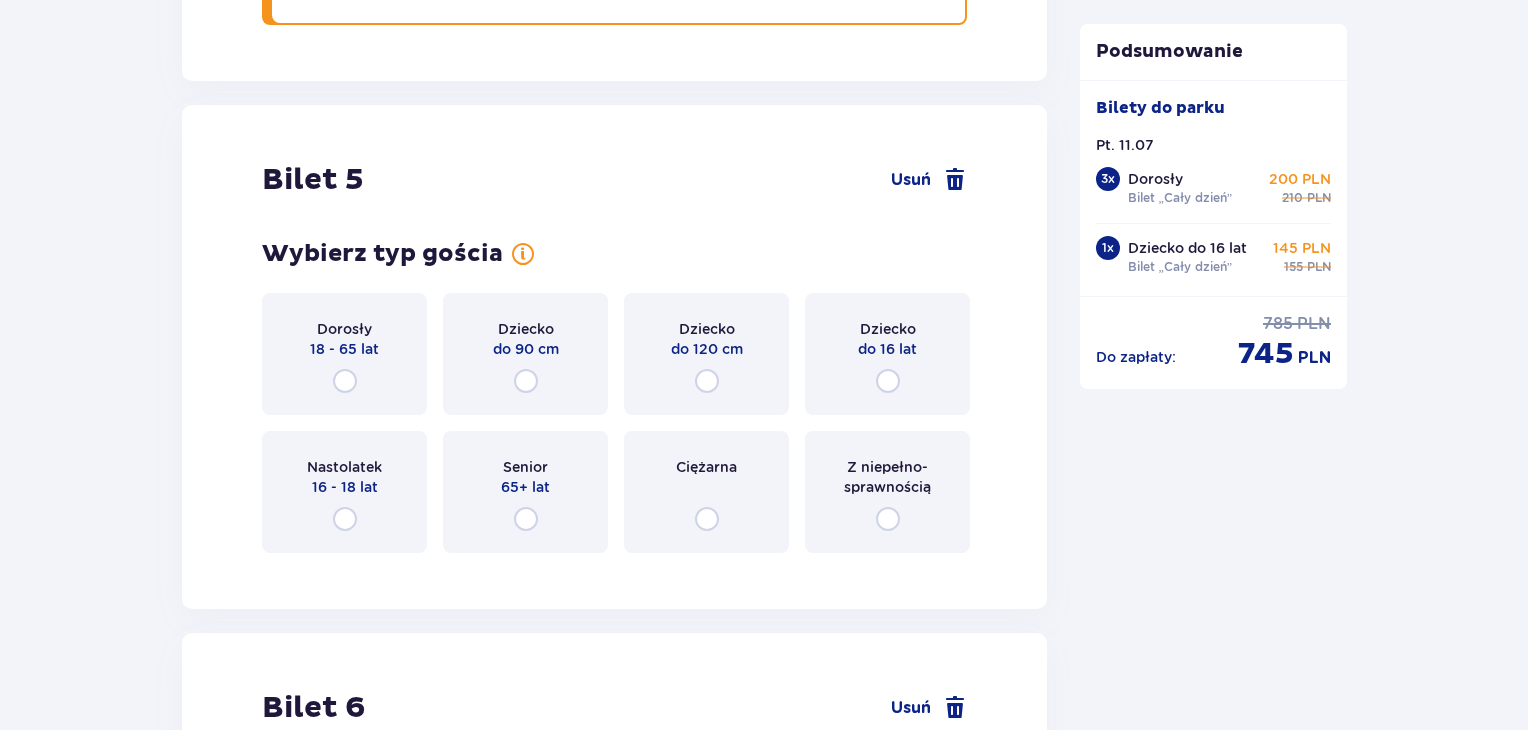 scroll, scrollTop: 7094, scrollLeft: 0, axis: vertical 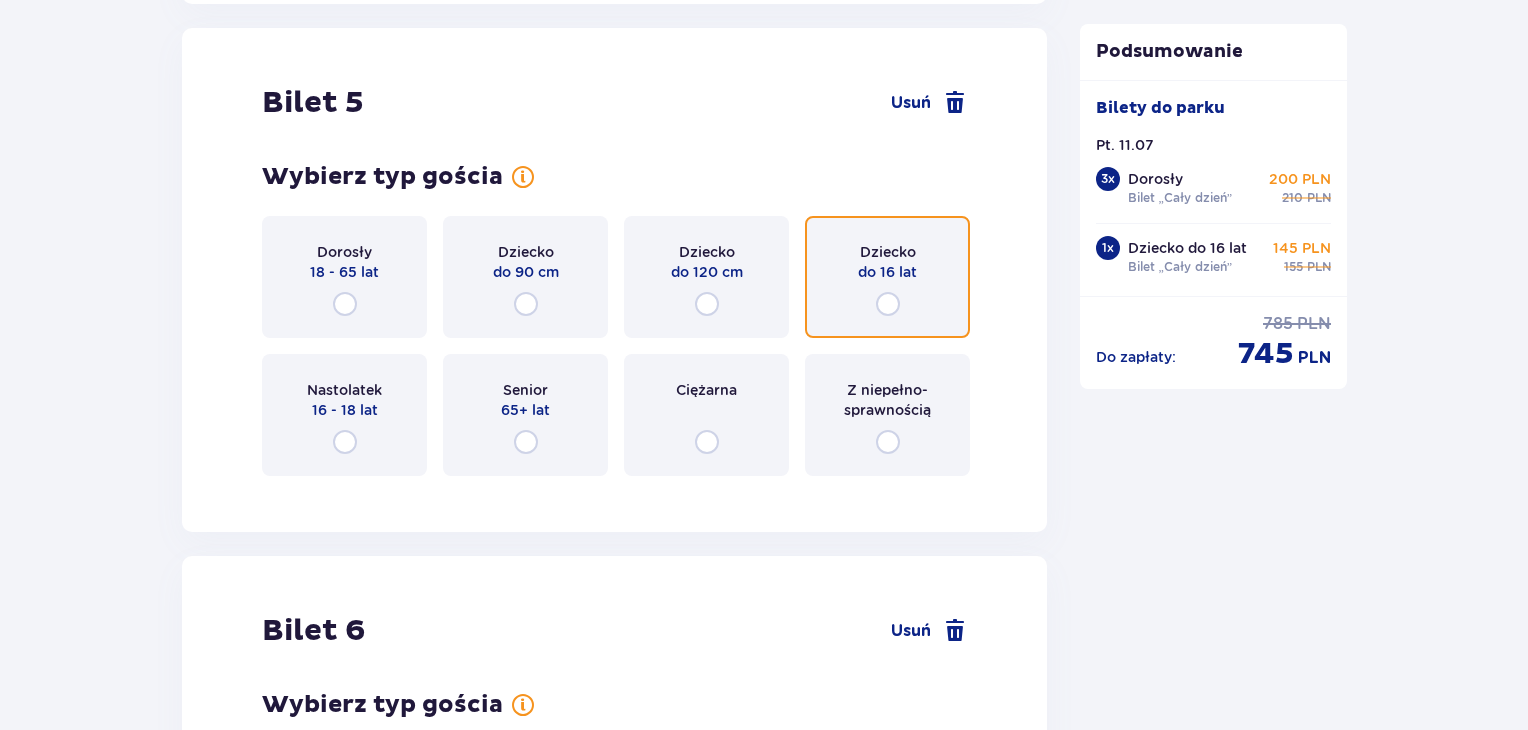 click at bounding box center (888, 304) 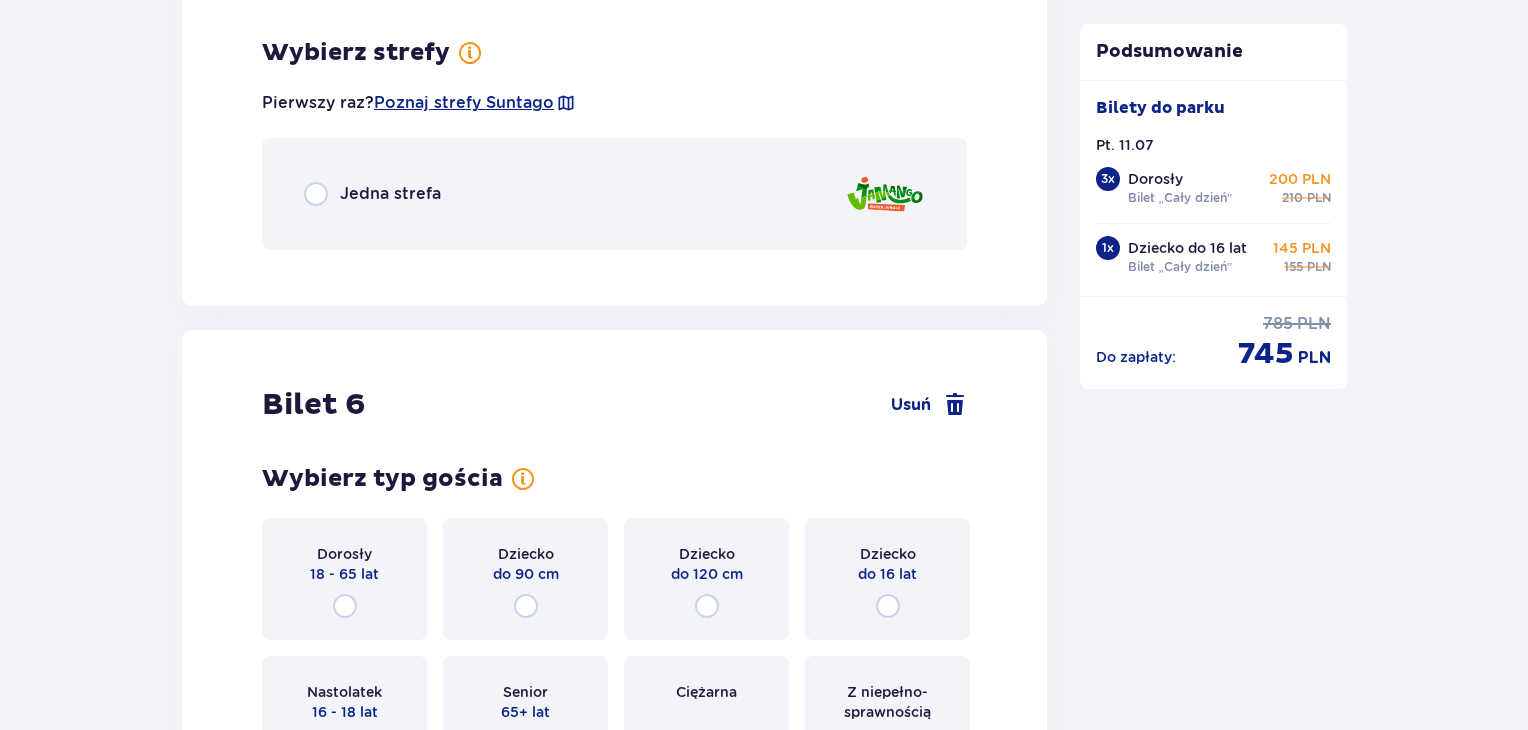 scroll, scrollTop: 7582, scrollLeft: 0, axis: vertical 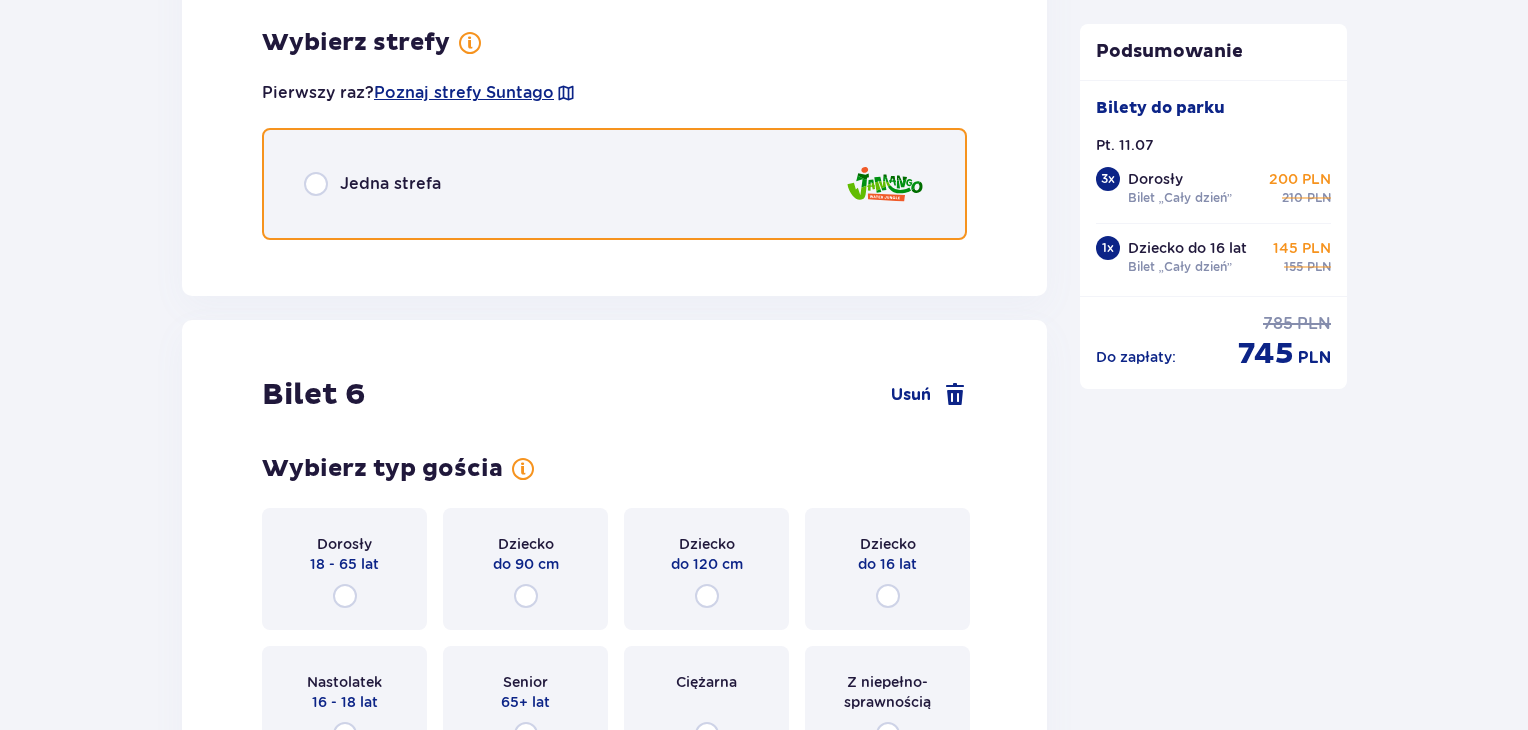 click at bounding box center [316, 184] 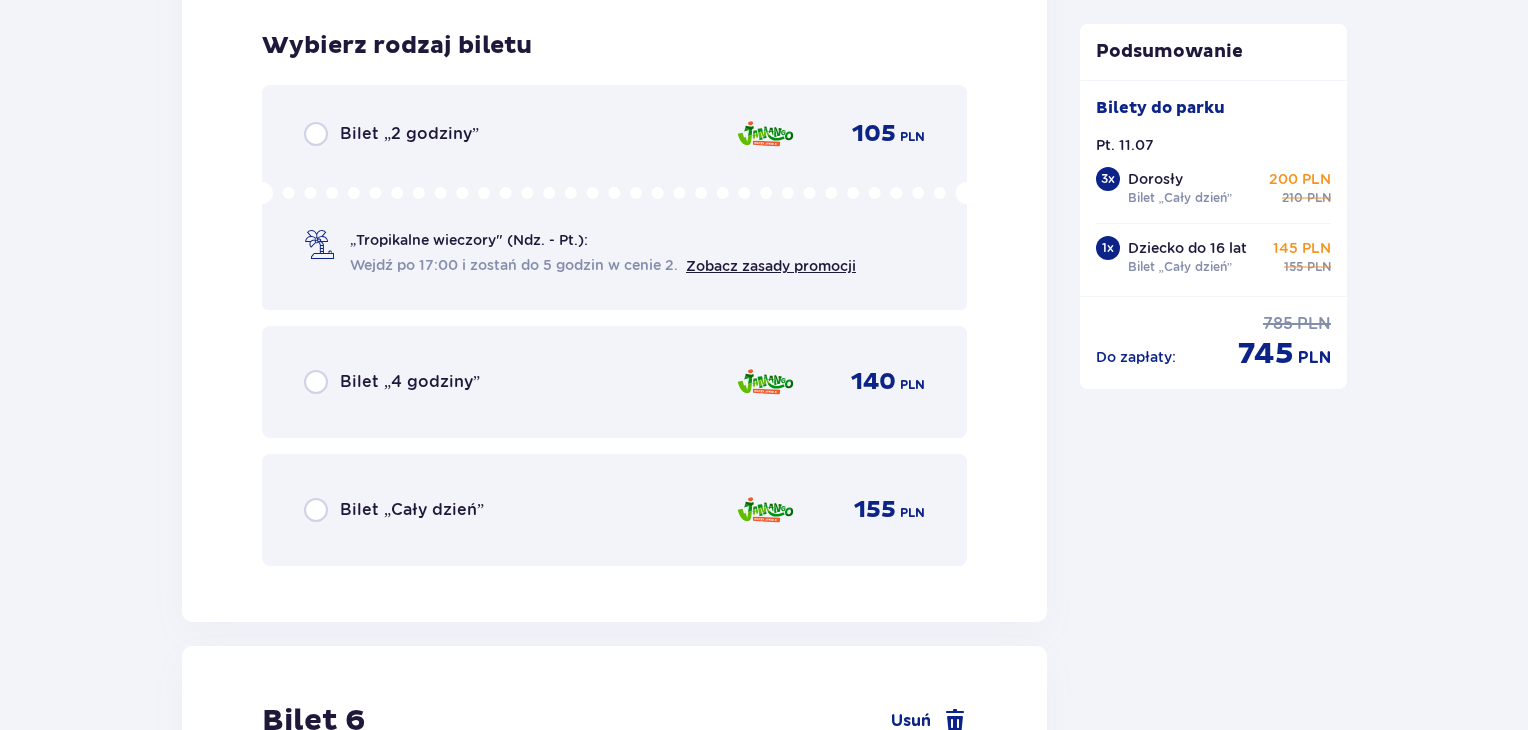 scroll, scrollTop: 7834, scrollLeft: 0, axis: vertical 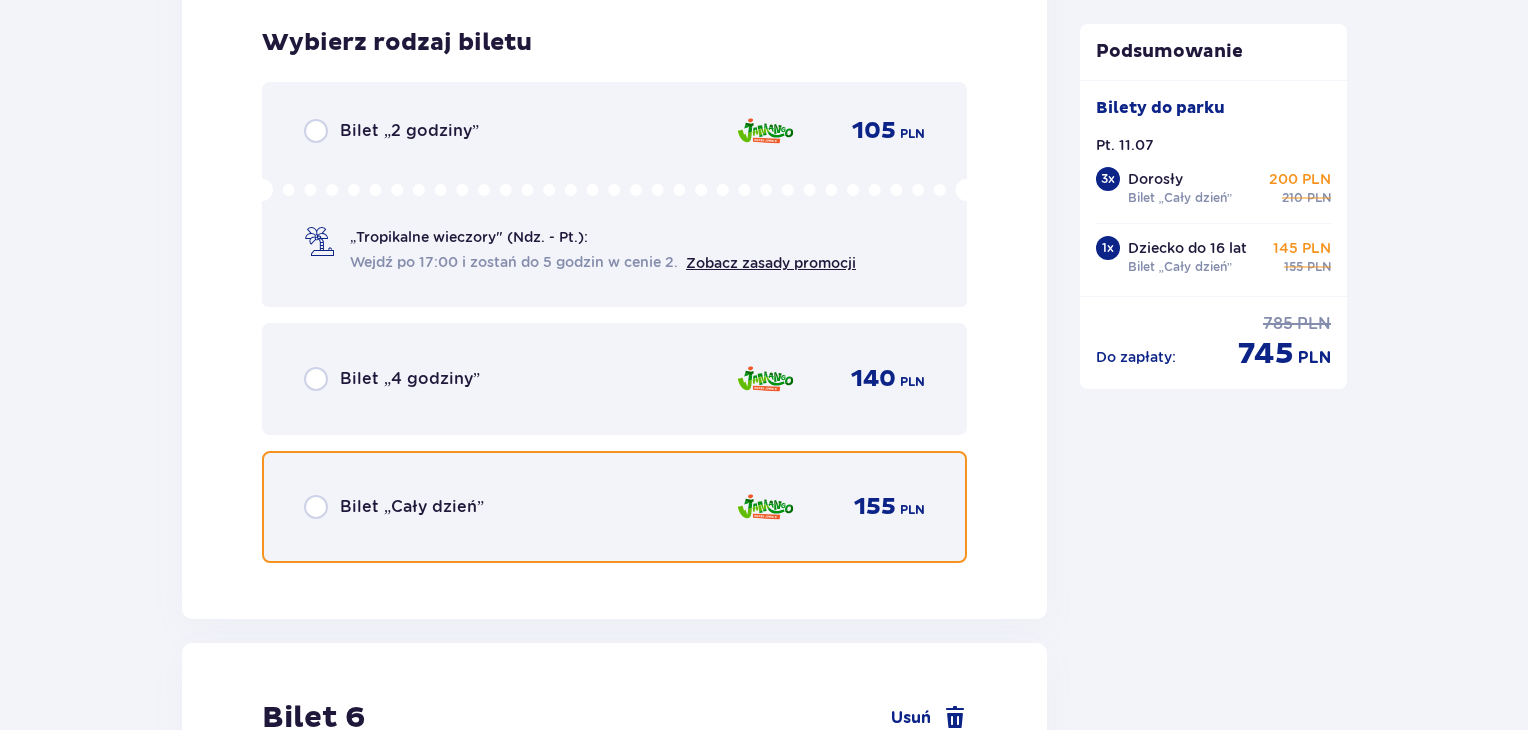 click at bounding box center (316, 507) 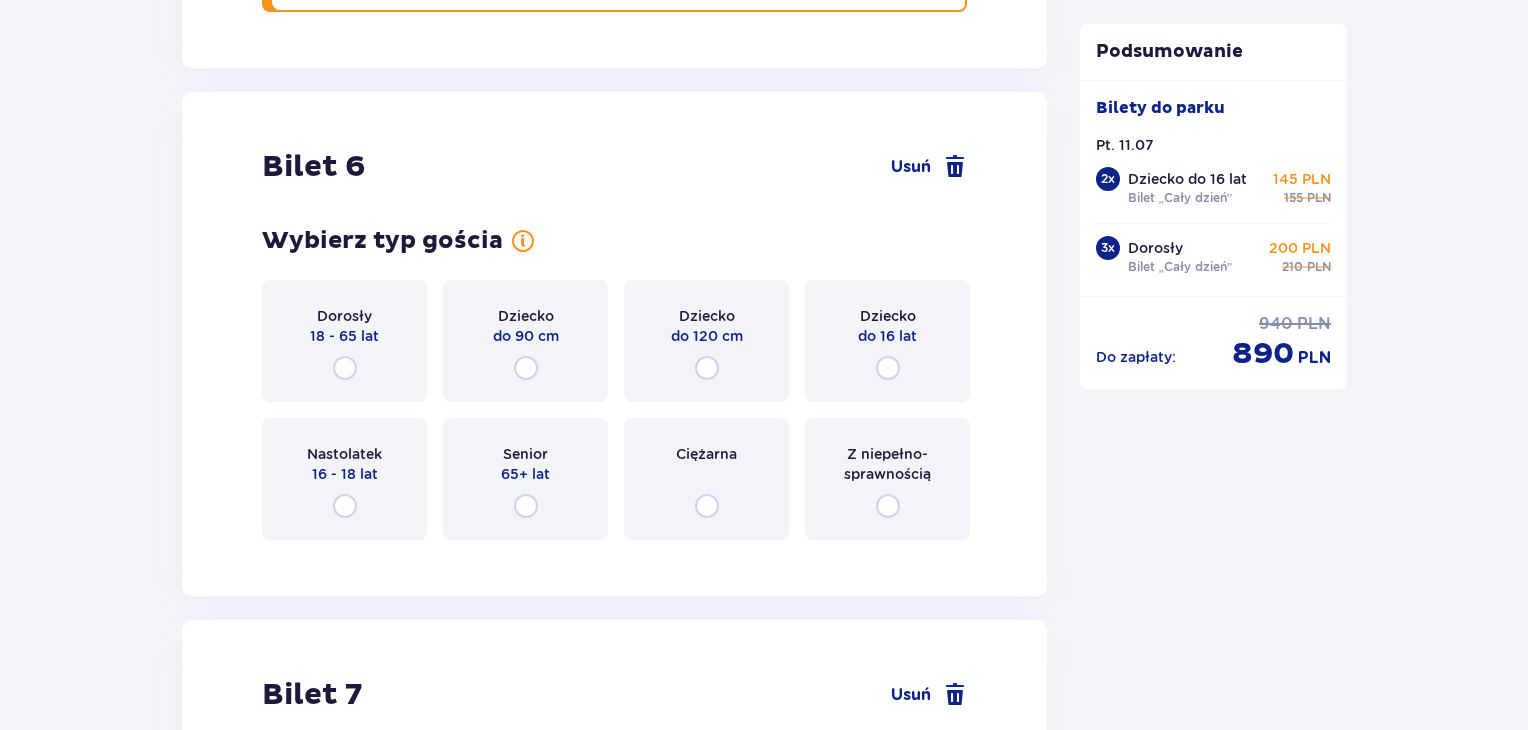 scroll, scrollTop: 8448, scrollLeft: 0, axis: vertical 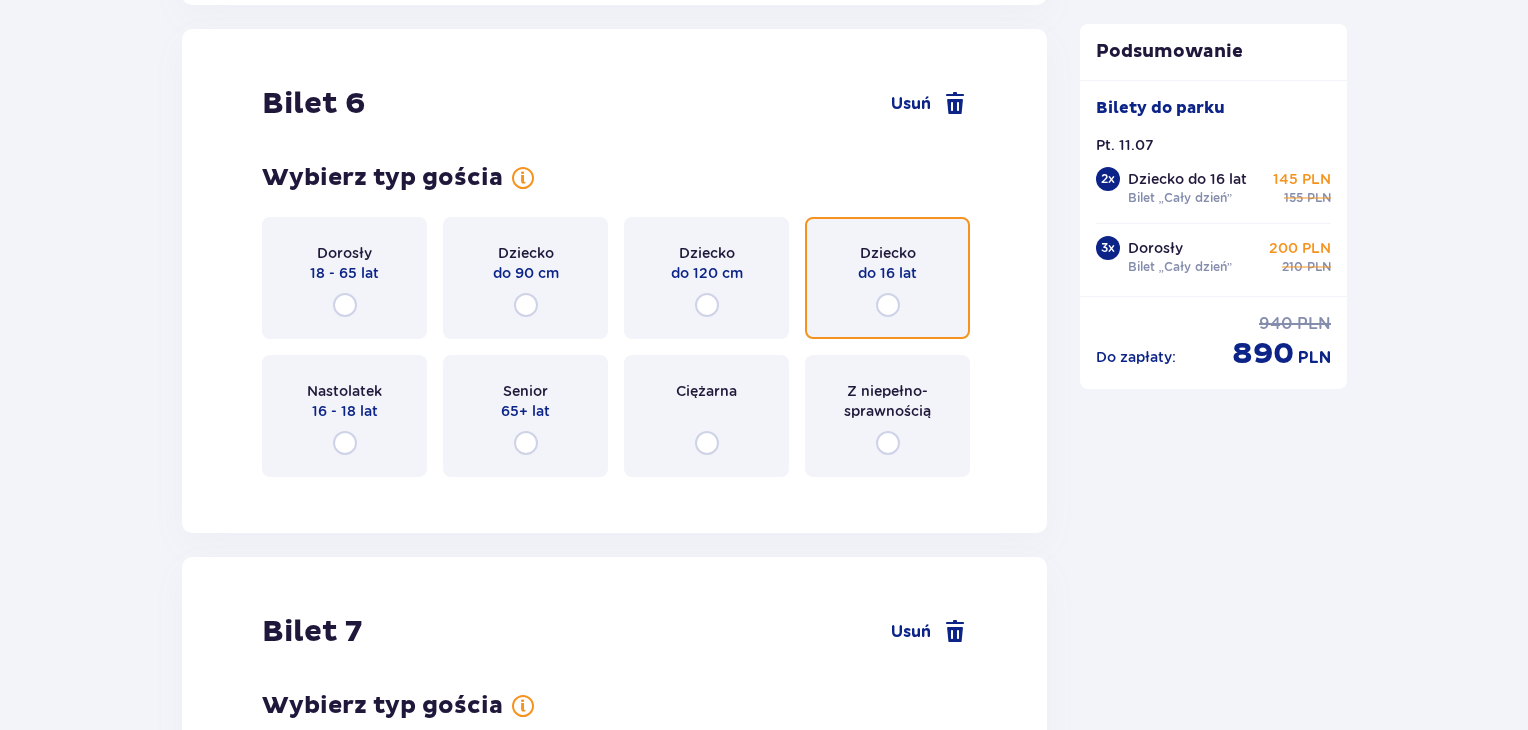 click at bounding box center (888, 305) 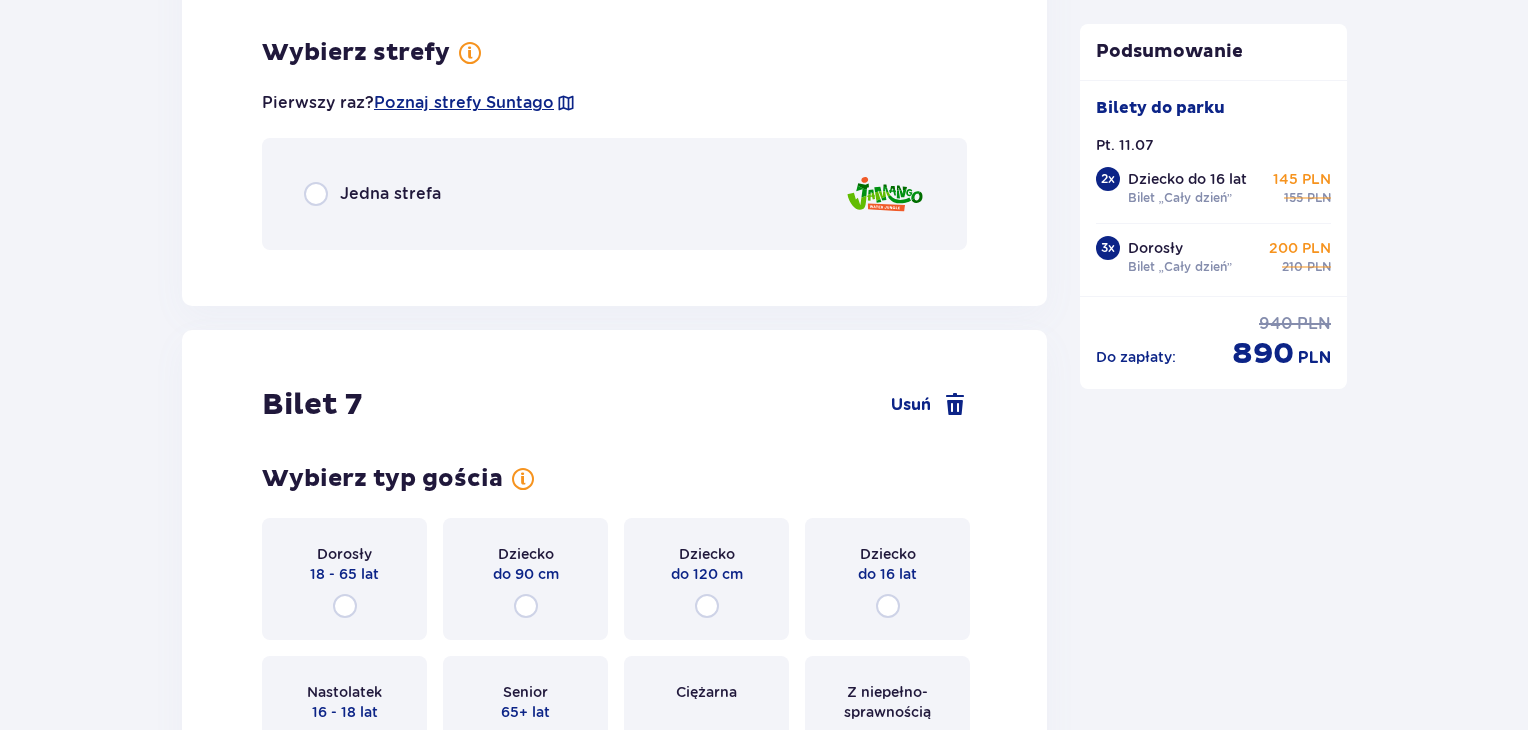 scroll, scrollTop: 8936, scrollLeft: 0, axis: vertical 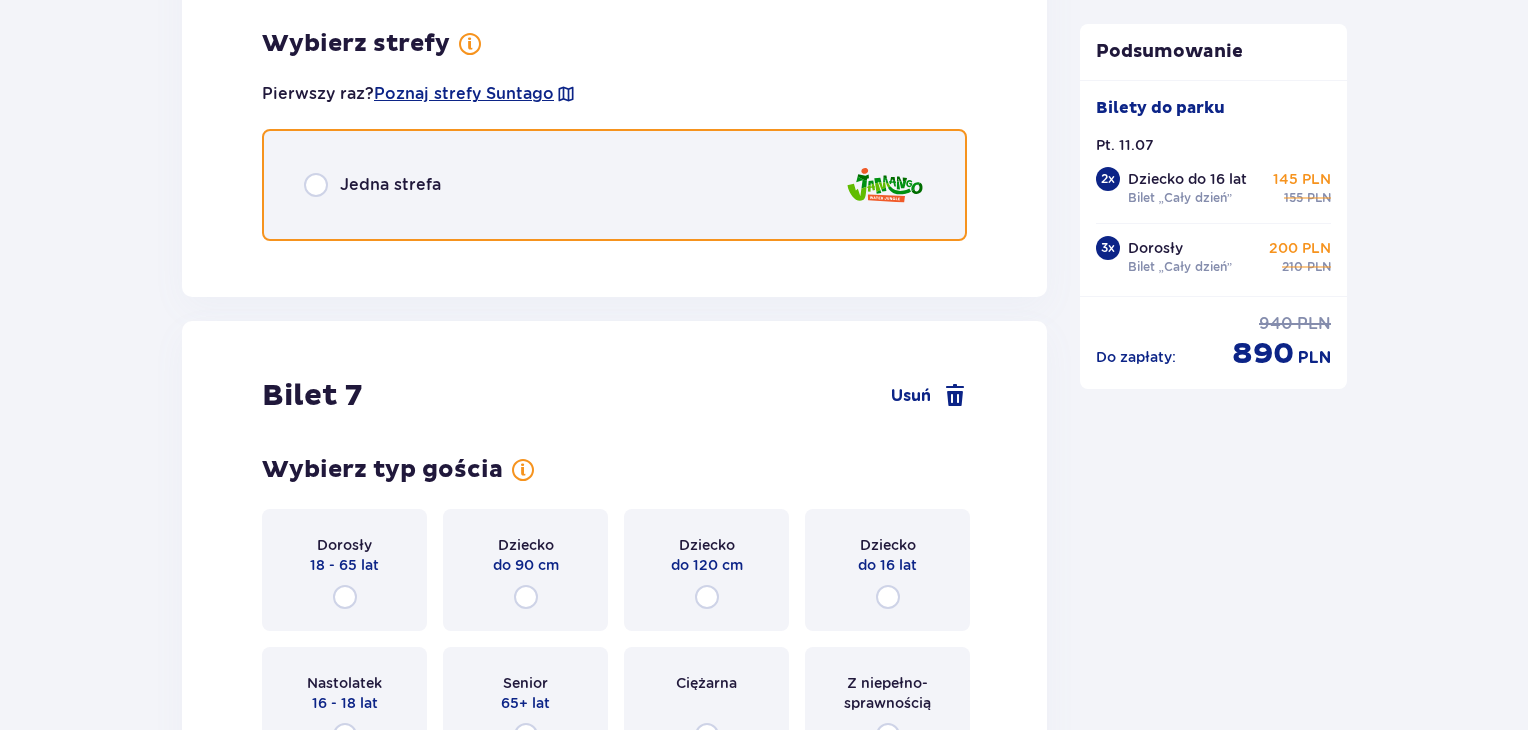 click at bounding box center (316, 185) 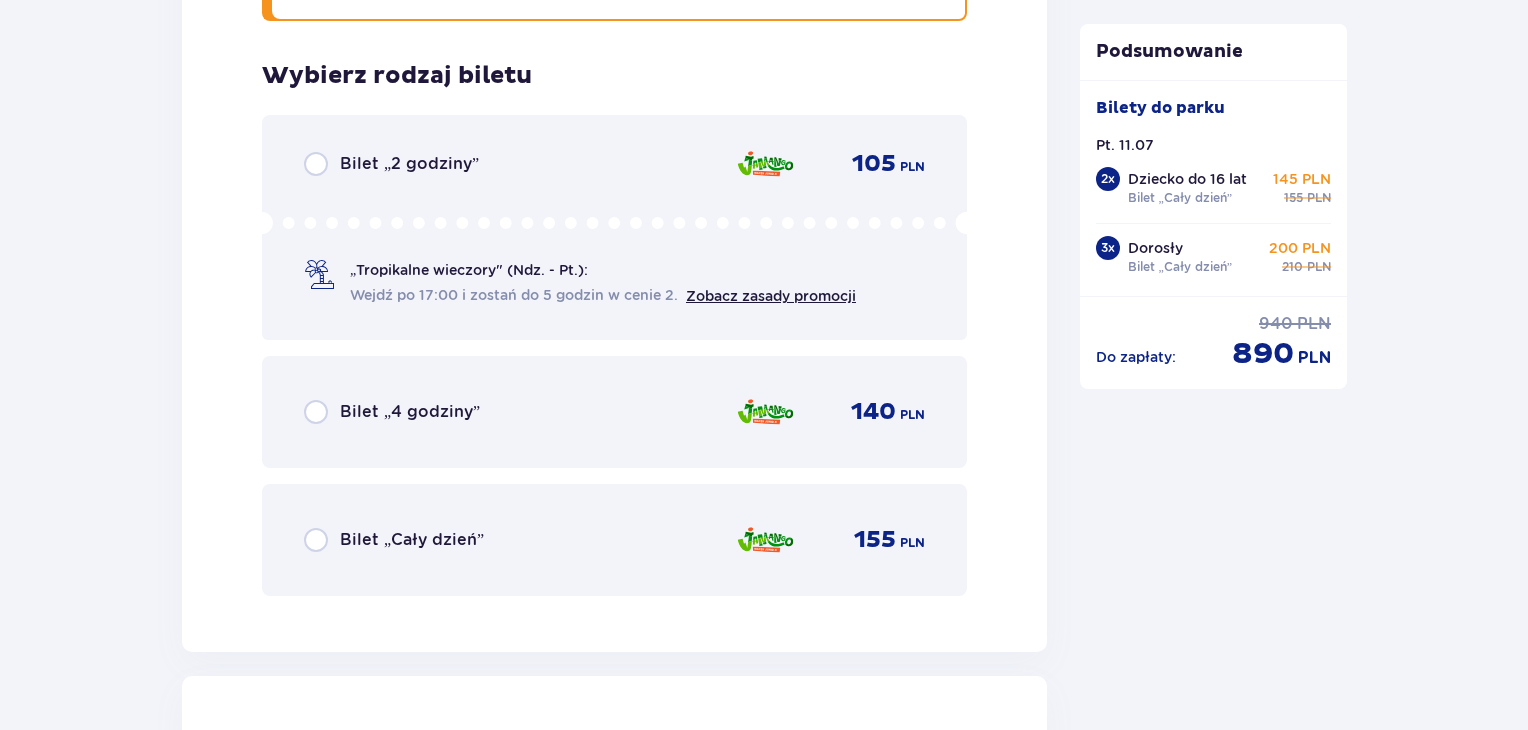 scroll, scrollTop: 9188, scrollLeft: 0, axis: vertical 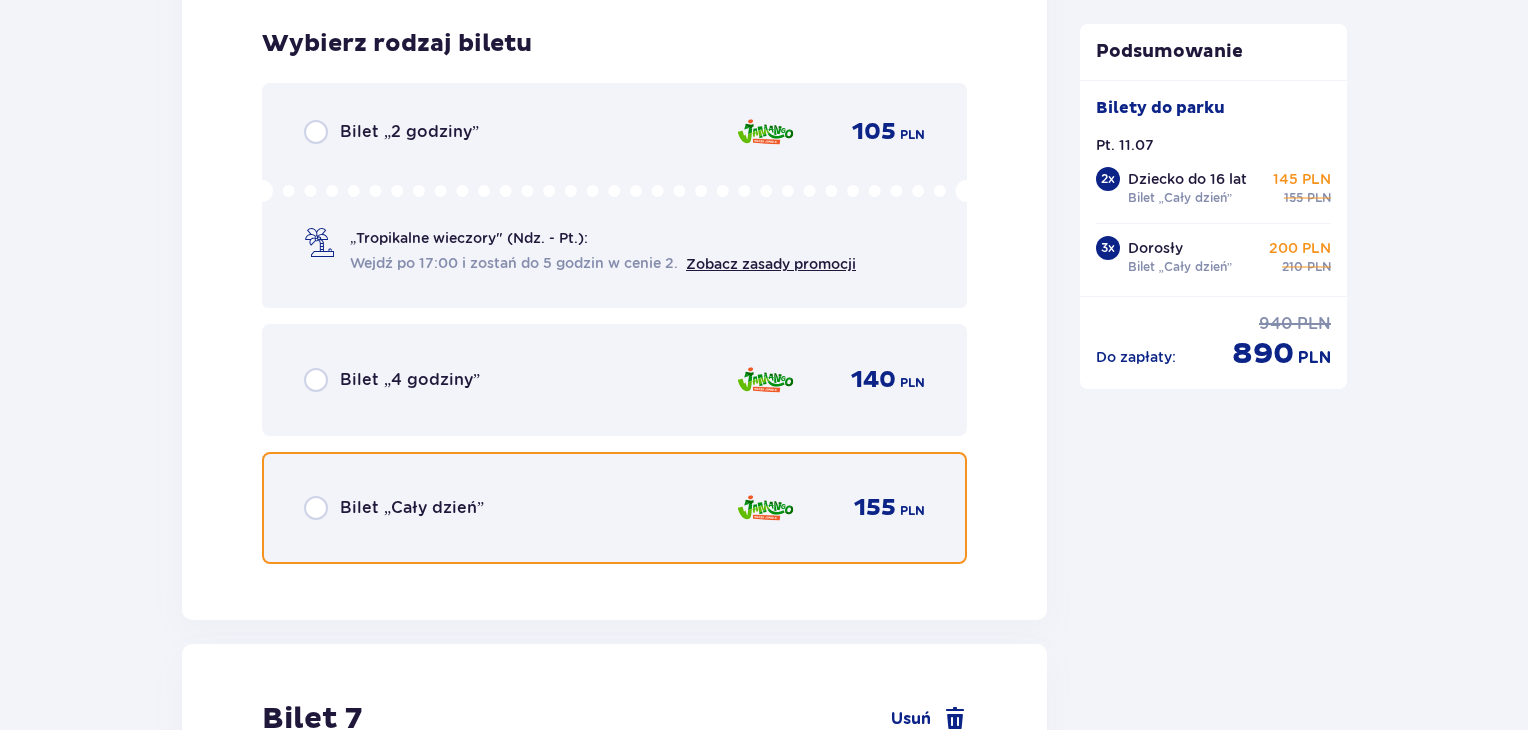 click at bounding box center [316, 508] 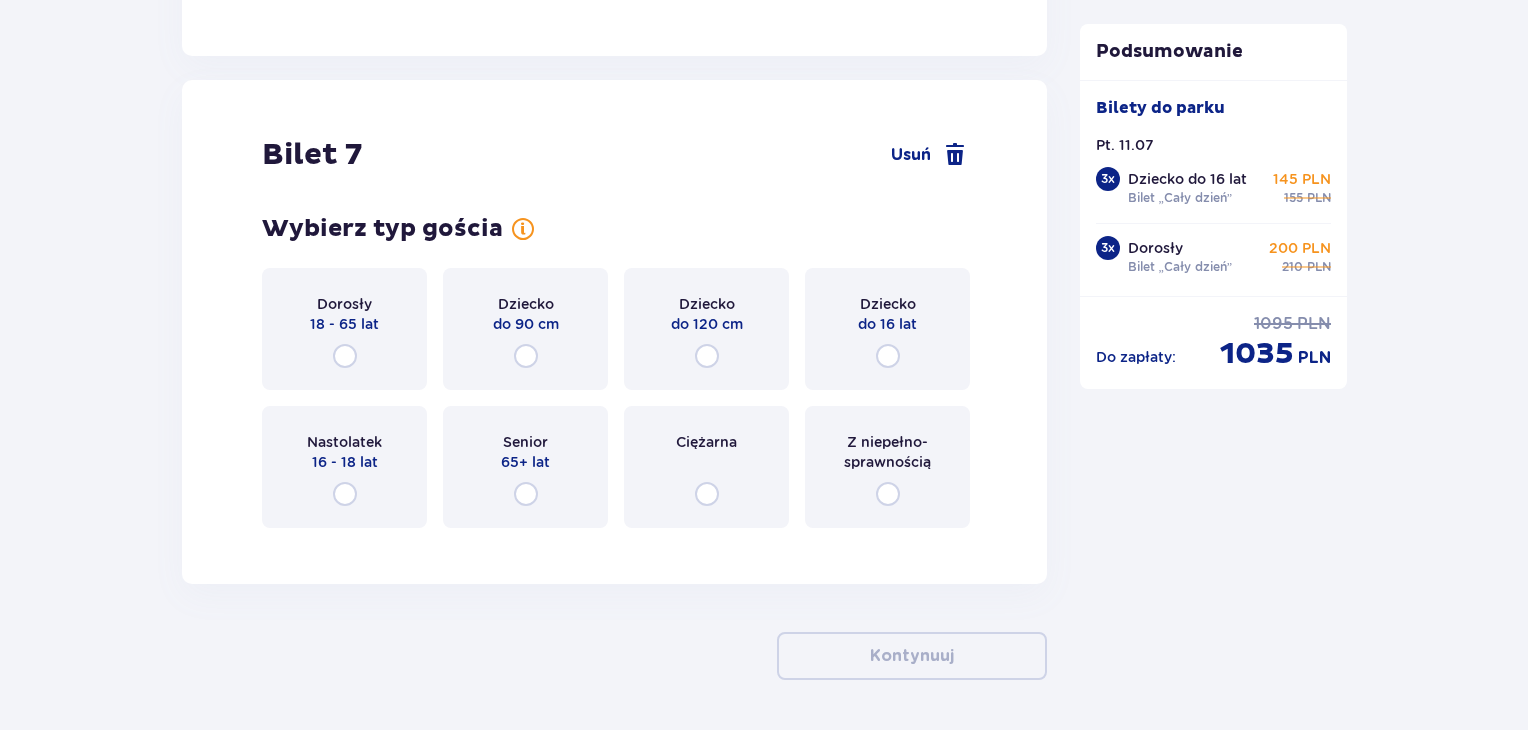 scroll, scrollTop: 9802, scrollLeft: 0, axis: vertical 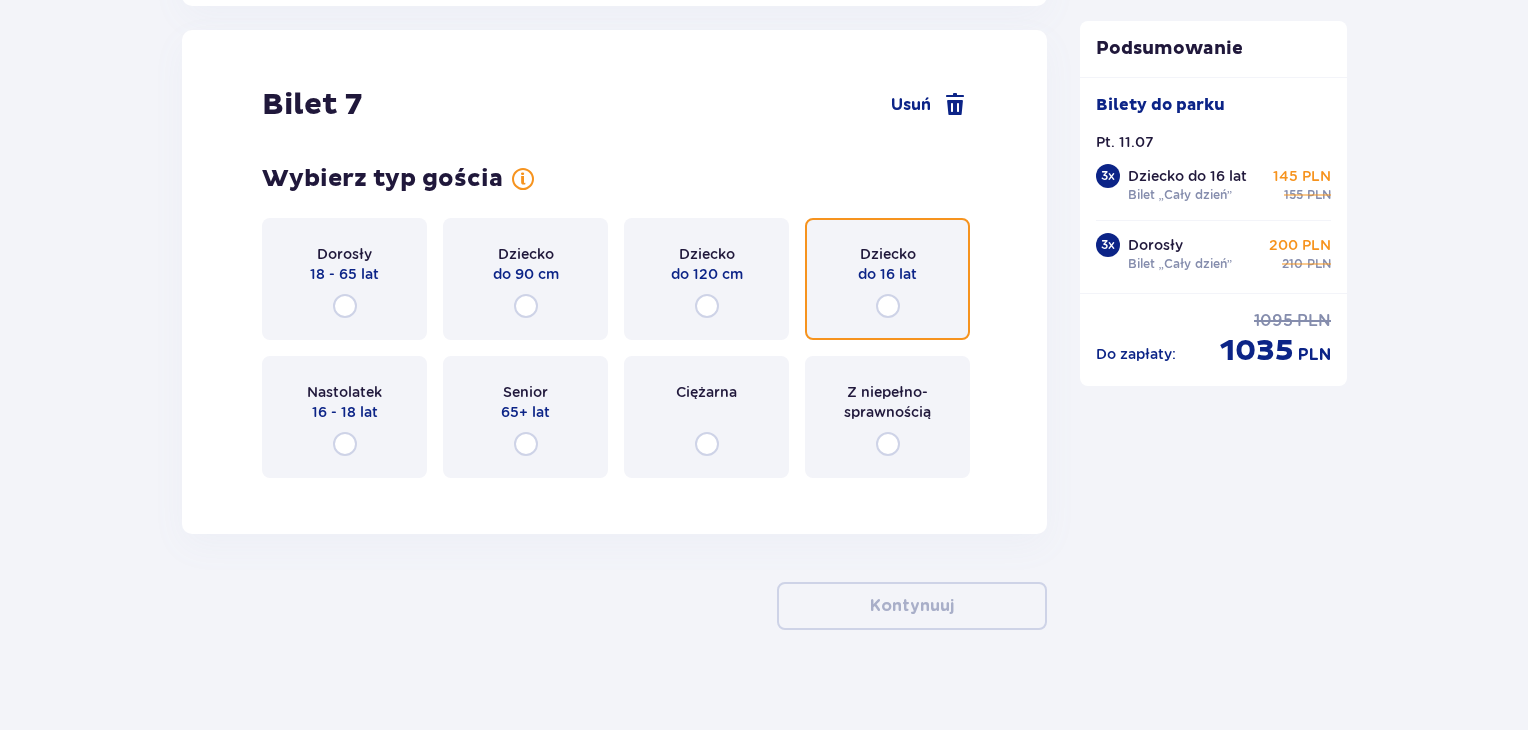 click at bounding box center (888, 306) 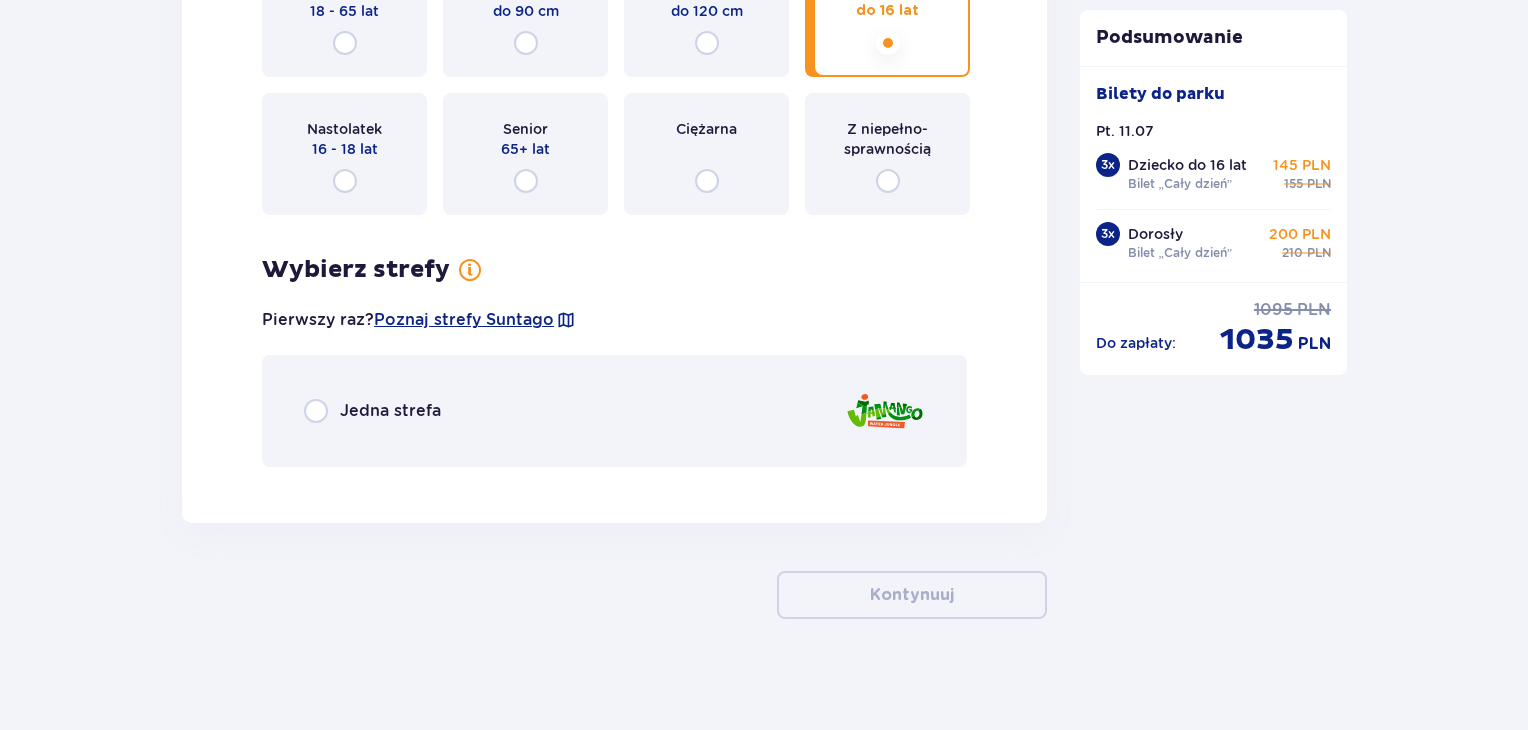 scroll, scrollTop: 10068, scrollLeft: 0, axis: vertical 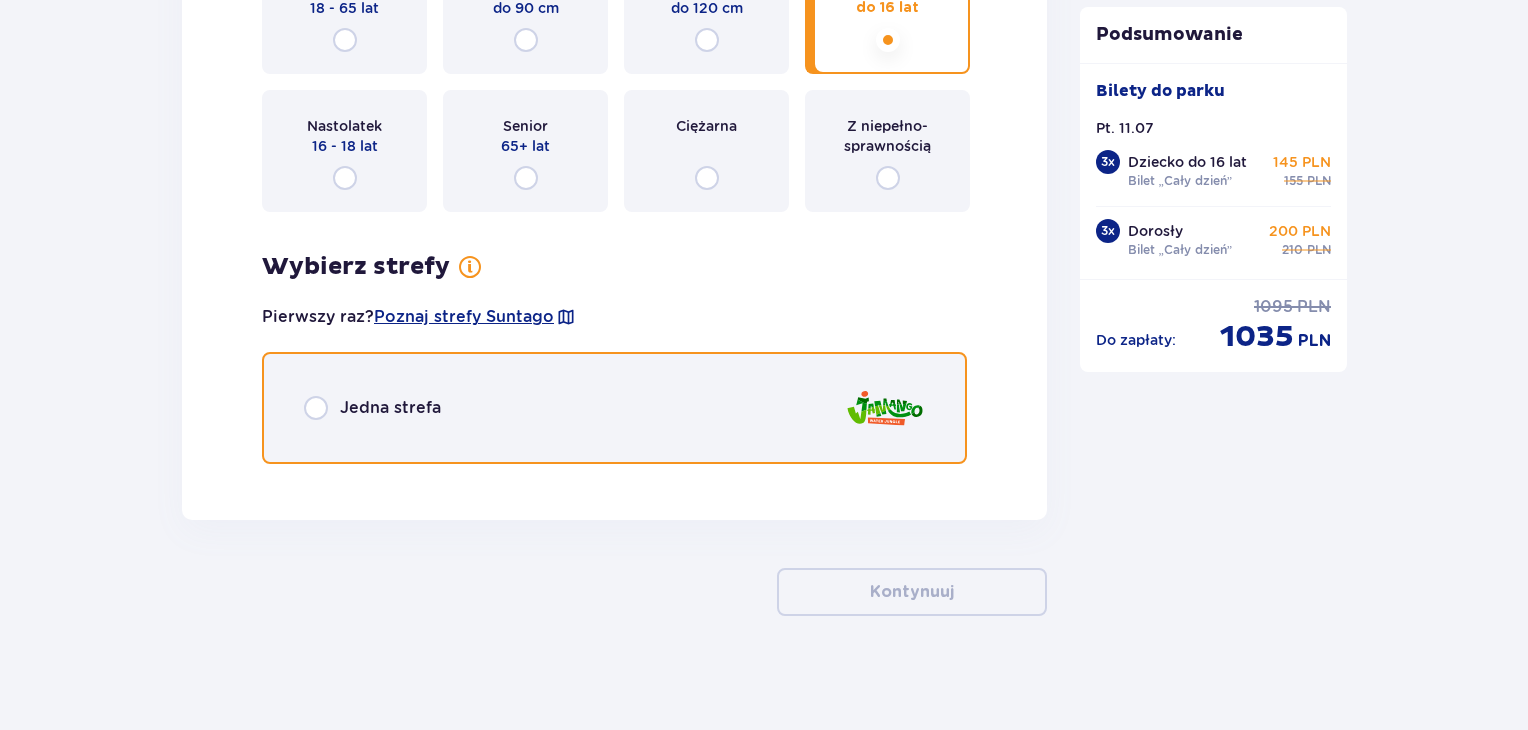 click at bounding box center (316, 408) 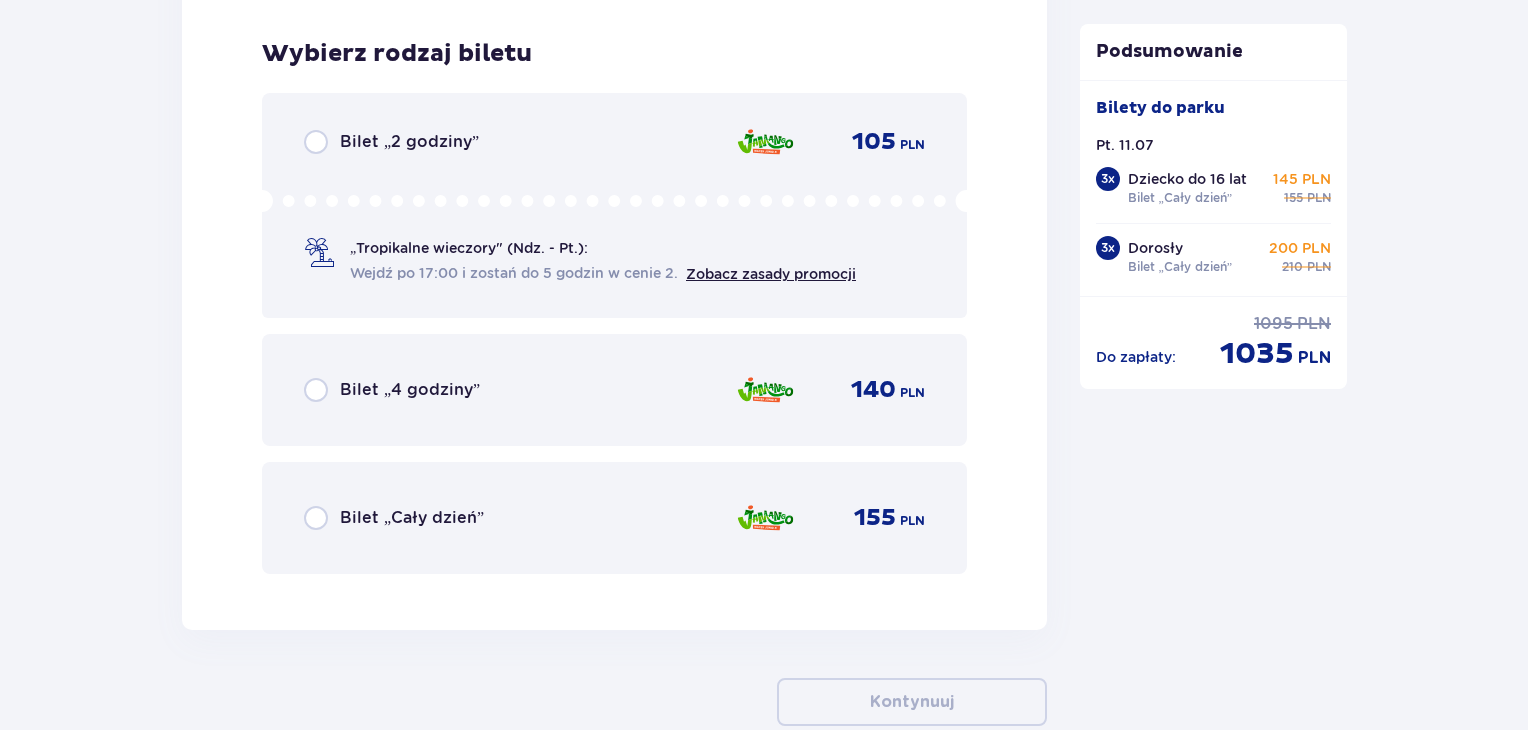scroll, scrollTop: 10542, scrollLeft: 0, axis: vertical 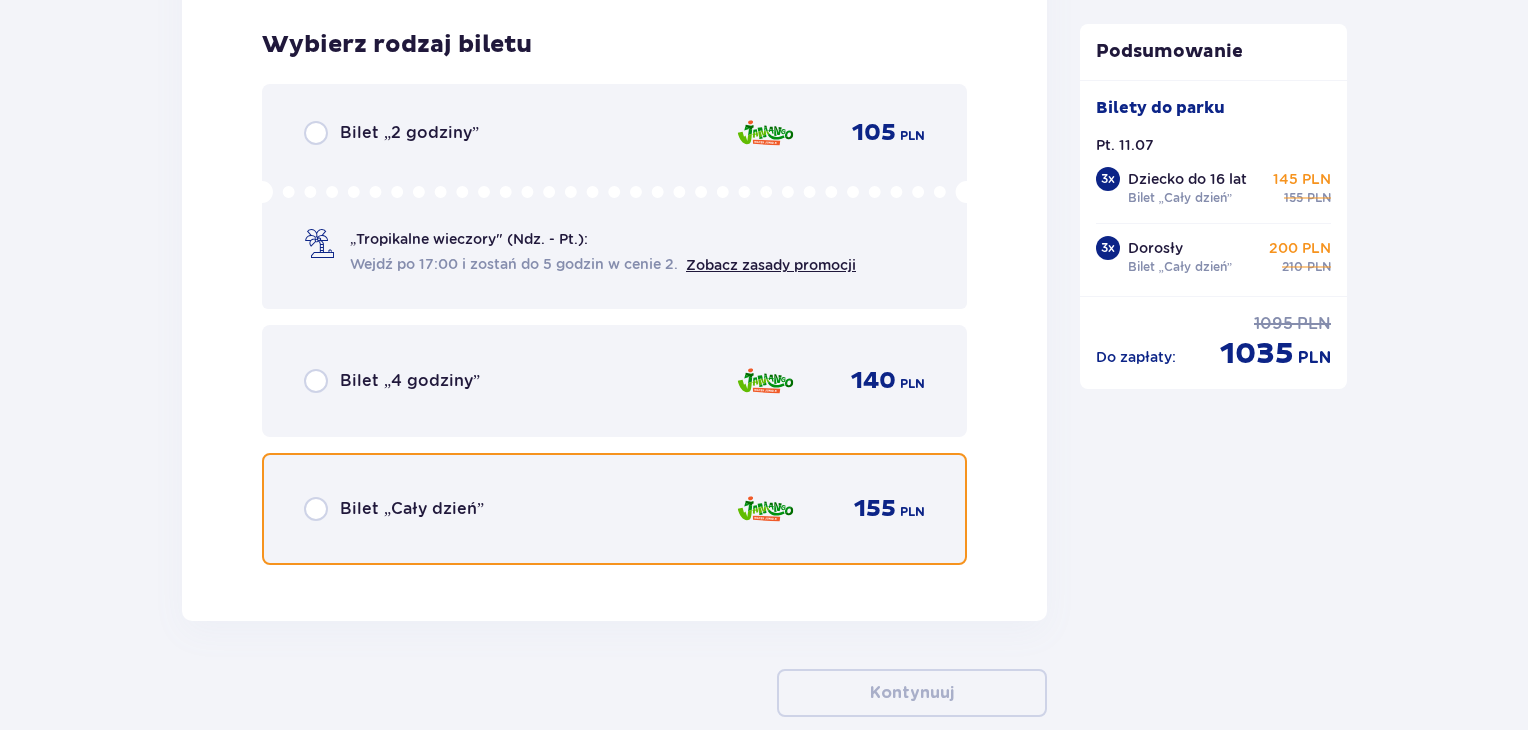 click at bounding box center [316, 509] 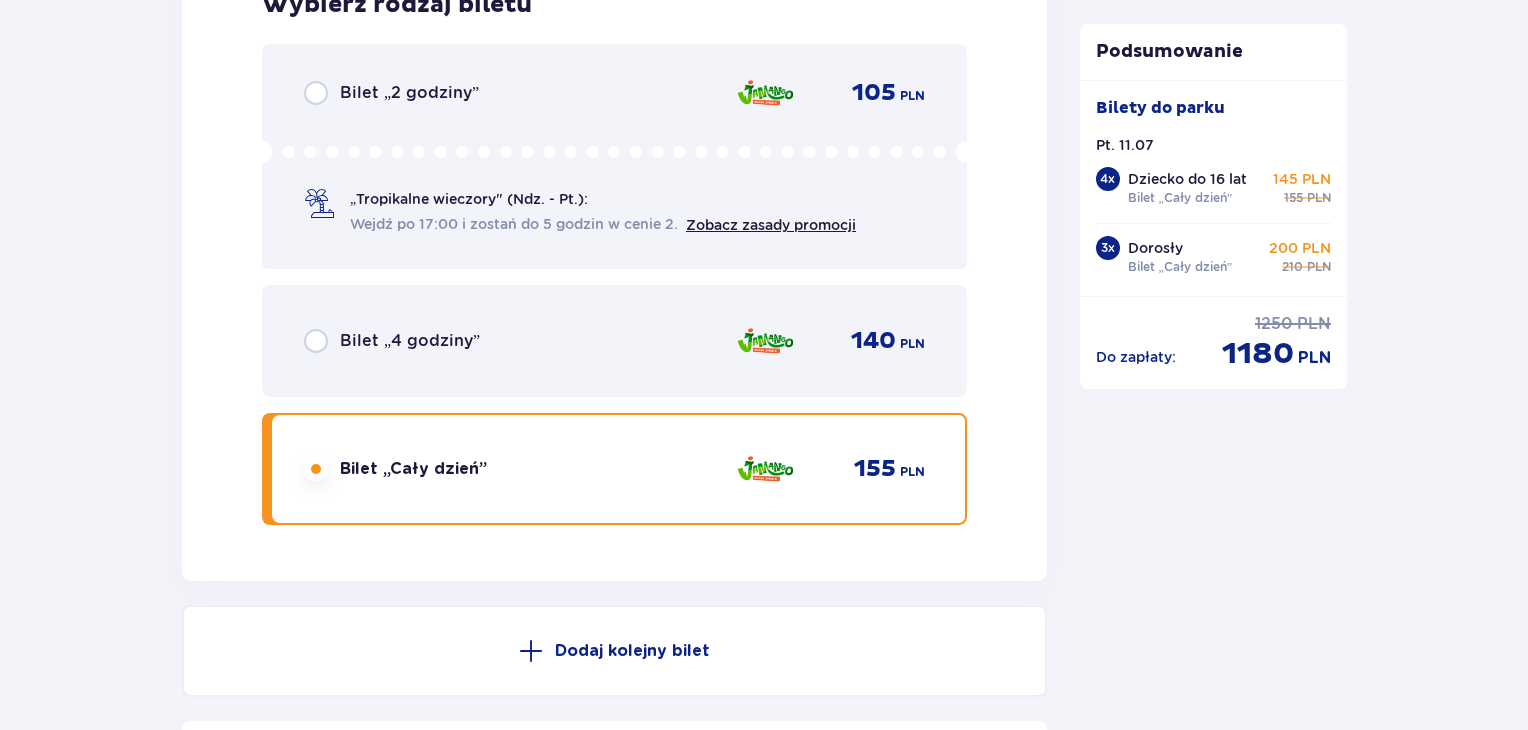 click on "Podsumowanie Bilety do parku Pt. 11.07   4 x Dziecko do 16 lat Bilet „Cały dzień” 145 PLN 155 PLN 3 x Dorosły Bilet „Cały dzień” 200 PLN 210 PLN Do zapłaty : 1250 PLN 1180 PLN" at bounding box center (1214, -4745) 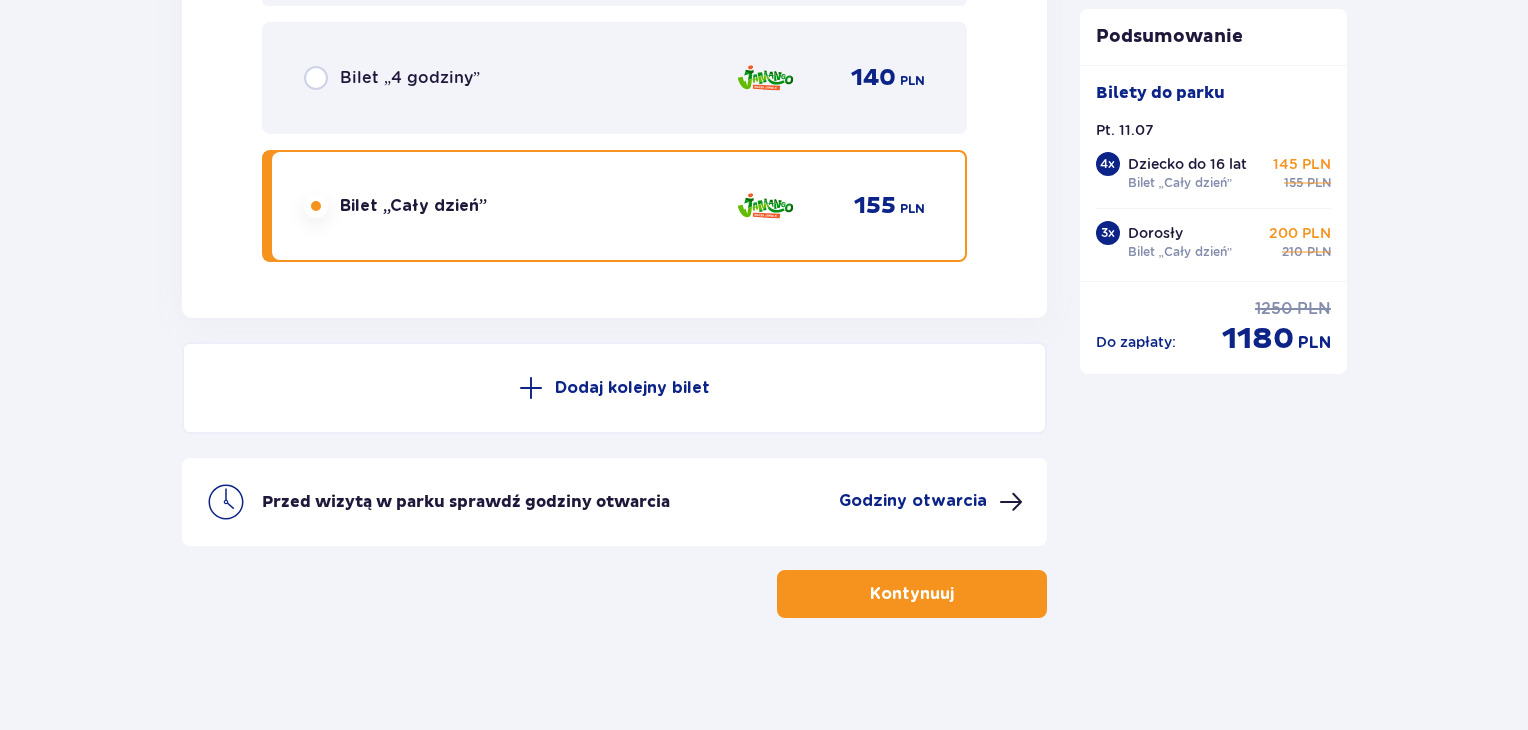 scroll, scrollTop: 10846, scrollLeft: 0, axis: vertical 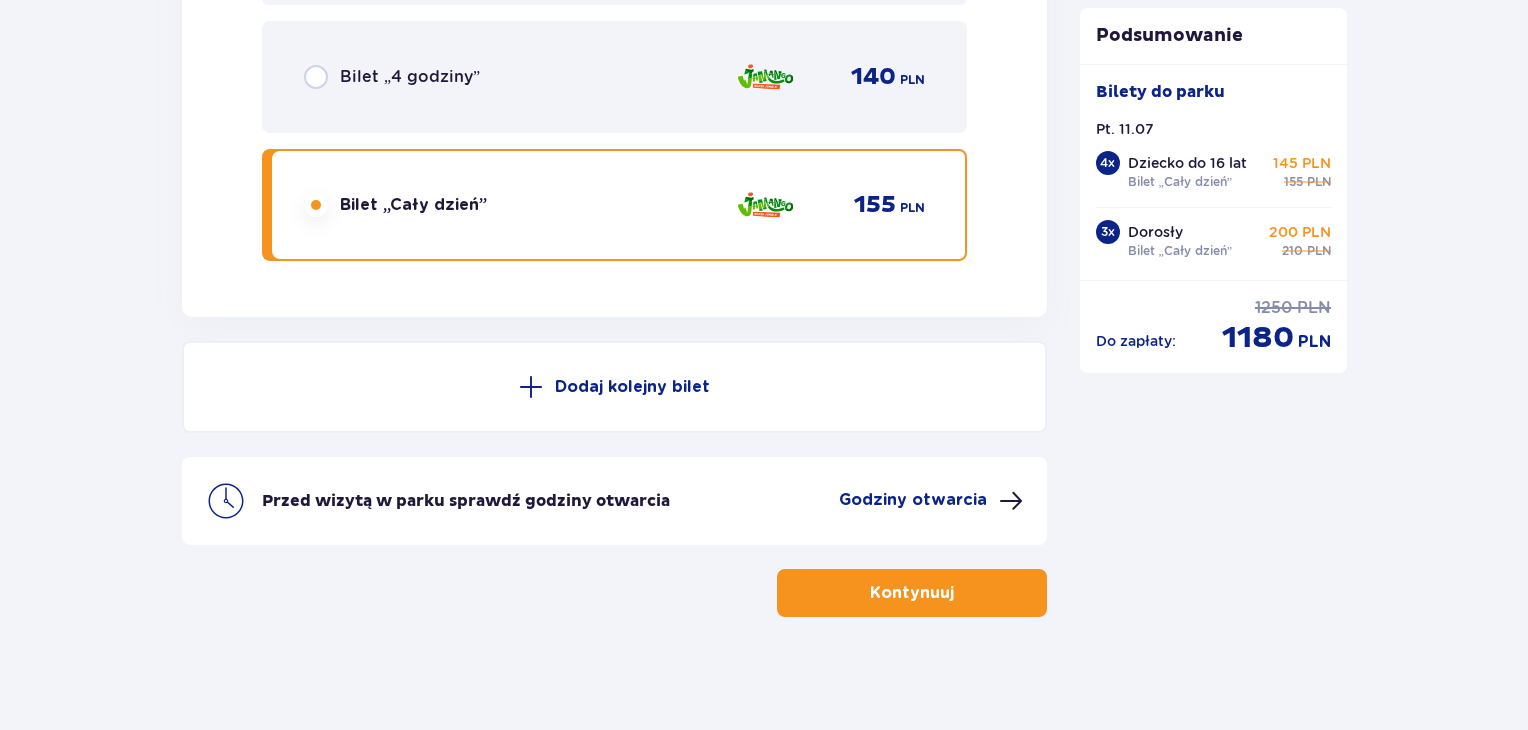 click on "Godziny otwarcia" at bounding box center (913, 500) 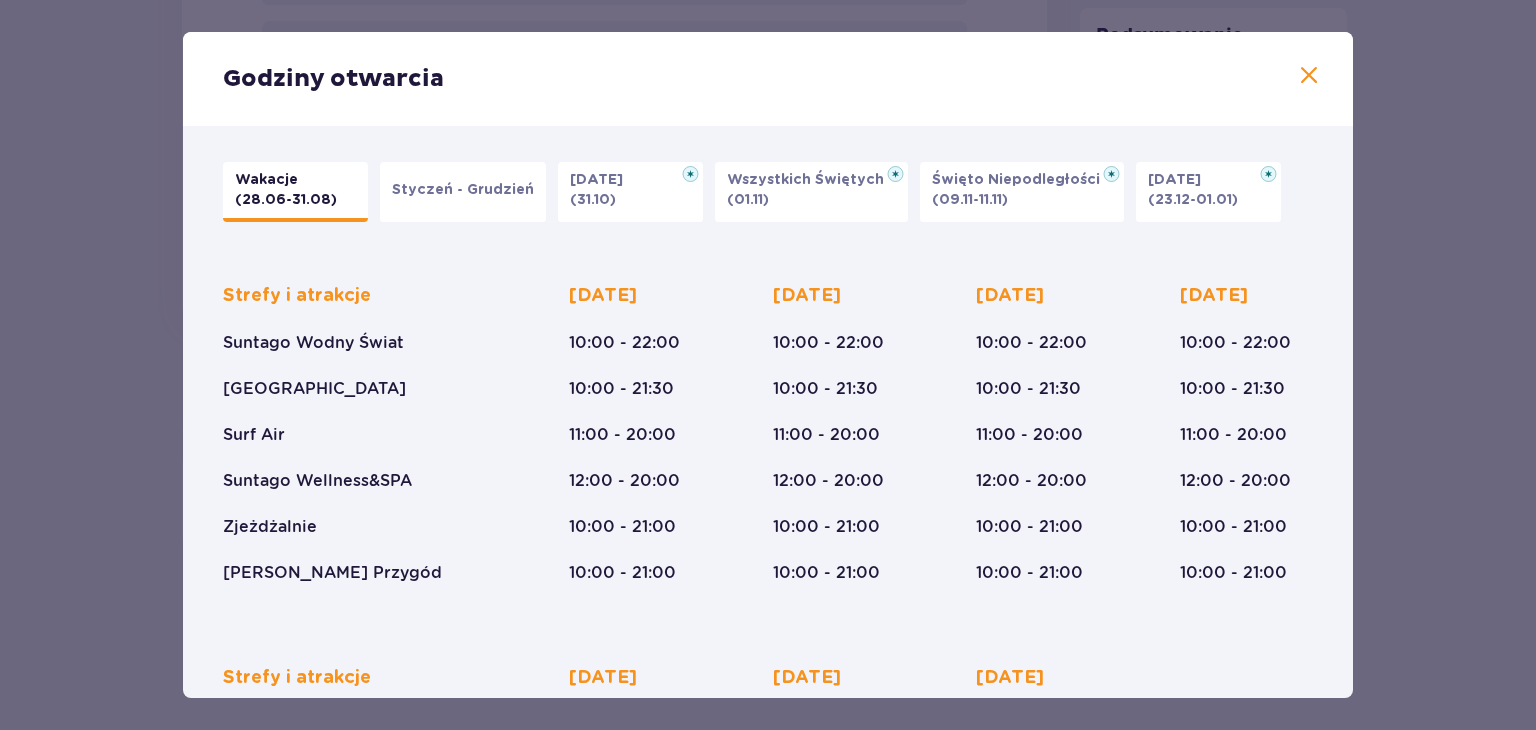 click at bounding box center (1309, 76) 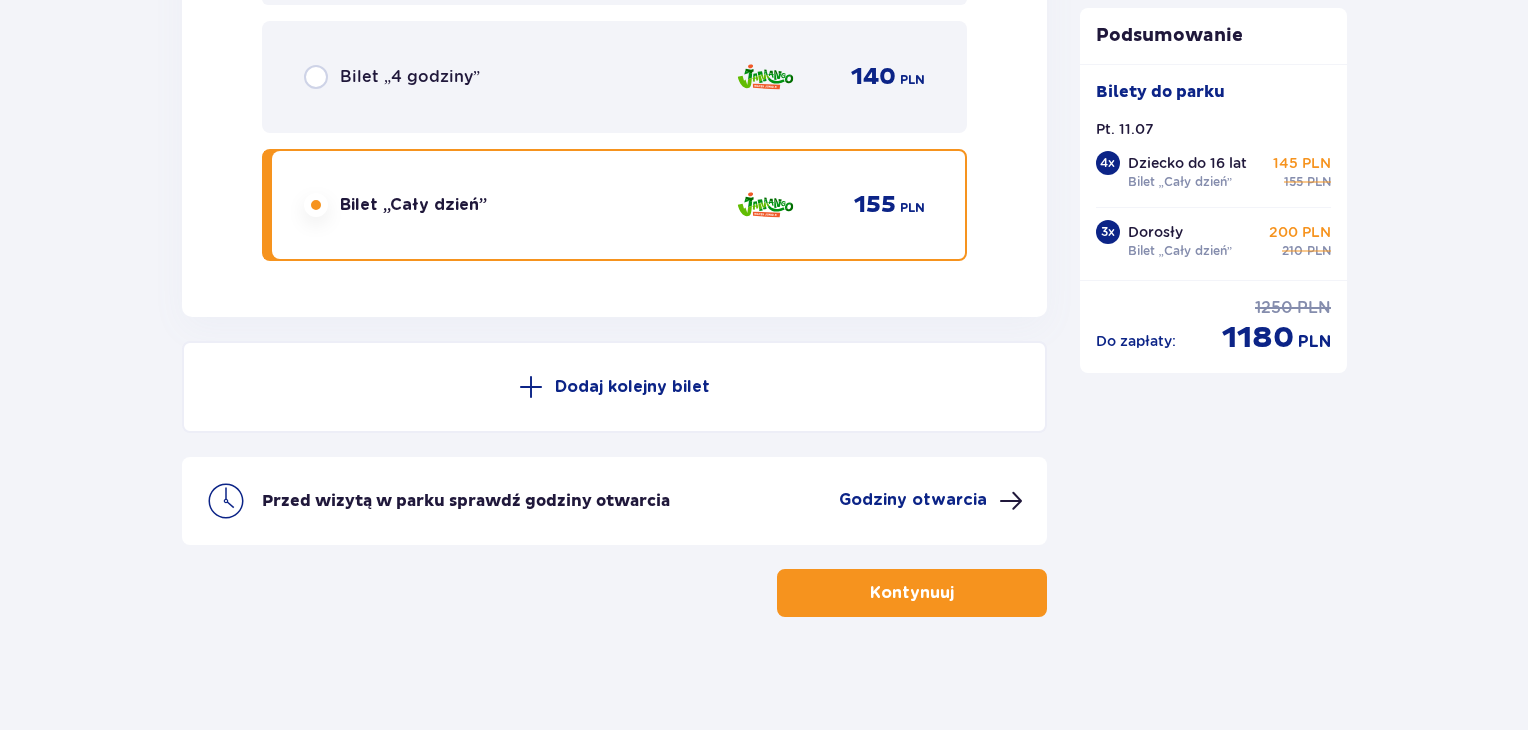 click on "Kontynuuj" at bounding box center [912, 593] 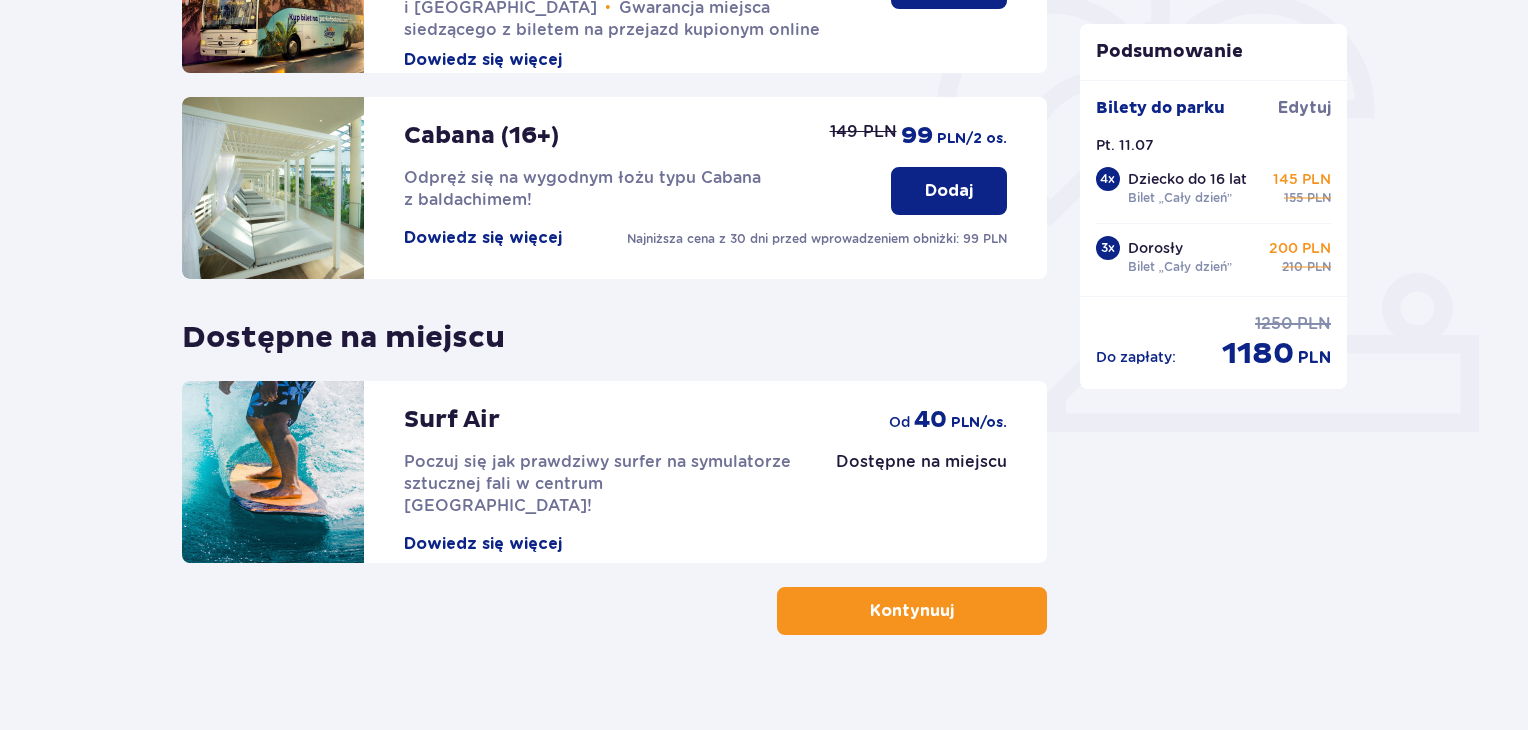 scroll, scrollTop: 626, scrollLeft: 0, axis: vertical 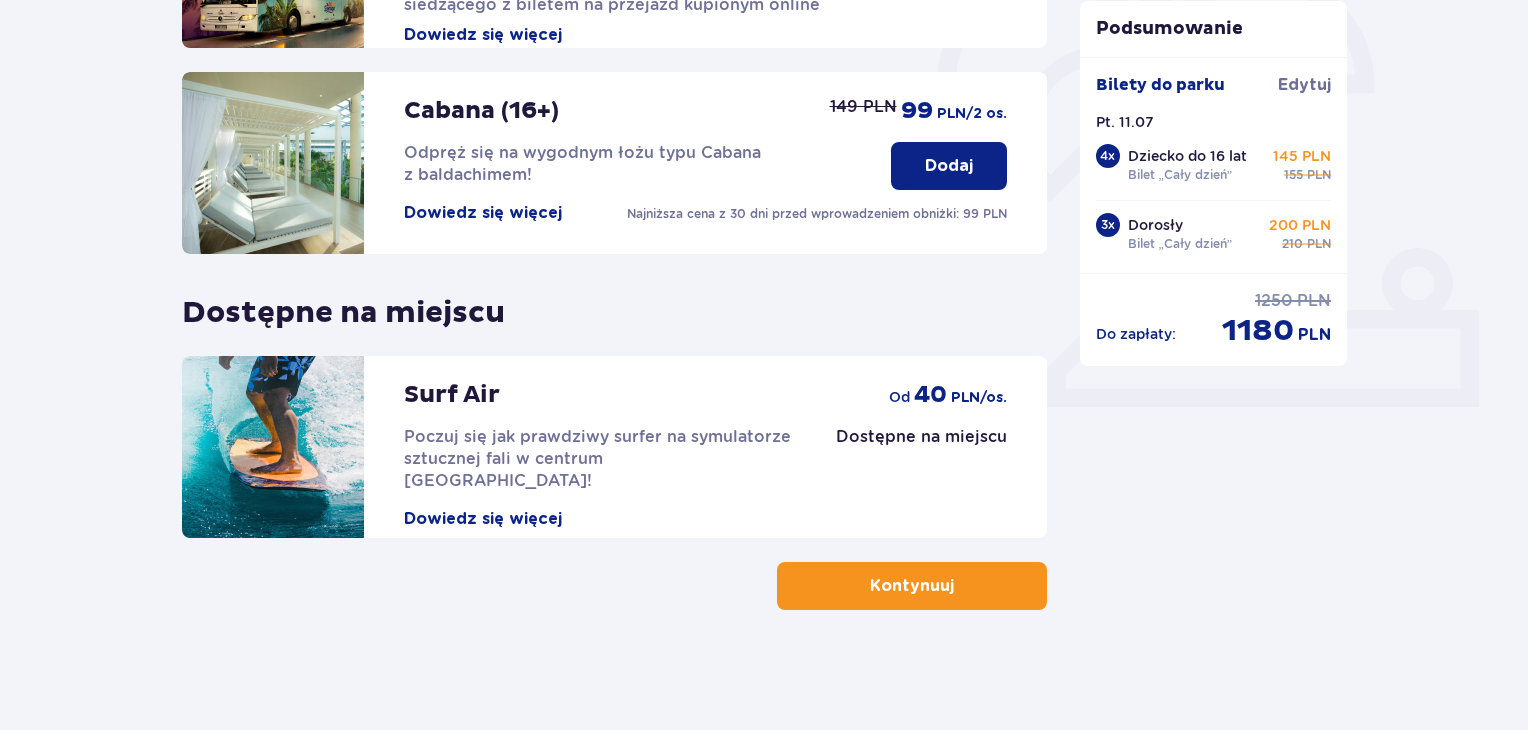 click at bounding box center [958, 586] 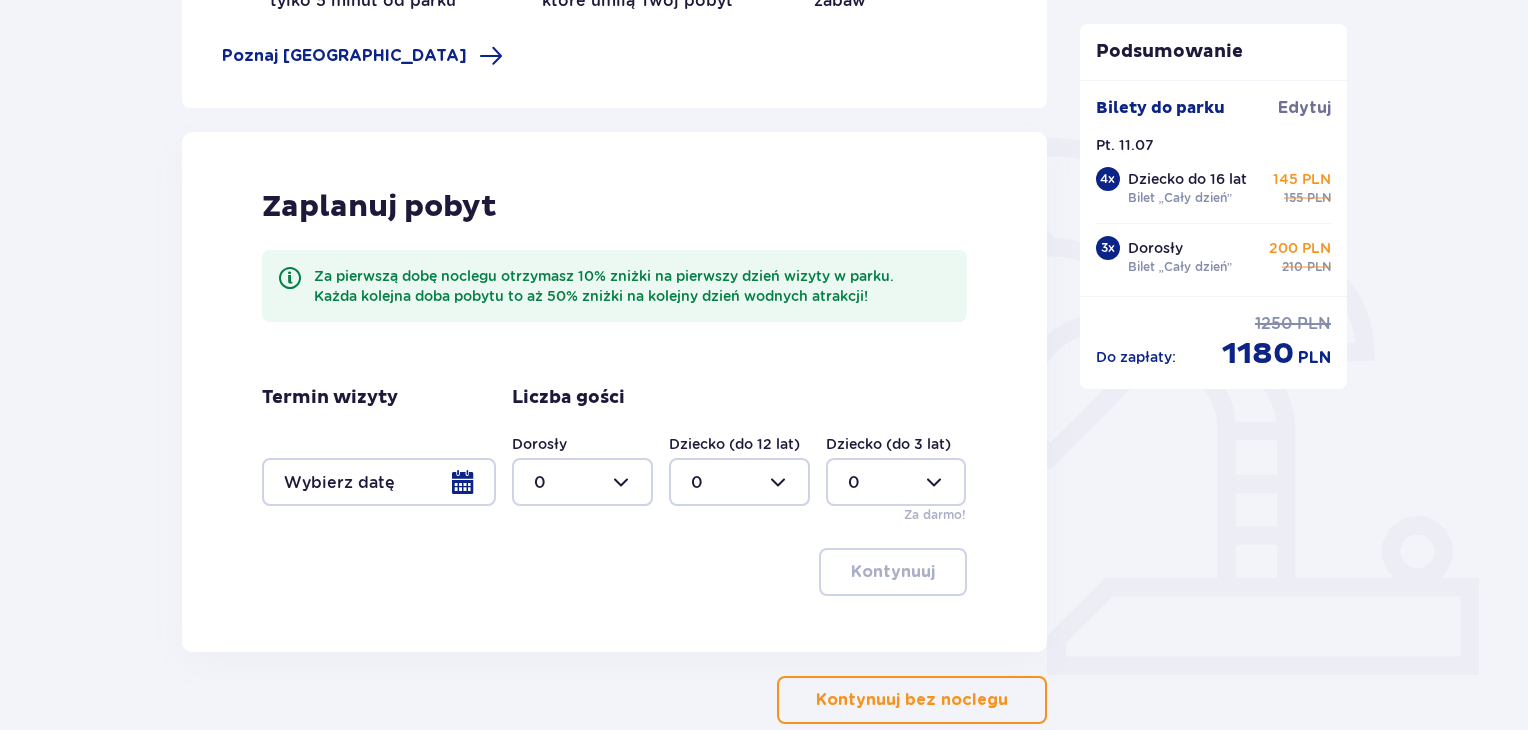 scroll, scrollTop: 360, scrollLeft: 0, axis: vertical 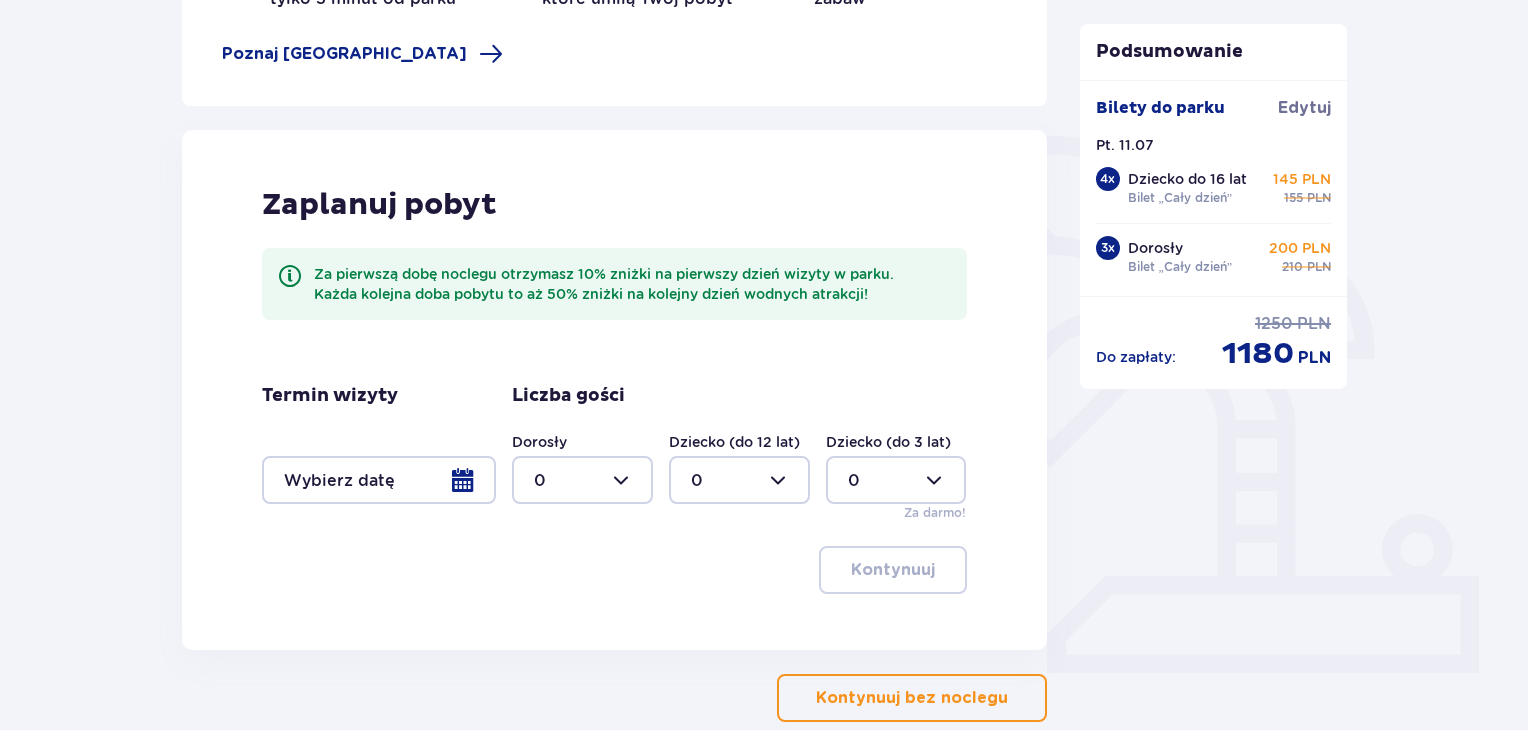 click at bounding box center [379, 480] 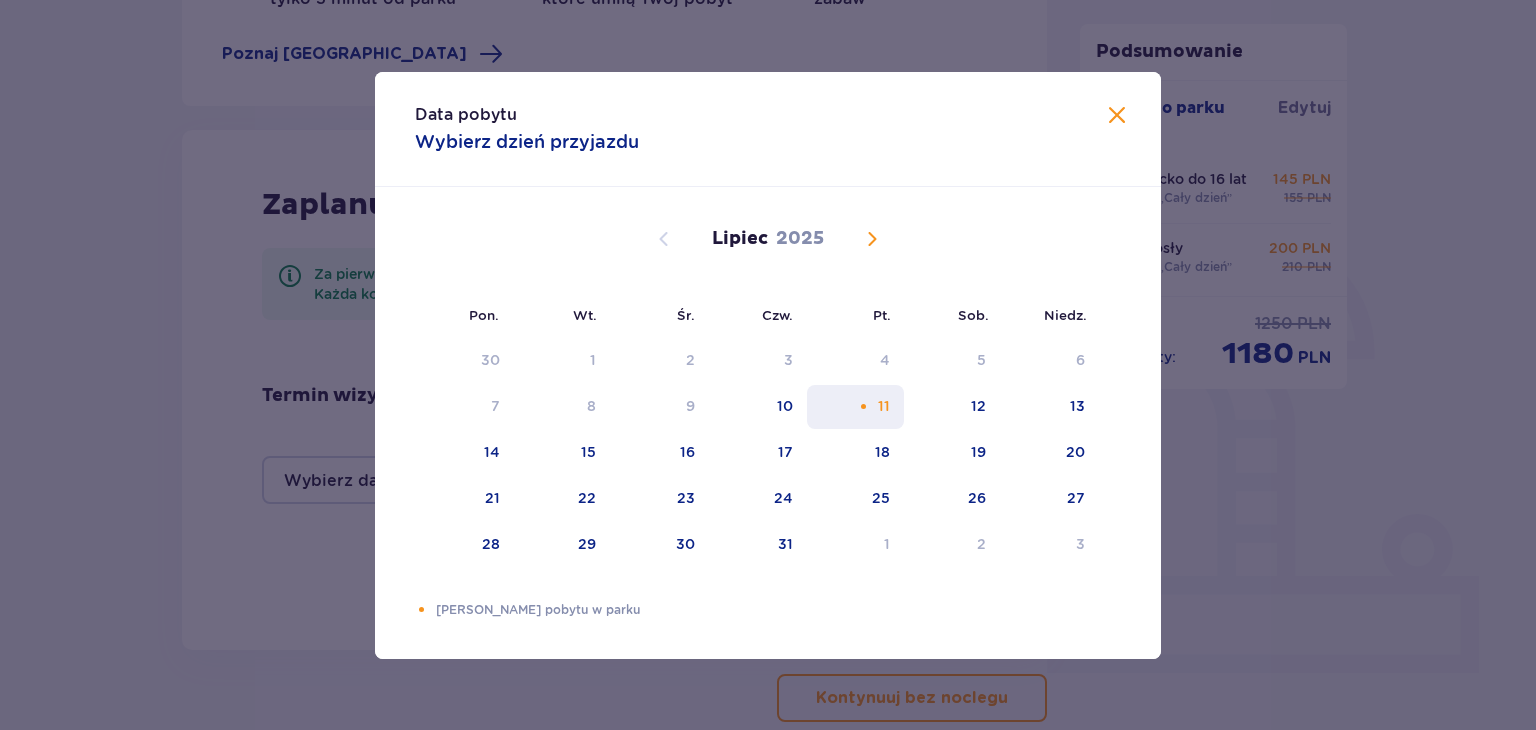 click on "11" at bounding box center (855, 407) 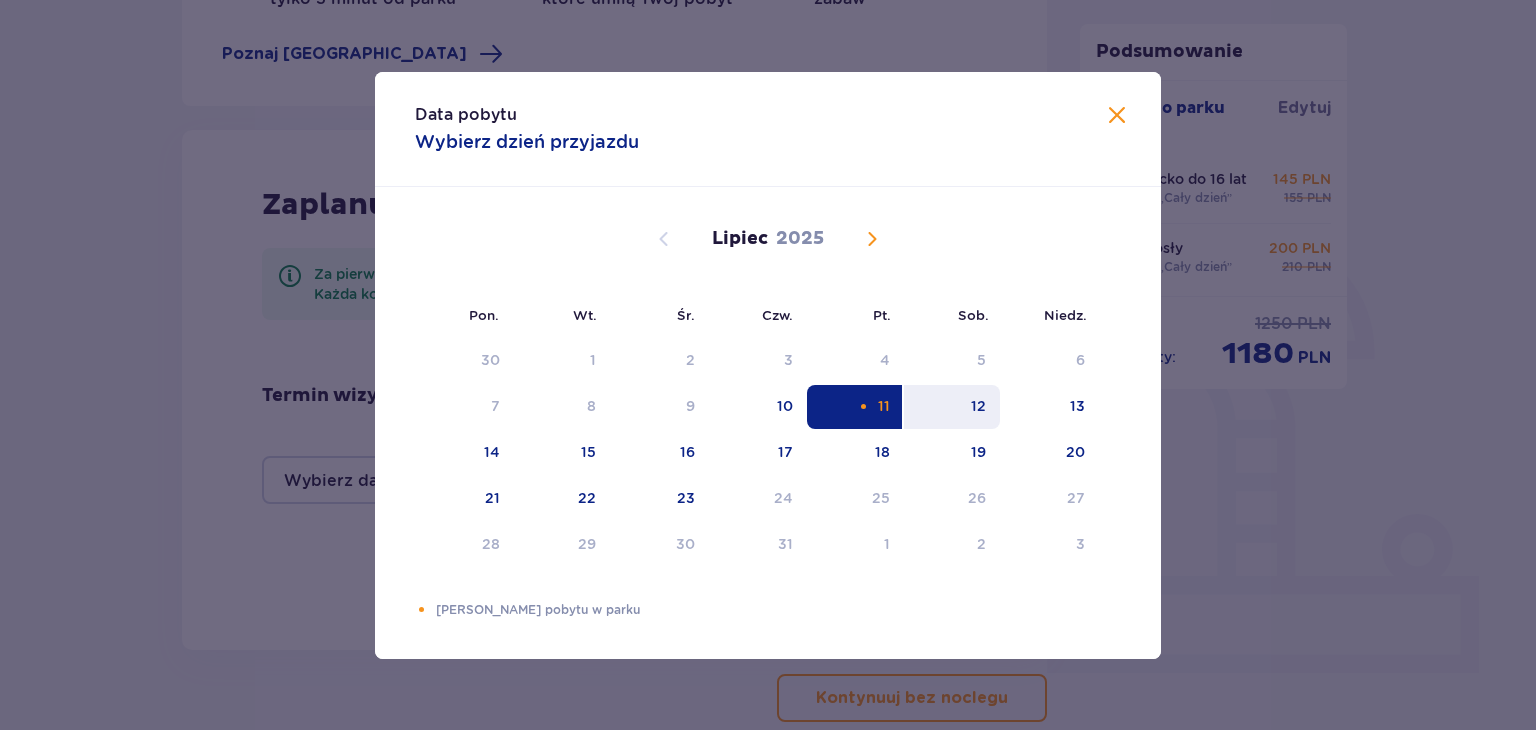 click on "12" at bounding box center [952, 407] 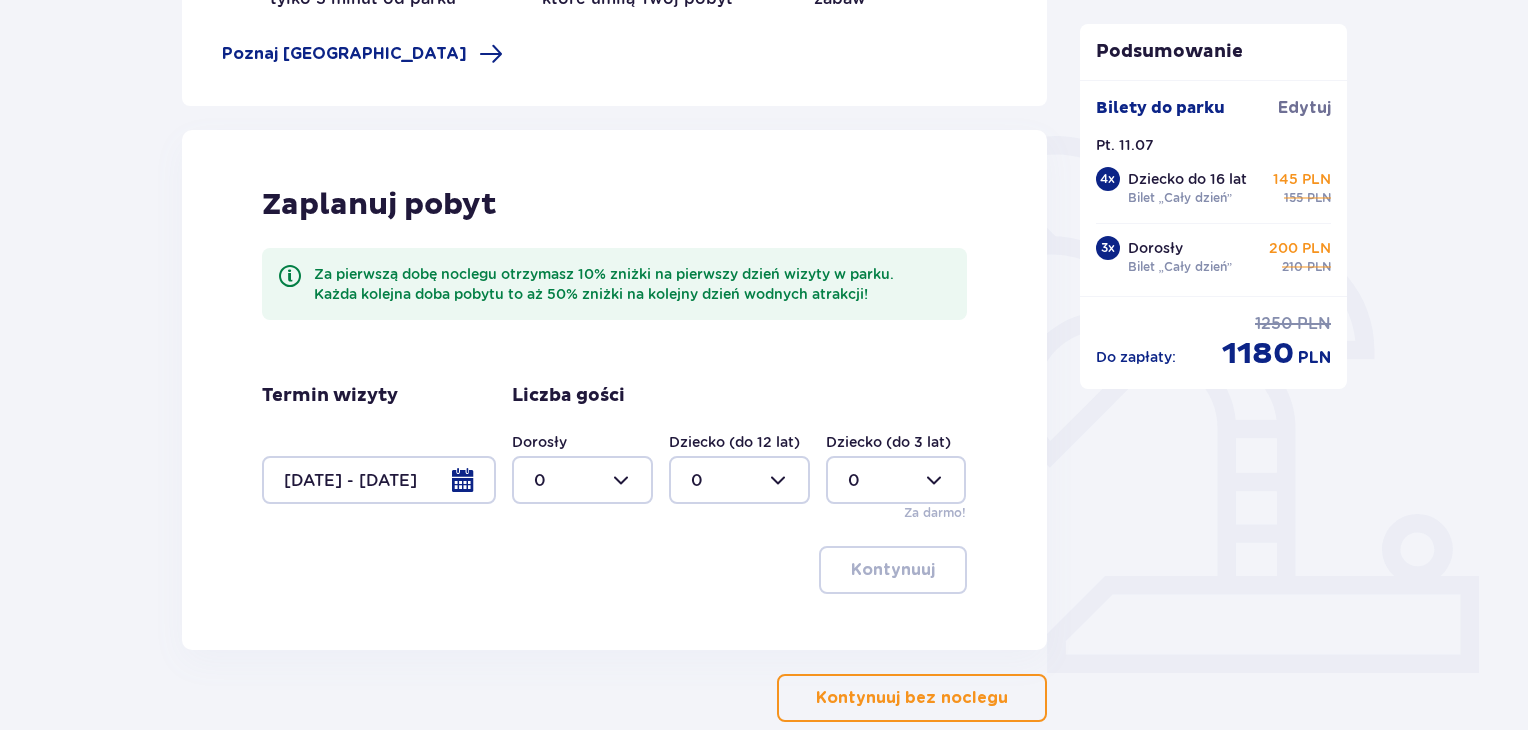 click at bounding box center [582, 480] 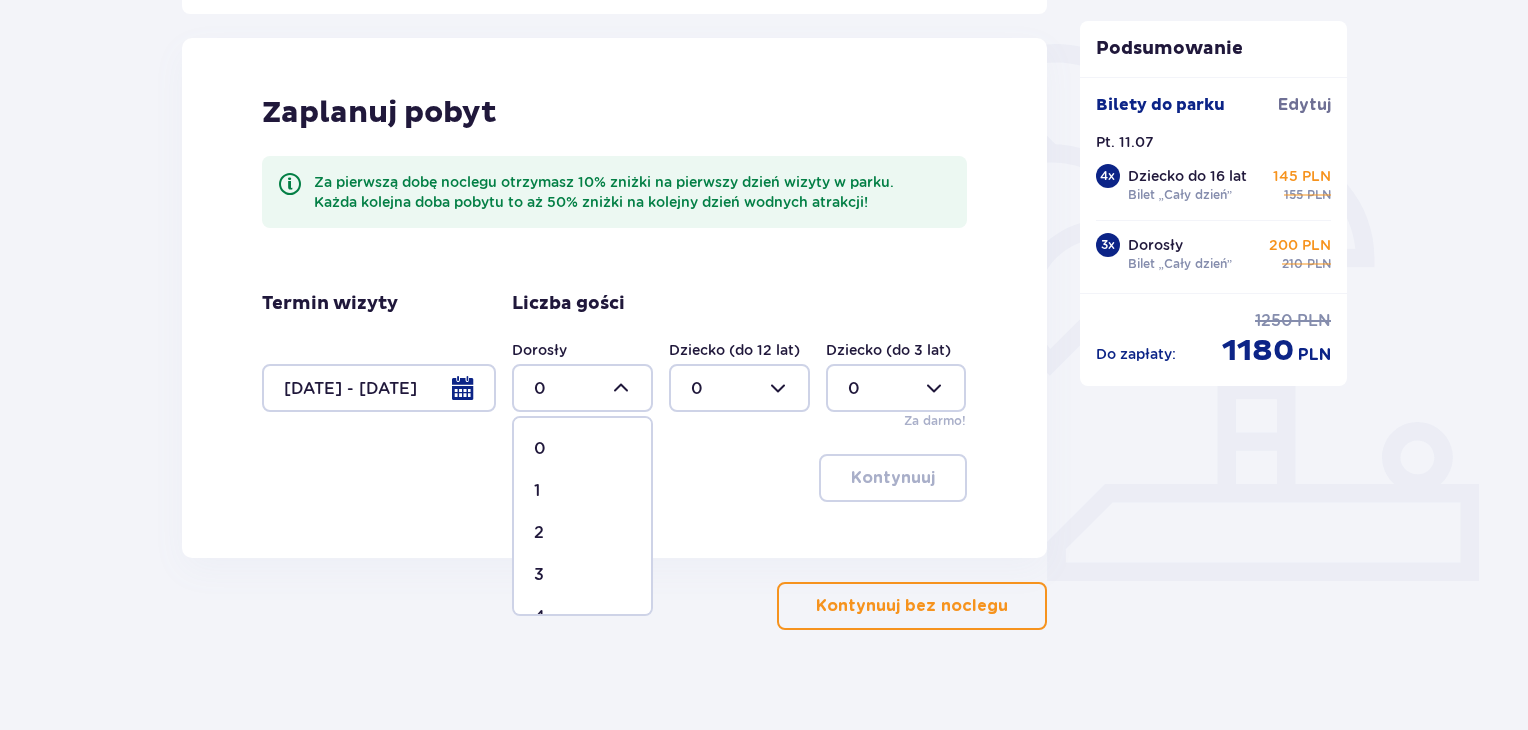 scroll, scrollTop: 472, scrollLeft: 0, axis: vertical 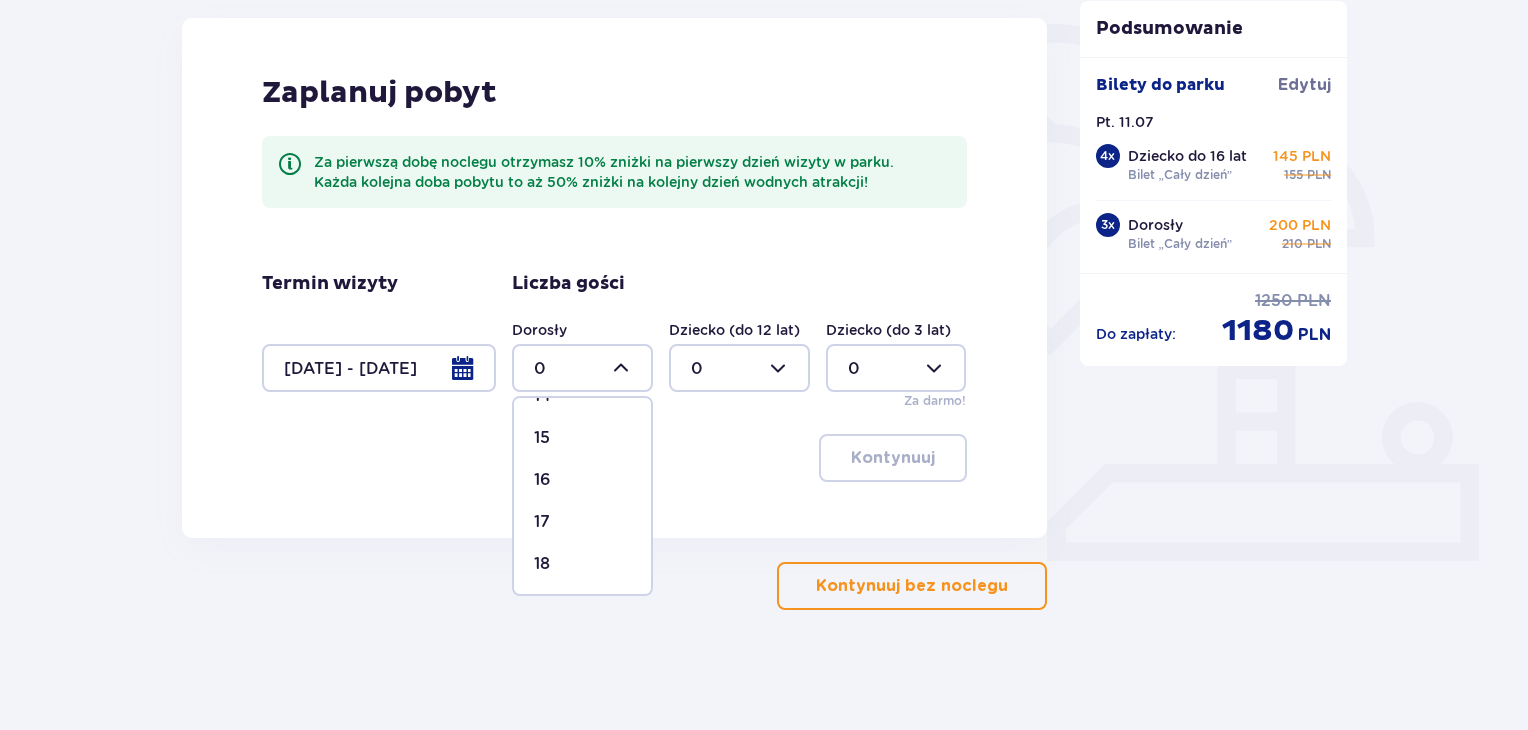 drag, startPoint x: 652, startPoint y: 594, endPoint x: 644, endPoint y: 561, distance: 33.955853 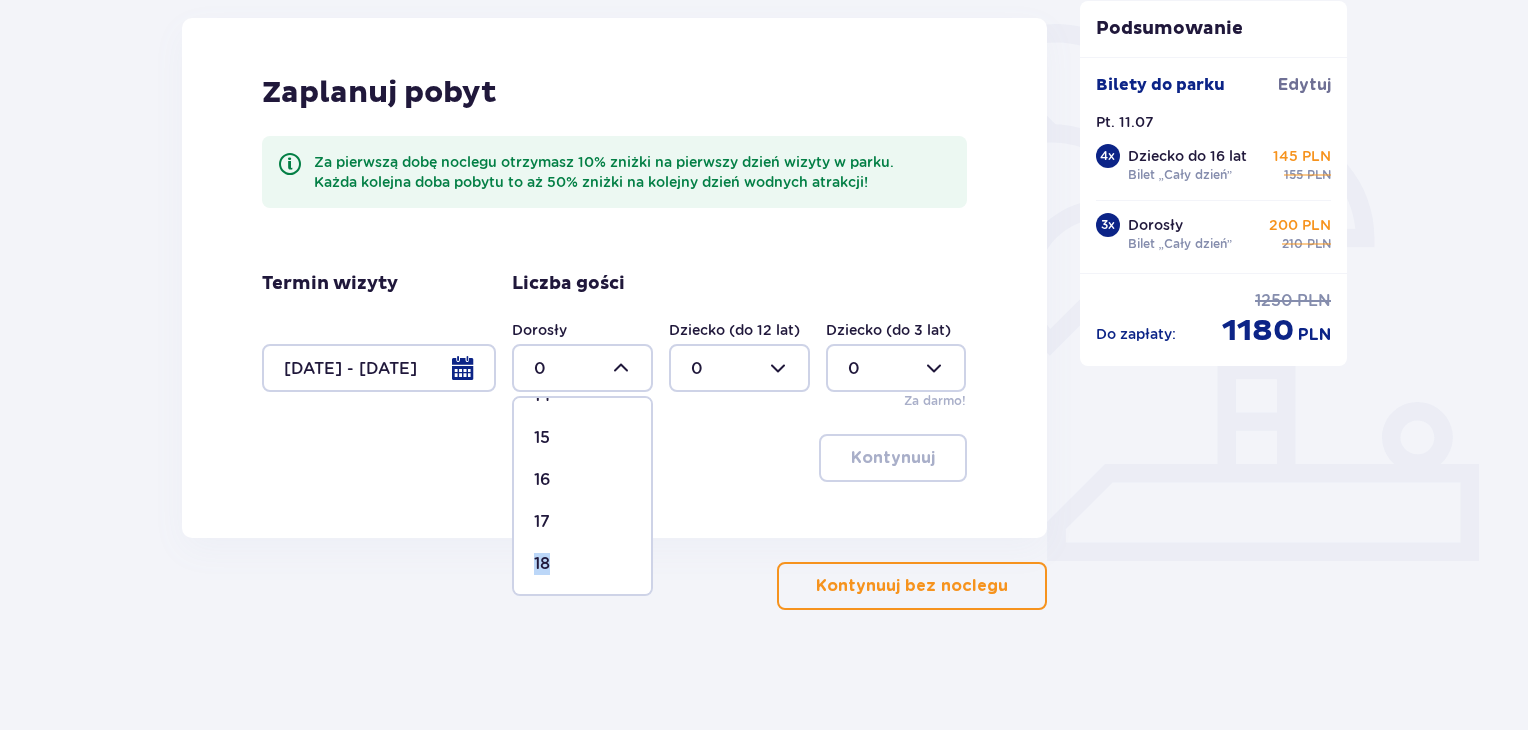 drag, startPoint x: 644, startPoint y: 561, endPoint x: 648, endPoint y: 533, distance: 28.284271 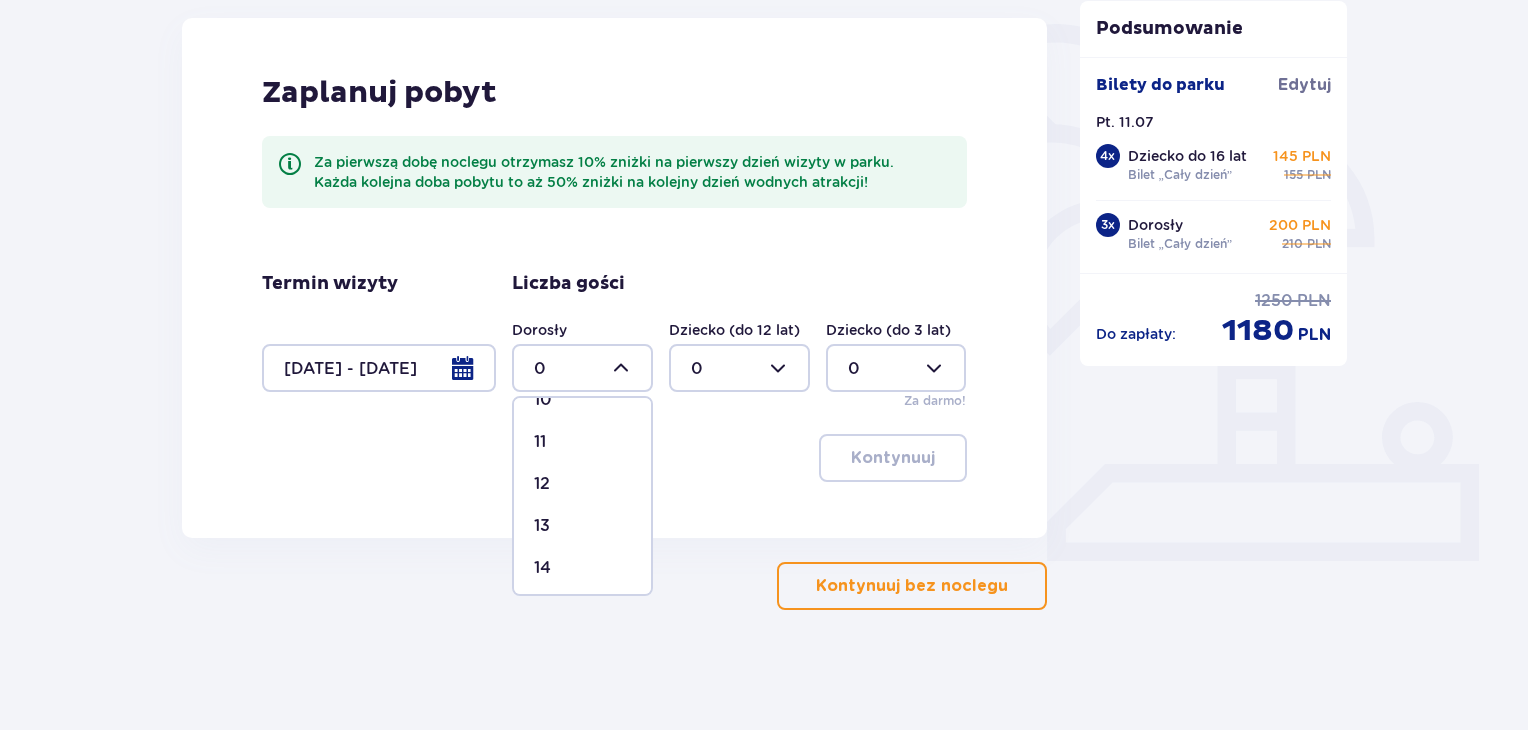 scroll, scrollTop: 276, scrollLeft: 0, axis: vertical 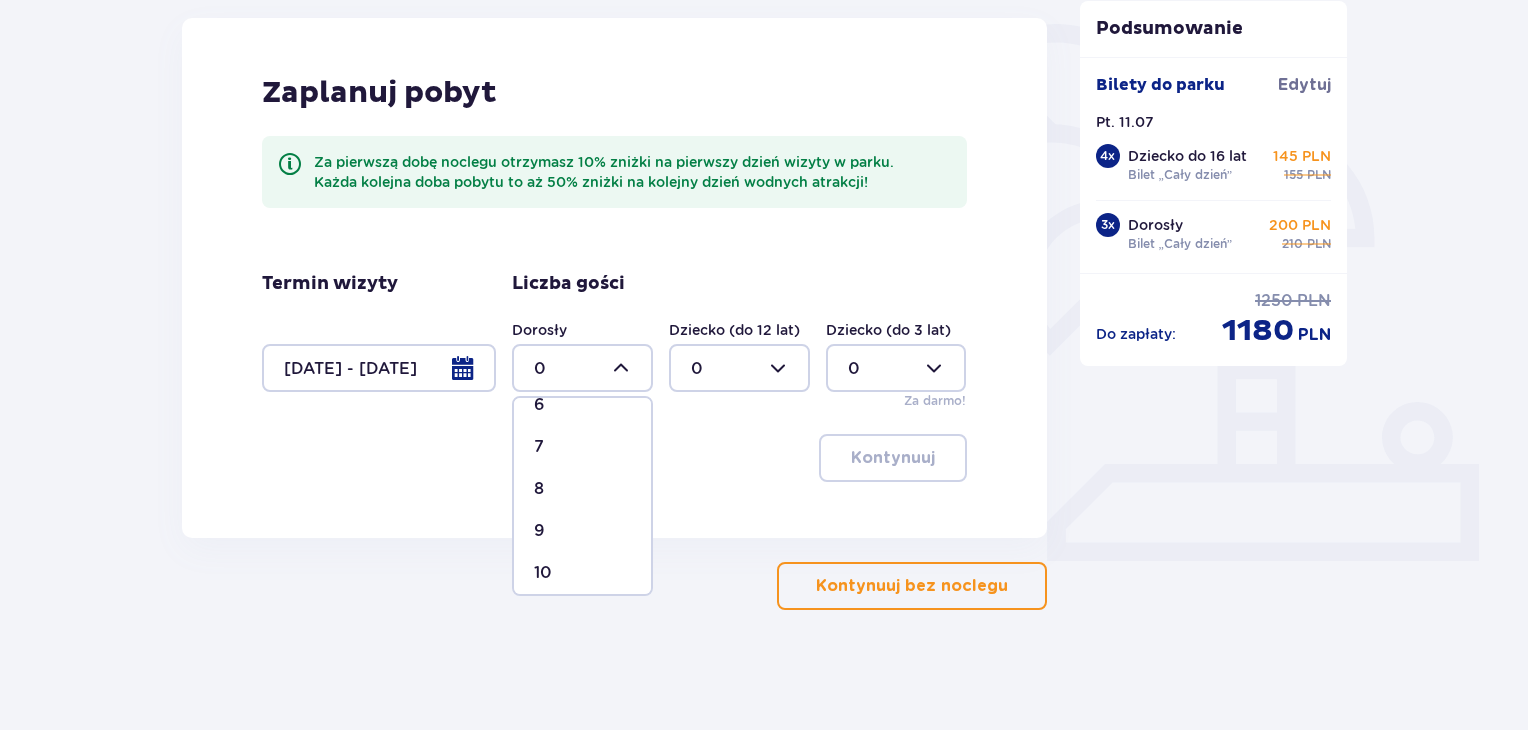 click on "6" at bounding box center (539, 405) 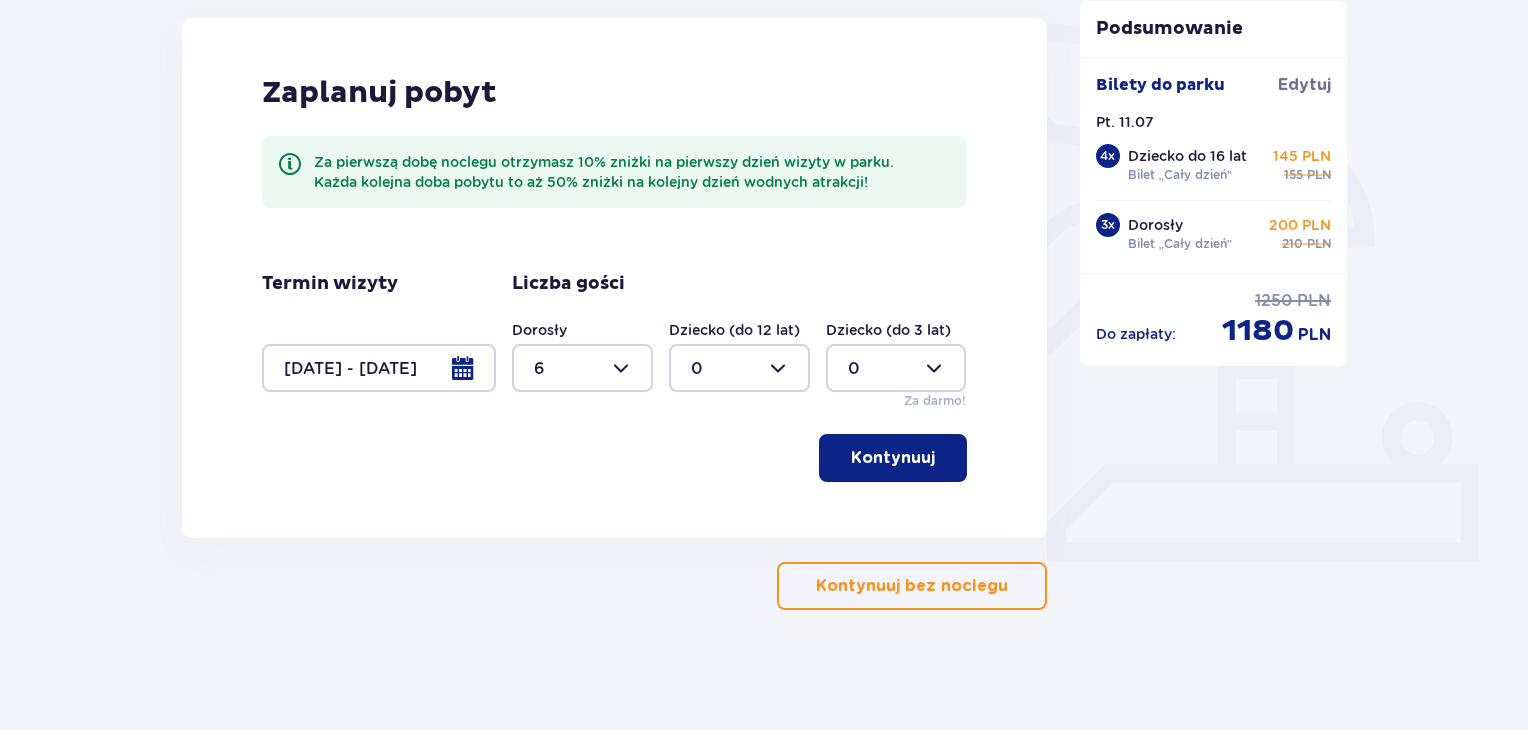 click at bounding box center (739, 368) 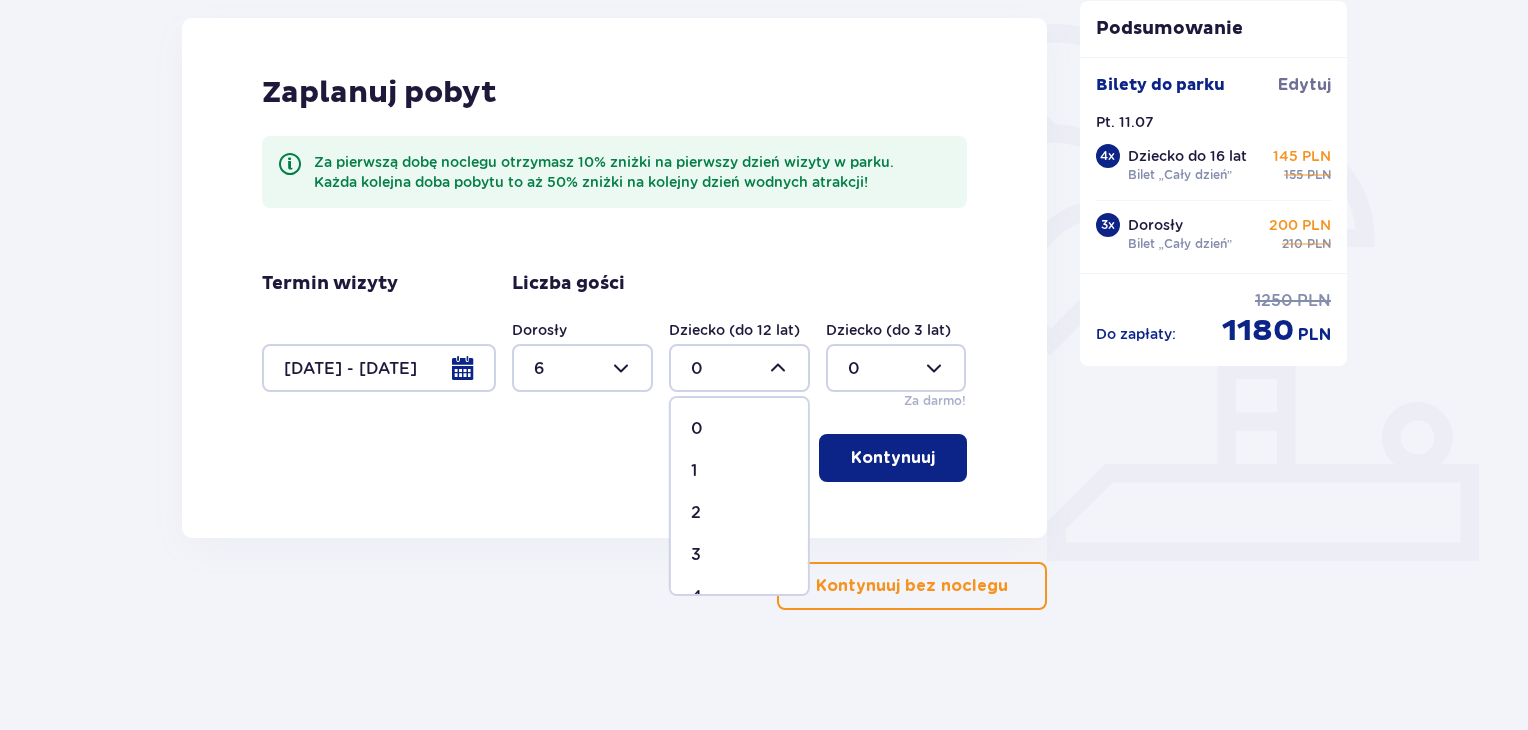 click on "1" at bounding box center (739, 471) 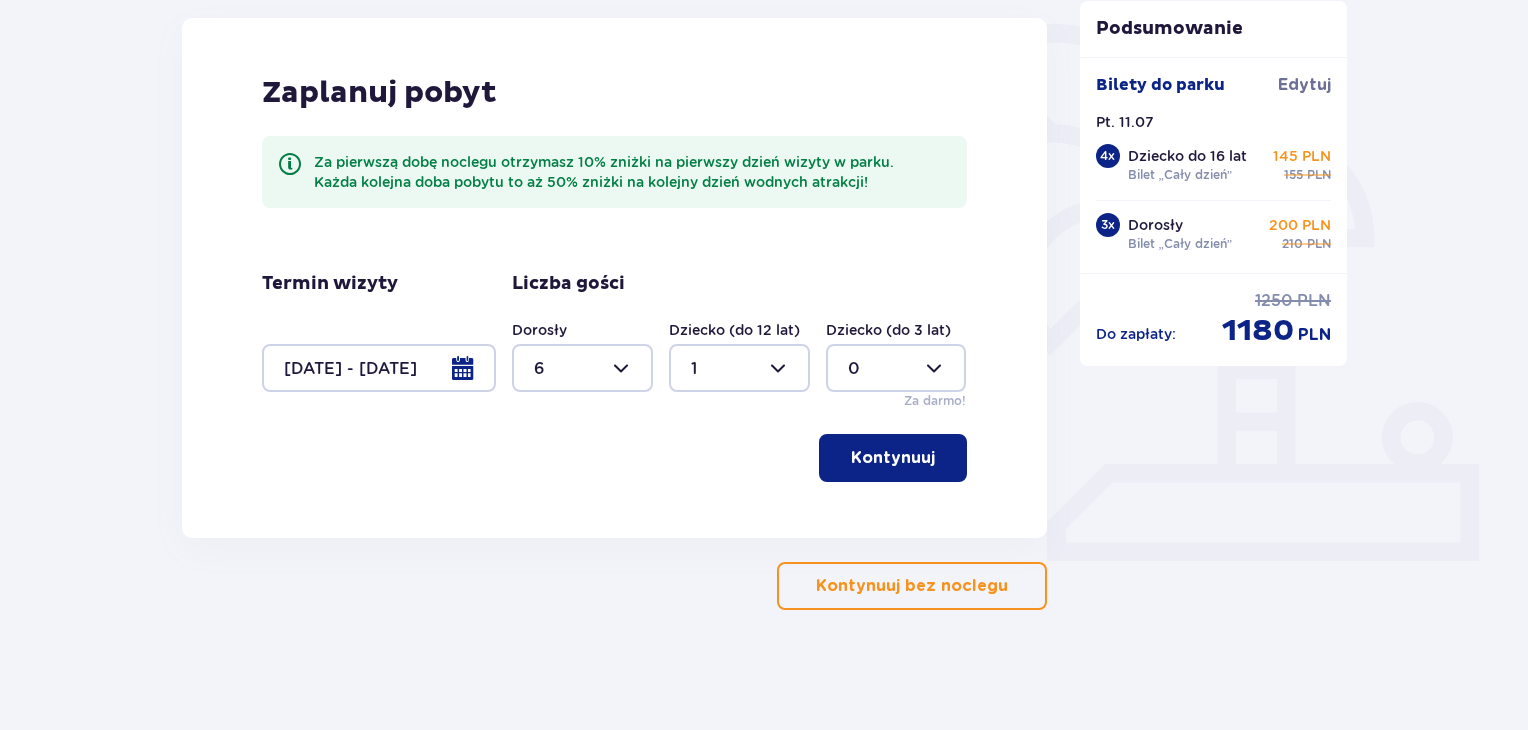 click on "Kontynuuj" at bounding box center [893, 458] 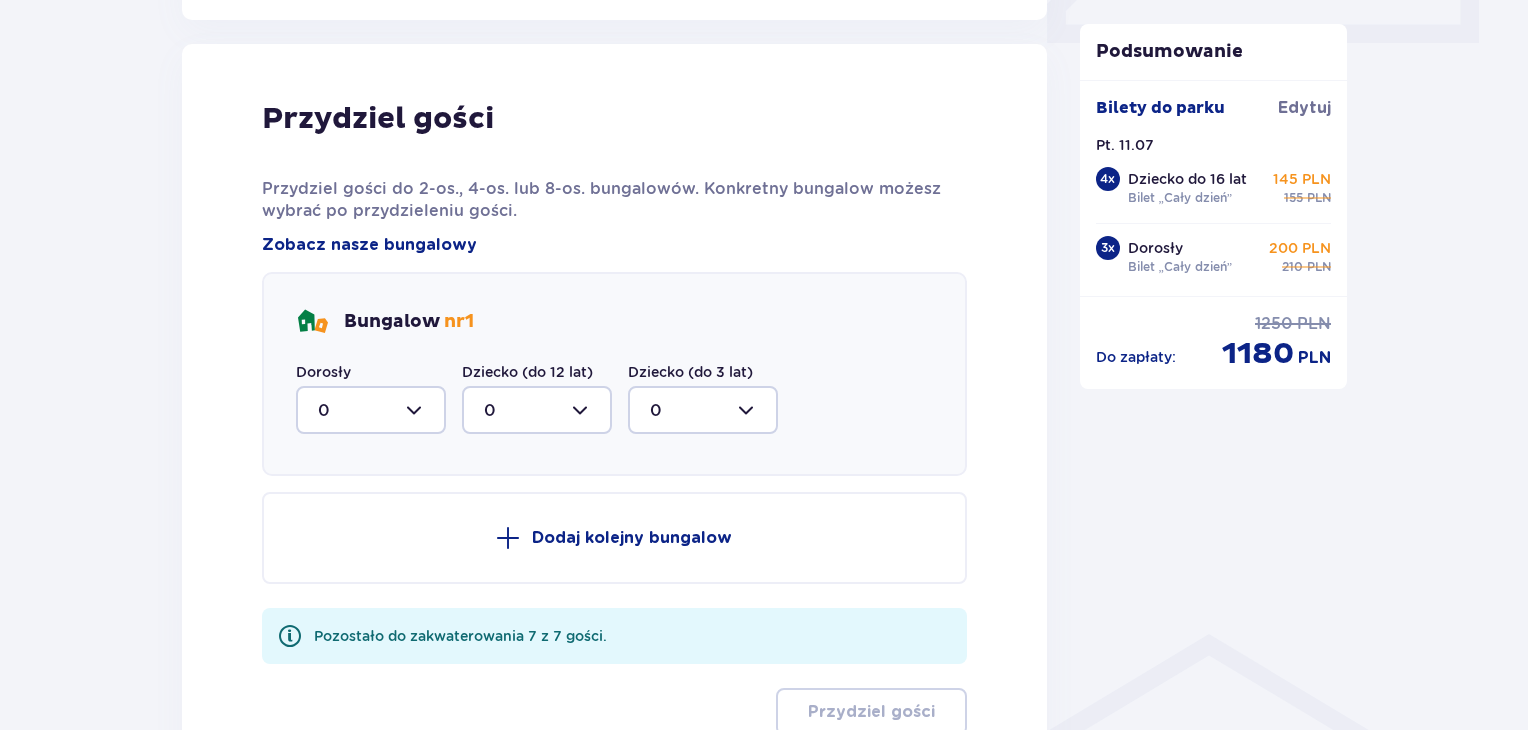 scroll, scrollTop: 1010, scrollLeft: 0, axis: vertical 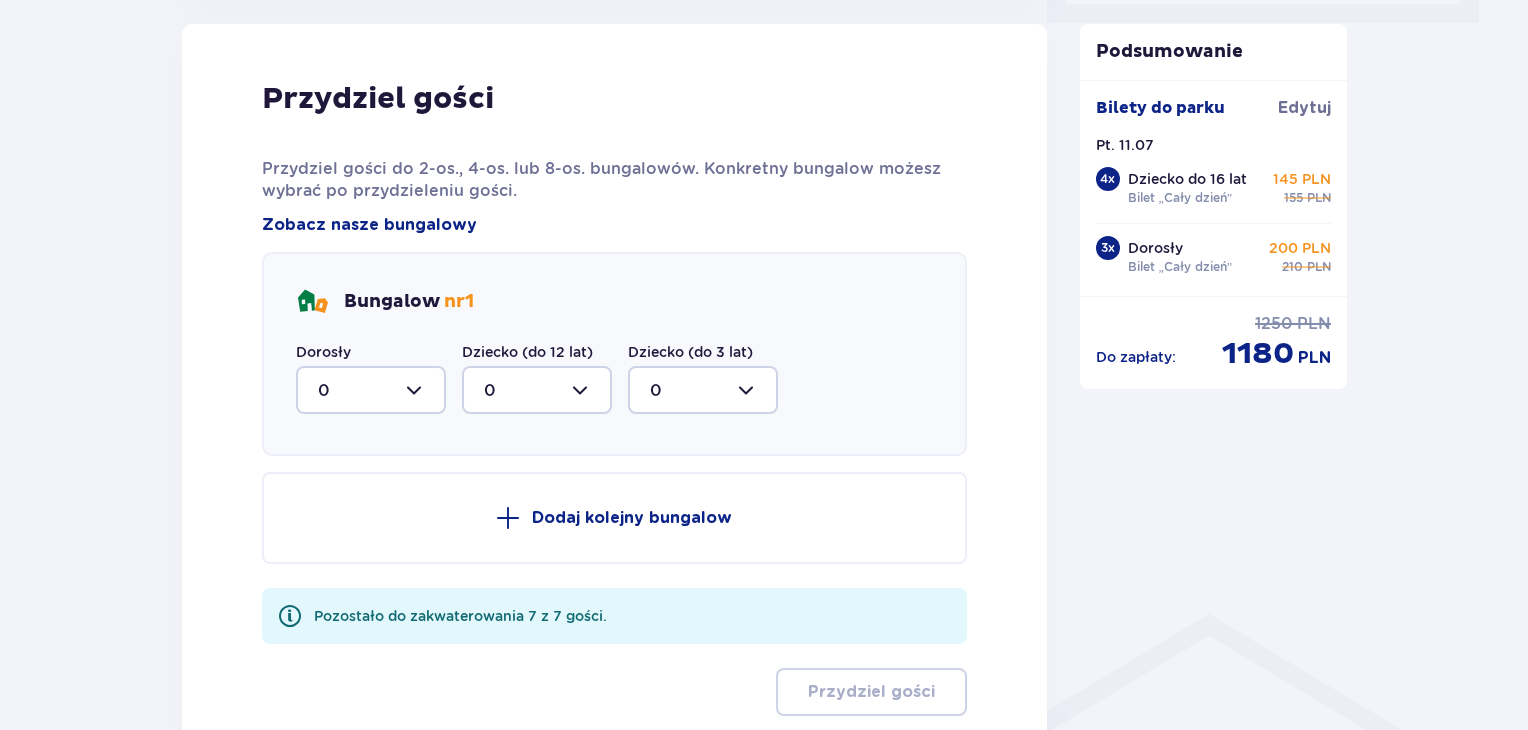 click at bounding box center (371, 390) 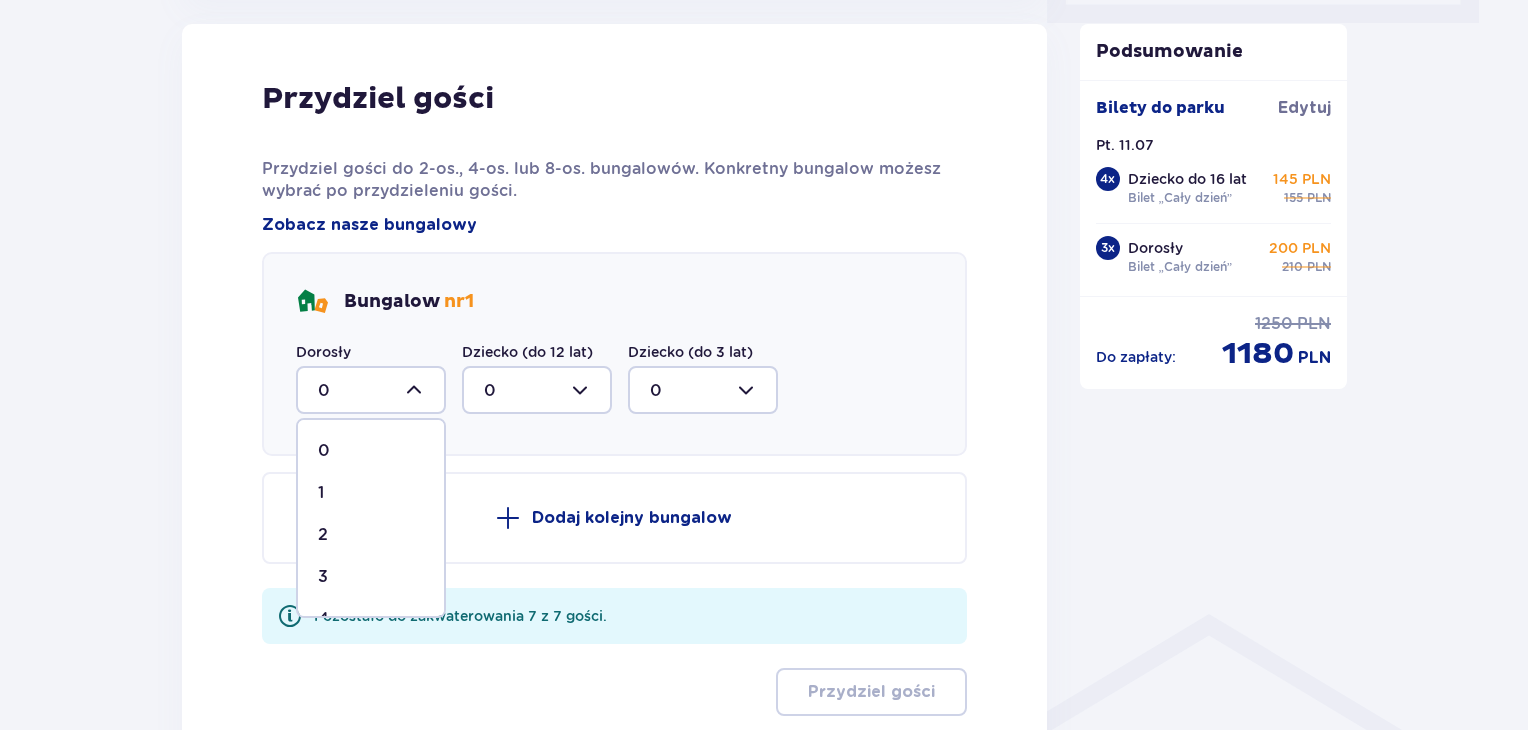 scroll, scrollTop: 116, scrollLeft: 0, axis: vertical 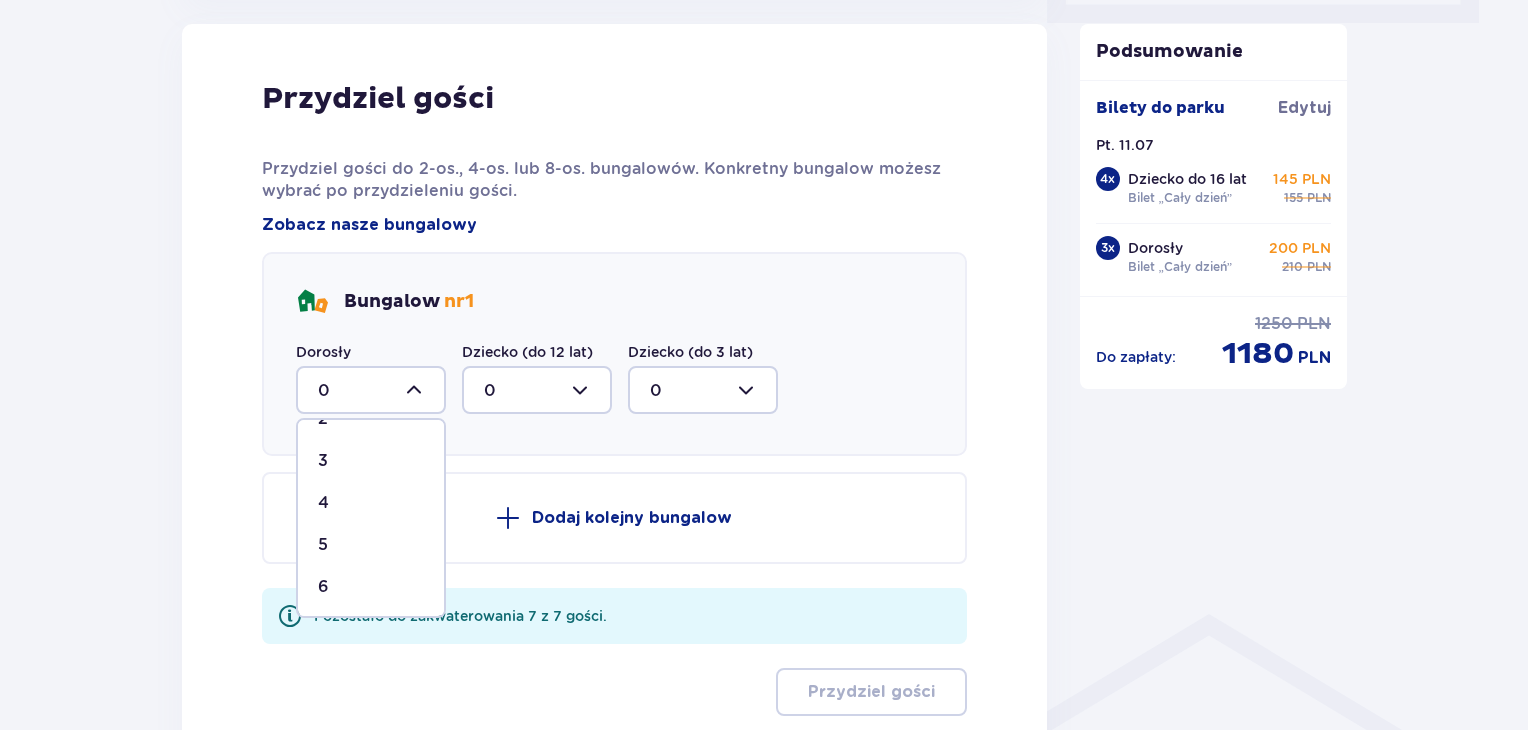 click on "6" at bounding box center (371, 587) 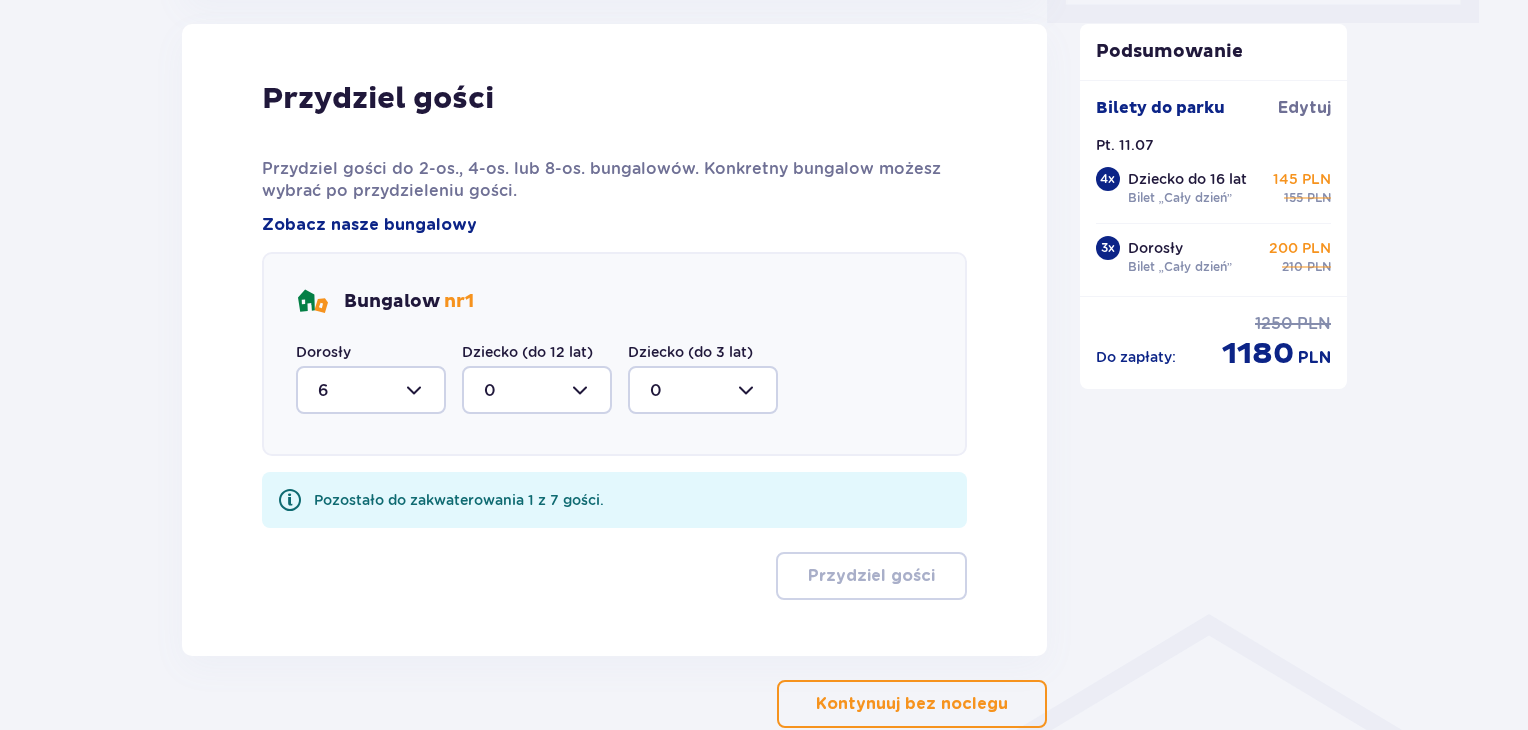click at bounding box center (537, 390) 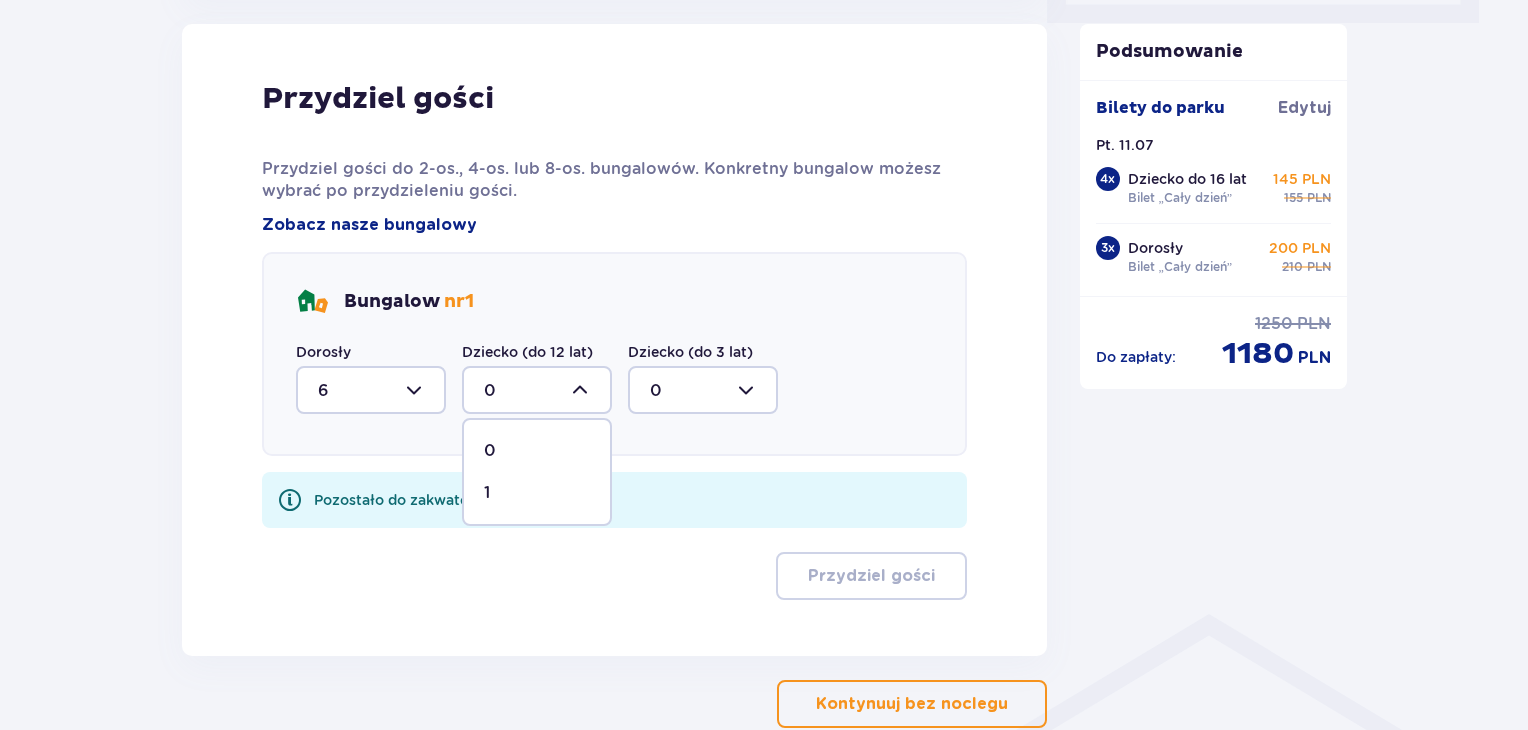 click on "1" at bounding box center [537, 493] 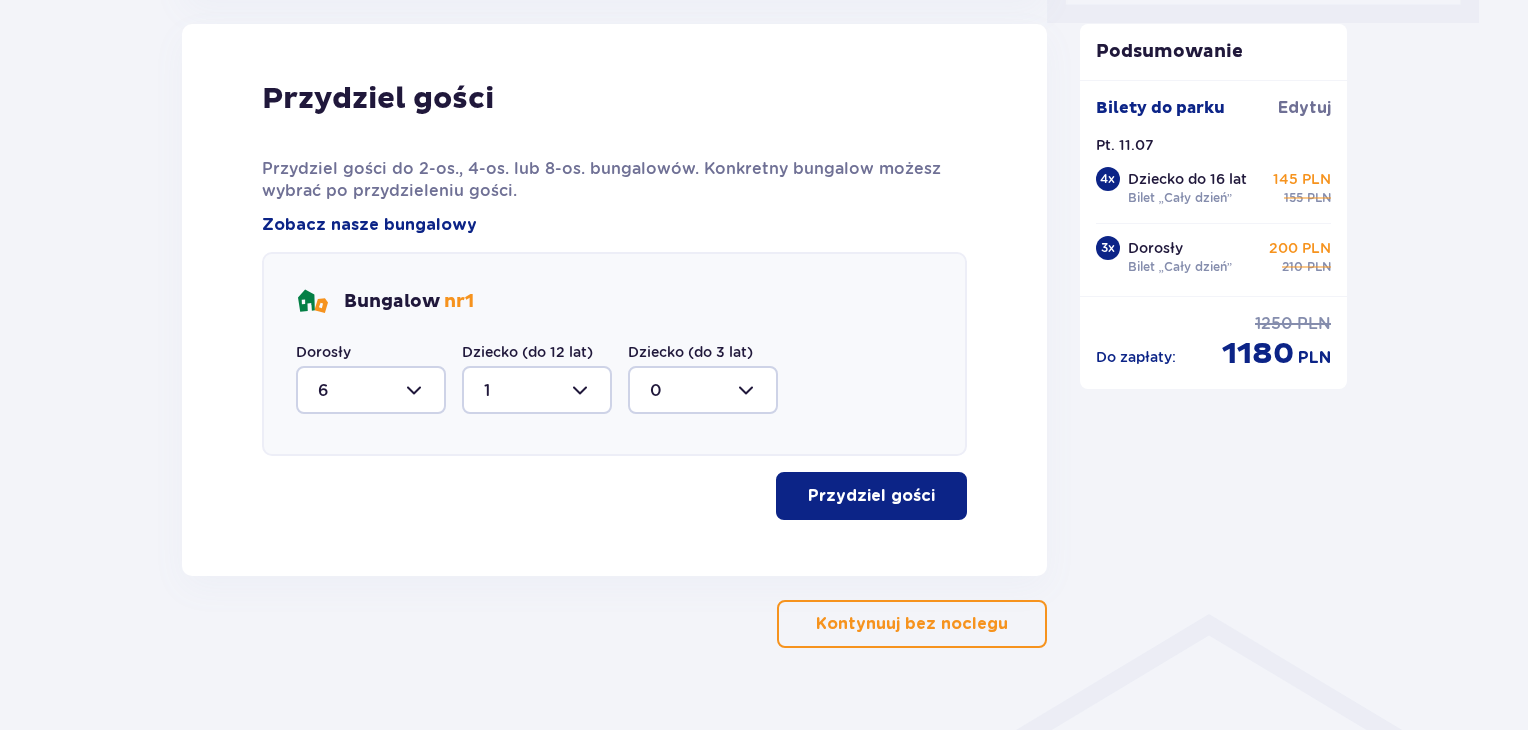 click on "Przydziel gości" at bounding box center [871, 496] 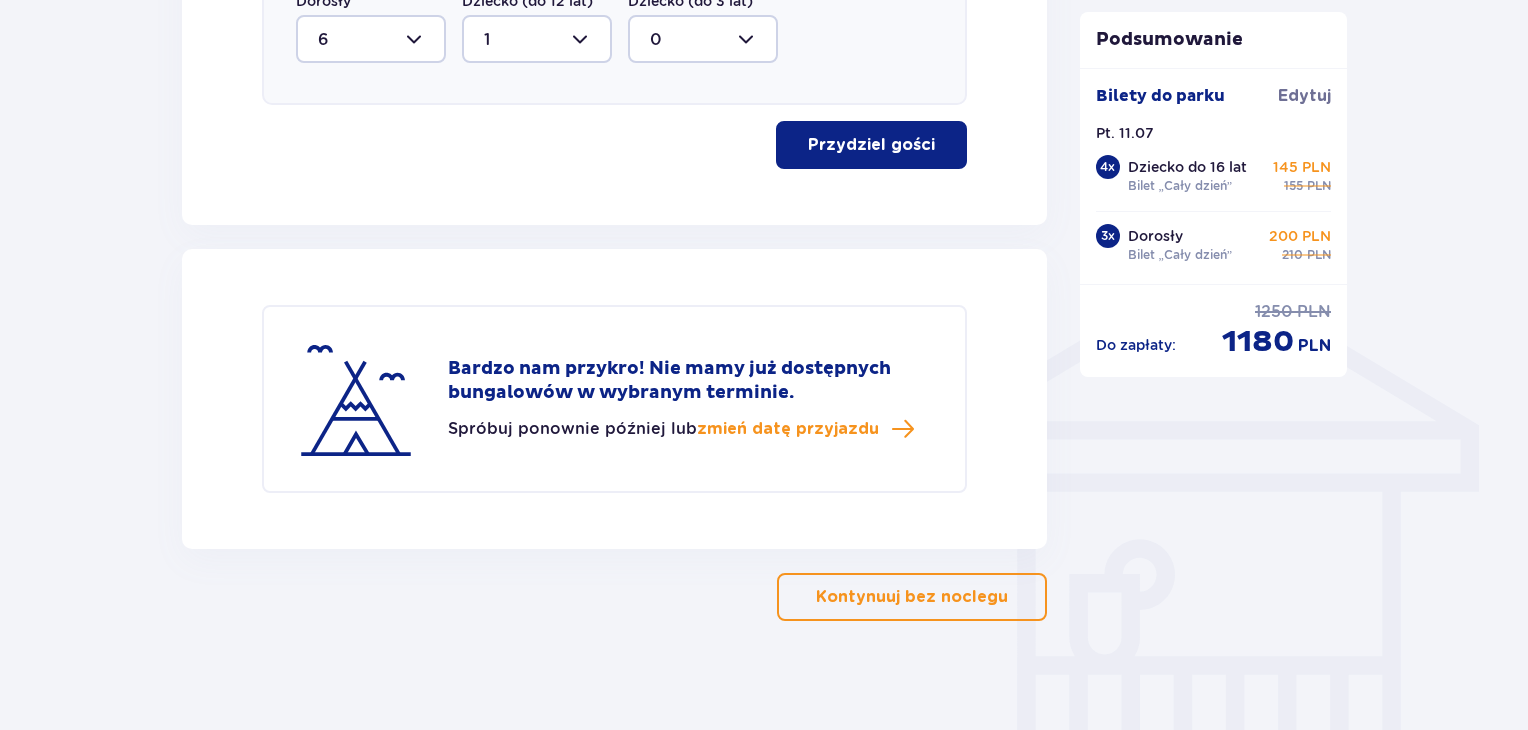 scroll, scrollTop: 1371, scrollLeft: 0, axis: vertical 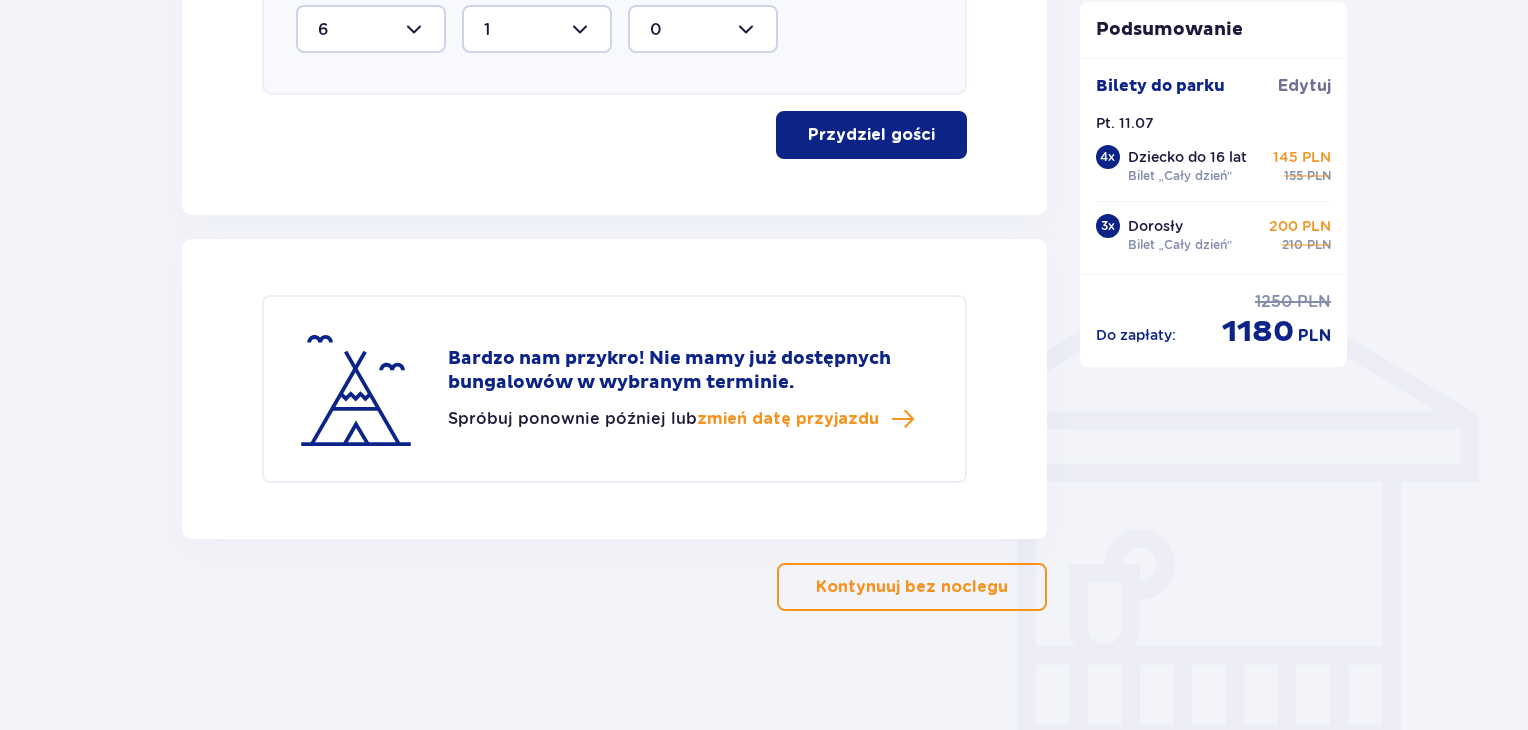 click on "Nocleg Pomiń ten krok Dogodna lokalizacja tylko 5 minut od parku   Dodatkowe usługi, które umilą Twój pobyt   Otwarte strefy i place zabaw   Poznaj Suntago Village Zaplanuj pobyt Za pierwszą dobę noclegu otrzymasz 10% zniżki na pierwszy dzień wizyty w parku. Każda kolejna doba pobytu to aż 50% zniżki na kolejny dzień wodnych atrakcji! Termin wizyty 11.07.25 - 12.07.25 Liczba gości Dorosły   6 Dziecko (do 12 lat)   1 Dziecko (do 3 lat)   0 Za darmo! Kontynuuj Przydziel gości Przydziel gości do 2-os., 4-os. lub 8-os. bungalowów. Konkretny bungalow możesz wybrać po przydzieleniu gości. Zobacz nasze bungalowy Bungalow   nr  1 Dorosły   6 Dziecko (do 12 lat)   1 Dziecko (do 3 lat)   0 Przydziel gości Bardzo nam przykro! Nie mamy już dostępnych bungalowów w wybranym terminie. Spróbuj ponownie później lub  zmień datę przyjazdu Kontynuuj bez noclegu" at bounding box center (614, -274) 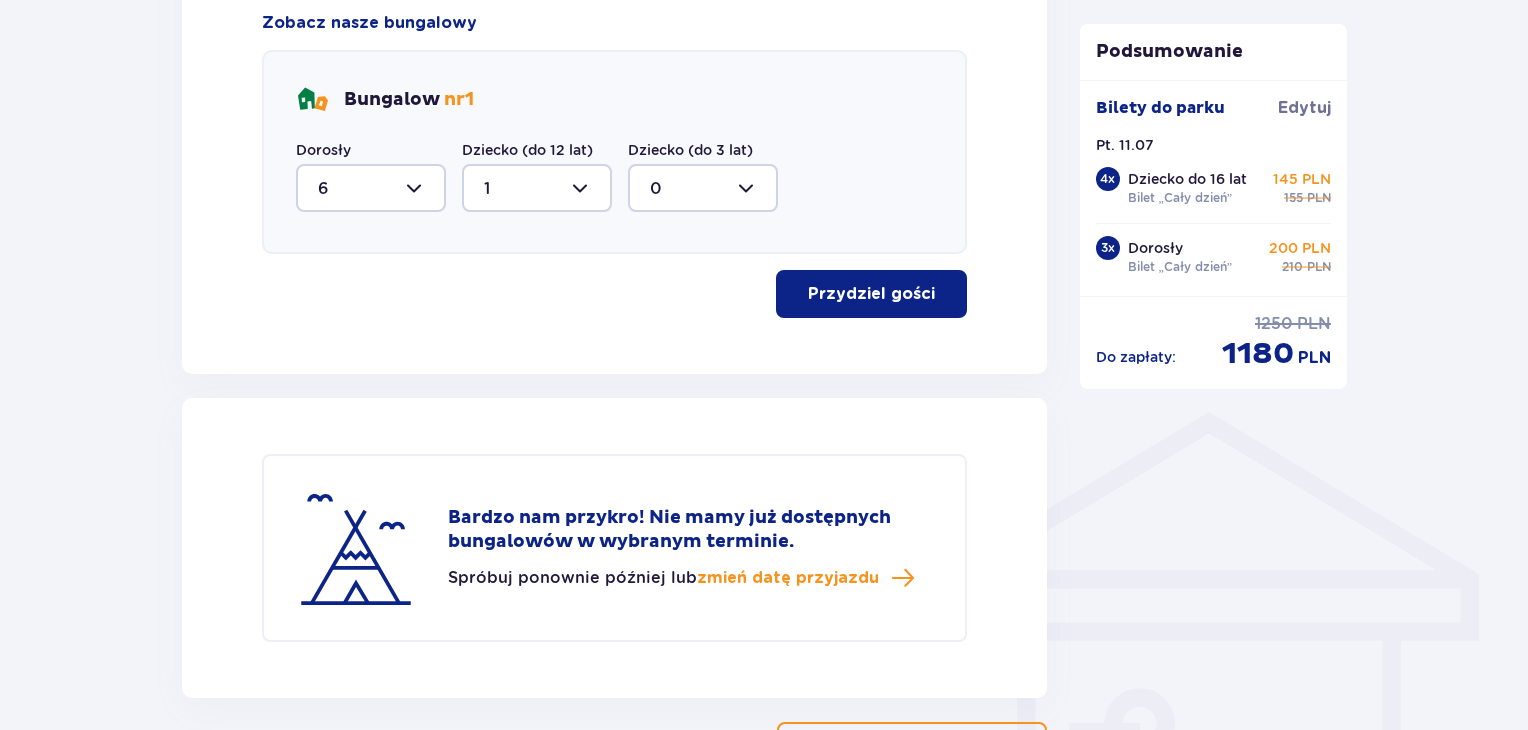 scroll, scrollTop: 1211, scrollLeft: 0, axis: vertical 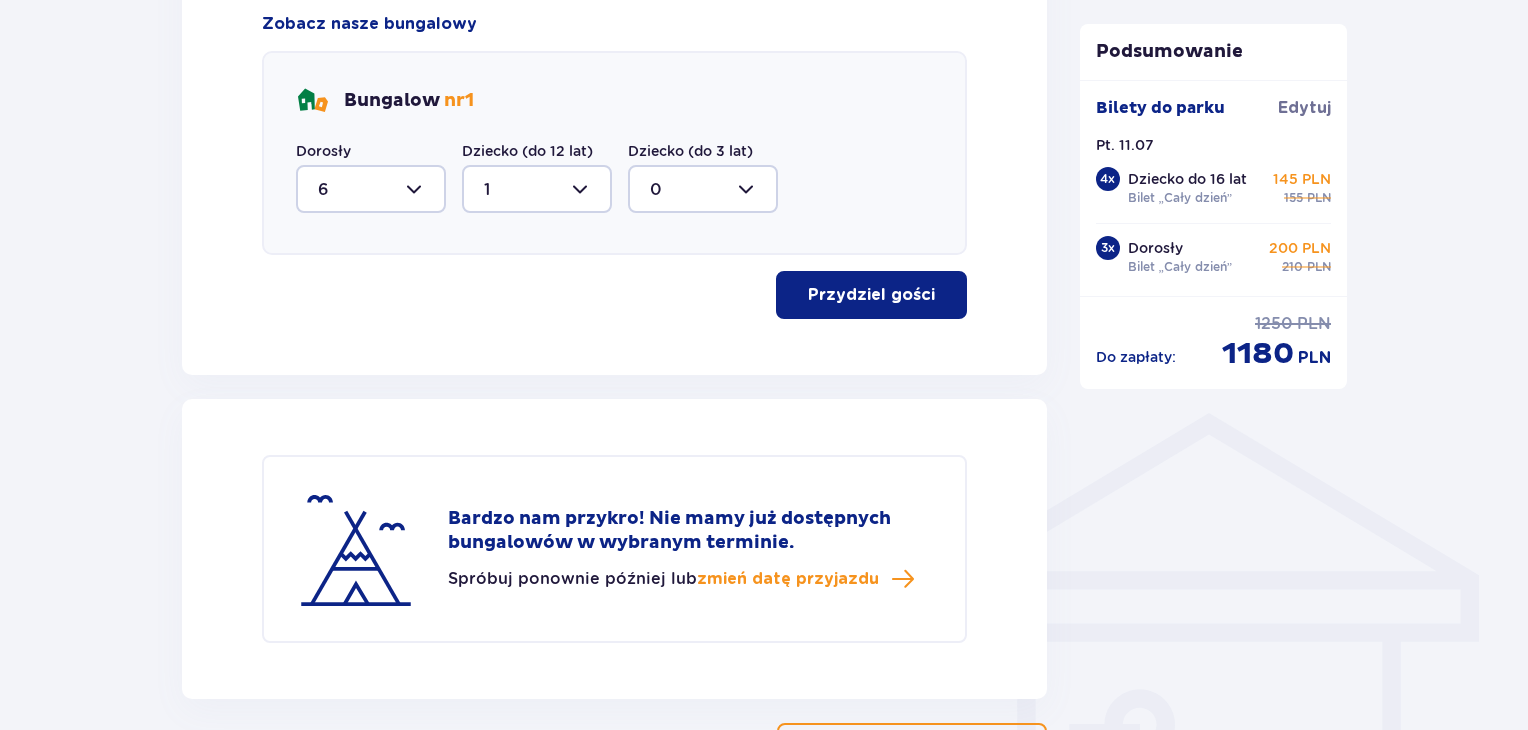 click at bounding box center (371, 189) 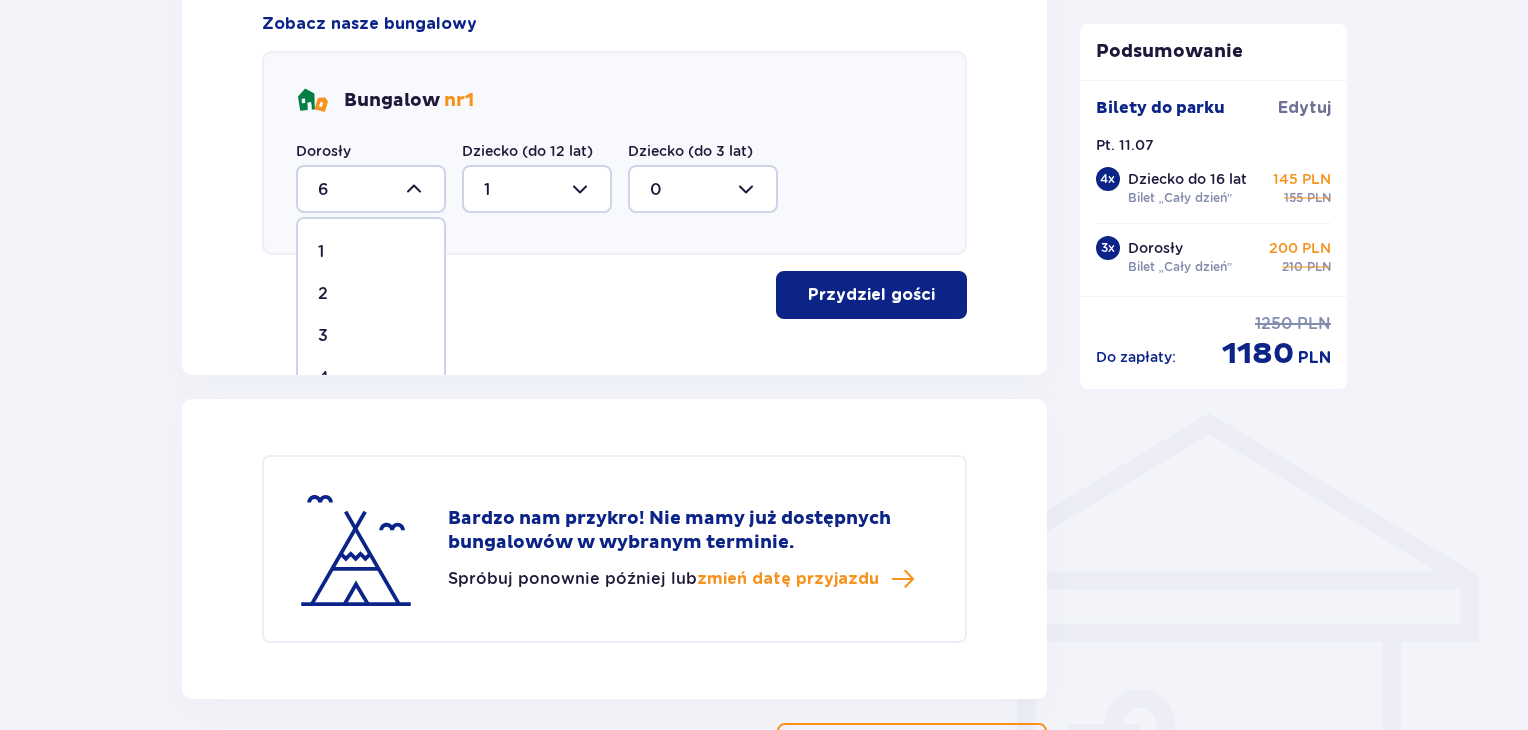scroll, scrollTop: 40, scrollLeft: 0, axis: vertical 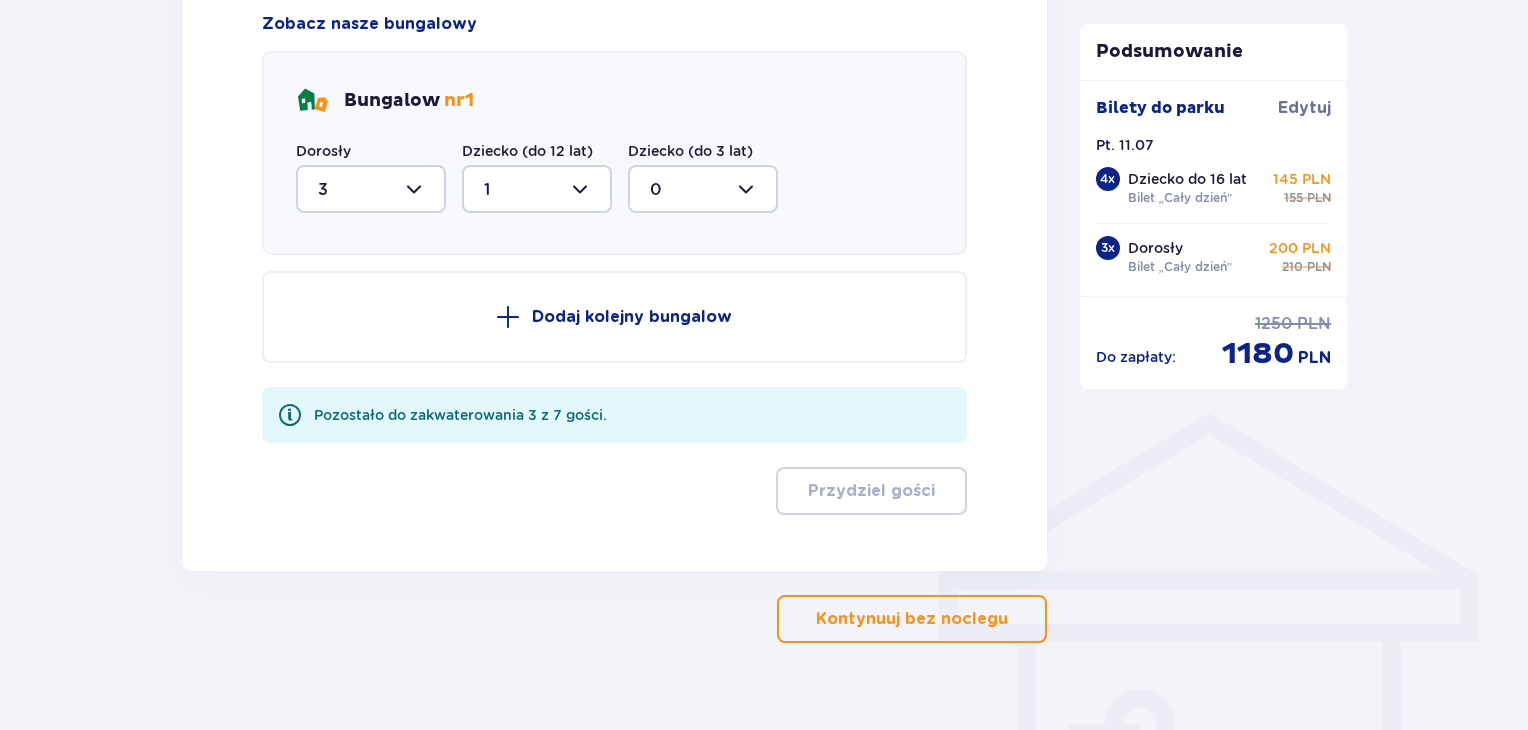 click on "Dodaj kolejny bungalow" at bounding box center [632, 317] 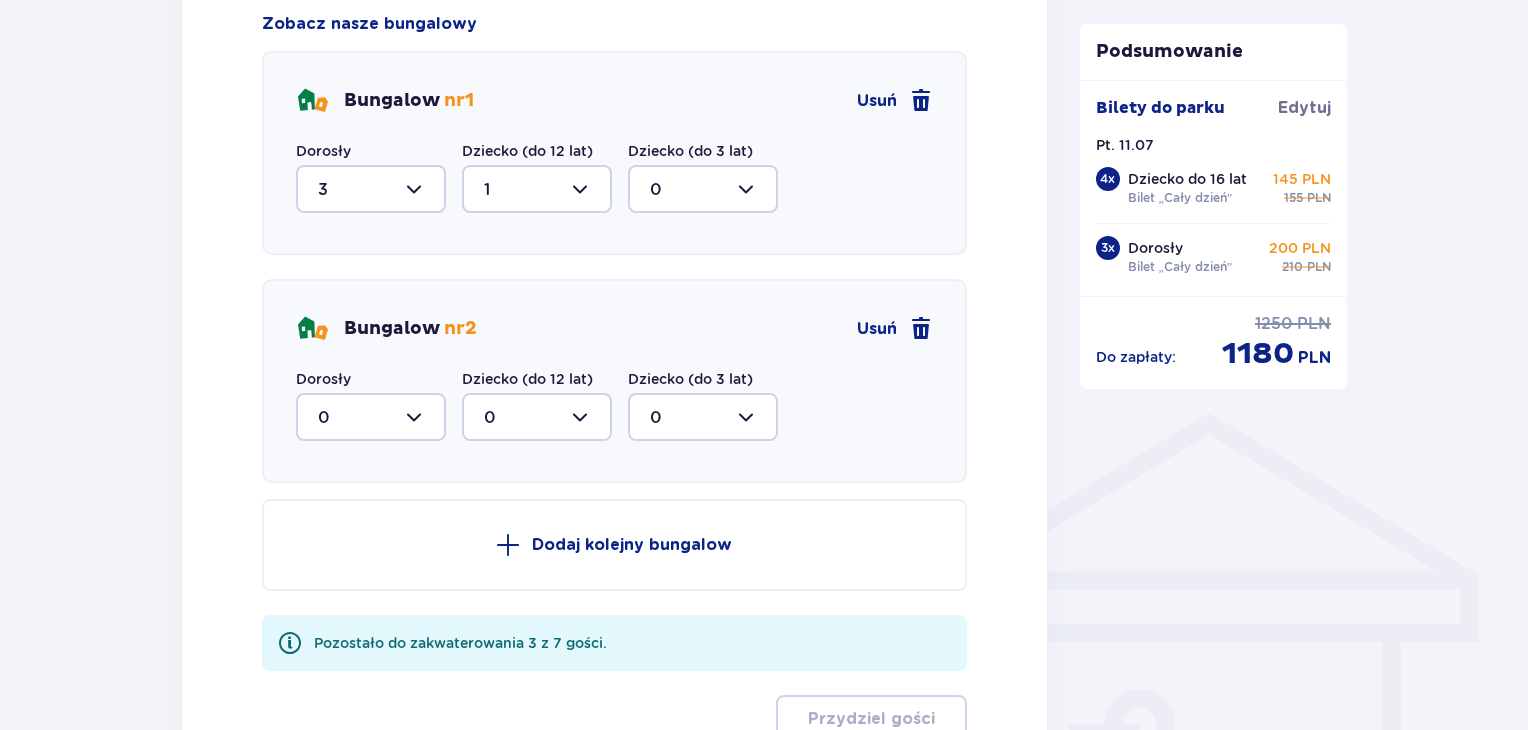 click at bounding box center [371, 417] 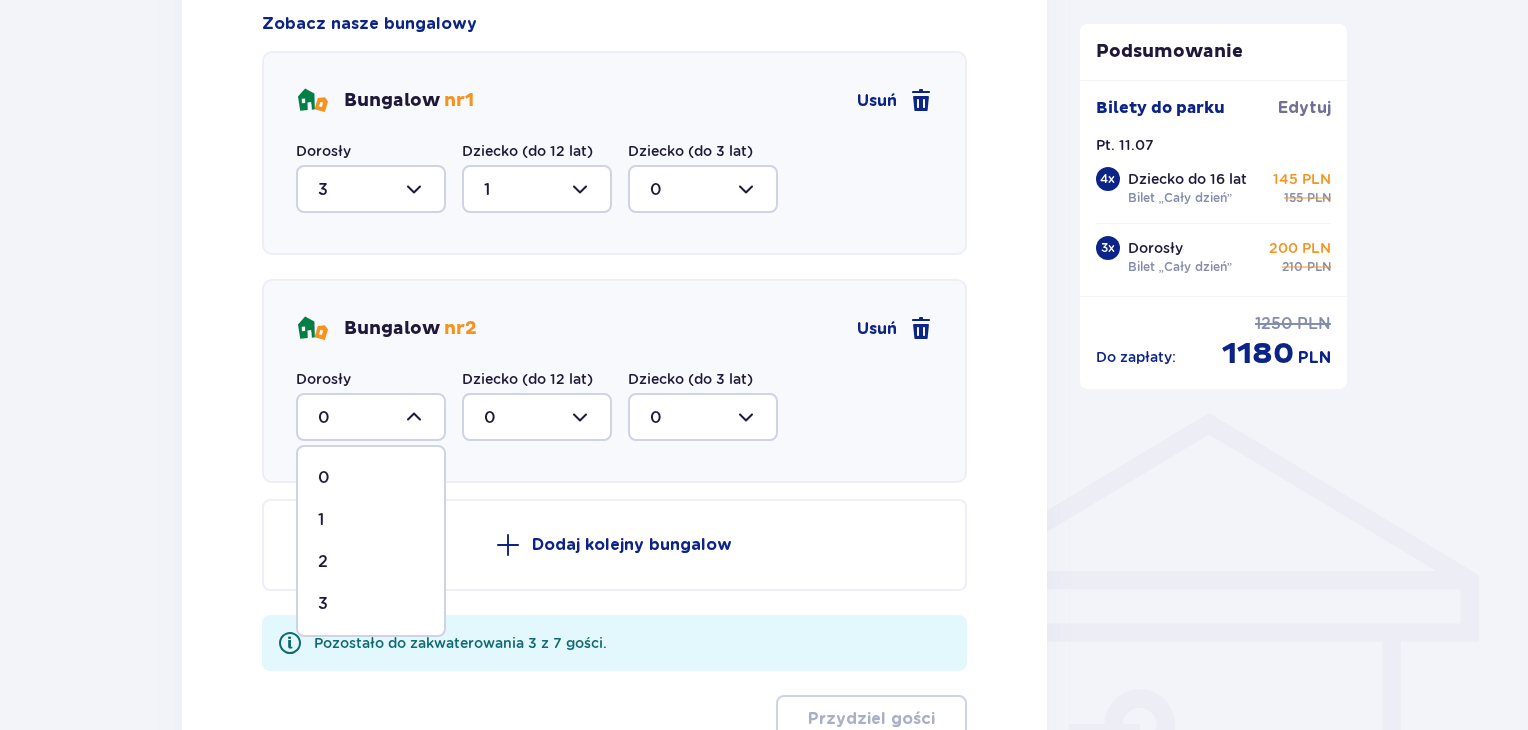 click on "3" at bounding box center (371, 604) 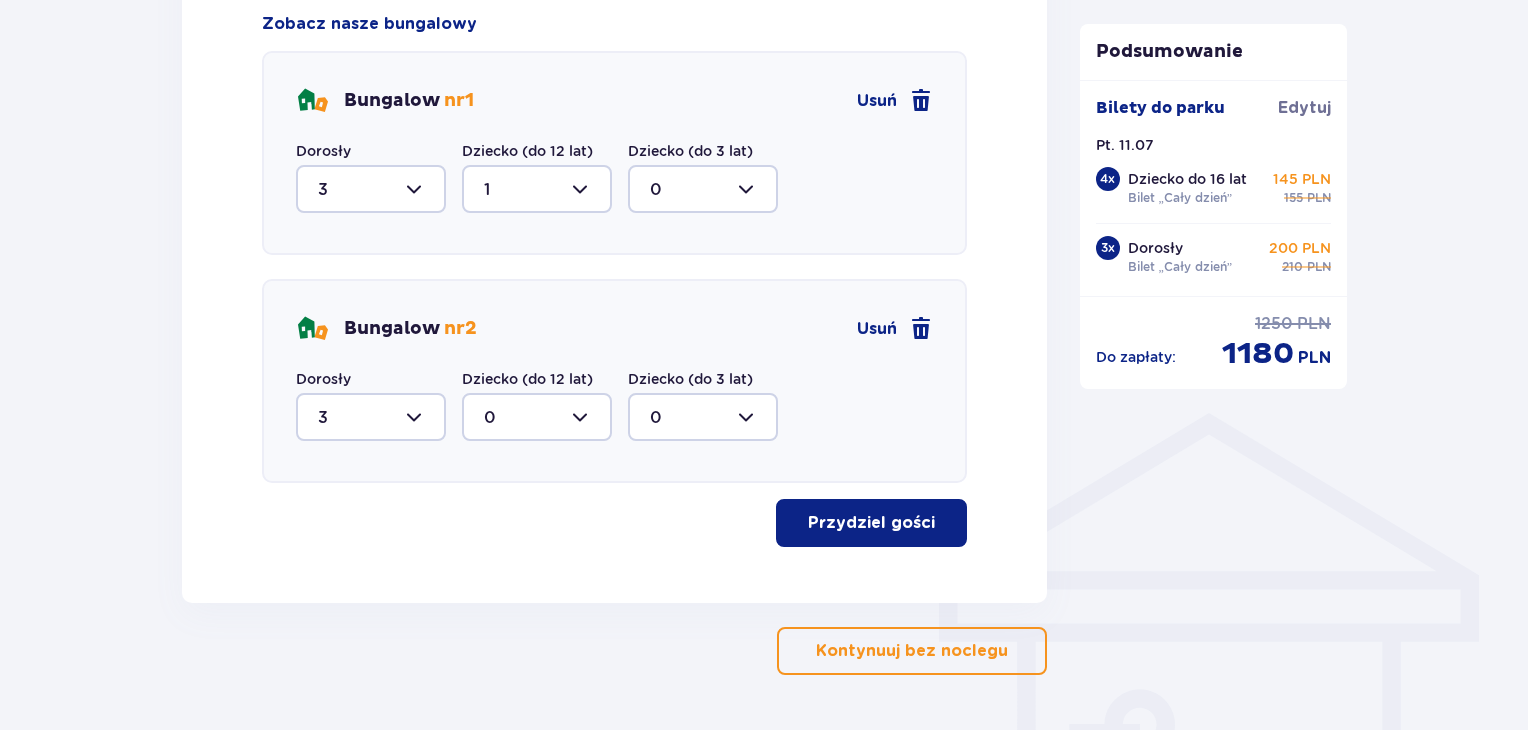 click on "Przydziel gości" at bounding box center (871, 523) 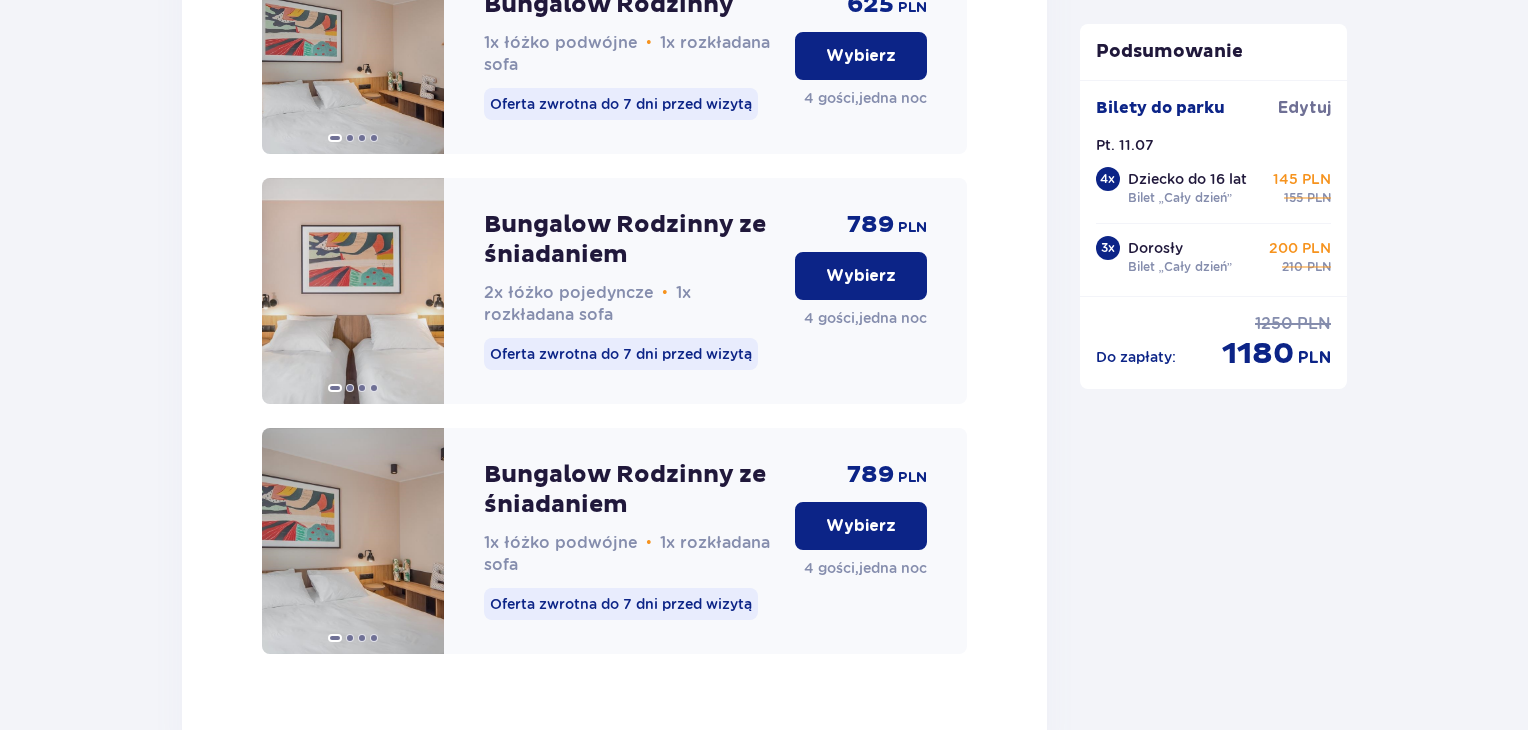 scroll, scrollTop: 2412, scrollLeft: 0, axis: vertical 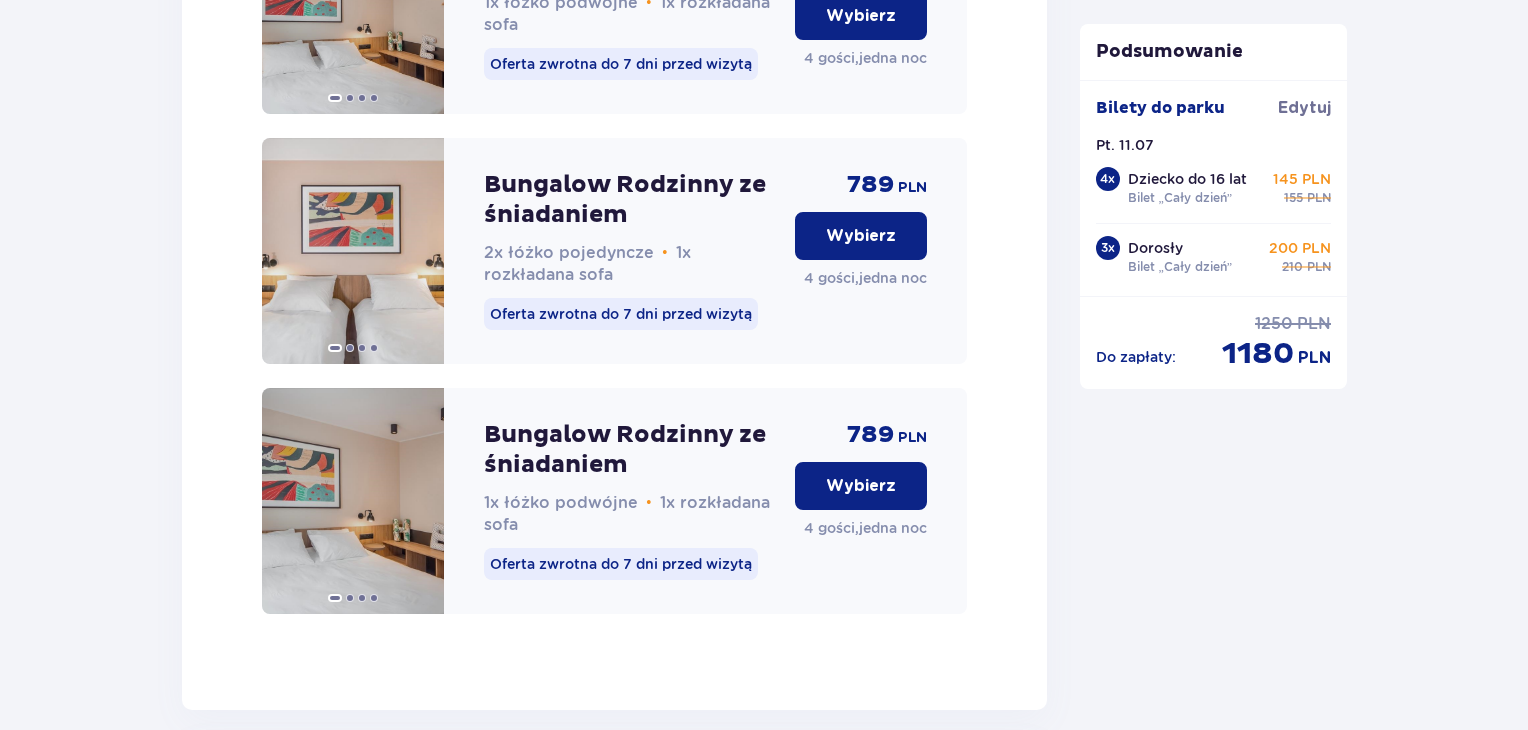 click on "Wybierz" at bounding box center [861, 486] 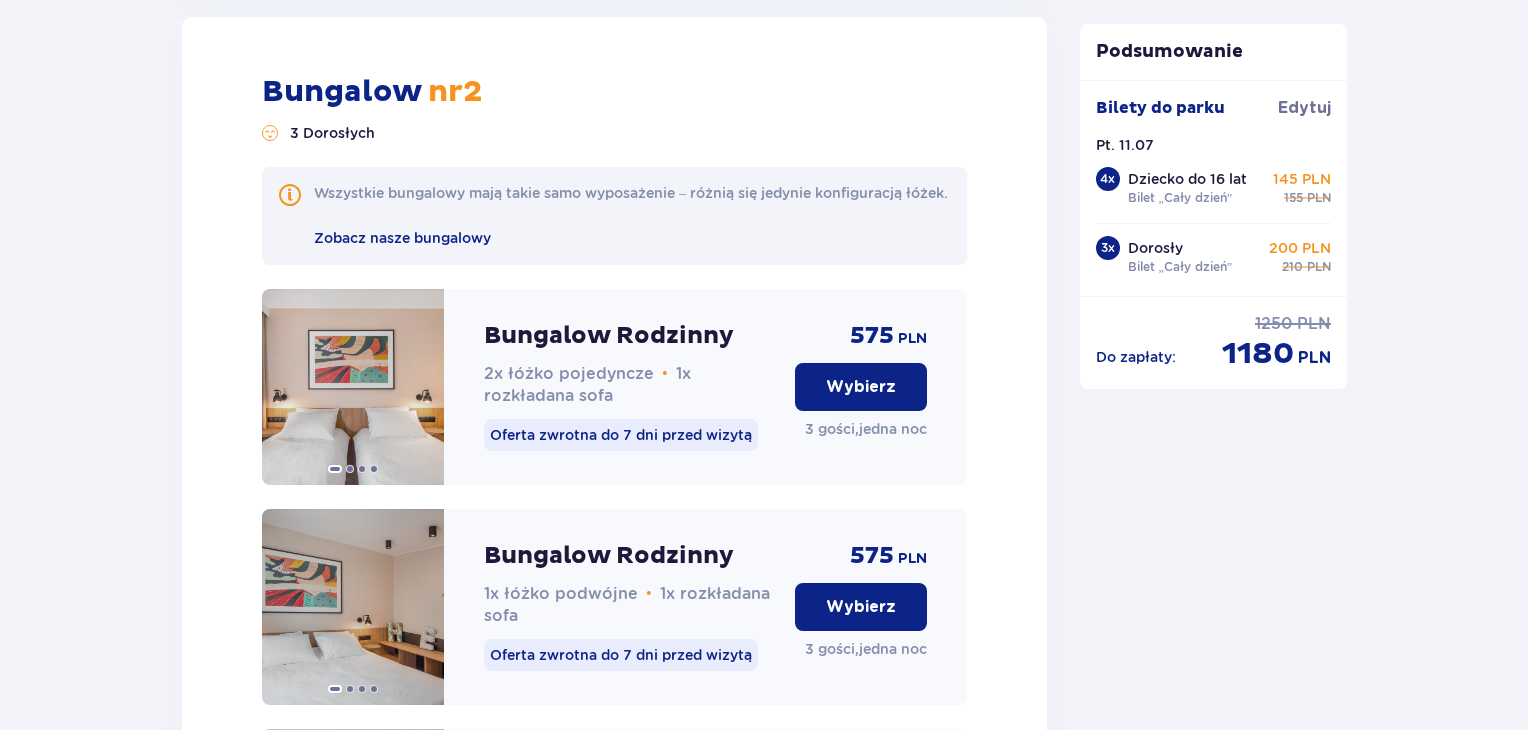 scroll, scrollTop: 3144, scrollLeft: 0, axis: vertical 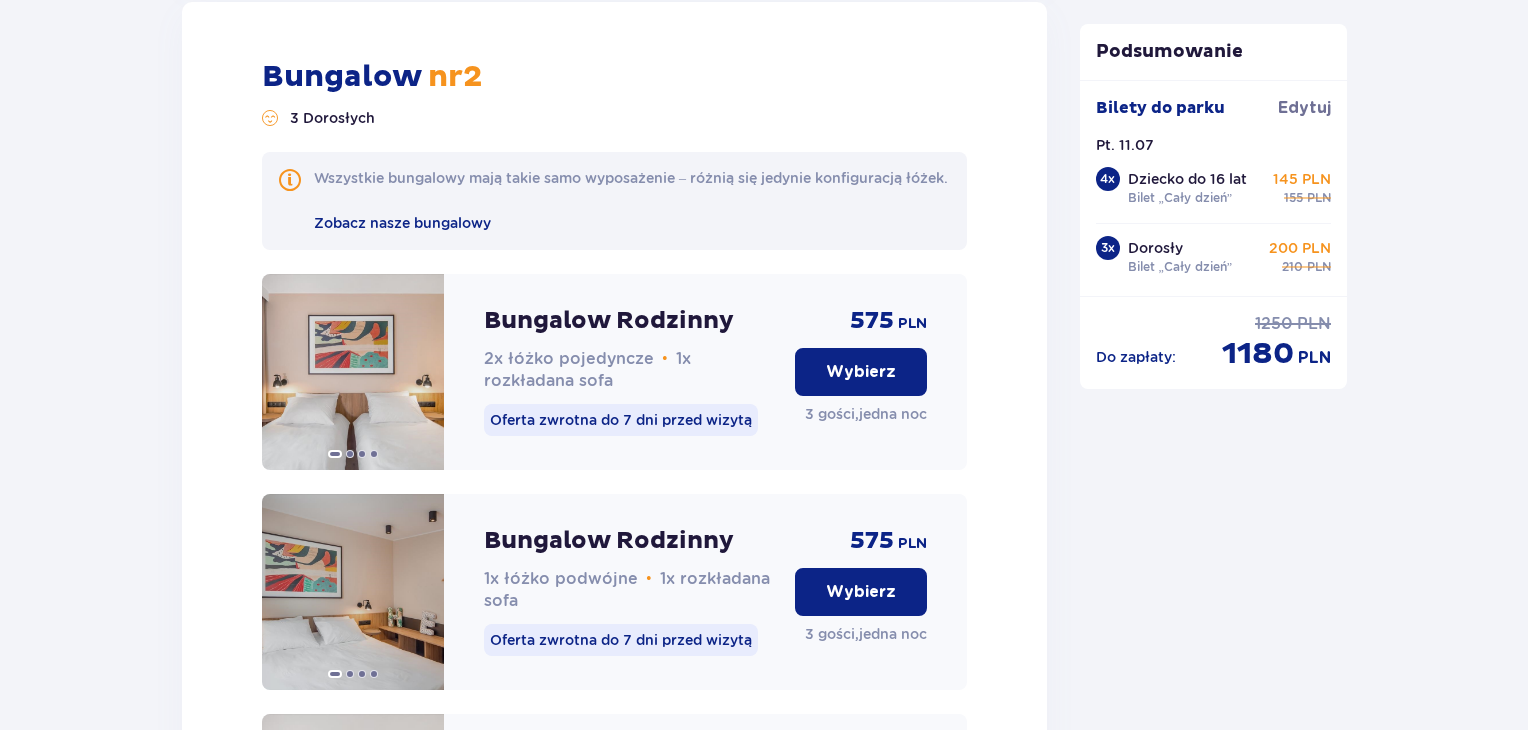 type 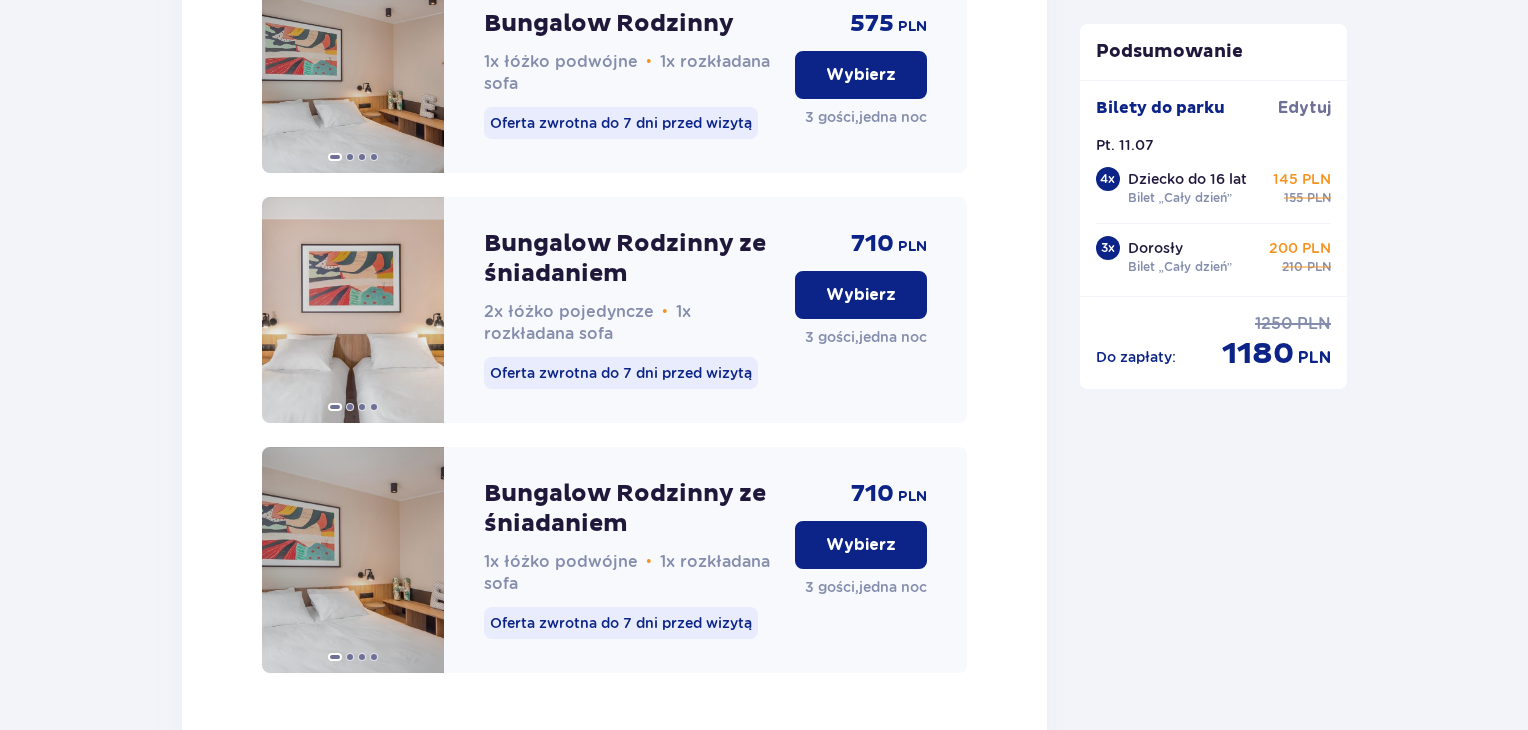 scroll, scrollTop: 3664, scrollLeft: 0, axis: vertical 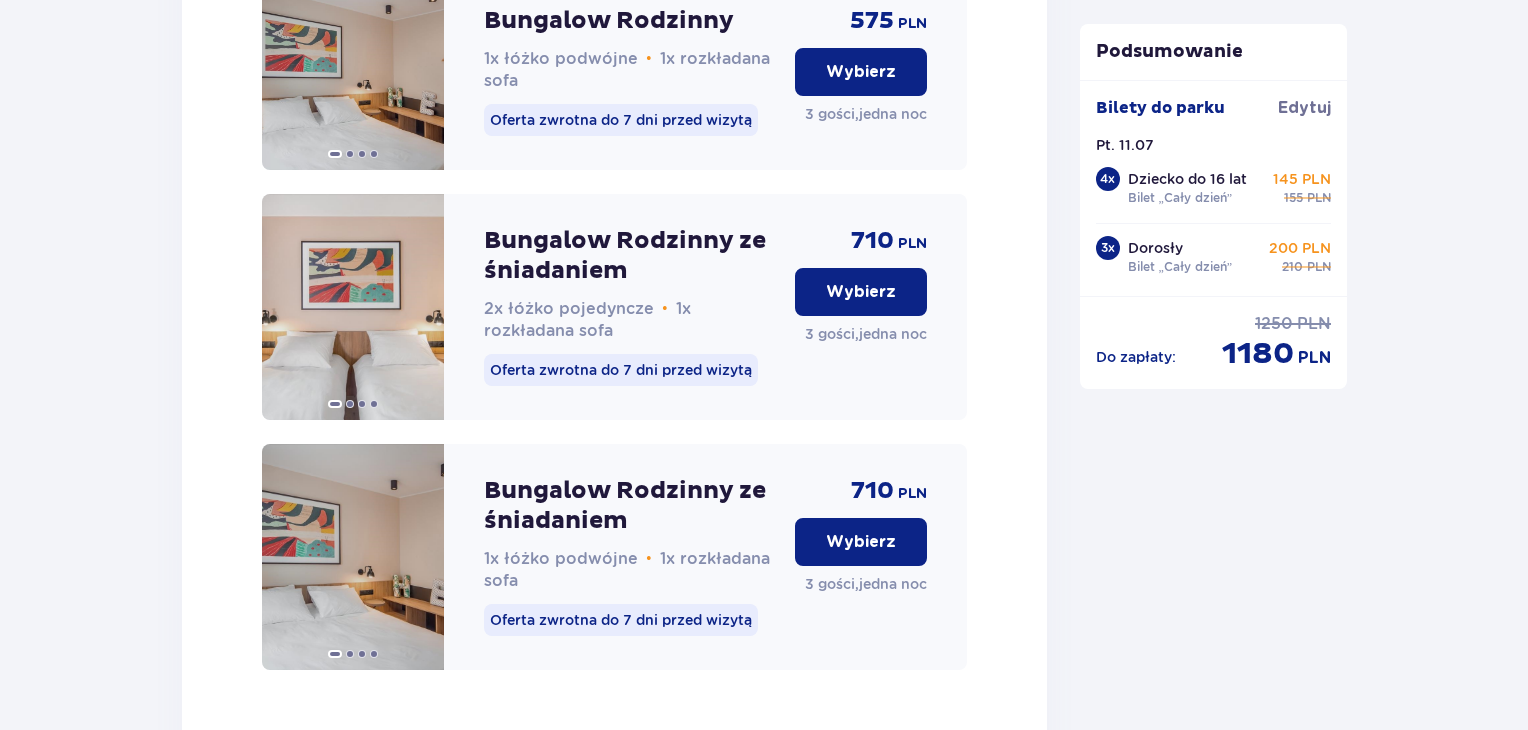 click on "Wybierz" at bounding box center (861, 292) 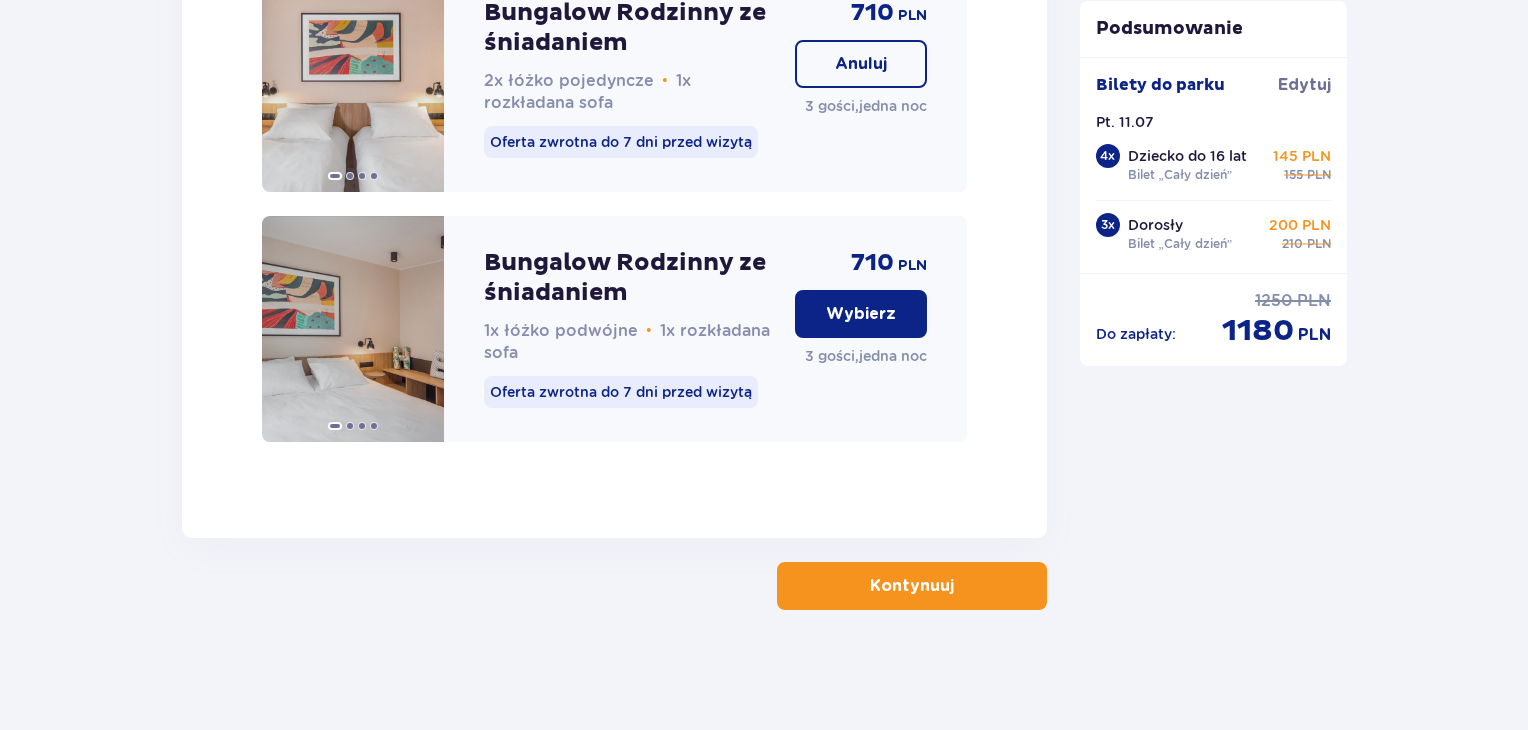 scroll, scrollTop: 3936, scrollLeft: 0, axis: vertical 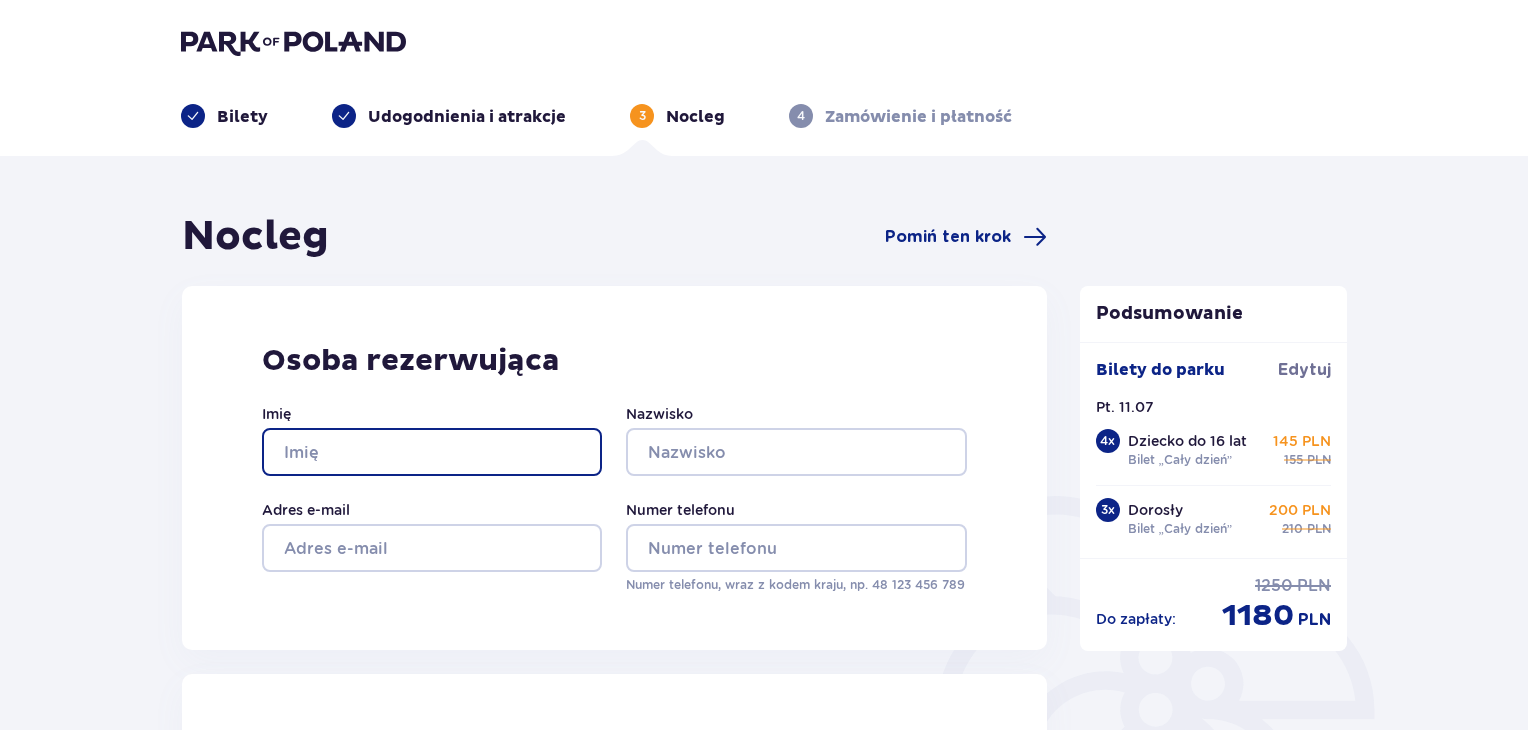 click on "Imię" at bounding box center [432, 452] 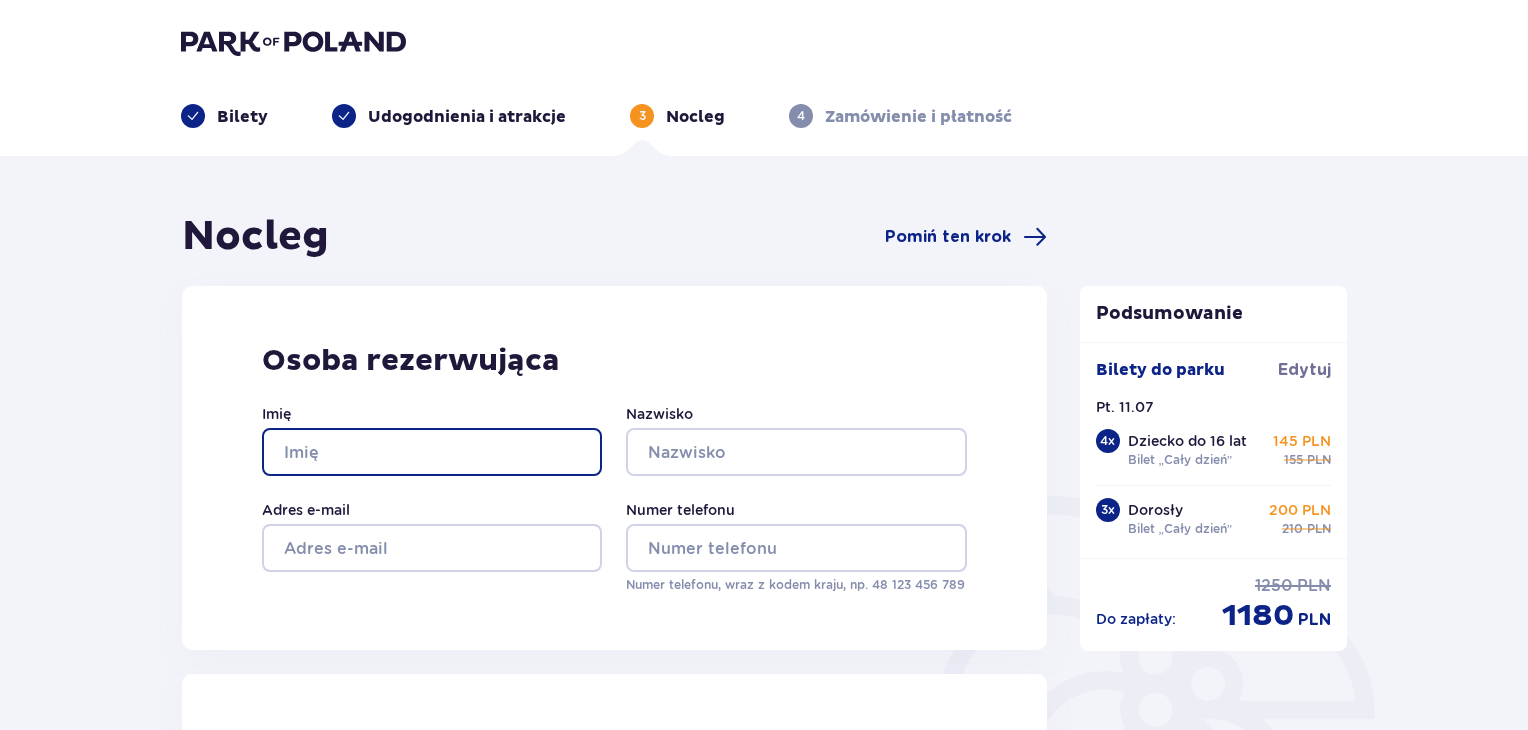 type on "justyna" 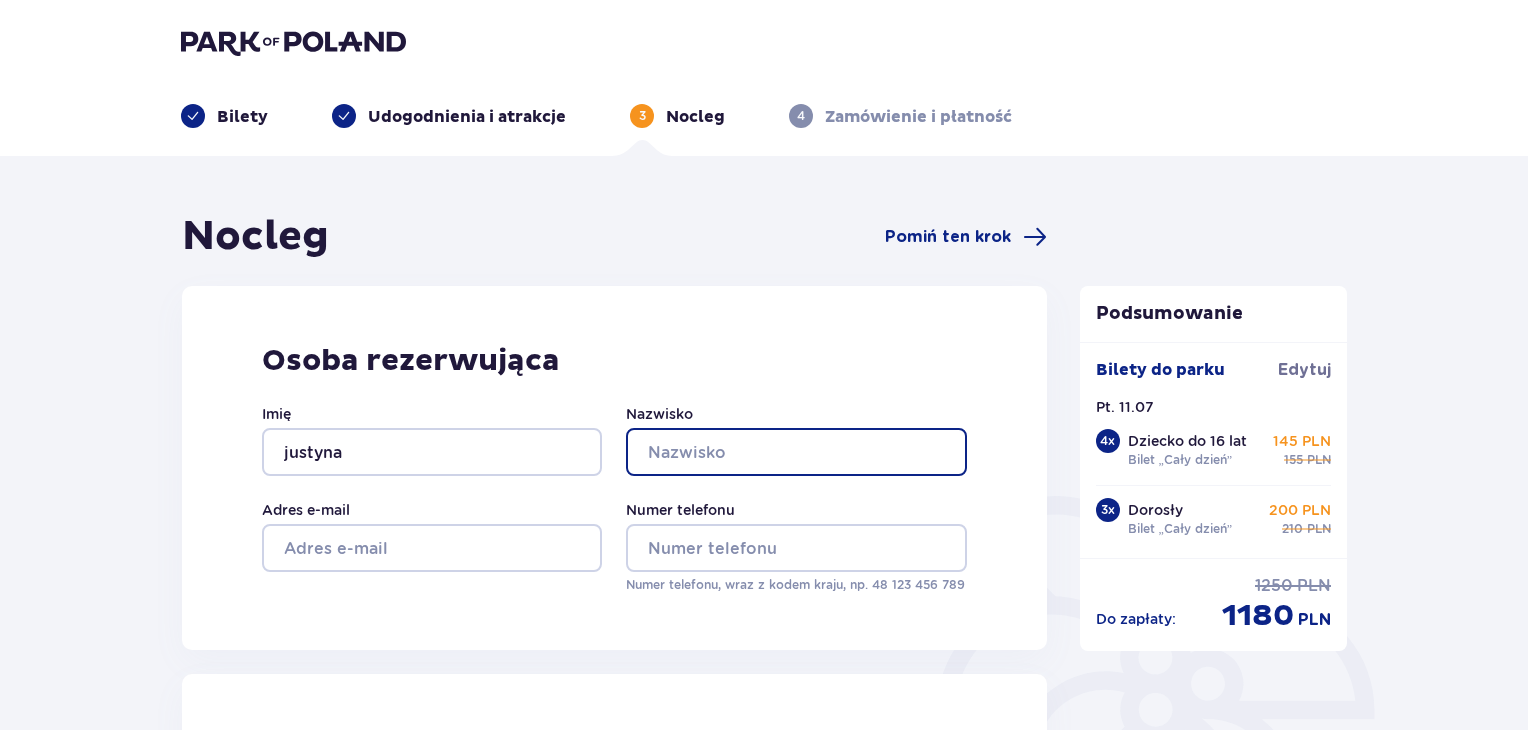 click on "Nazwisko" at bounding box center (796, 452) 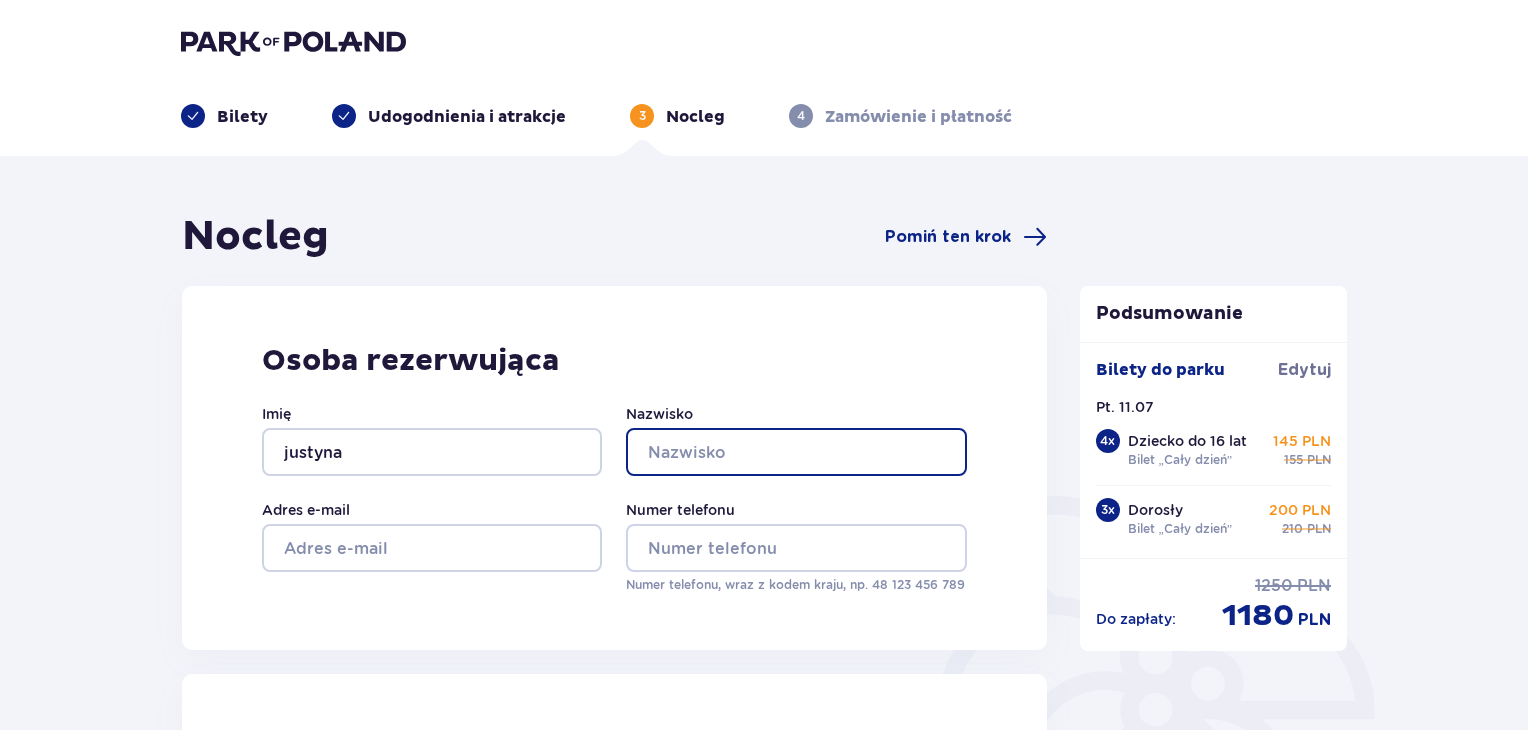 type on "buchajska" 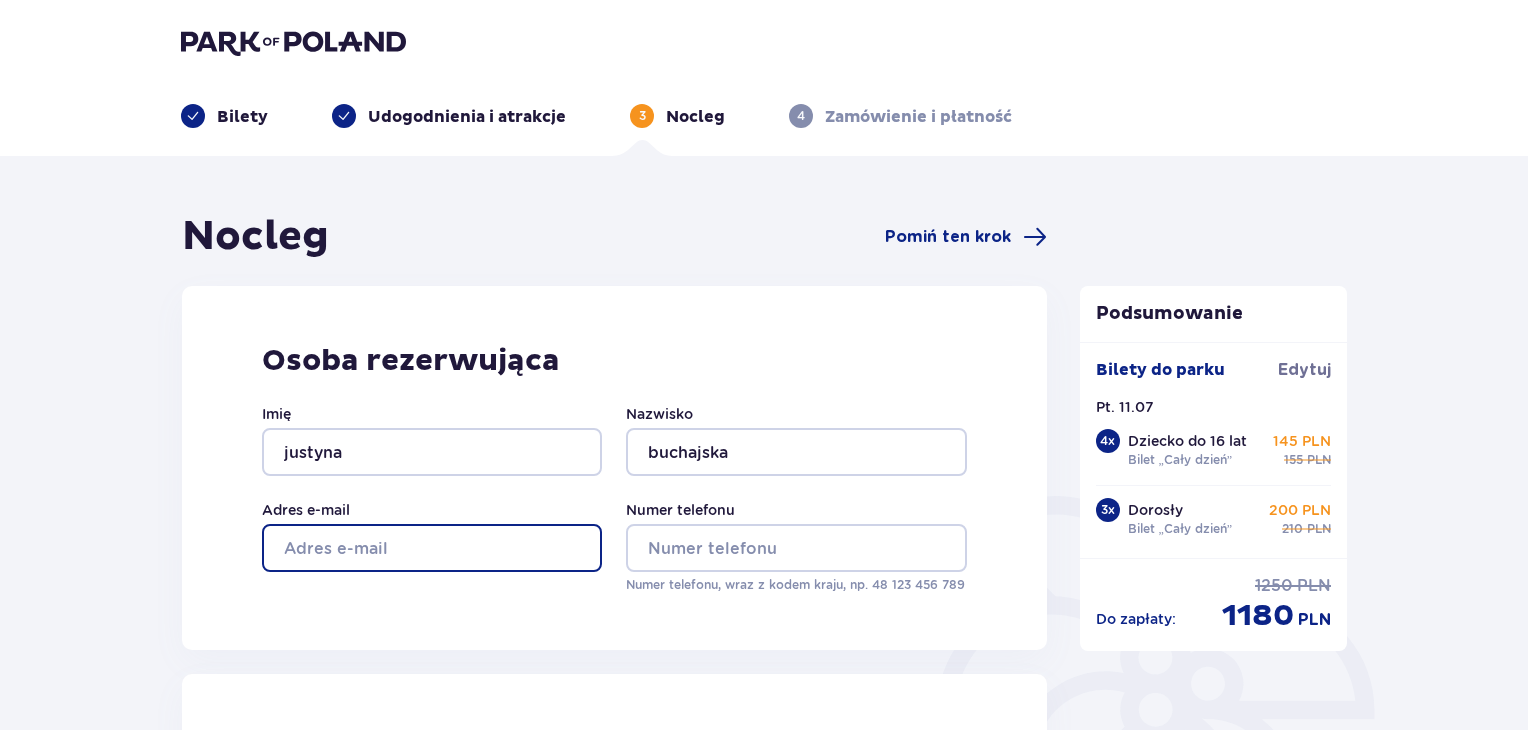 click on "Adres e-mail" at bounding box center (432, 548) 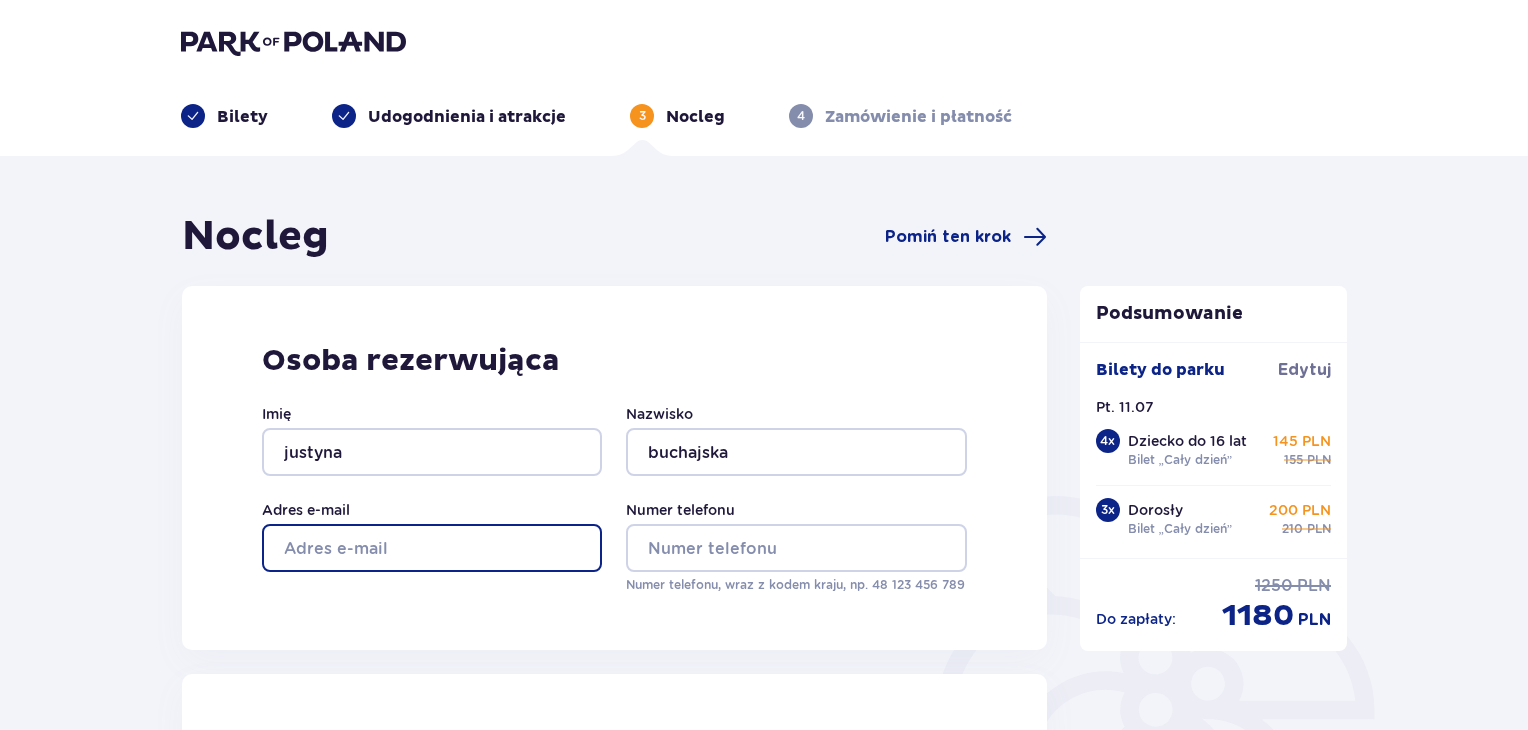 type on "justaaa@op.pl" 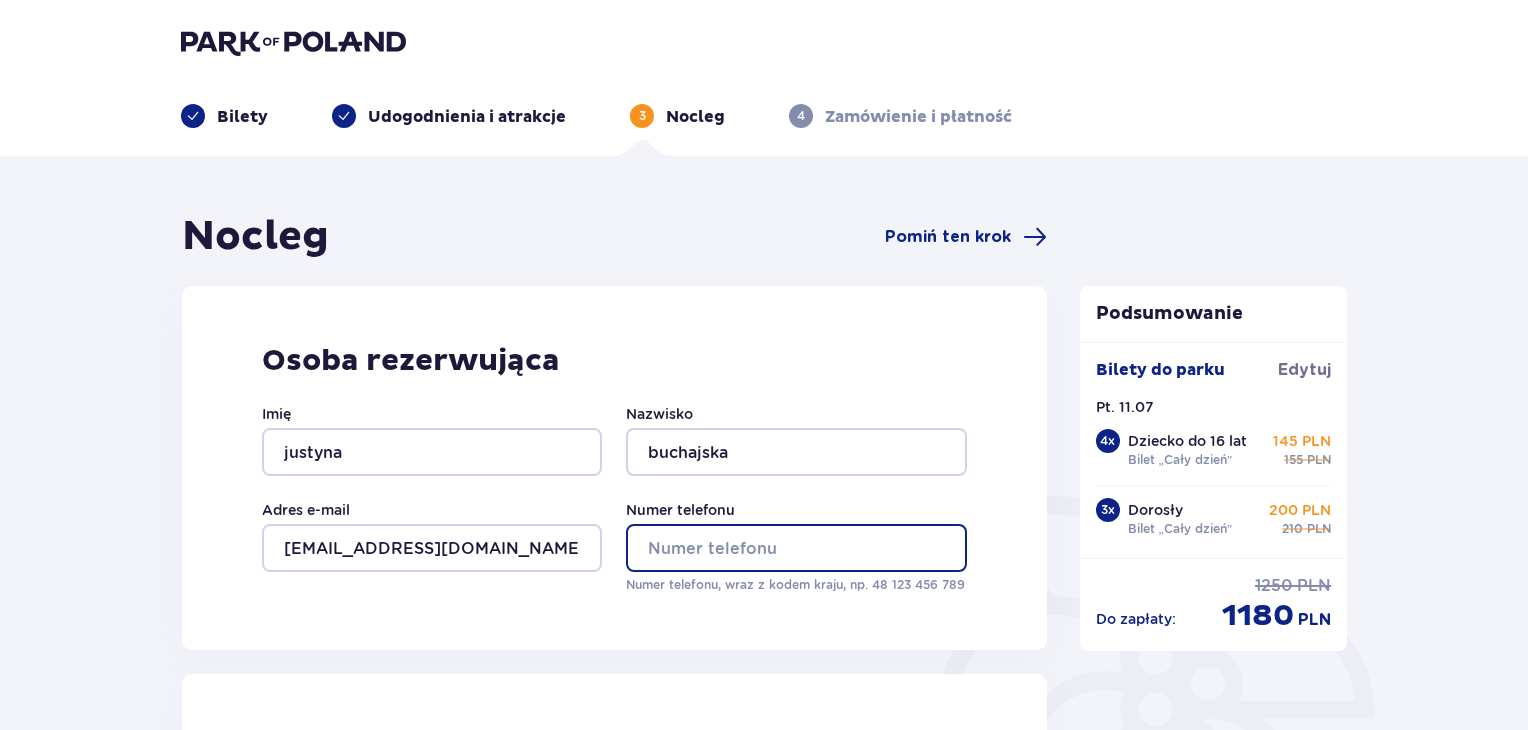 click on "Numer telefonu" at bounding box center [796, 548] 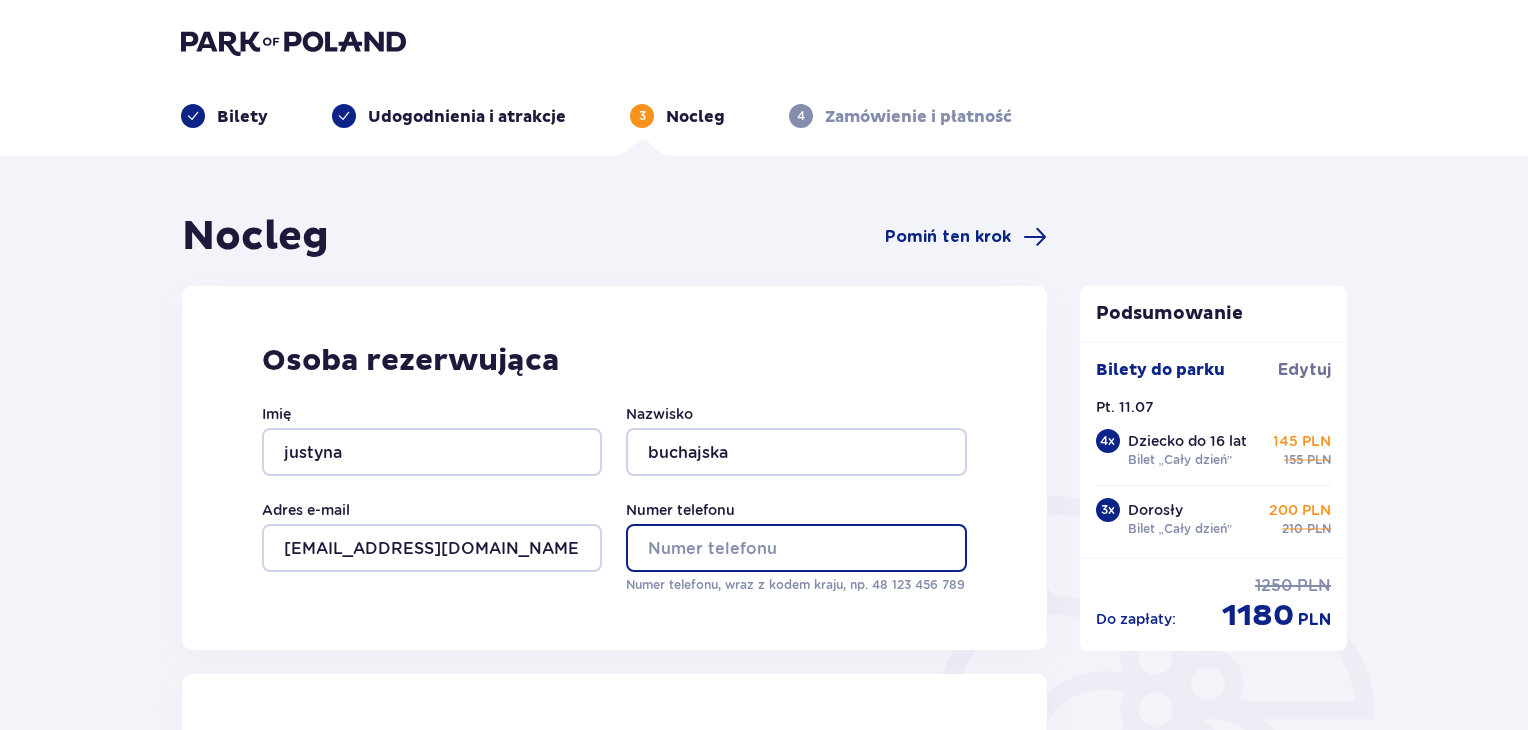 type on "505003031" 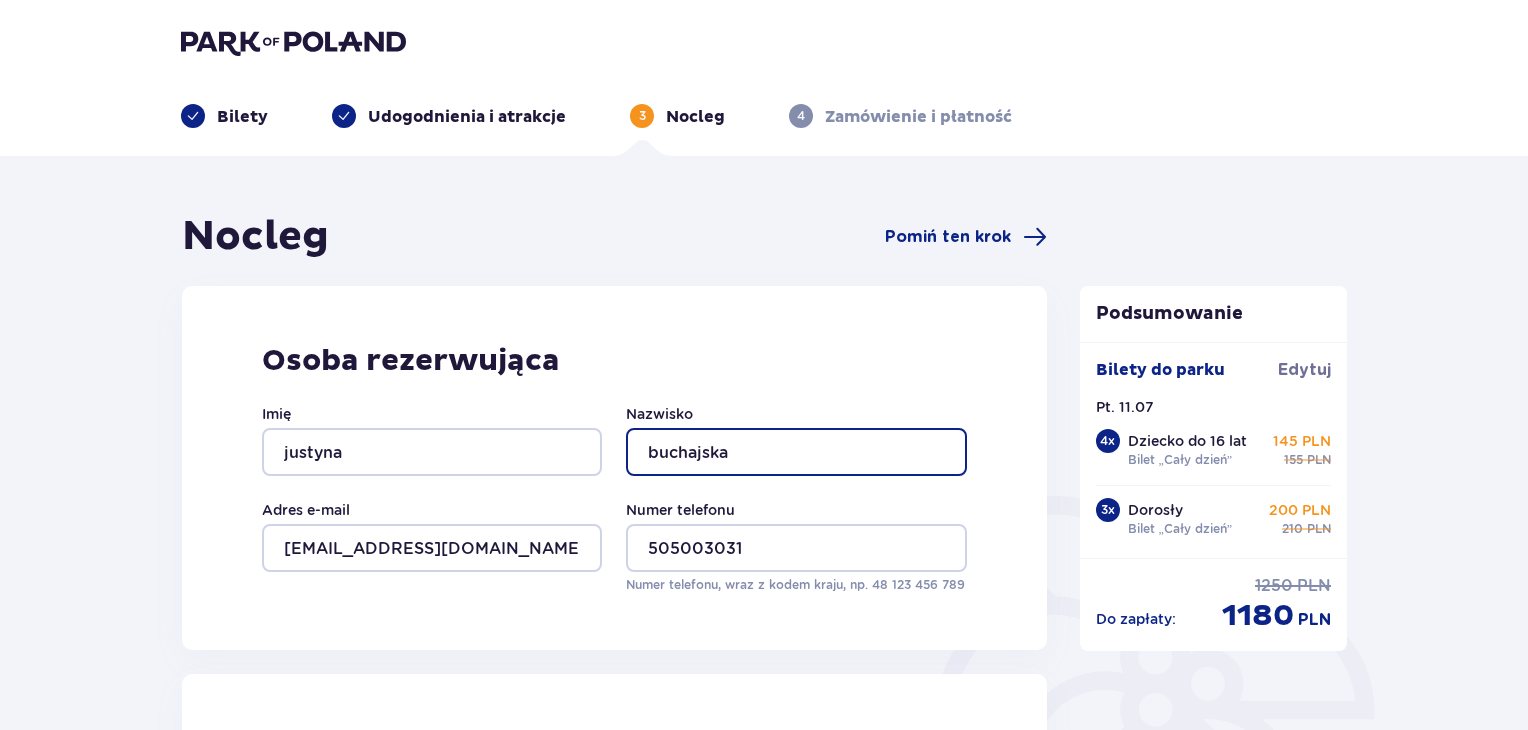 click on "buchajska" at bounding box center [796, 452] 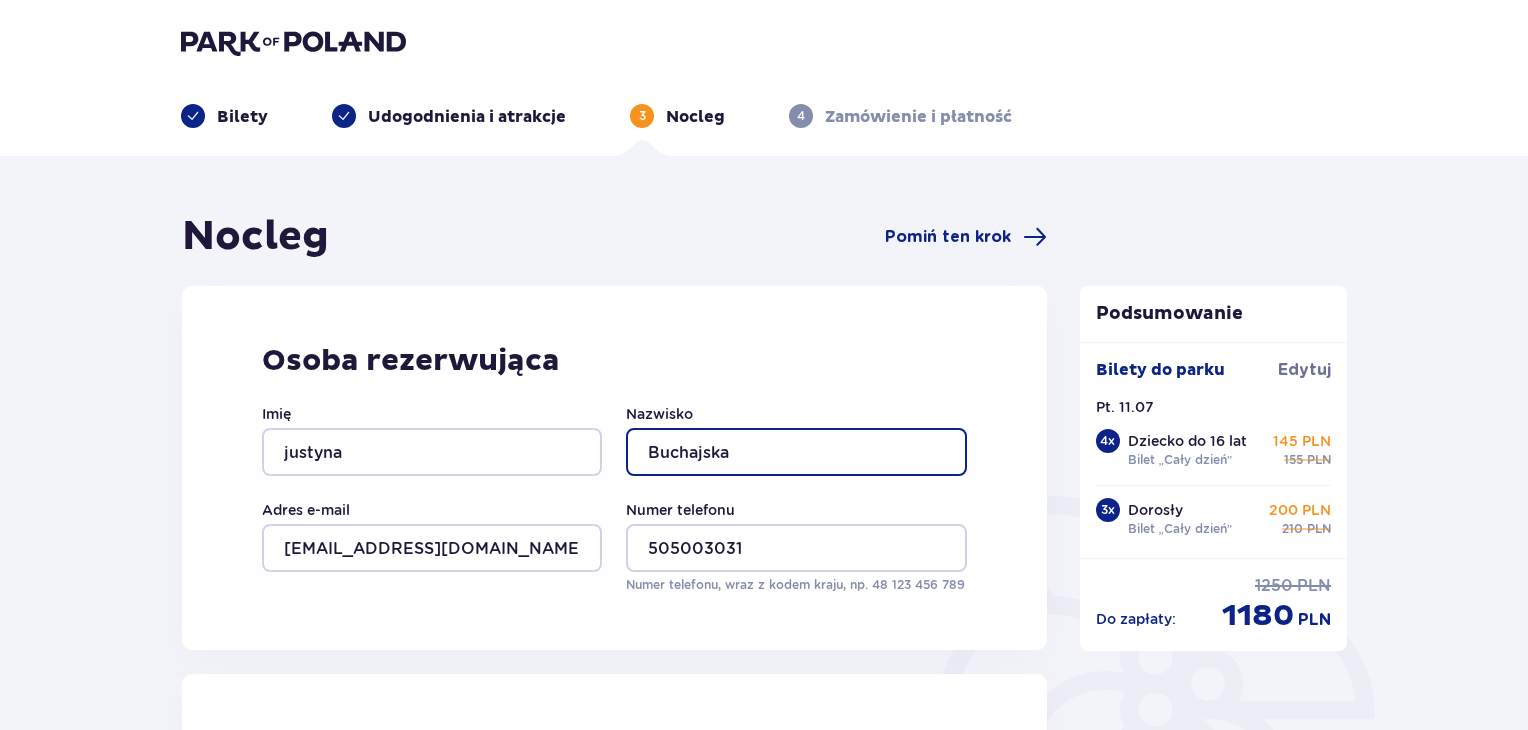 type on "Buchajska" 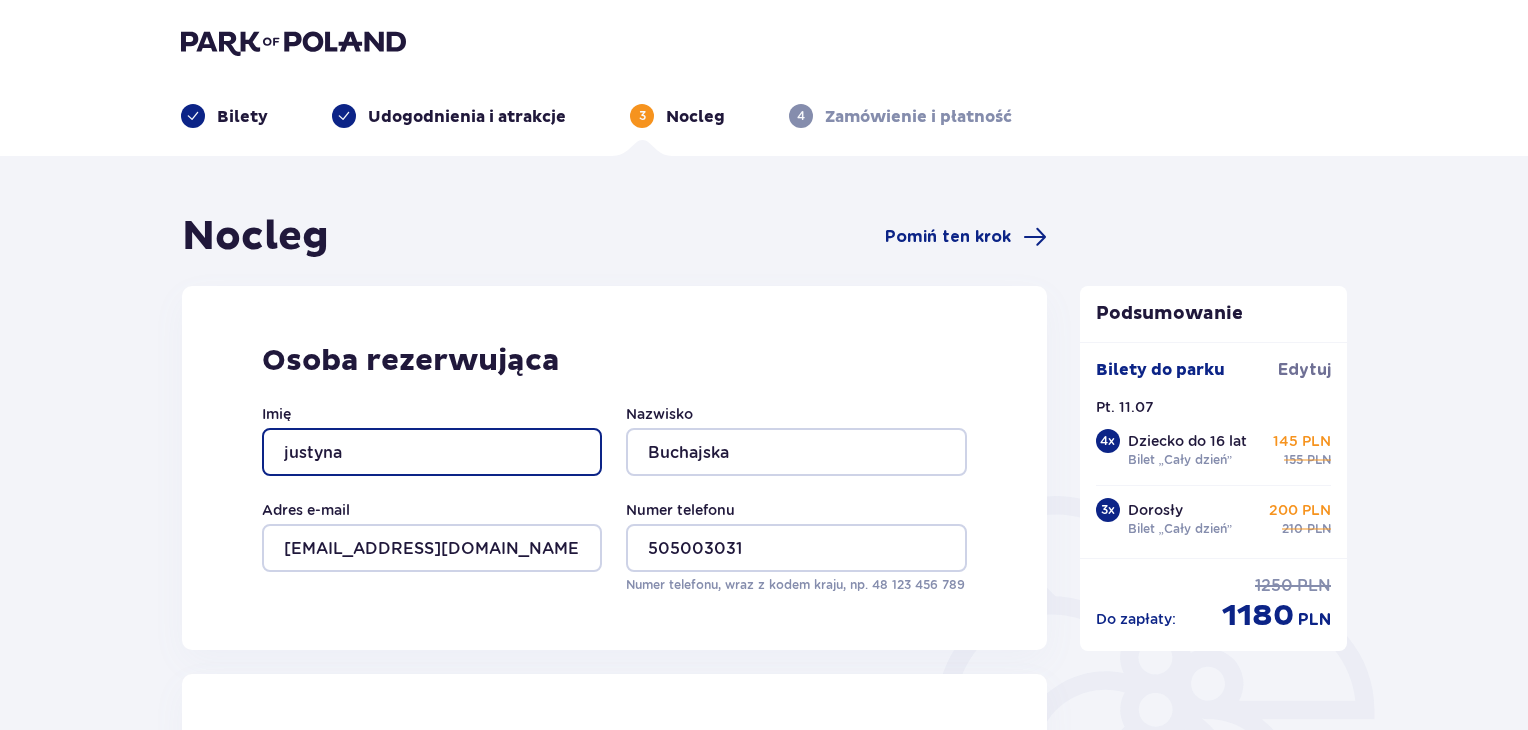 click on "justyna" at bounding box center [432, 452] 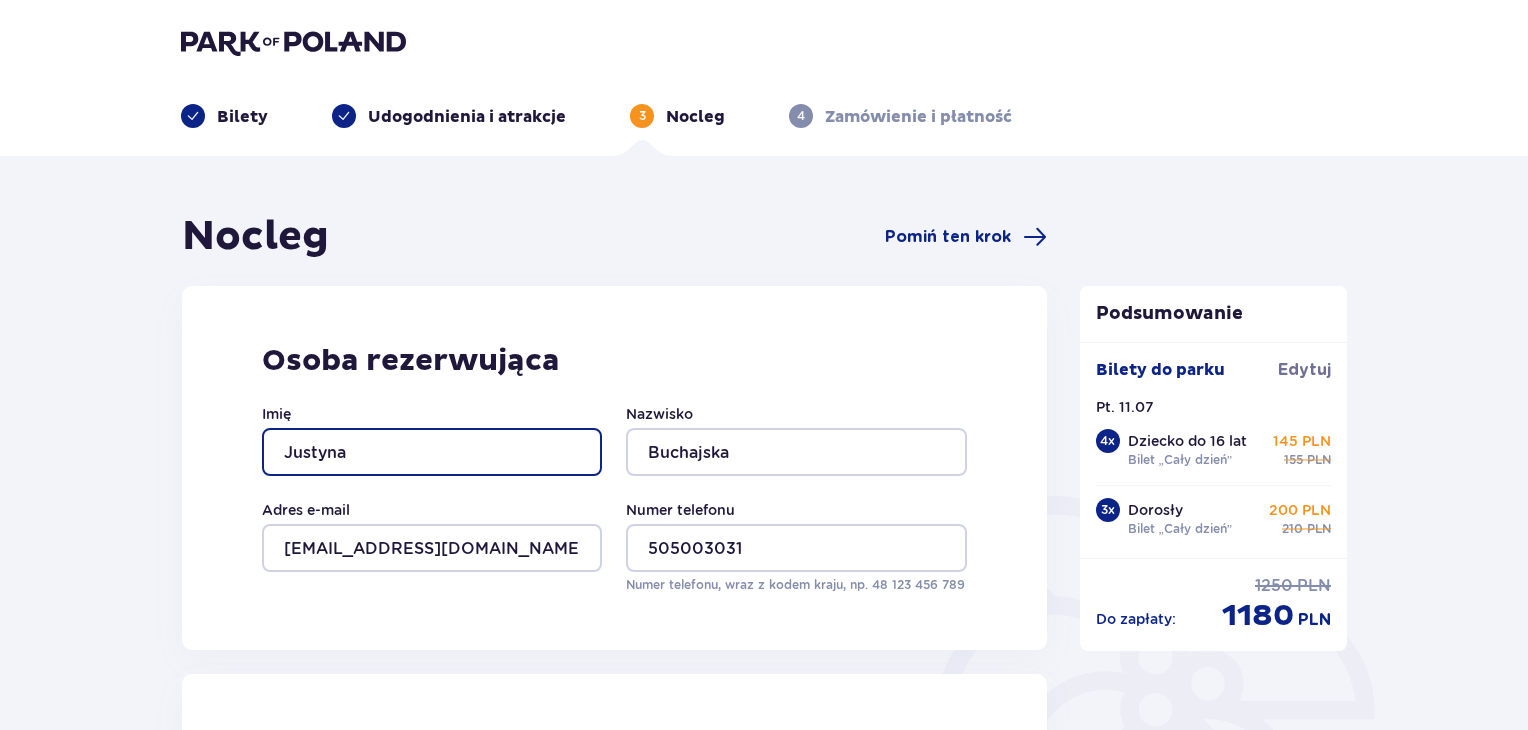 type on "Justyna" 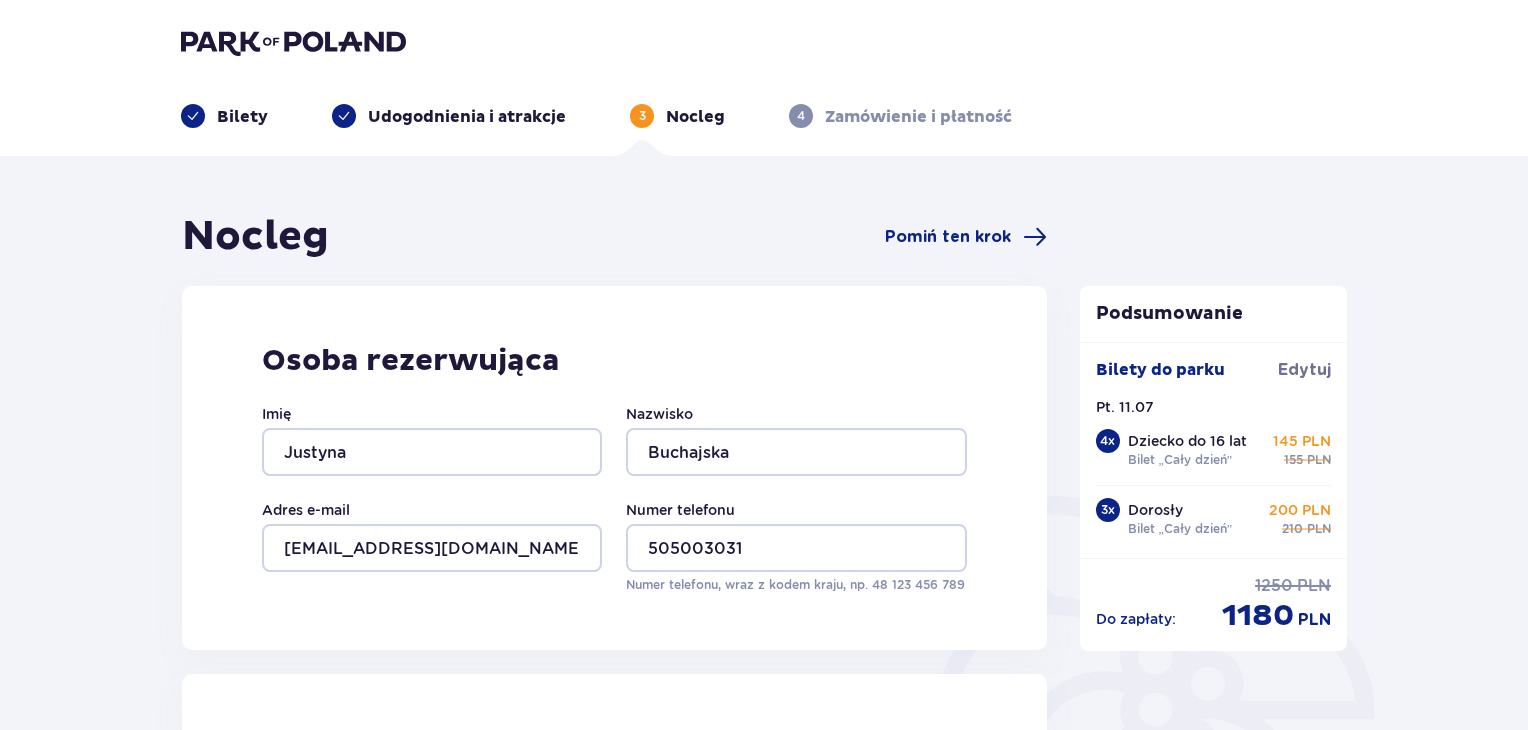 click on "Nocleg Pomiń ten krok Osoba rezerwująca Imię Justyna Nazwisko Buchajska Adres e-mail justaaa@op.pl Numer telefonu 505003031 Numer telefonu, wraz z kodem kraju, np. 48 ​123 ​456 ​789 Uzupełnij dane wszystkich gości Bungalow   nr  1 Dorosły Imię Nazwisko Dorosły Imię Nazwisko Dorosły Imię Nazwisko Dziecko (do 12 lat) Imię Nazwisko Bungalow   nr  2 Dorosły Imię Nazwisko Dorosły Imię Nazwisko Dorosły Imię Nazwisko Dodatkowe uwagi i życzenia Czy możemy Ci jeszcze w czymś pomóc? Daj nam znać! Dołożymy wszelkich starań, aby Twój pobyt u nas był wyjątkowy. 0  /  500 Kontynuuj Podsumowanie Bilety do parku Edytuj Pt. 11.07   4 x Dziecko do 16 lat Bilet „Cały dzień” 145 PLN 155 PLN 3 x Dorosły Bilet „Cały dzień” 200 PLN 210 PLN Do zapłaty : 1250 PLN 1180 PLN" at bounding box center (764, 1253) 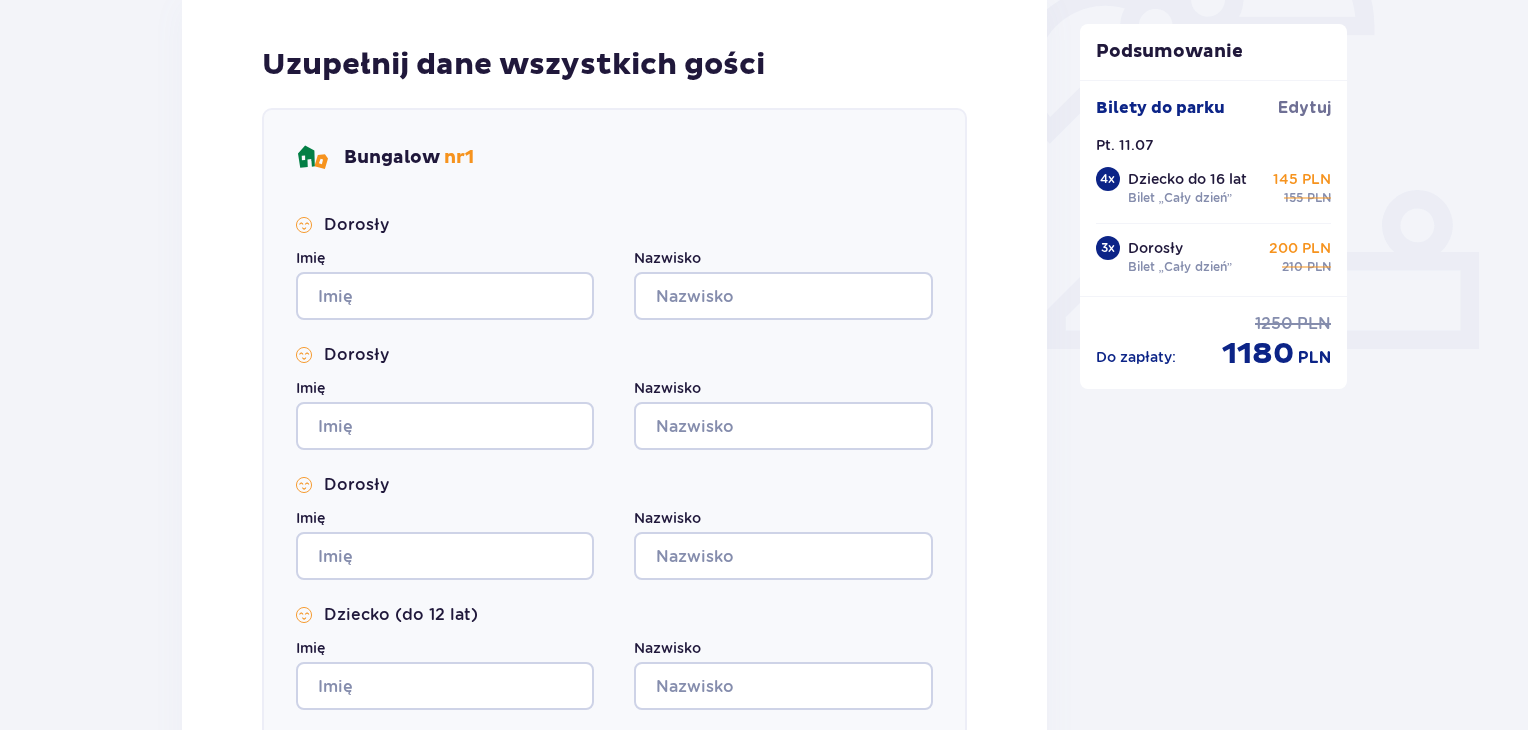 scroll, scrollTop: 720, scrollLeft: 0, axis: vertical 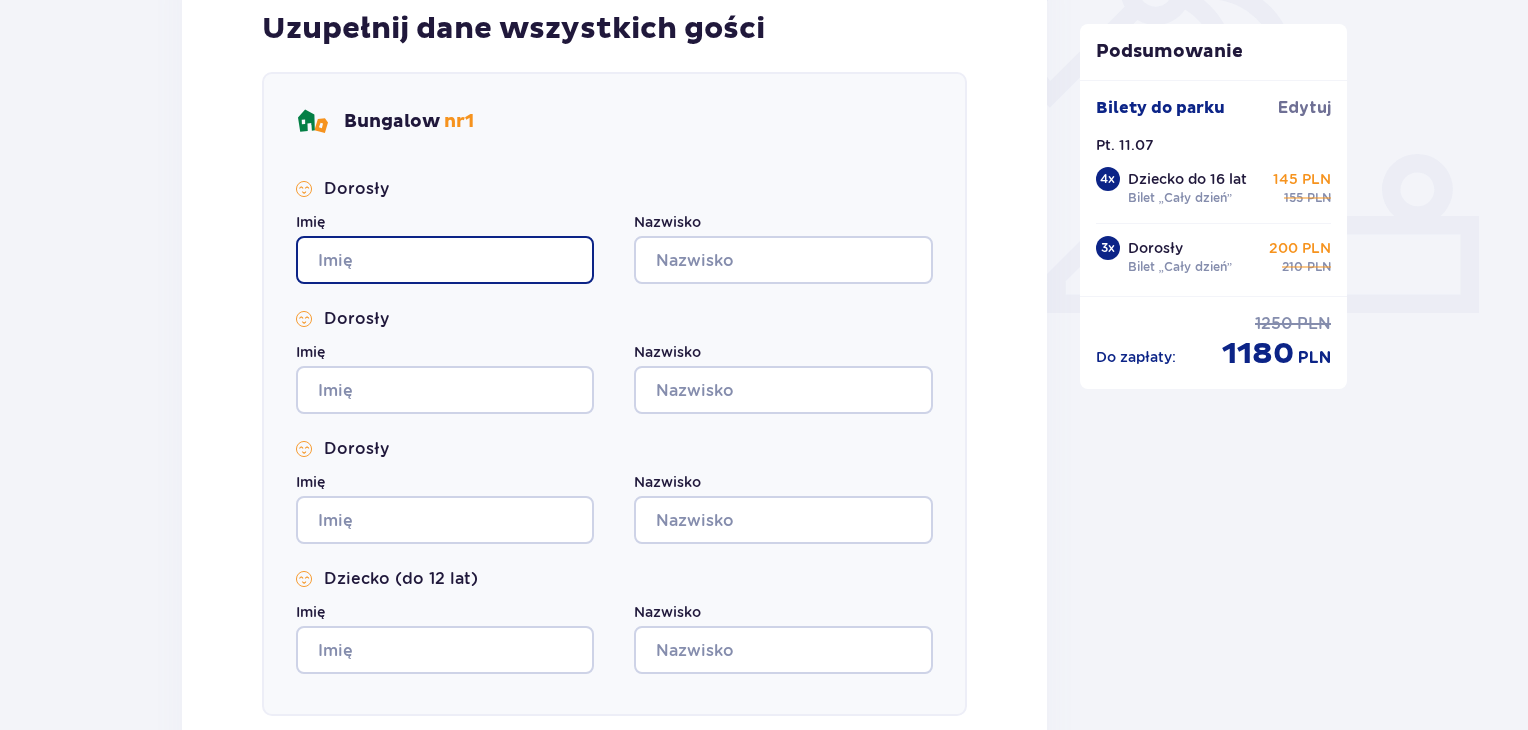 click on "Imię" at bounding box center (445, 260) 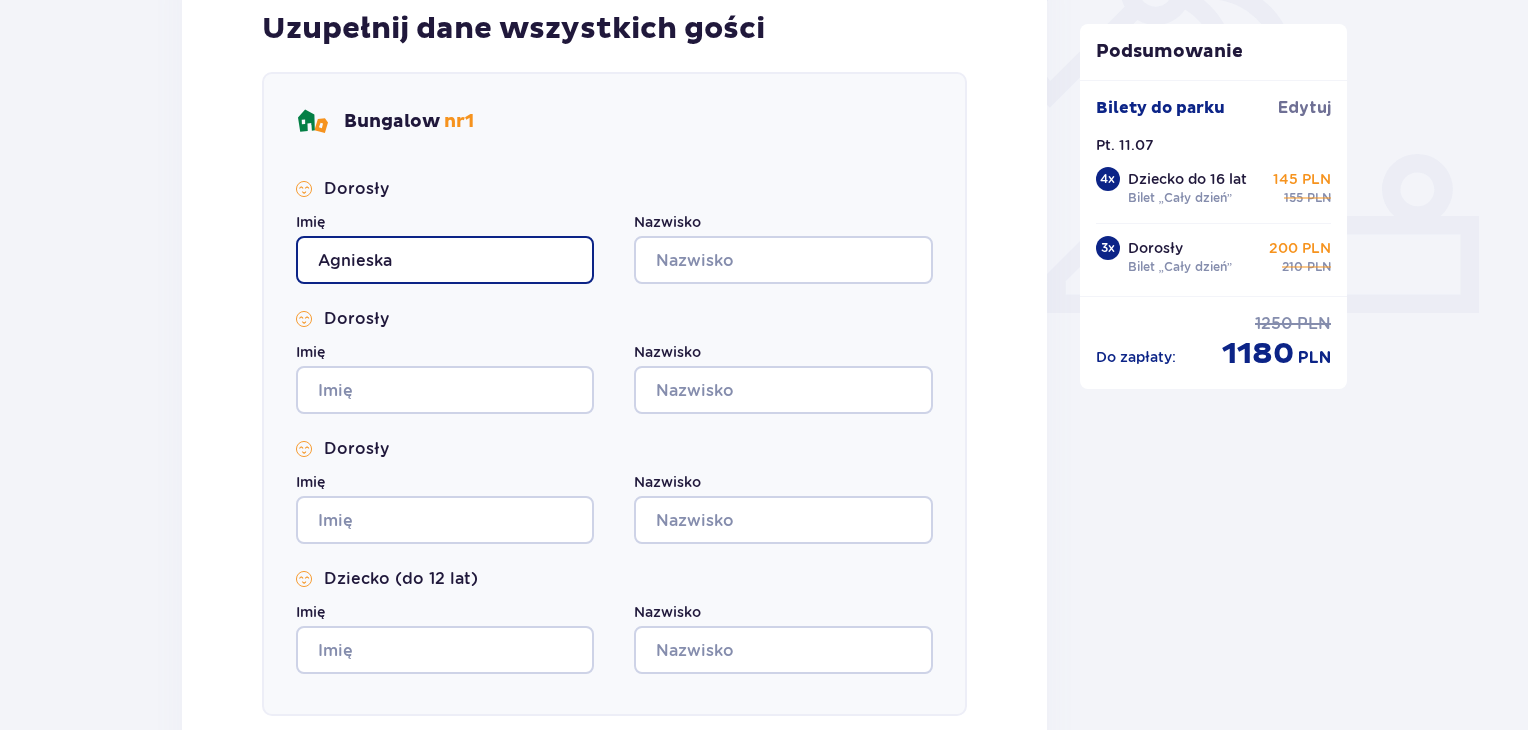 type on "Agnieska" 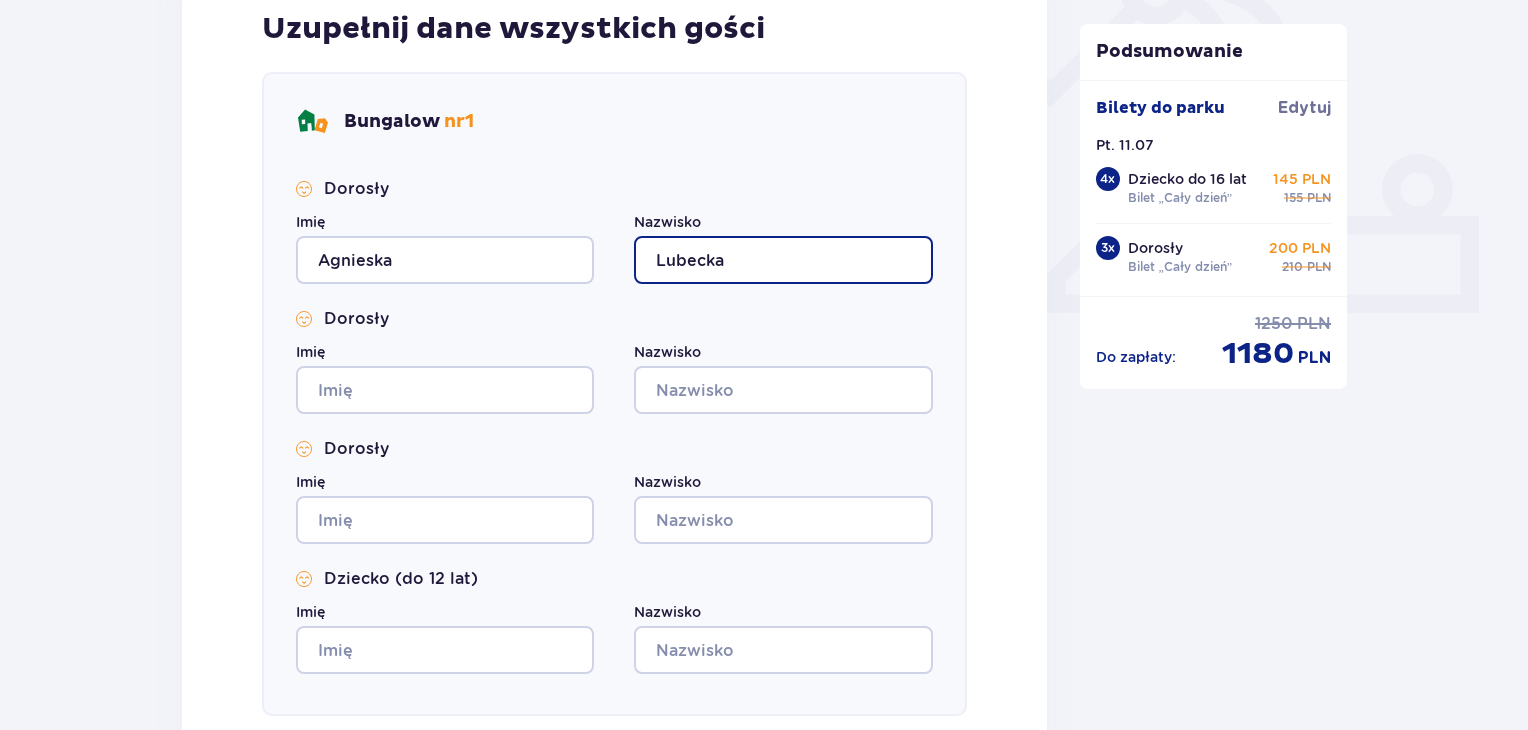 type on "Lubecka" 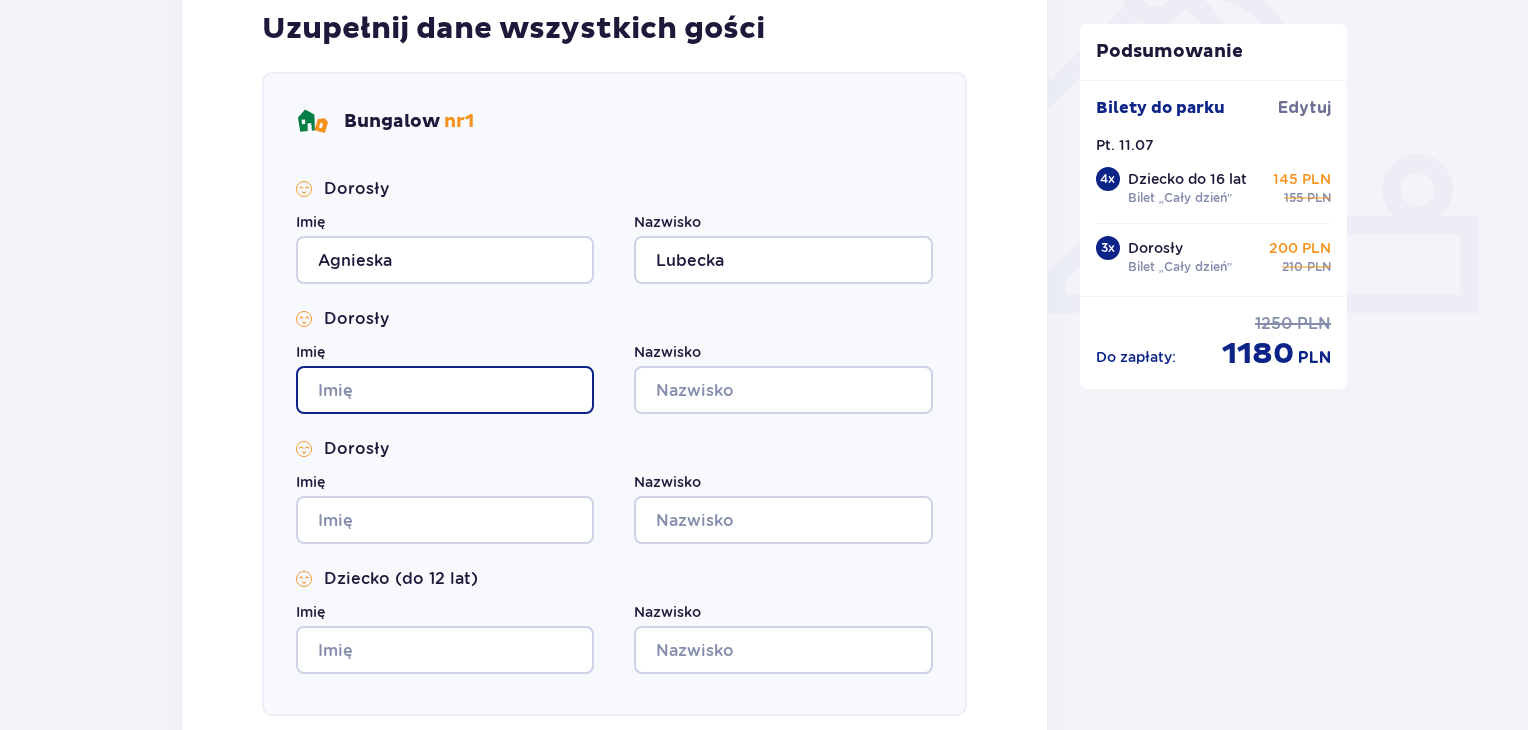 click on "Imię" at bounding box center [445, 390] 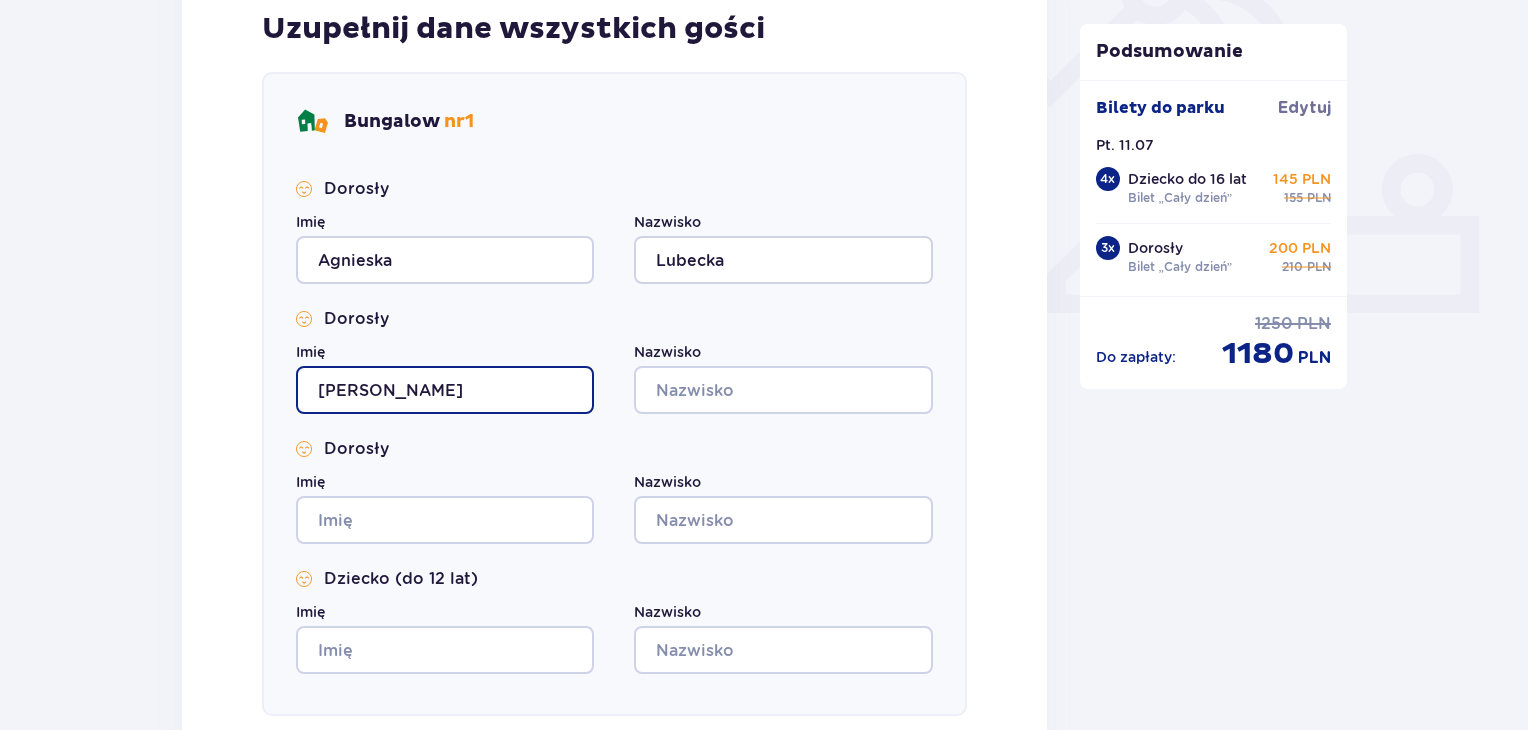 type on "Krzysztof" 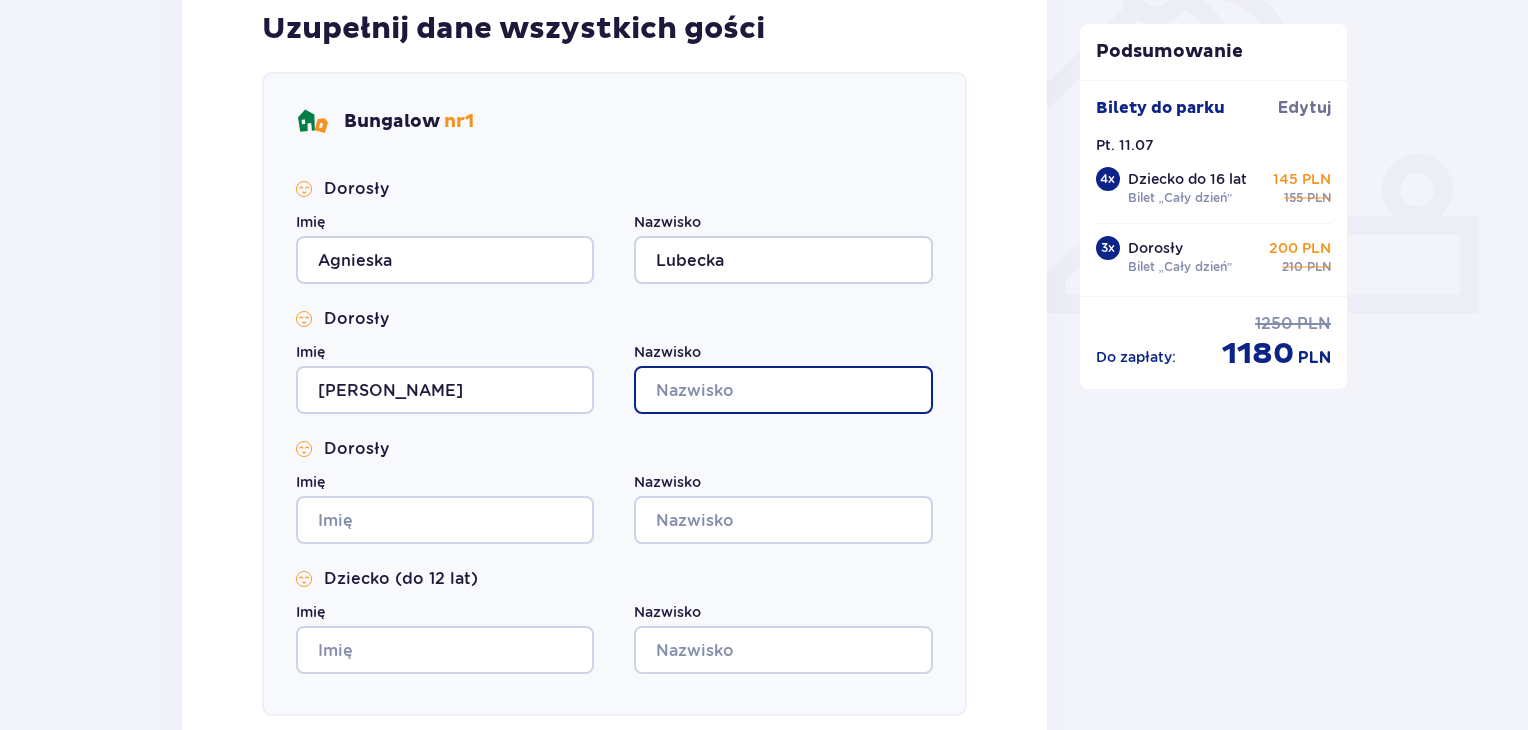 click on "Nazwisko" at bounding box center (783, 390) 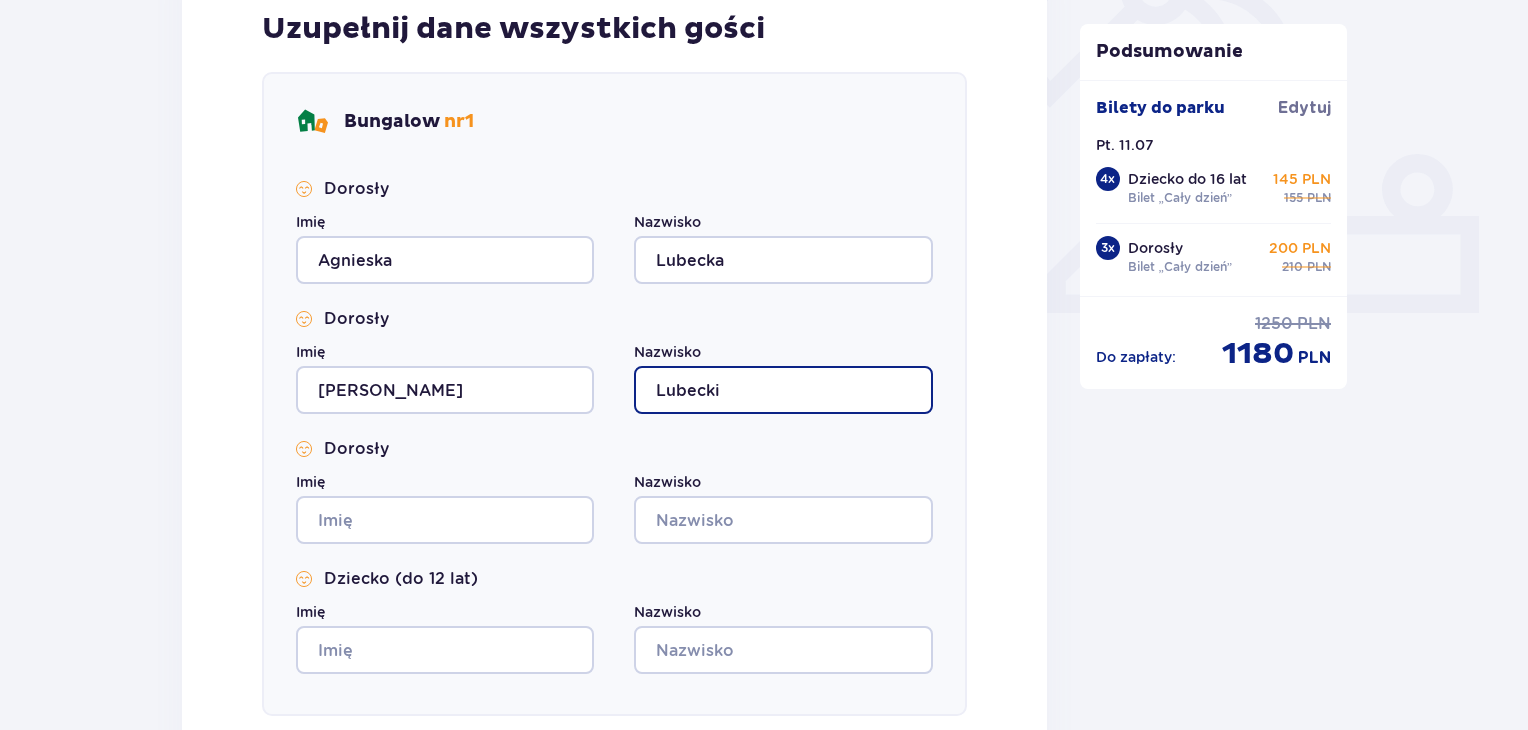 type on "Lubecki" 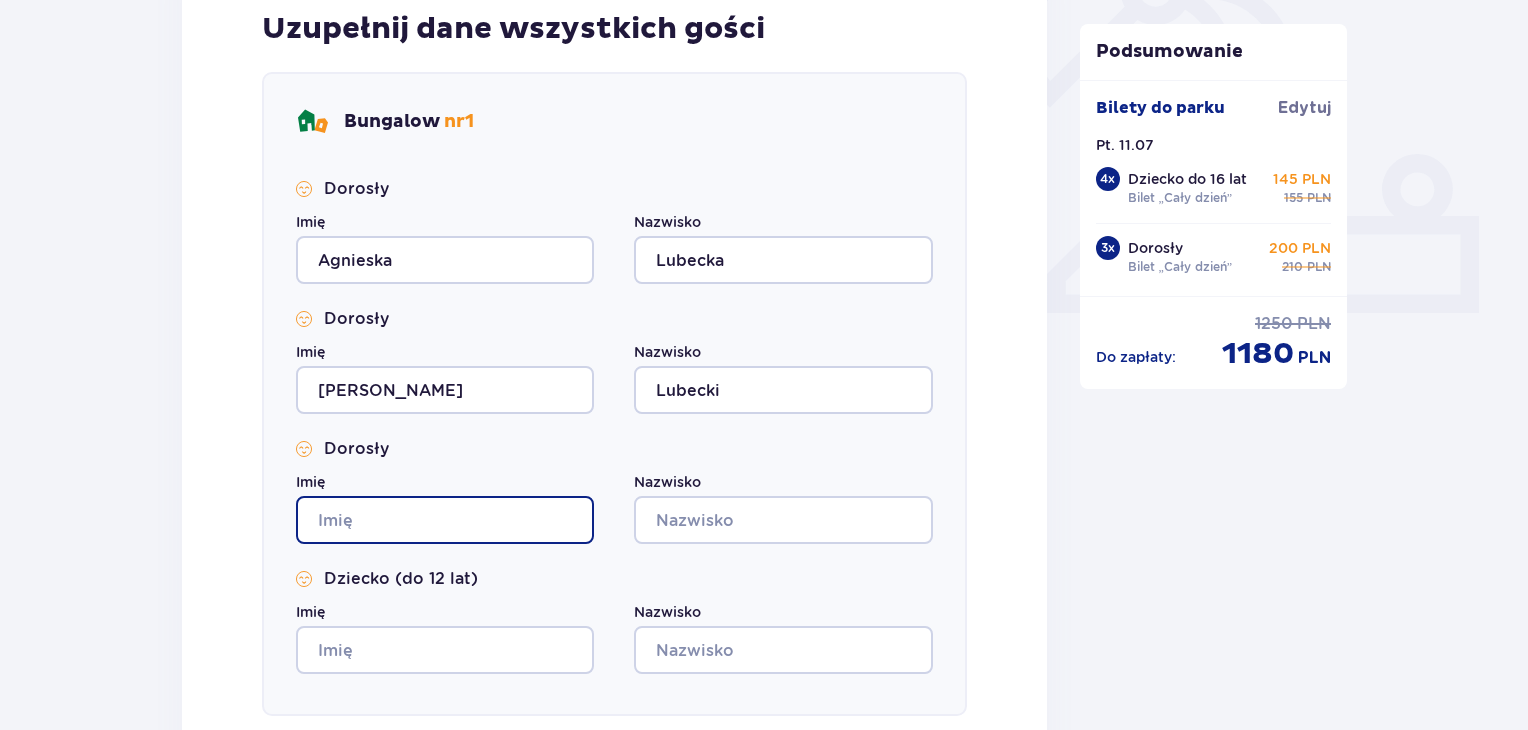 click on "Imię" at bounding box center (445, 520) 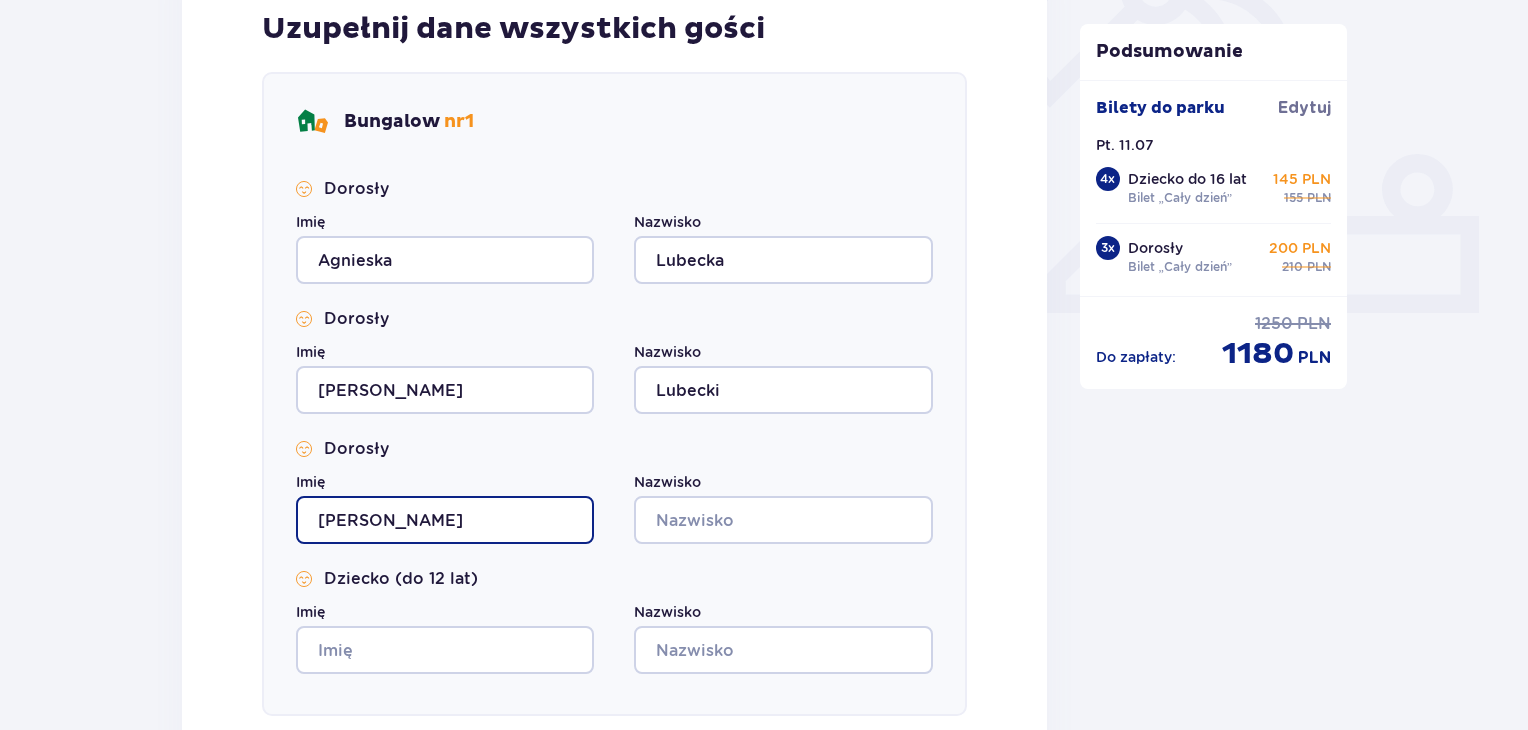 click on "Kajeta" at bounding box center (445, 520) 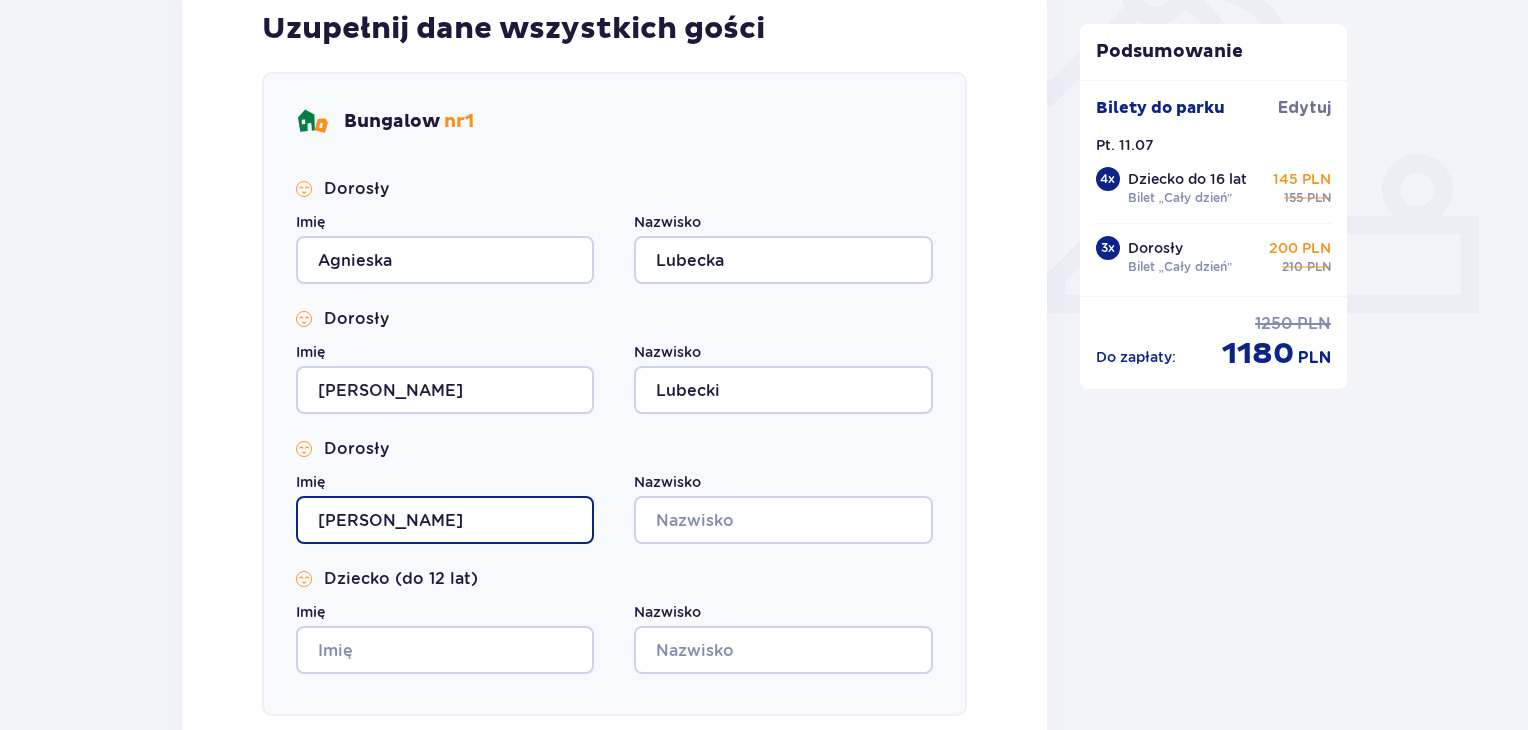 type on "Kajetan" 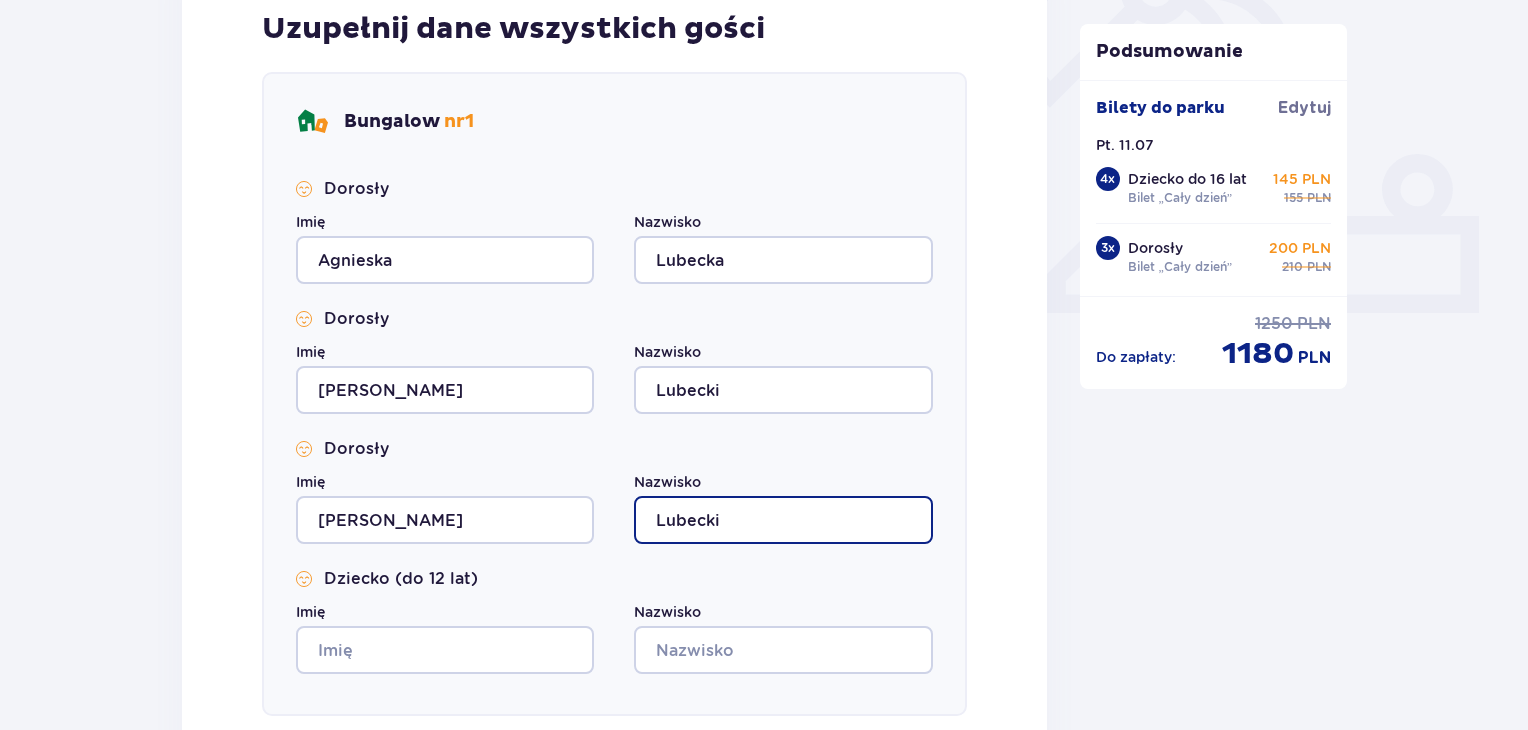 type on "Lubecki" 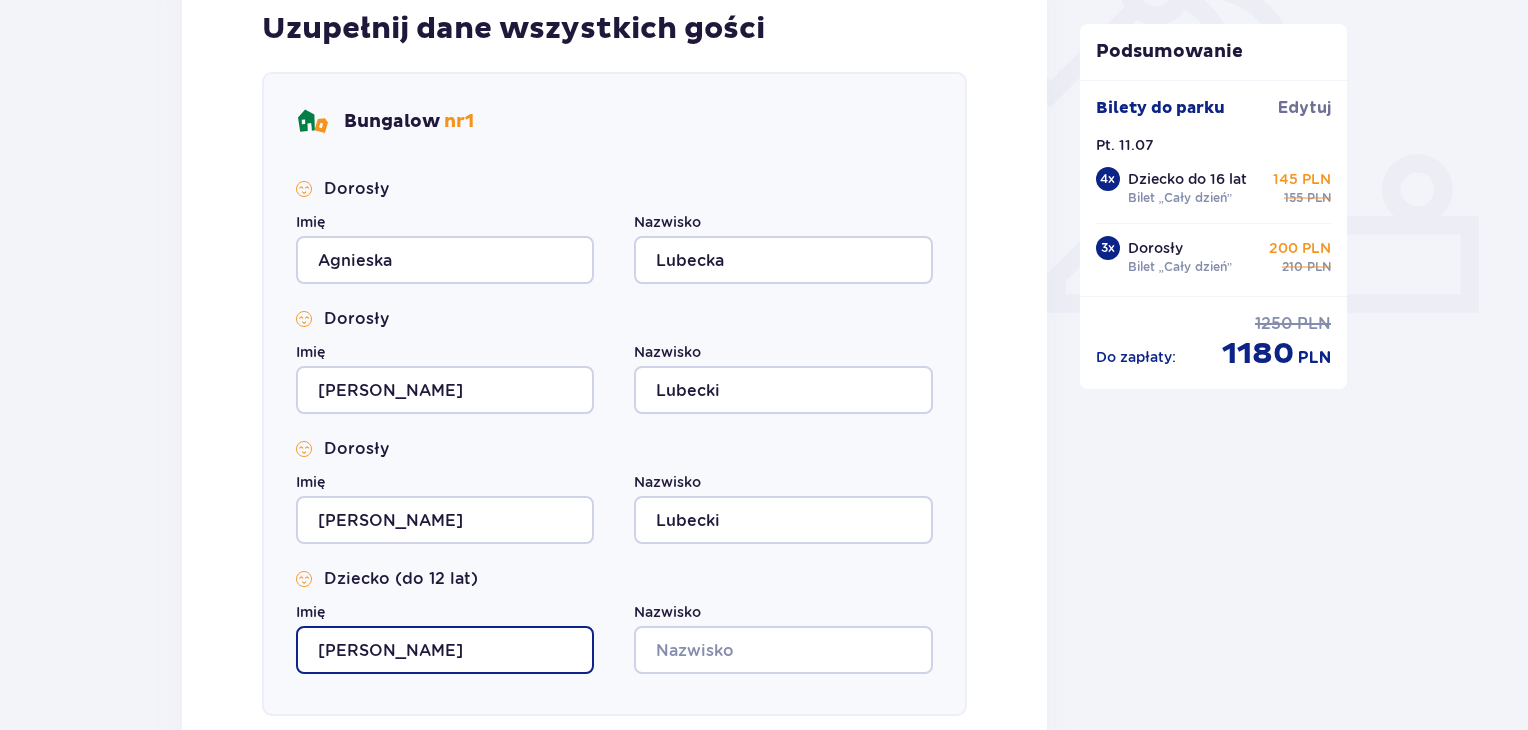 type on "Ludwik" 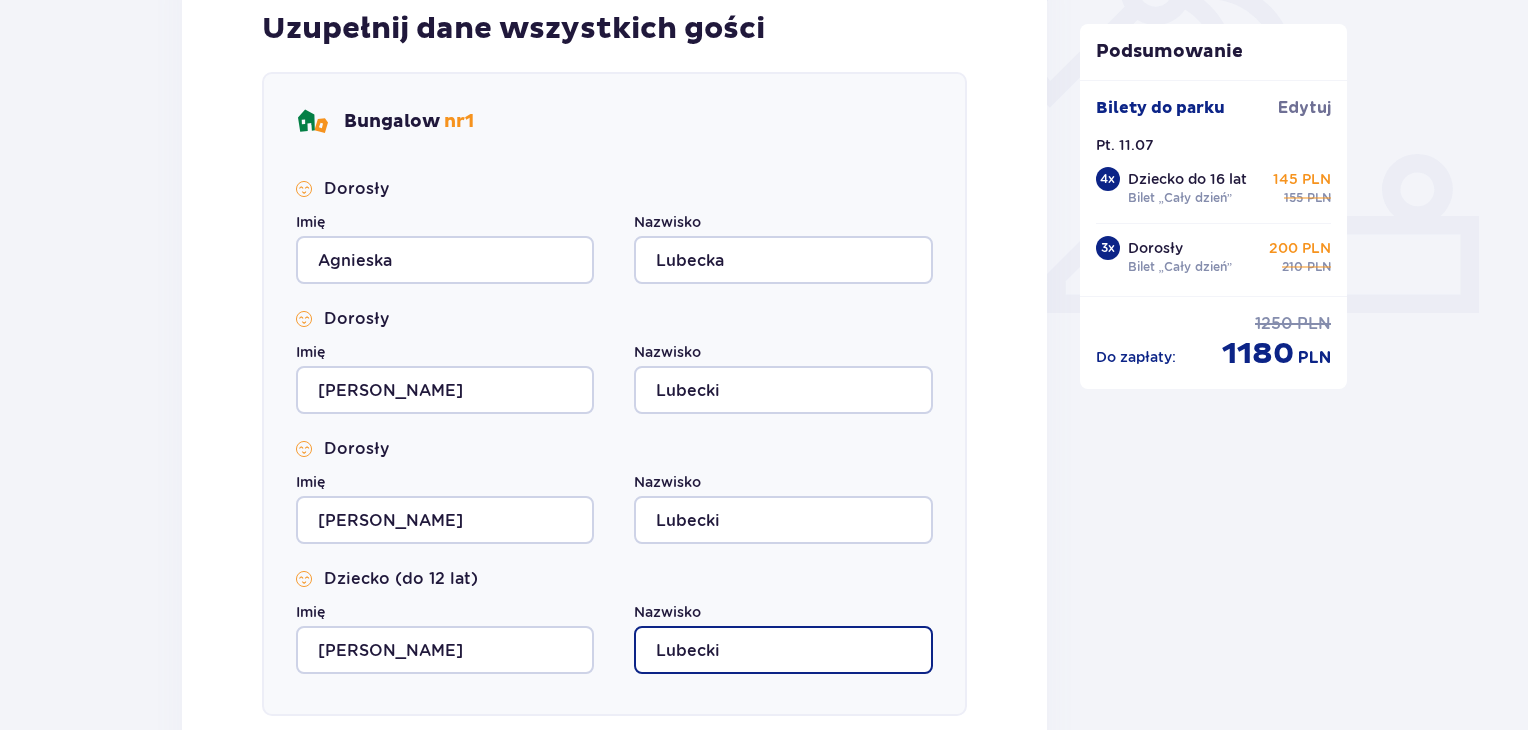 type on "Lubecki" 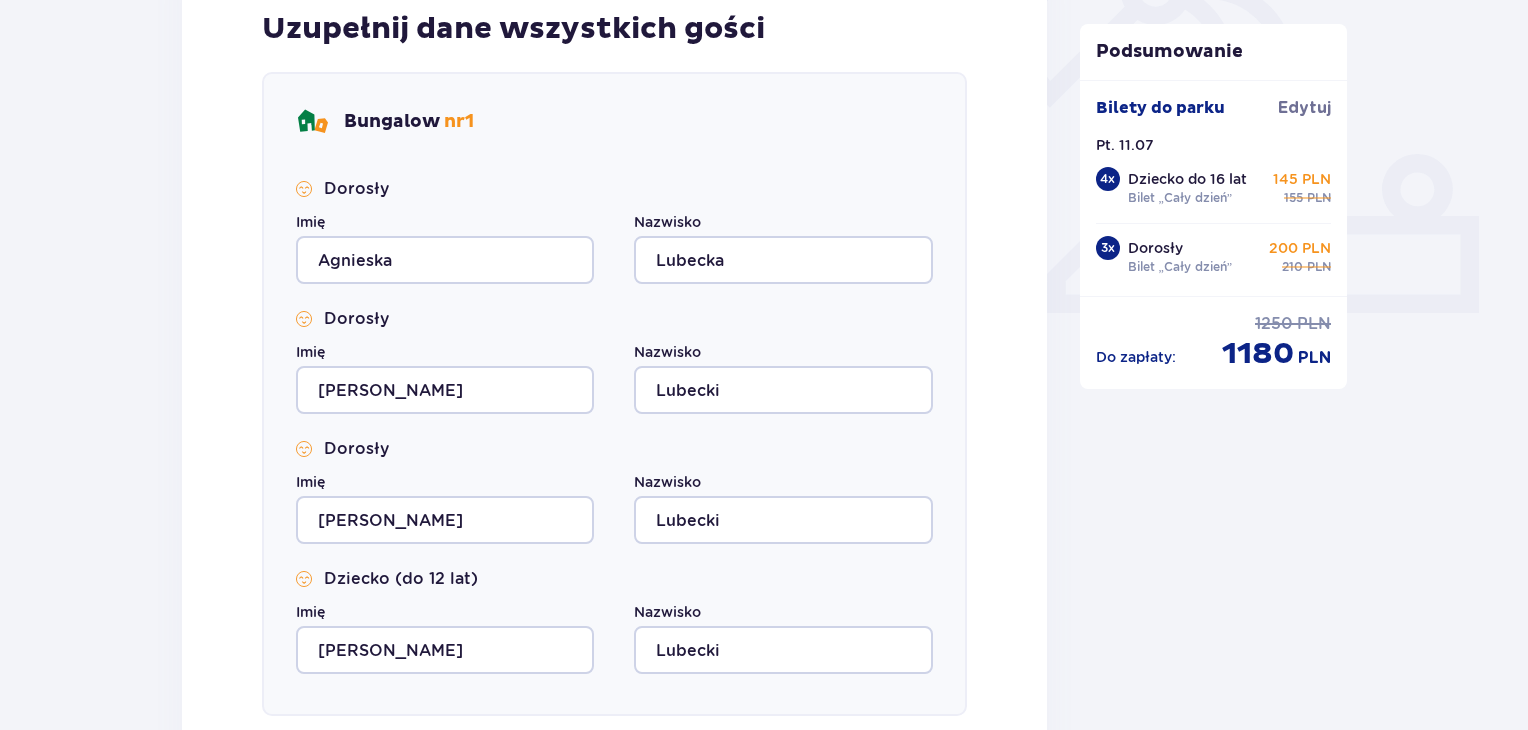click on "Uzupełnij dane wszystkich gości Bungalow   nr  1 Dorosły Imię Agnieska Nazwisko Lubecka Dorosły Imię Krzysztof Nazwisko Lubecki Dorosły Imię Kajetan Nazwisko Lubecki Dziecko (do 12 lat) Imię Ludwik Nazwisko Lubecki Bungalow   nr  2 Dorosły Imię Nazwisko Dorosły Imię Nazwisko Dorosły Imię Nazwisko" at bounding box center (614, 632) 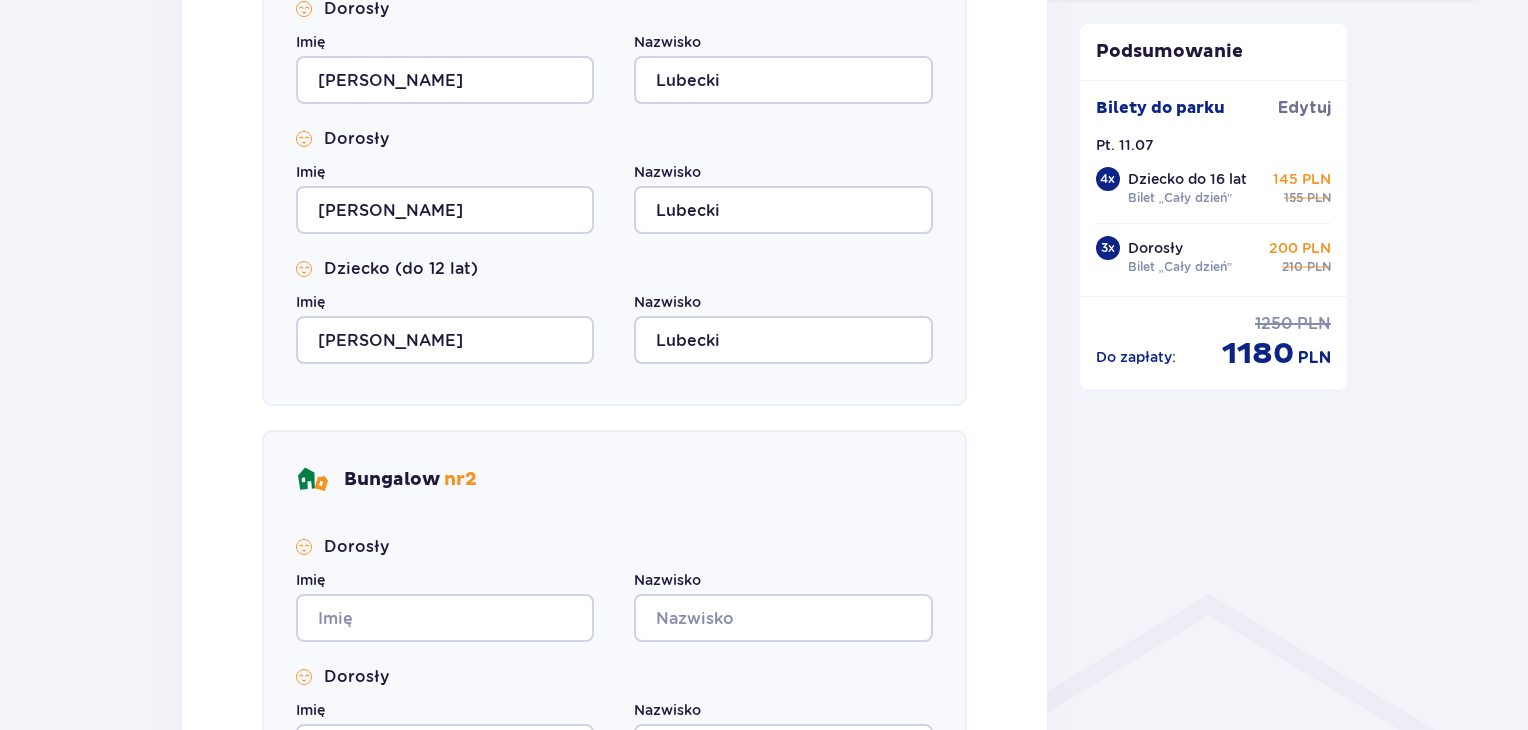 scroll, scrollTop: 1040, scrollLeft: 0, axis: vertical 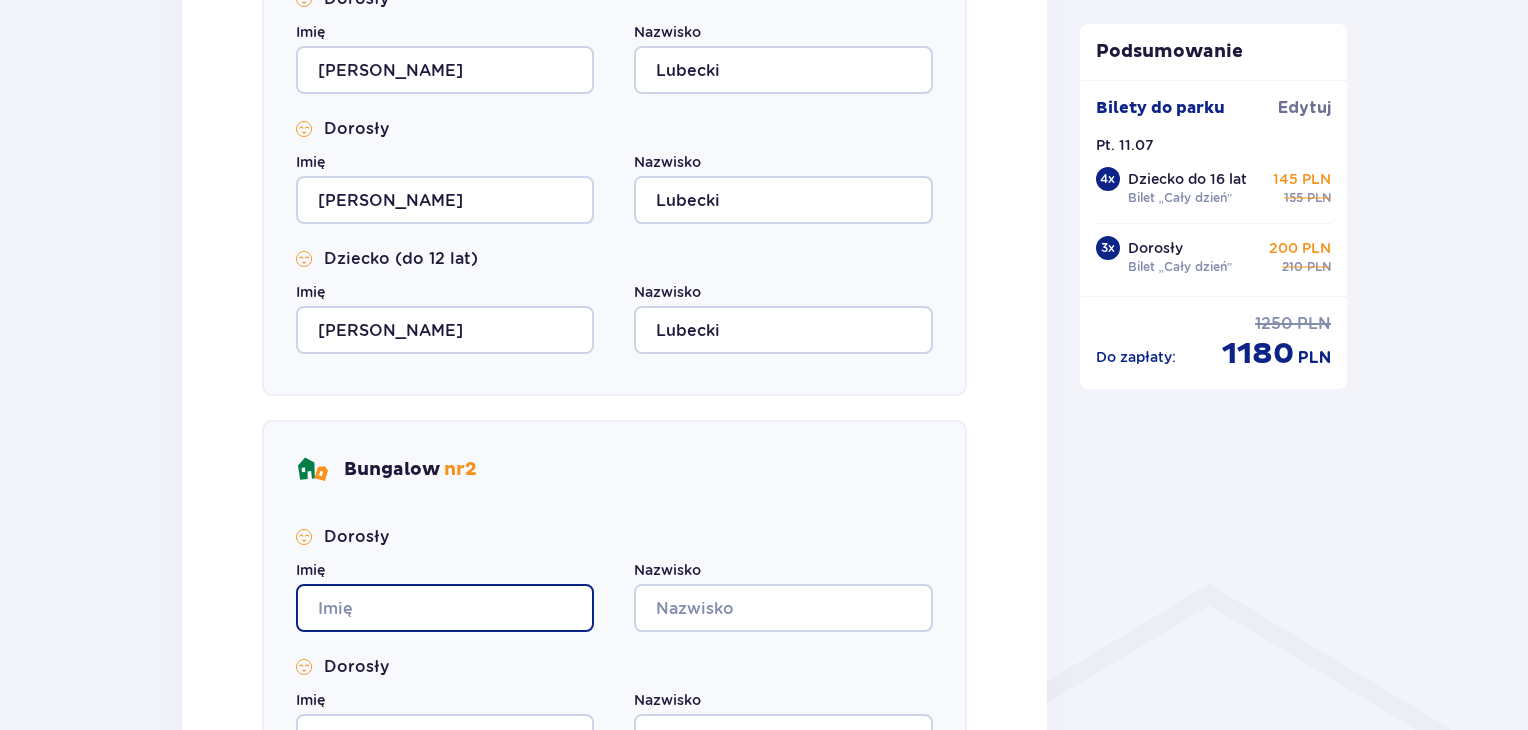 click on "Imię" at bounding box center (445, 608) 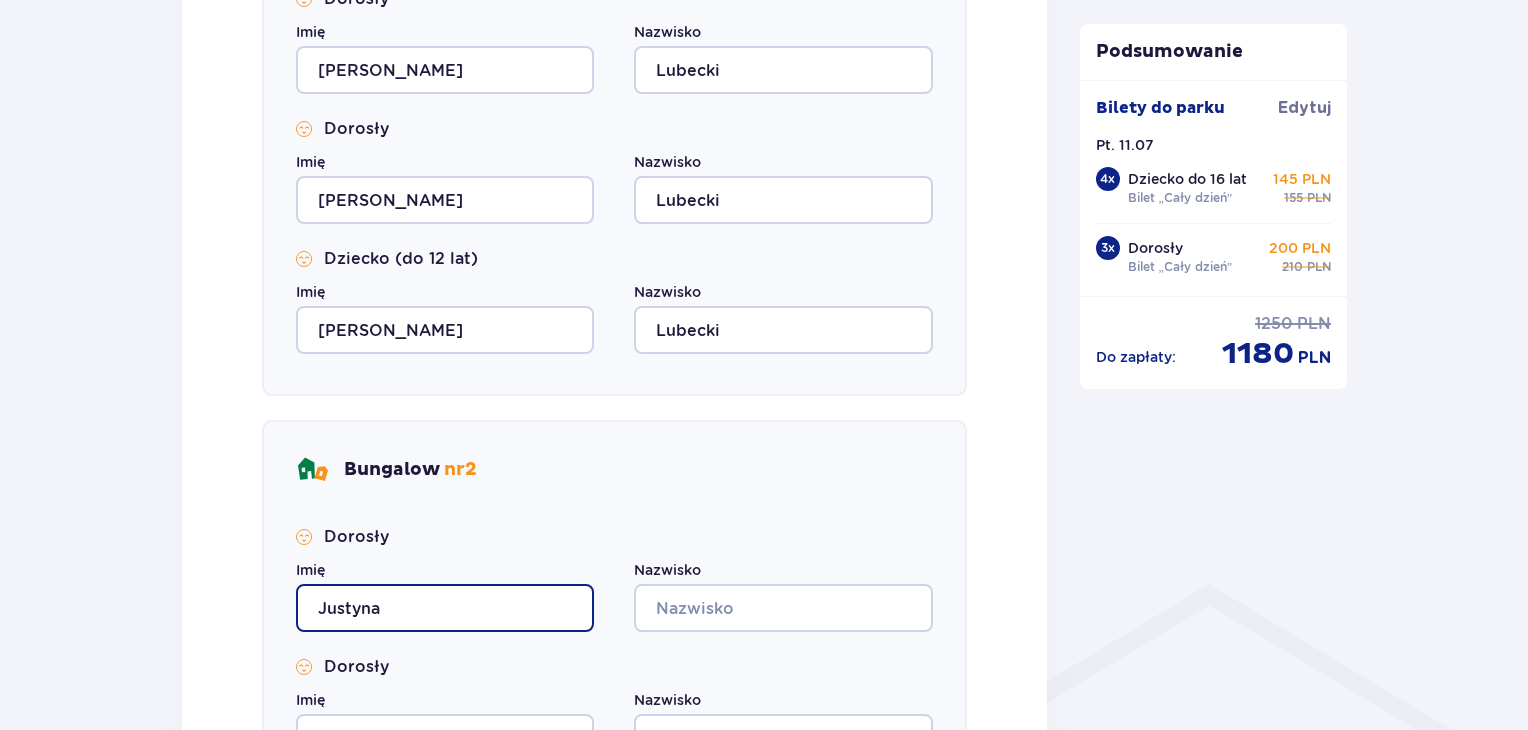 type on "Justyna" 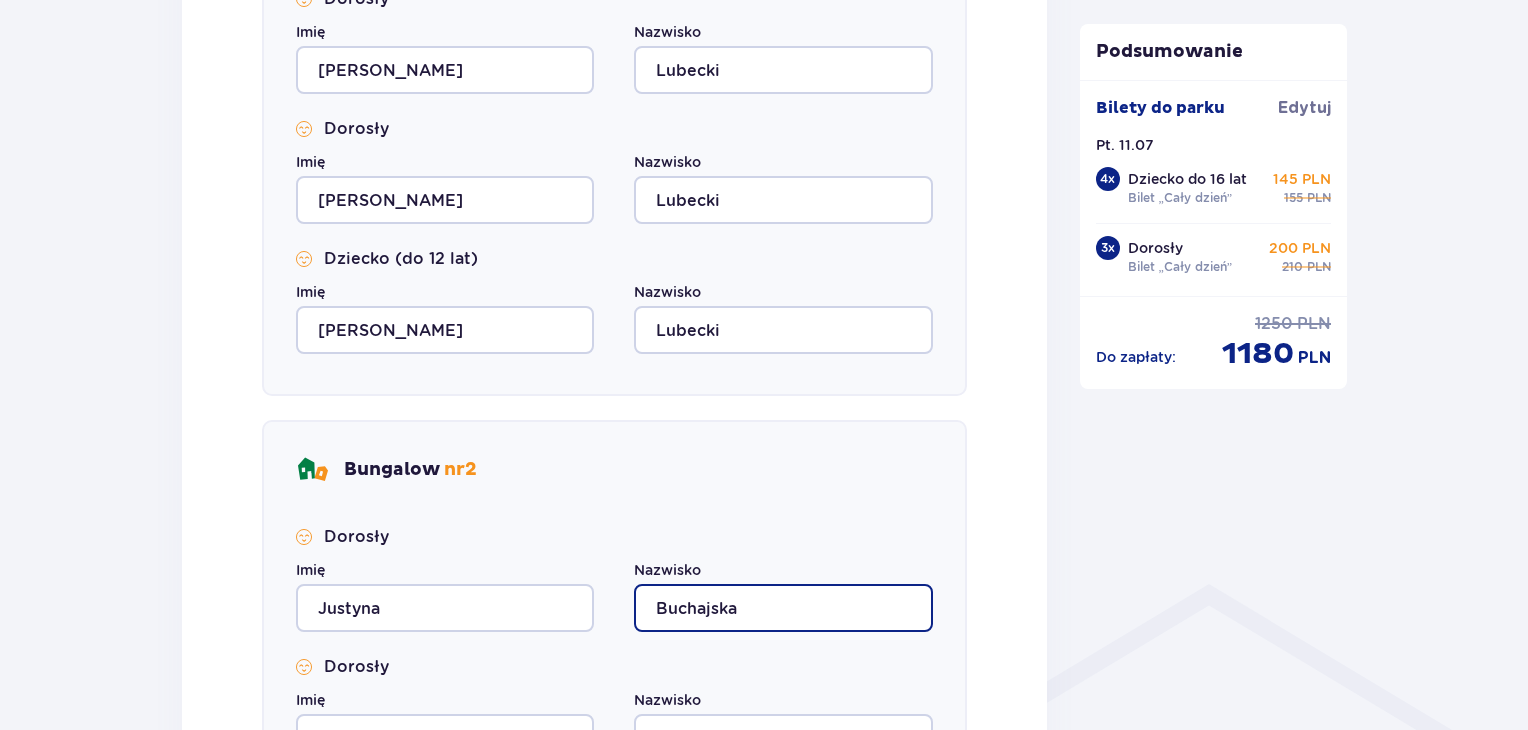 type on "Buchajska" 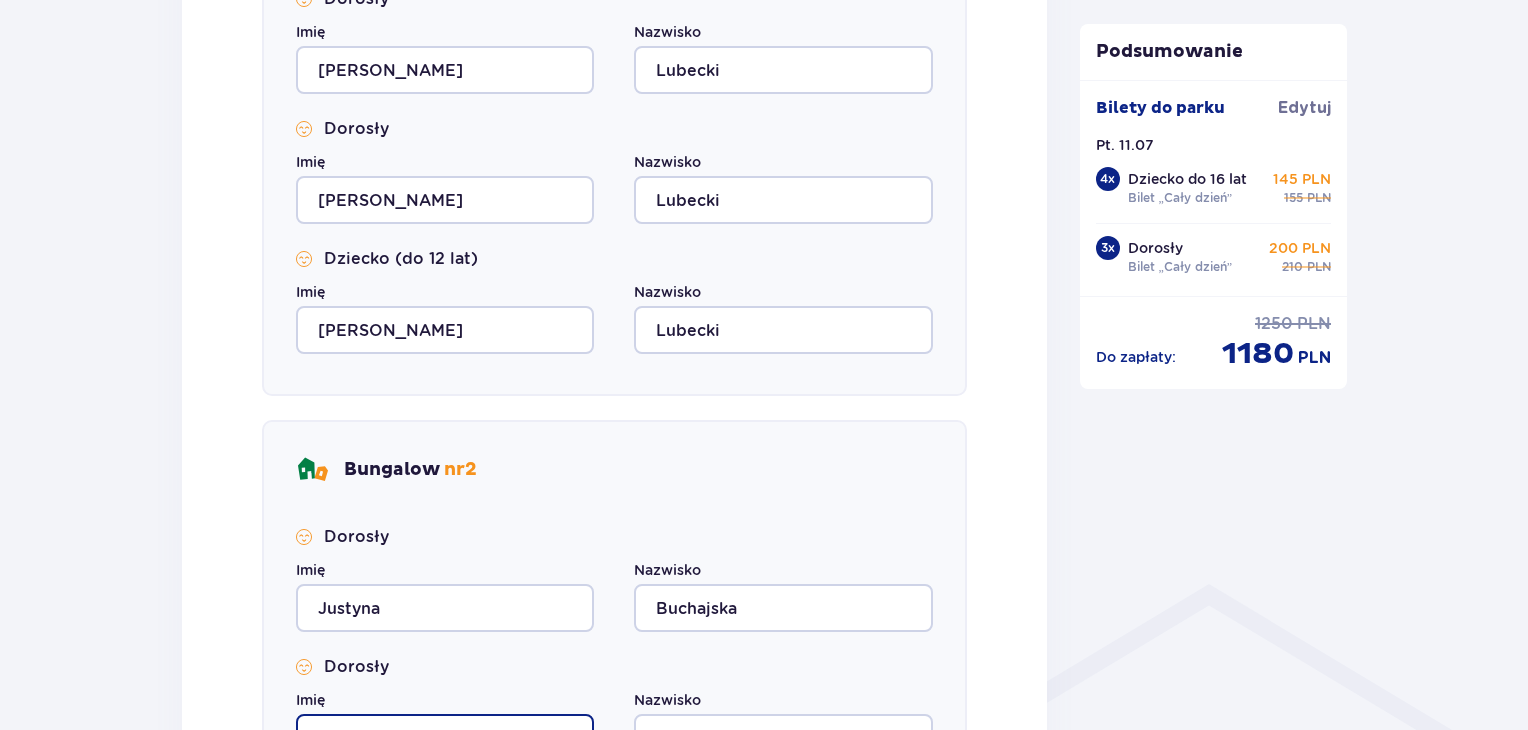 scroll, scrollTop: 1056, scrollLeft: 0, axis: vertical 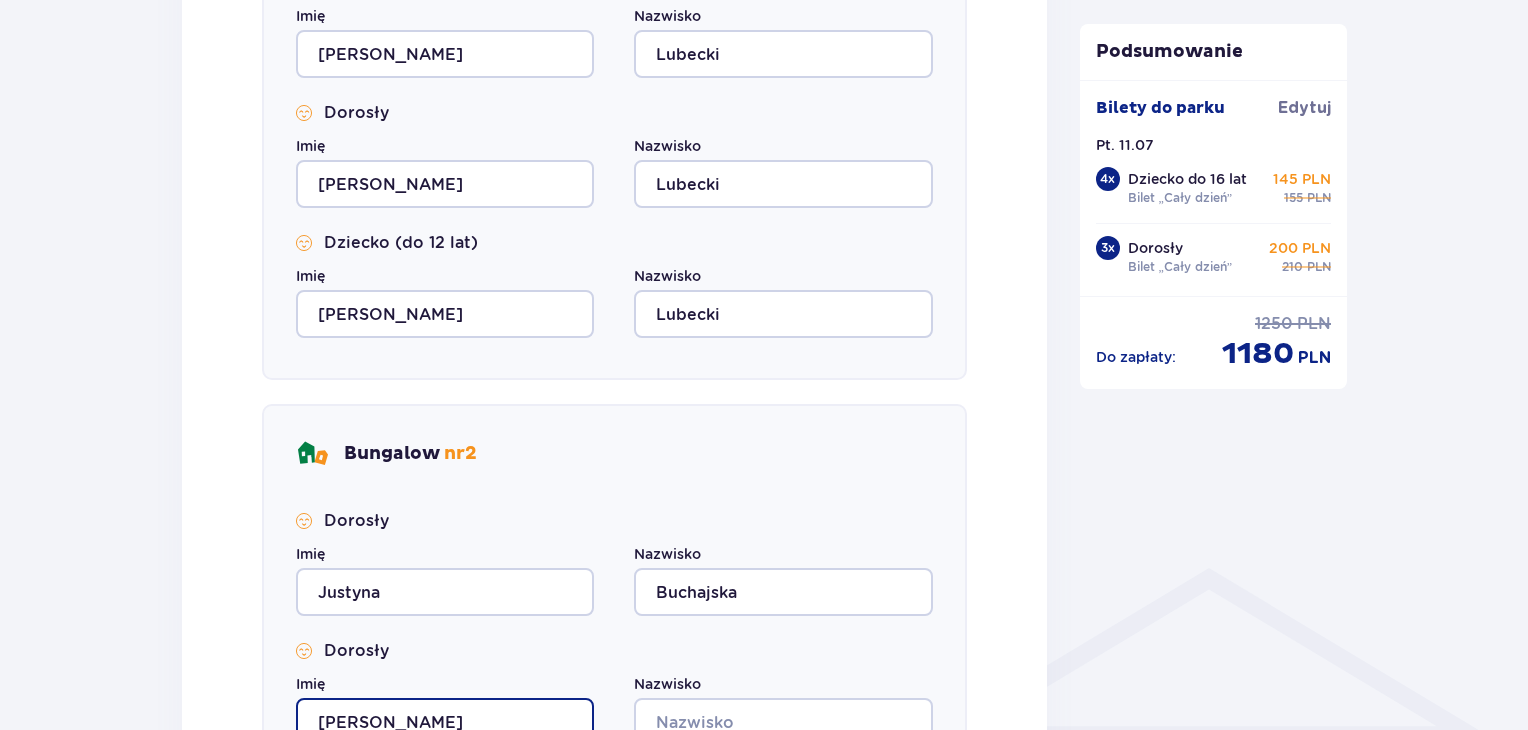 type on "Julian" 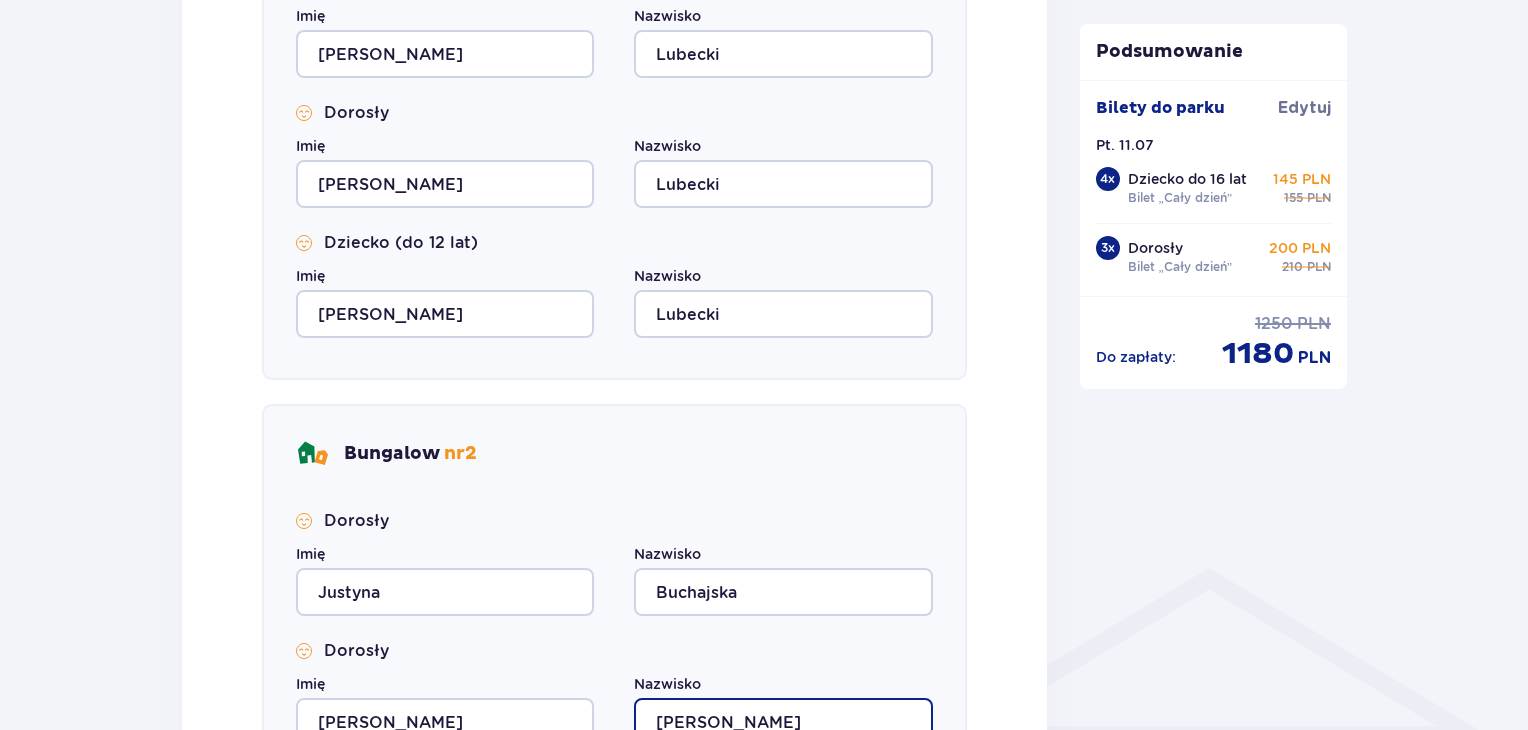 type on "Buchajski" 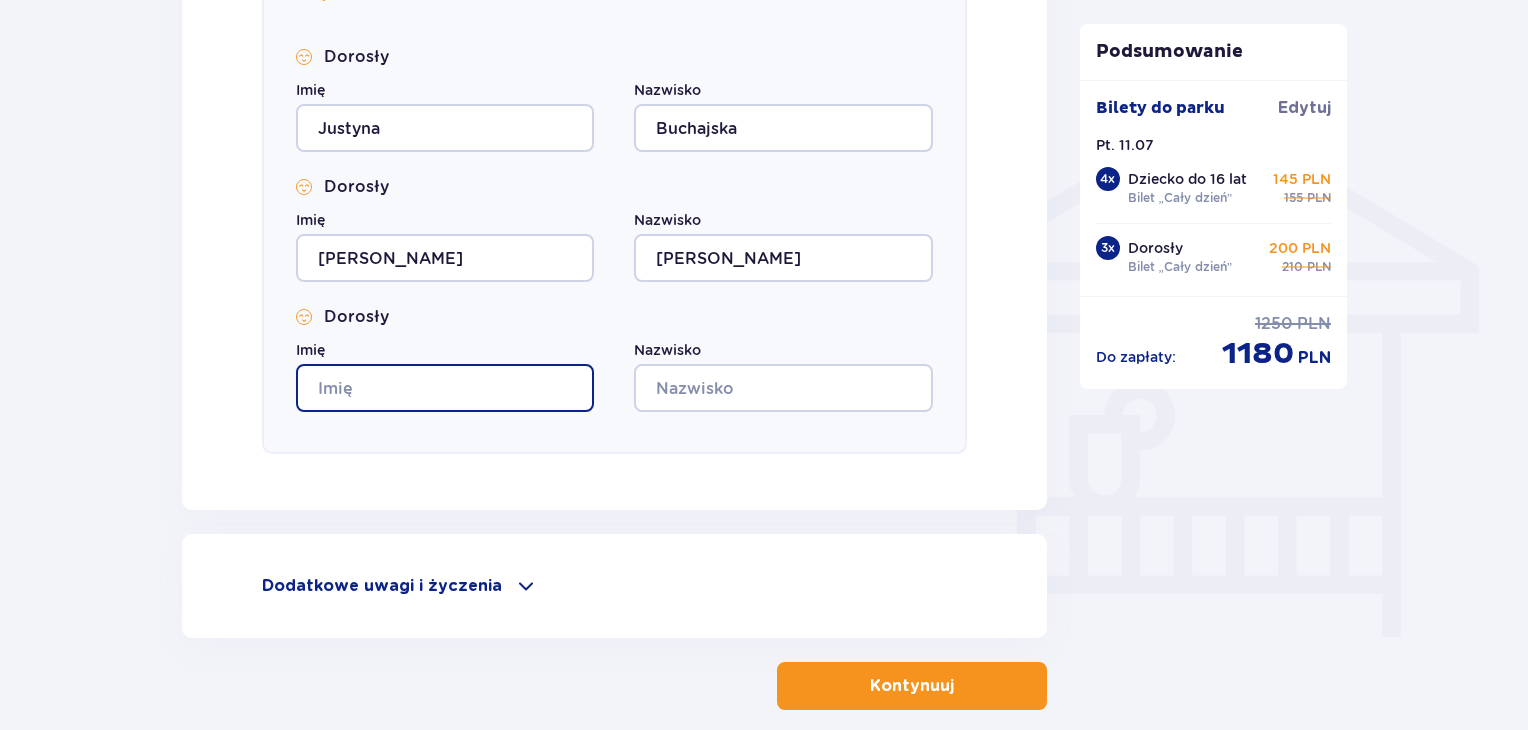 scroll, scrollTop: 1542, scrollLeft: 0, axis: vertical 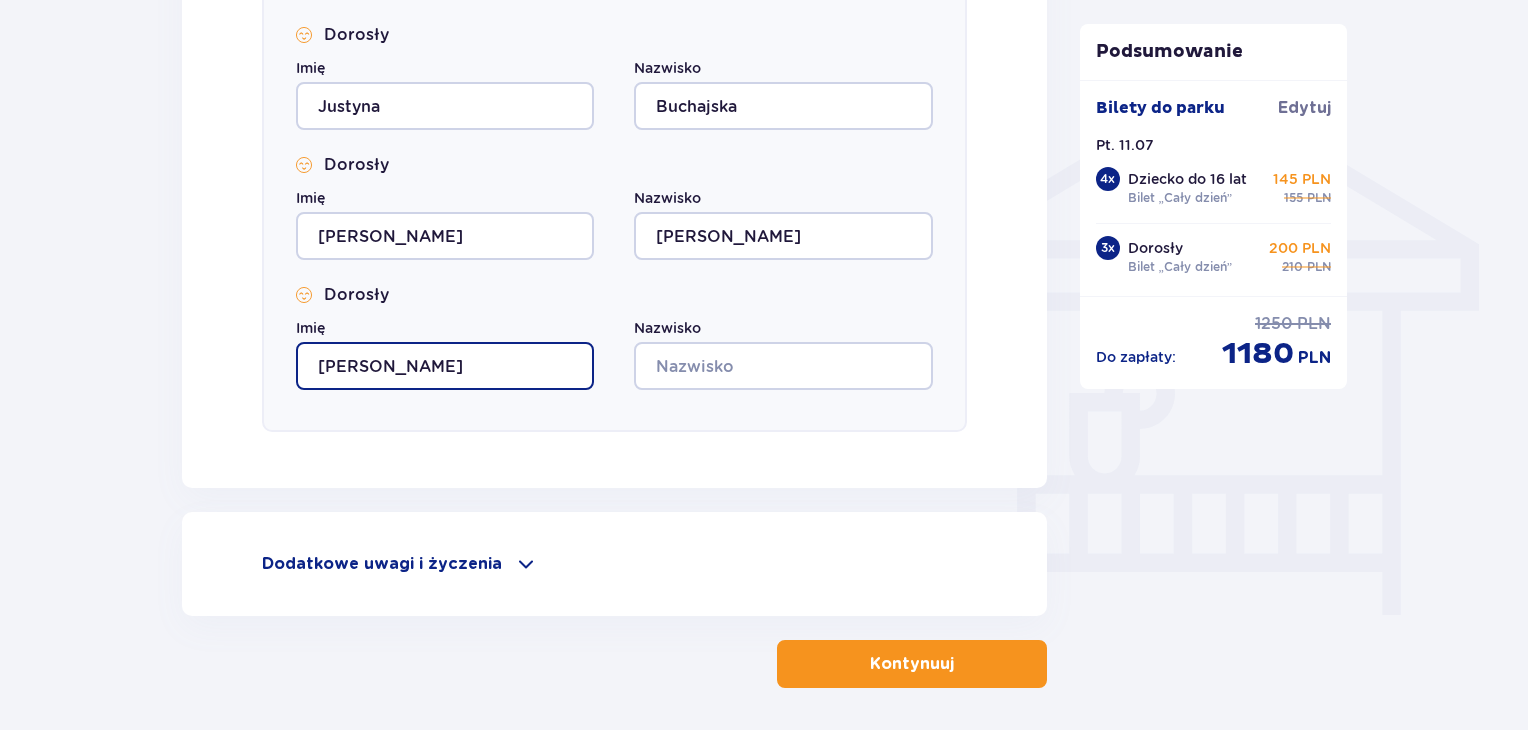 type on "Ignacy" 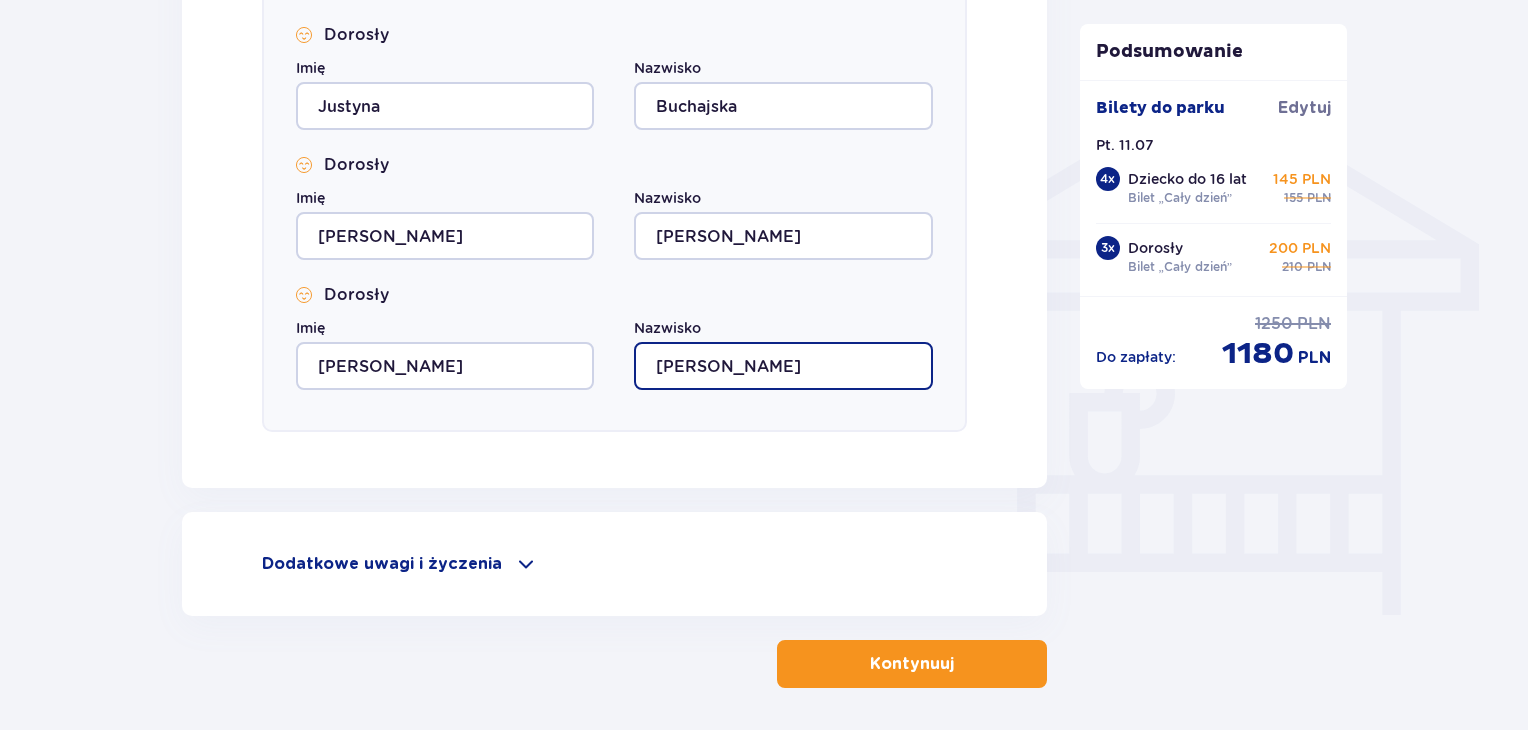 type on "Buchajski" 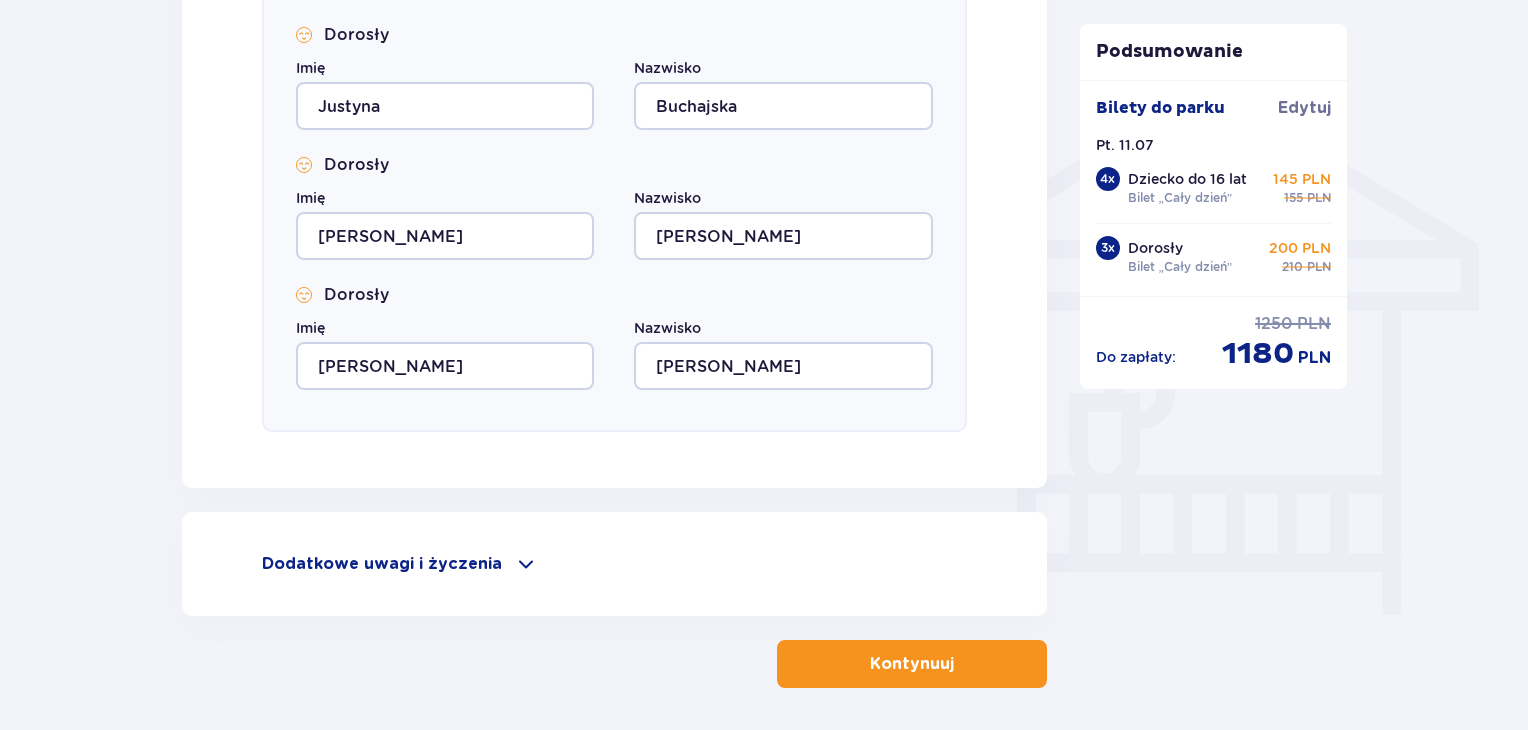 click on "Podsumowanie Bilety do parku Edytuj Pt. 11.07   4 x Dziecko do 16 lat Bilet „Cały dzień” 145 PLN 155 PLN 3 x Dorosły Bilet „Cały dzień” 200 PLN 210 PLN Do zapłaty : 1250 PLN 1180 PLN" at bounding box center [1214, -321] 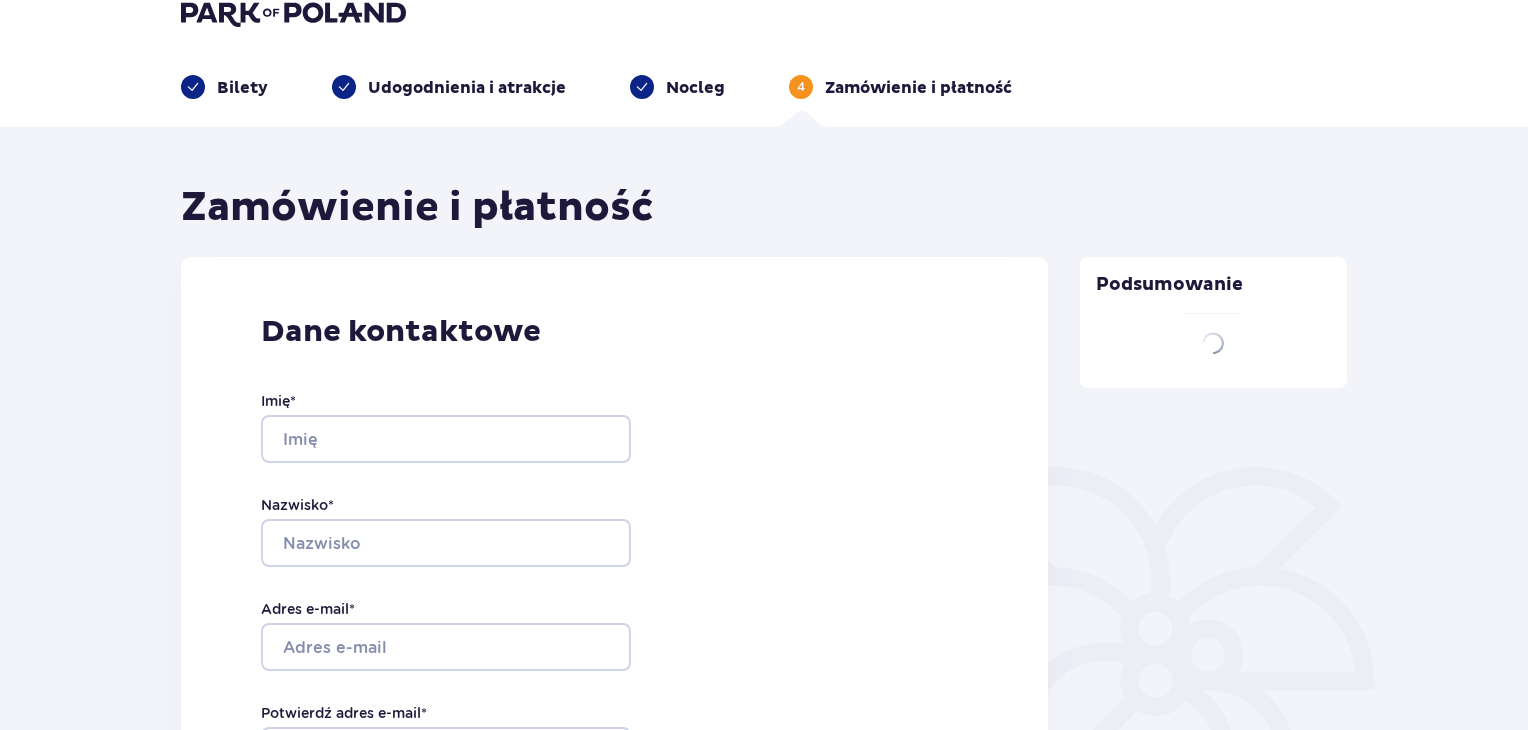 scroll, scrollTop: 0, scrollLeft: 0, axis: both 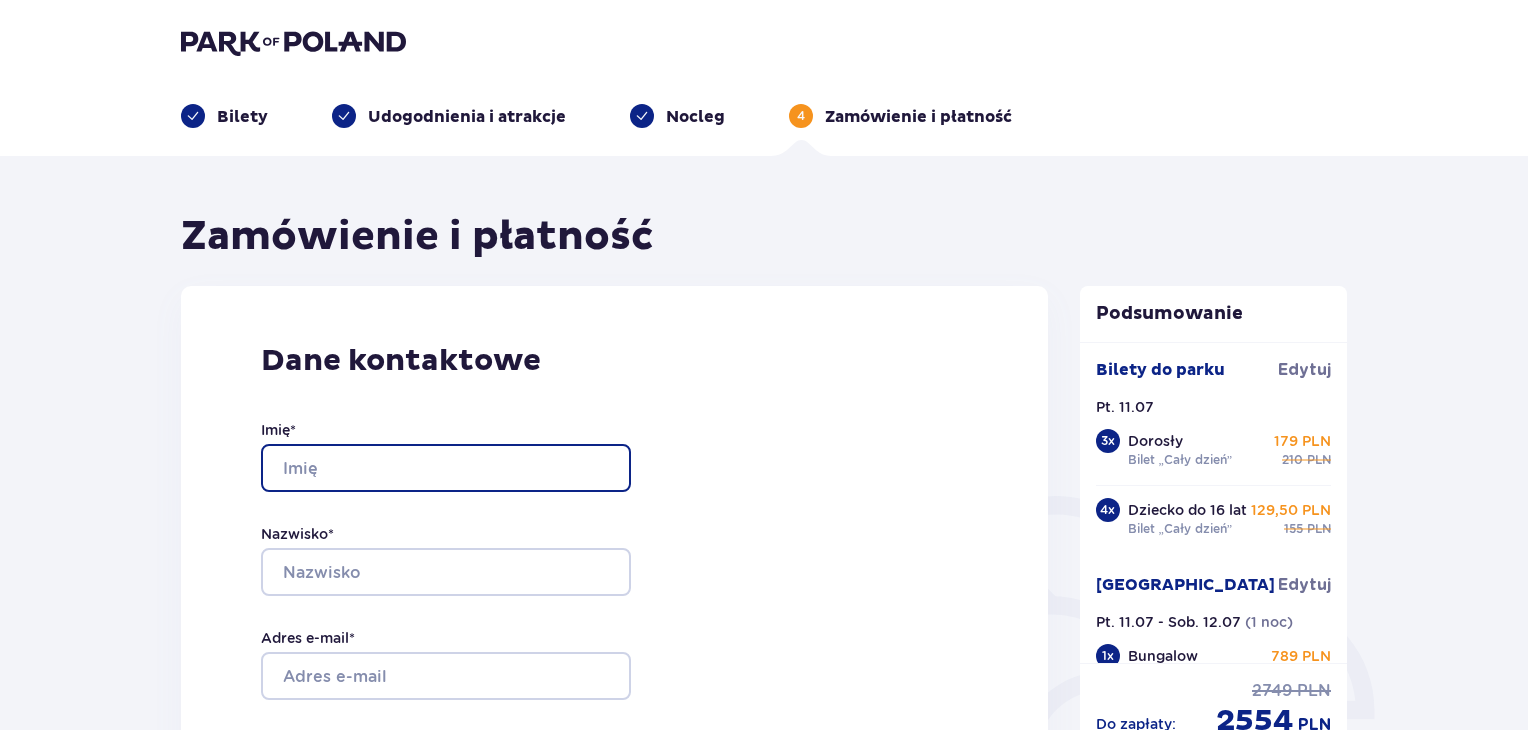 click on "Imię *" at bounding box center [446, 468] 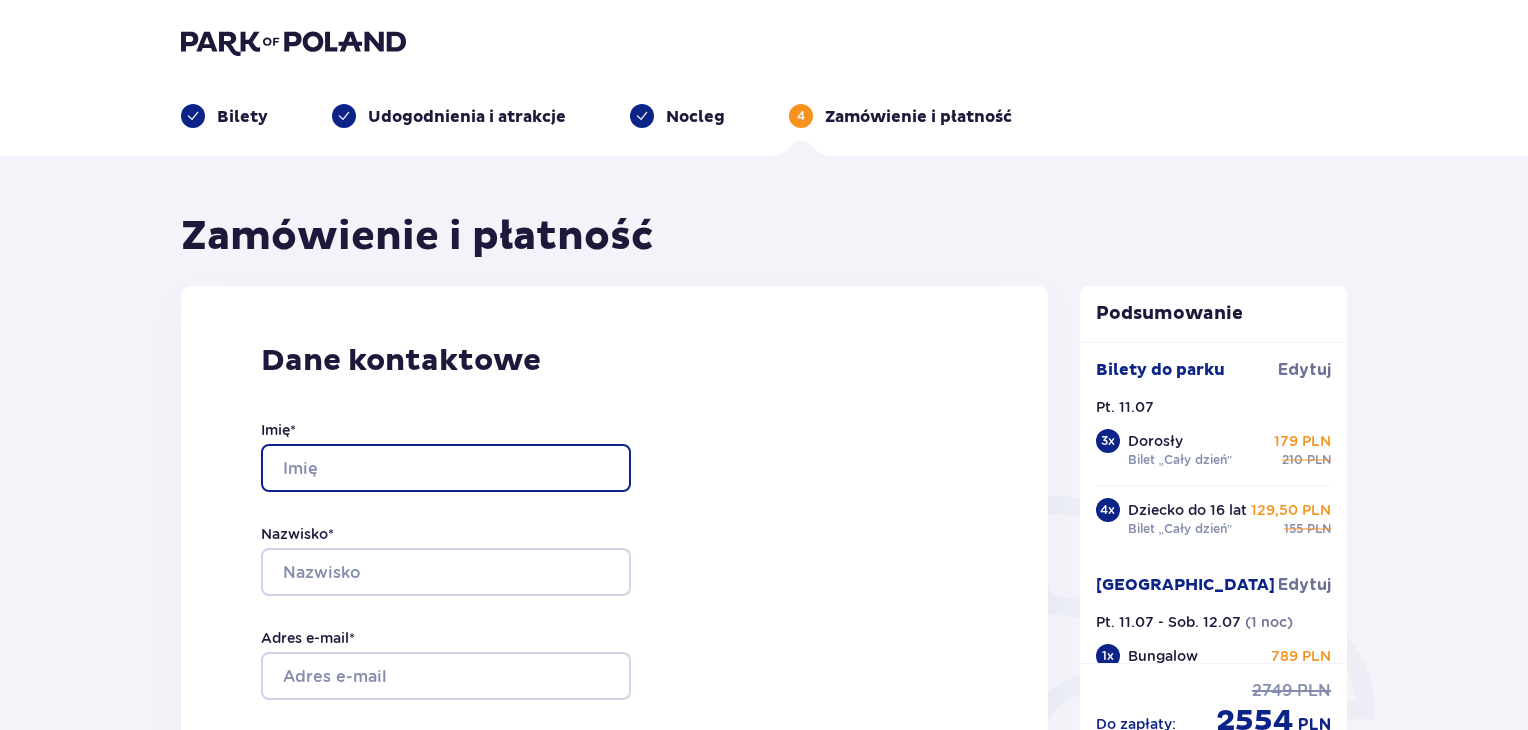 click on "Imię *" at bounding box center [446, 468] 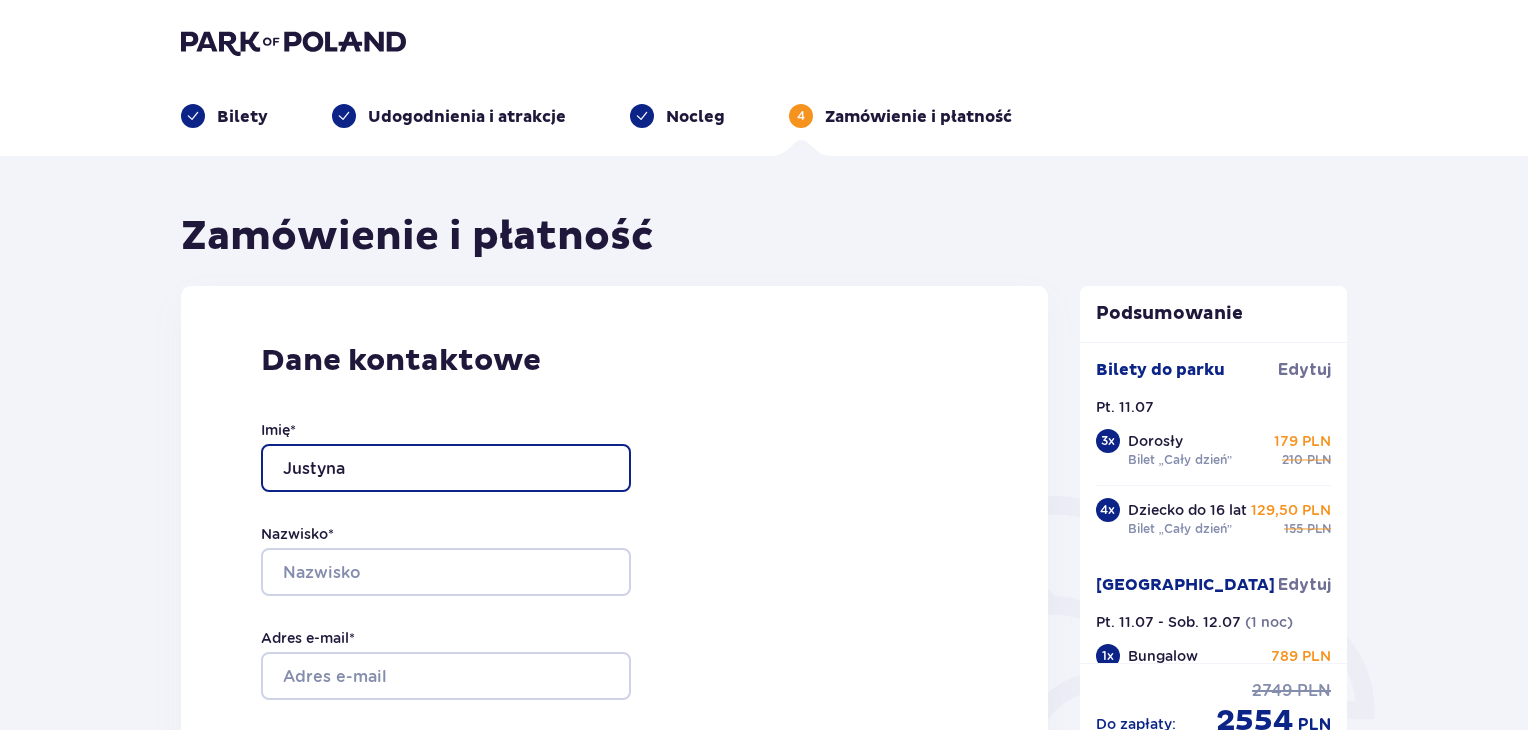 type on "Justyna" 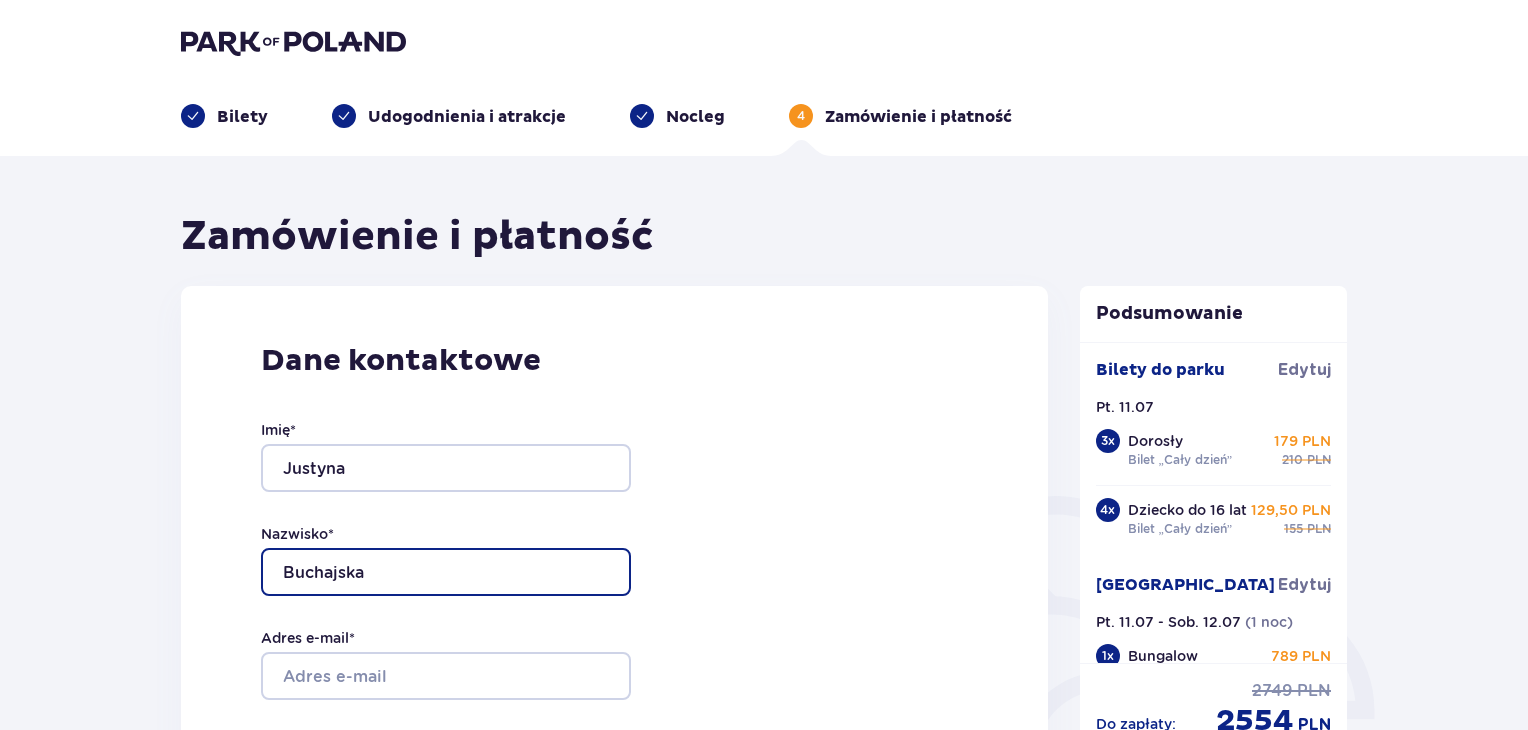 type on "Buchajska" 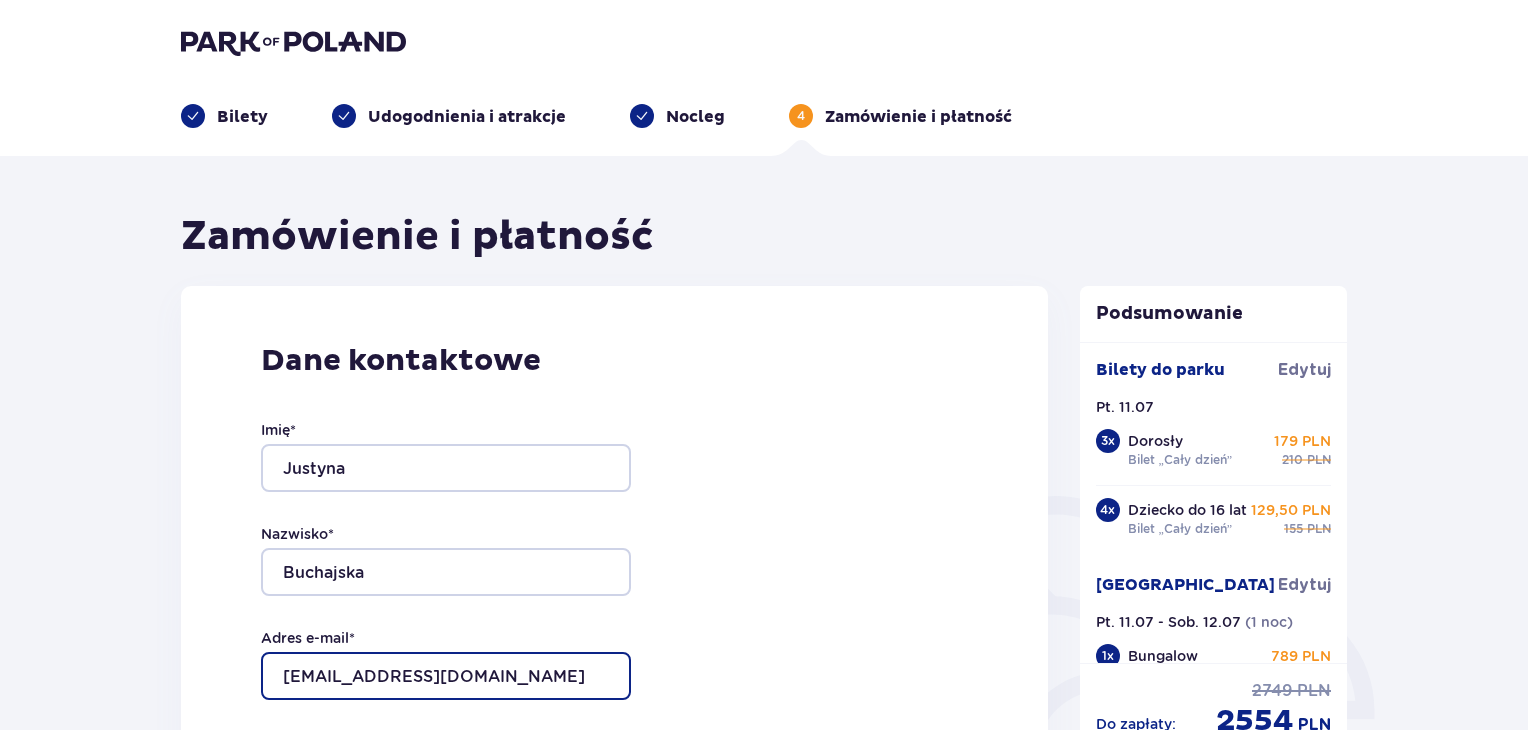 type on "justaaa@op.pl" 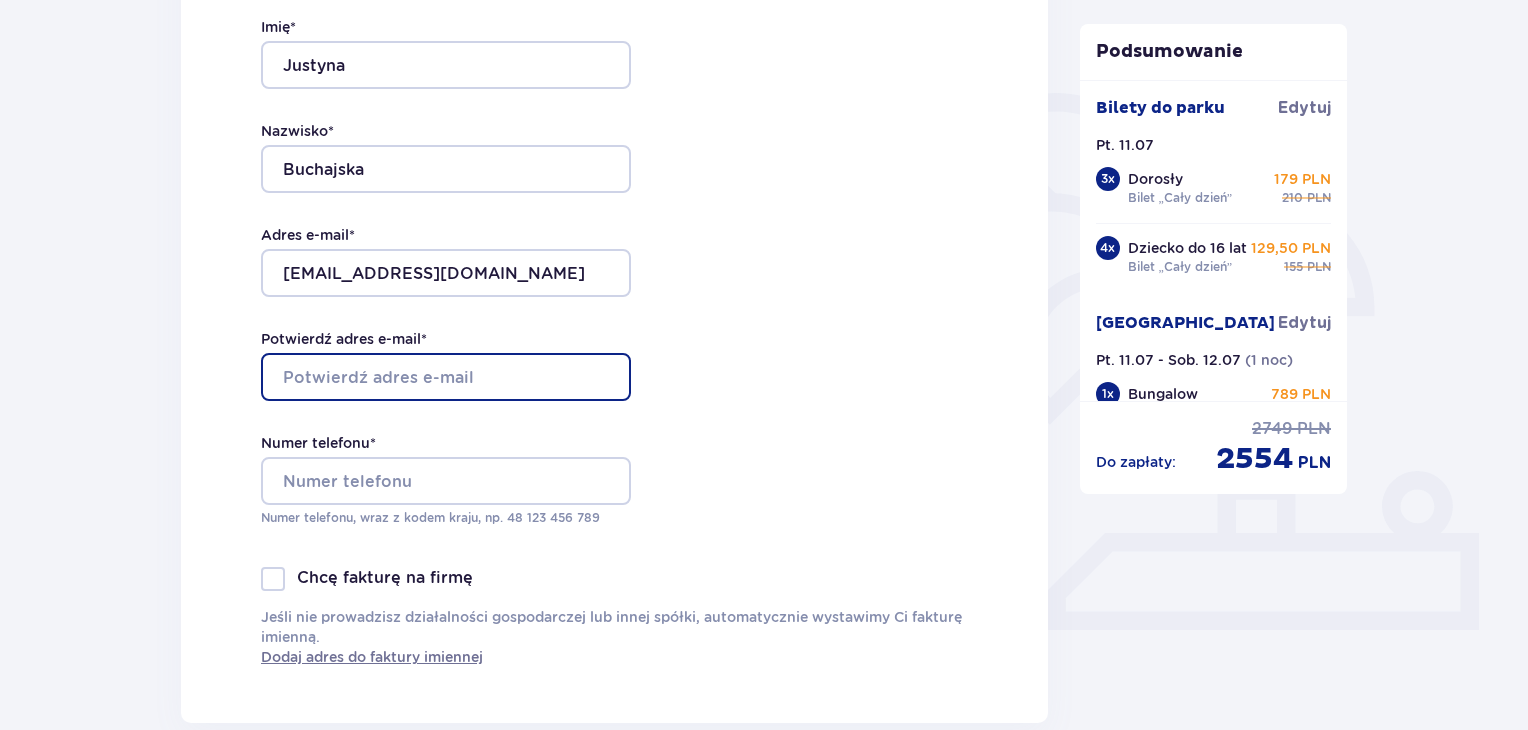 scroll, scrollTop: 415, scrollLeft: 0, axis: vertical 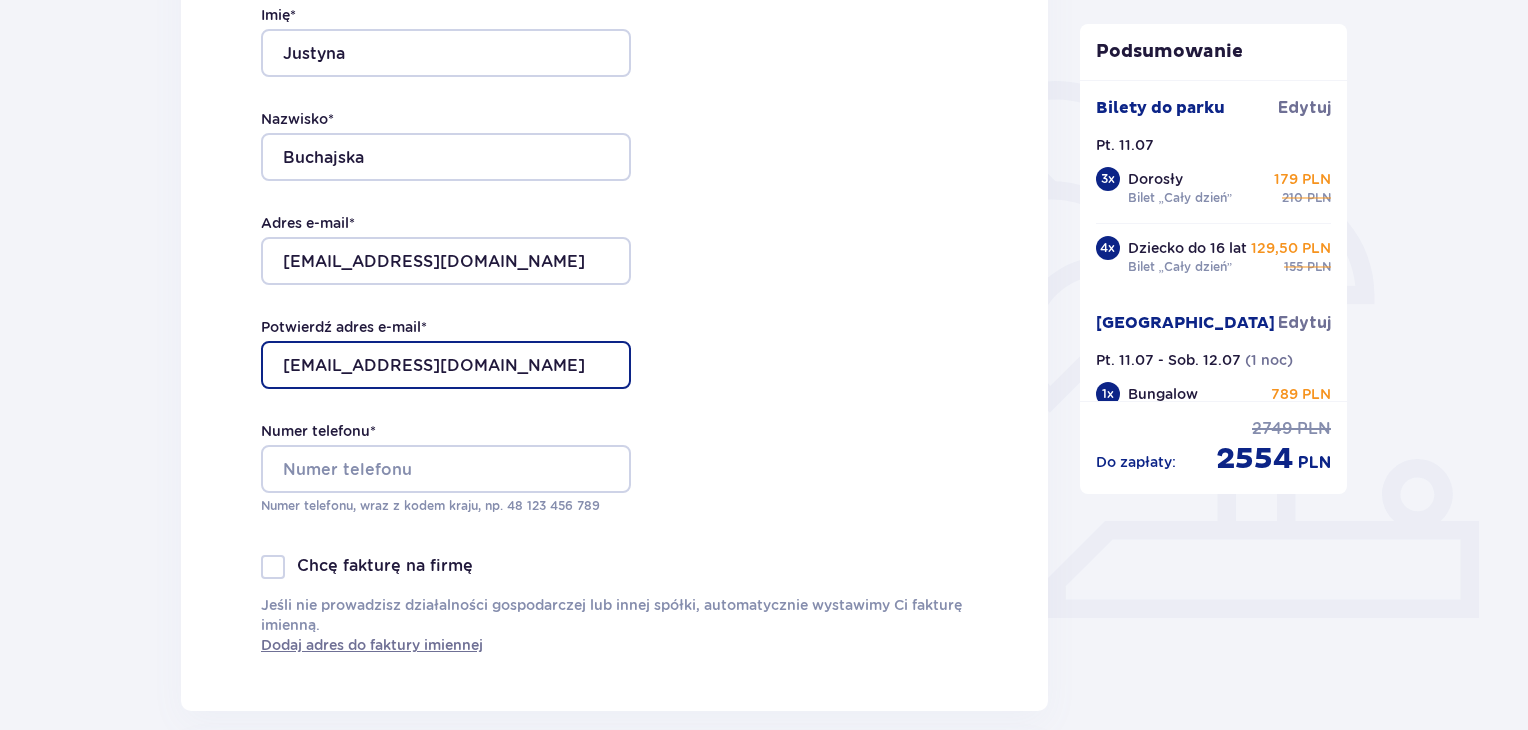type on "justaaa@op.pl" 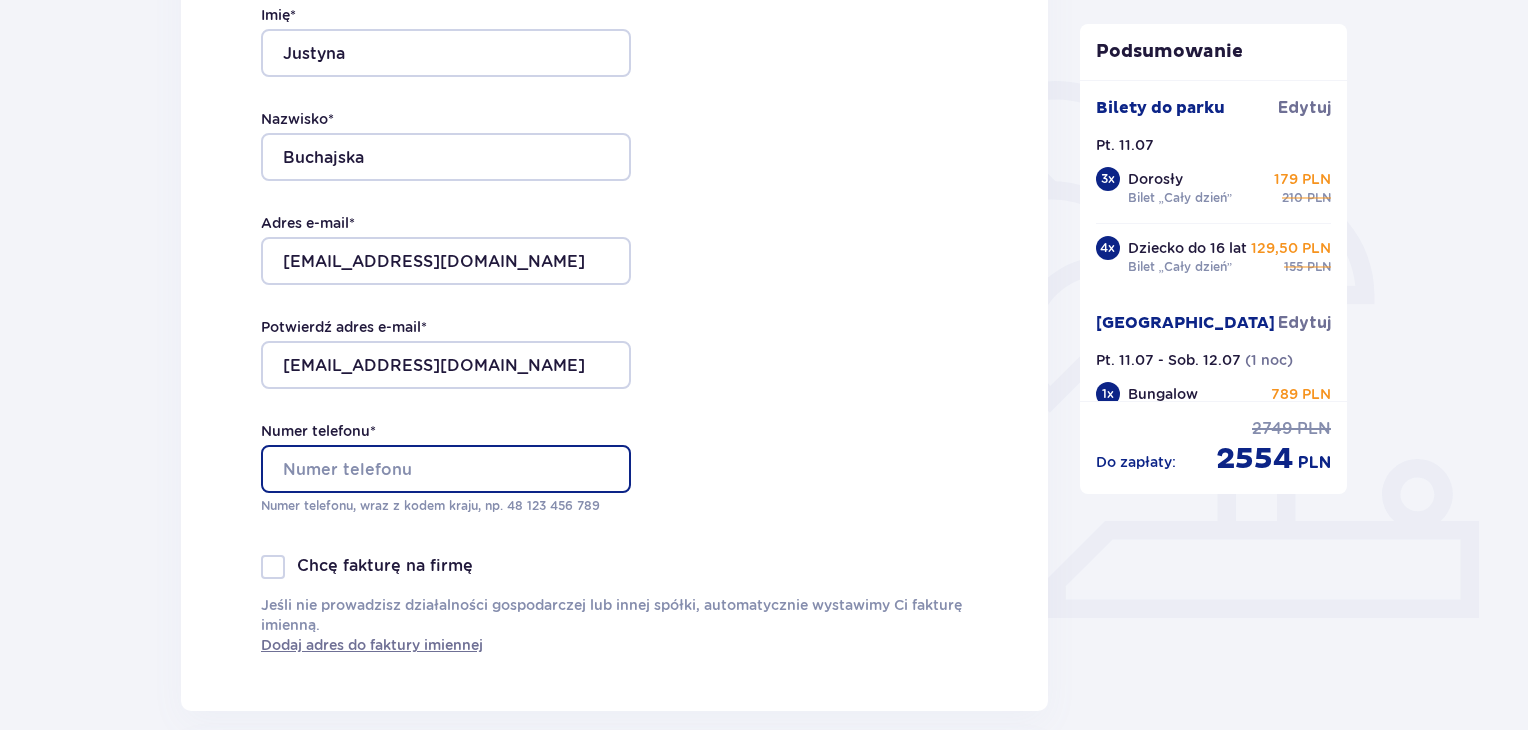 click on "Numer telefonu *" at bounding box center (446, 469) 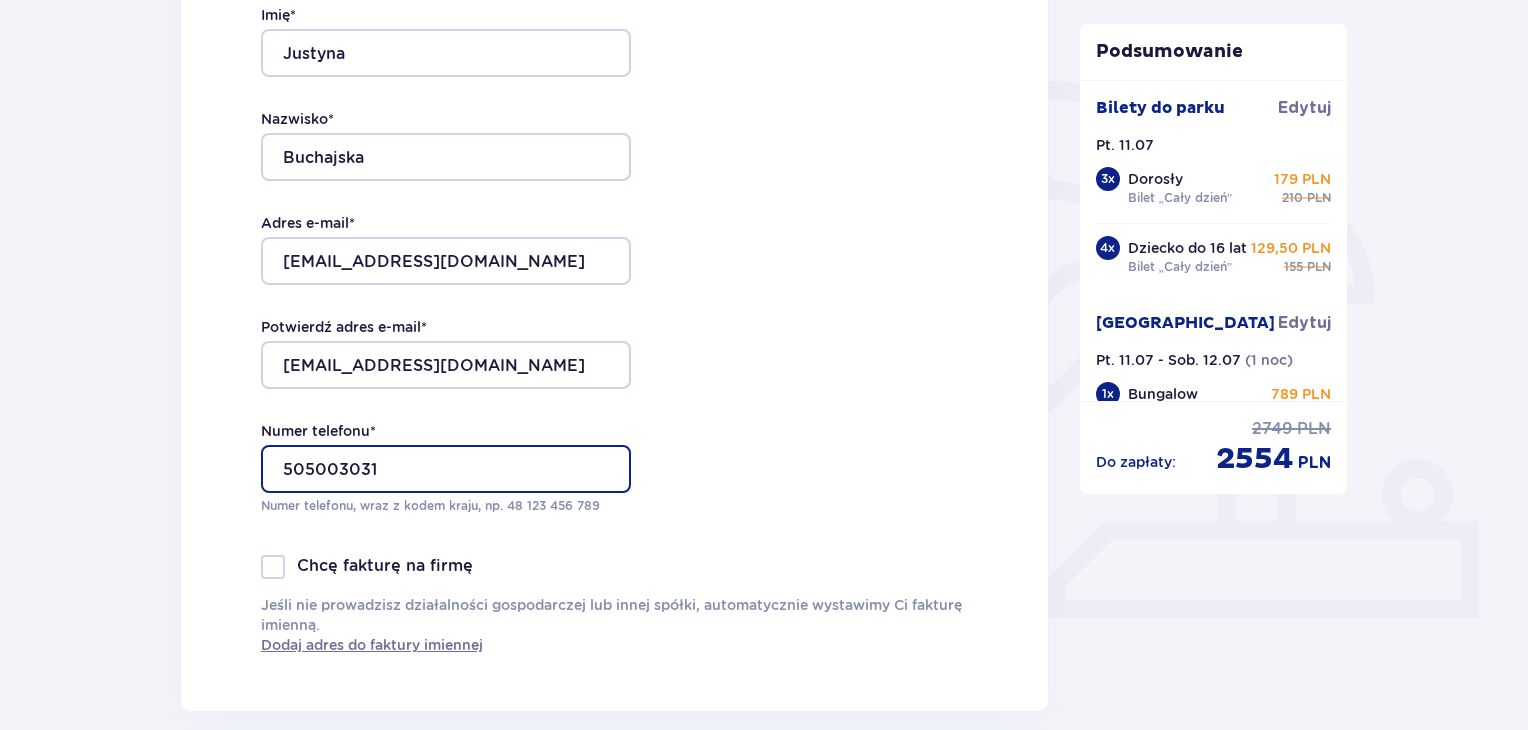 type on "505003031" 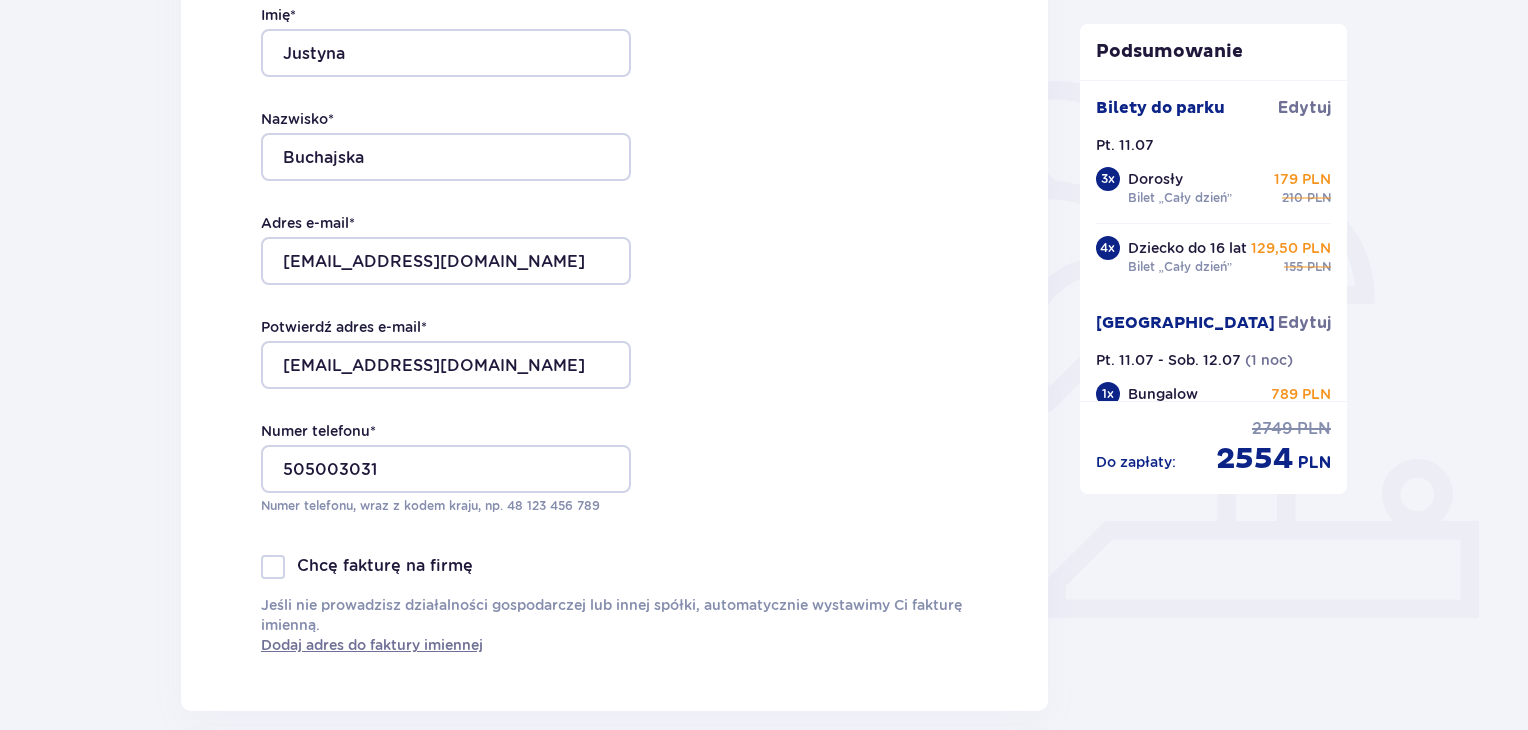 click on "Dane kontaktowe Imię * Justyna Nazwisko * Buchajska Adres e-mail * justaaa@op.pl Potwierdź adres e-mail * justaaa@op.pl Numer telefonu * 505003031 Numer telefonu, wraz z kodem kraju, np. 48 ​123 ​456 ​789 Chcę fakturę na firmę Jeśli nie prowadzisz działalności gospodarczej lub innej spółki, automatycznie wystawimy Ci fakturę imienną. Dodaj adres do faktury imiennej" at bounding box center [614, 291] 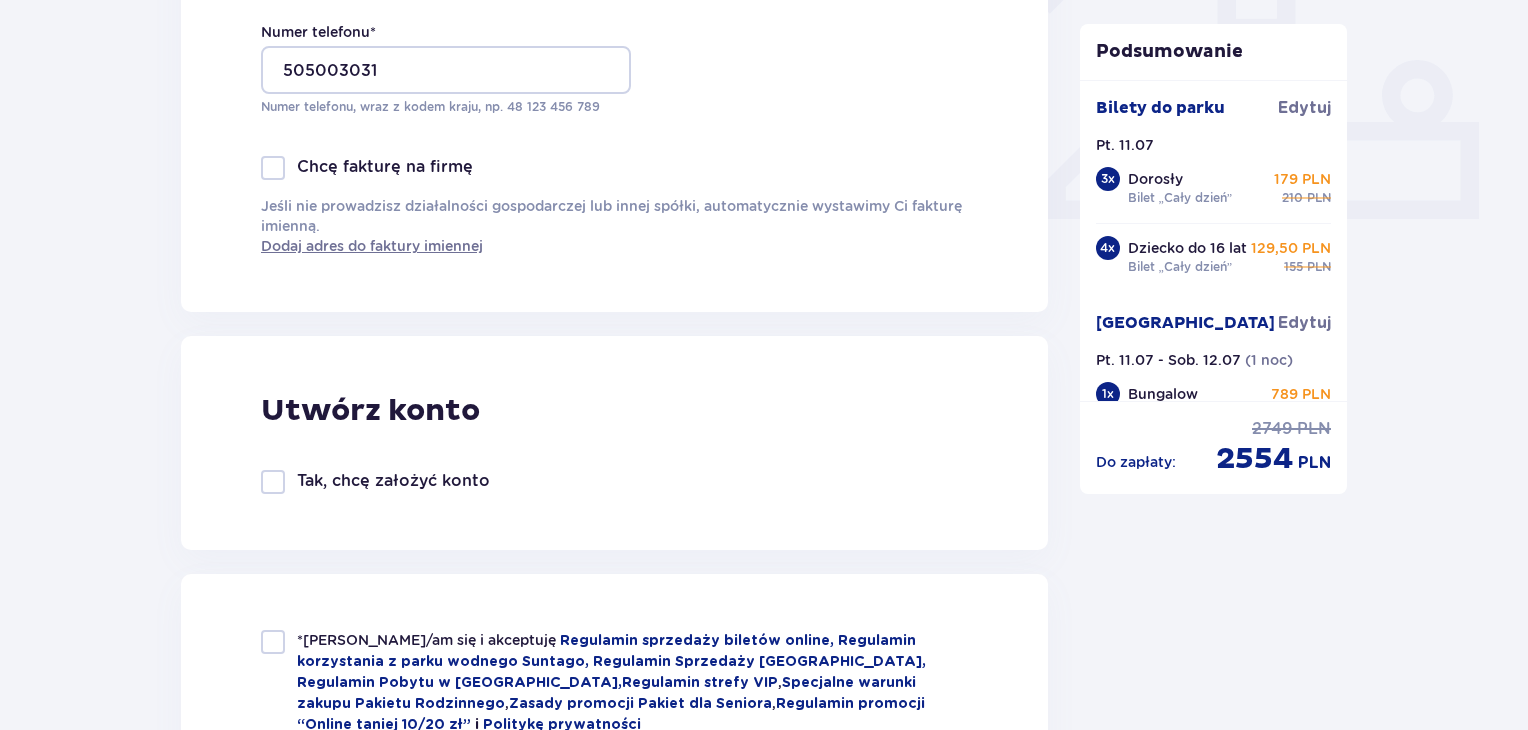 scroll, scrollTop: 815, scrollLeft: 0, axis: vertical 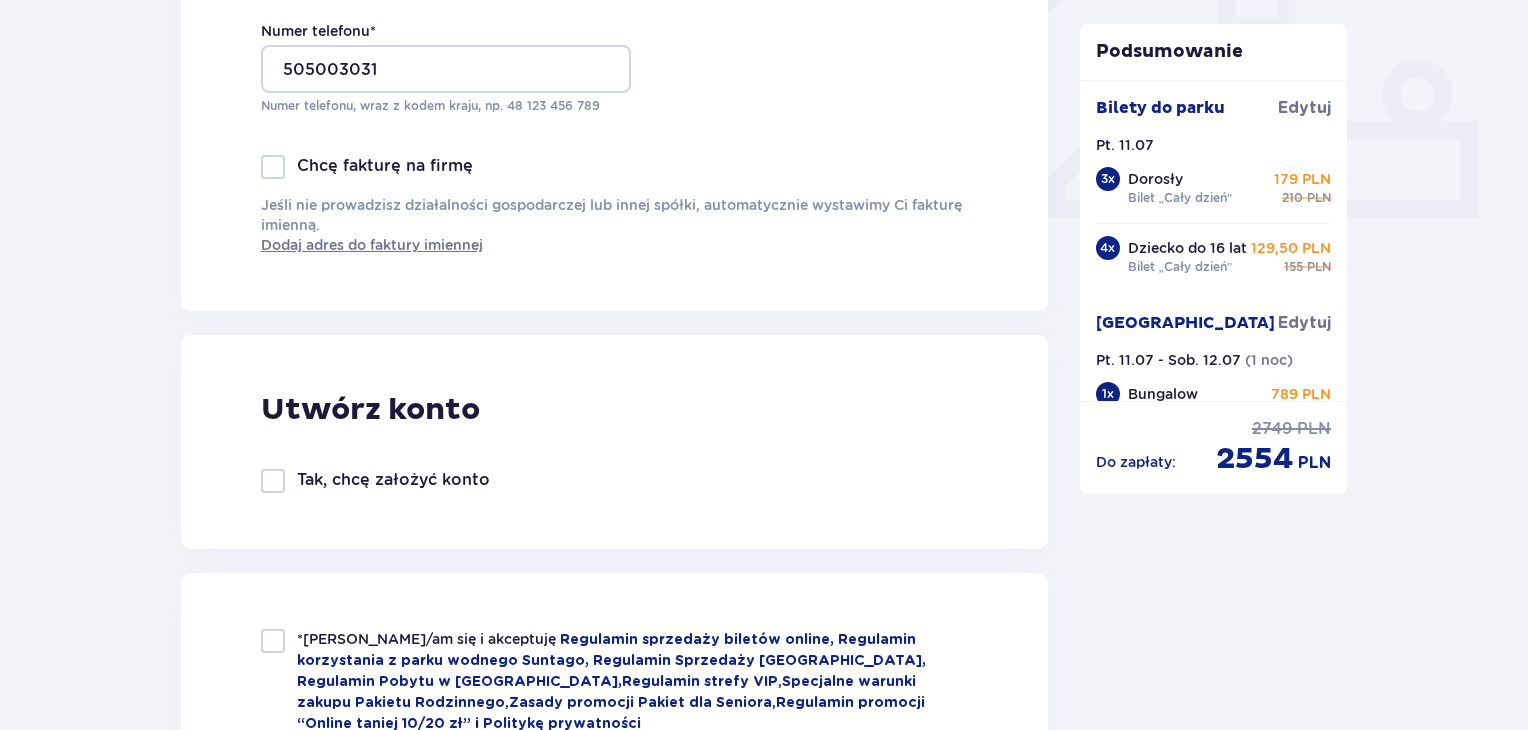 click at bounding box center [273, 481] 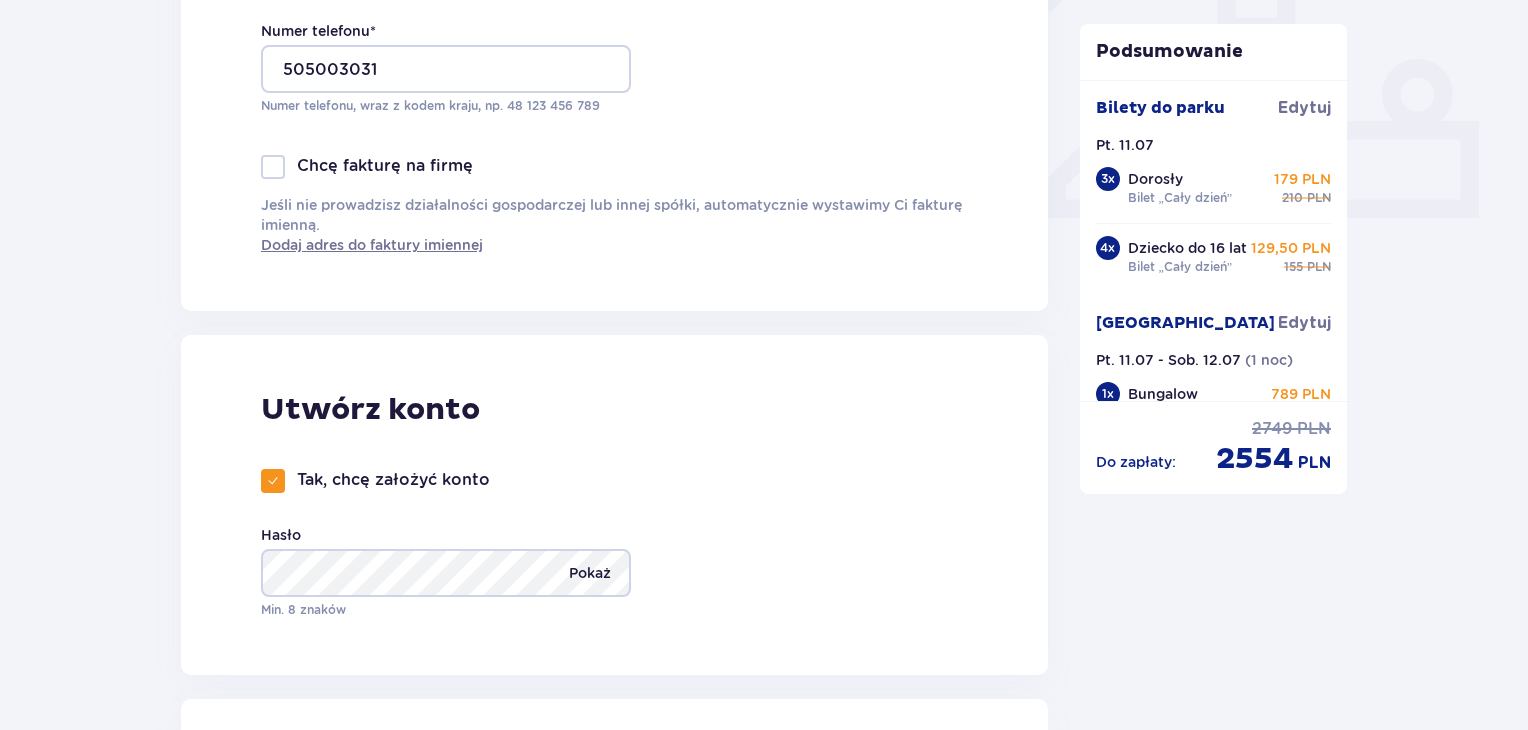 click on "Pokaż" at bounding box center [590, 573] 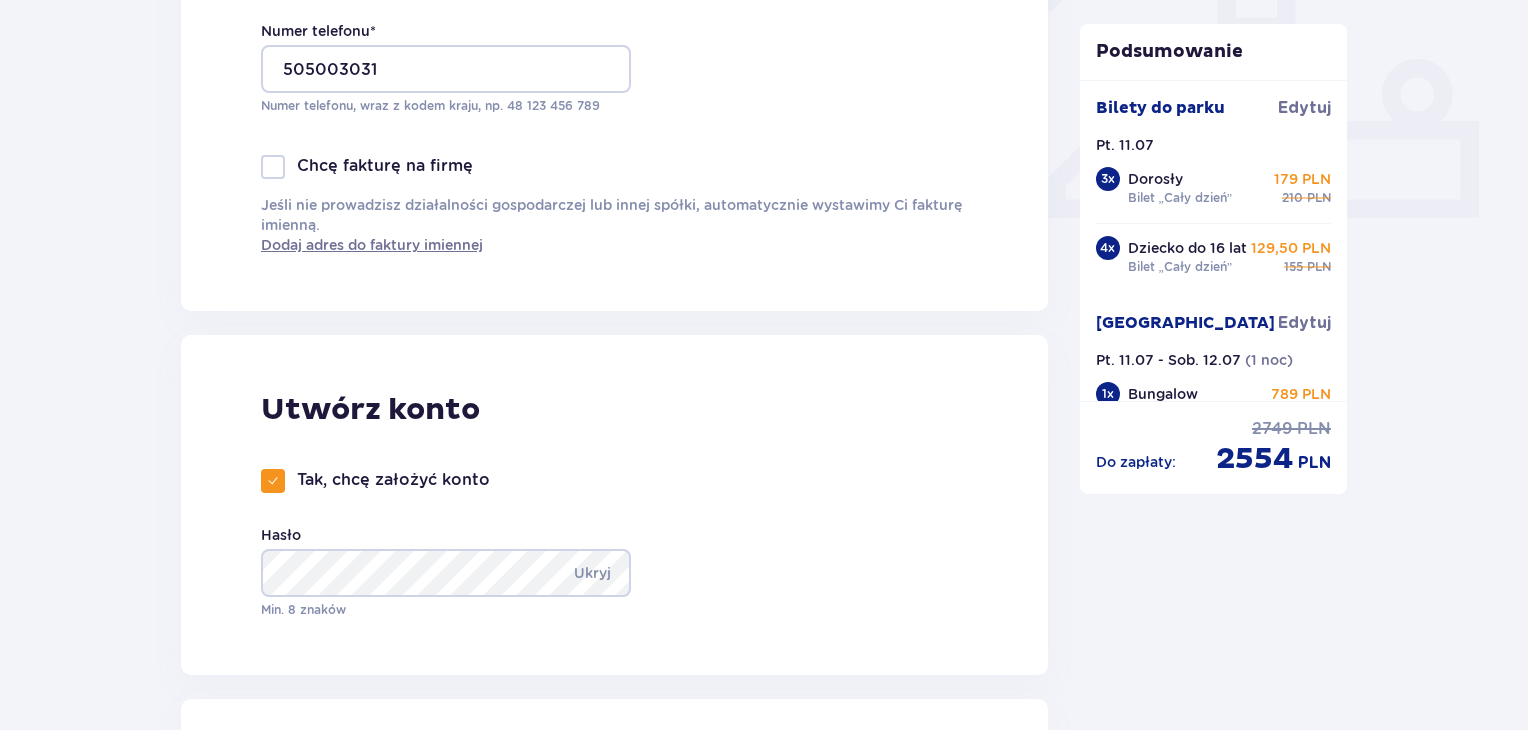 click on "Utwórz konto Tak, chcę założyć konto Hasło Ukryj Min. 8 znaków" at bounding box center [614, 505] 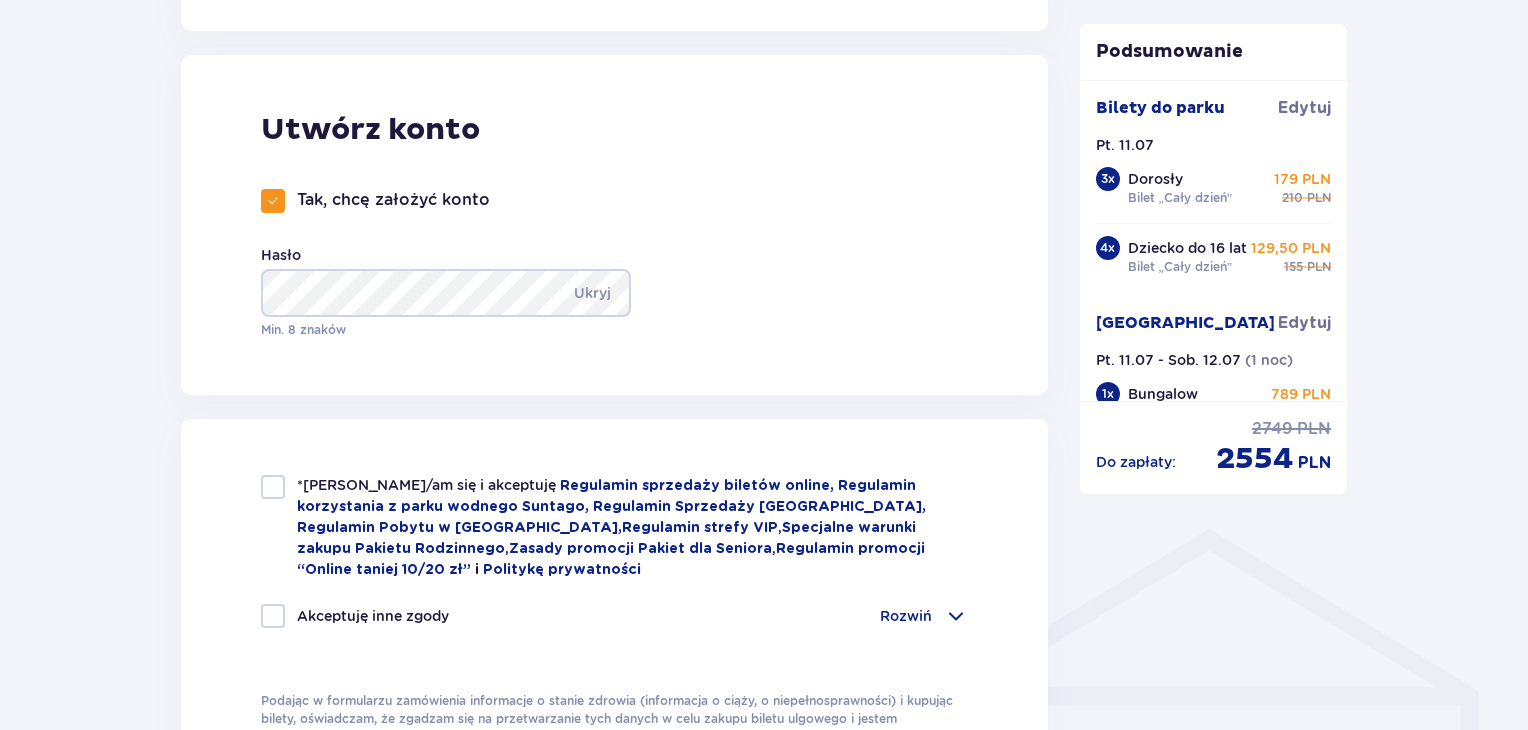 scroll, scrollTop: 1135, scrollLeft: 0, axis: vertical 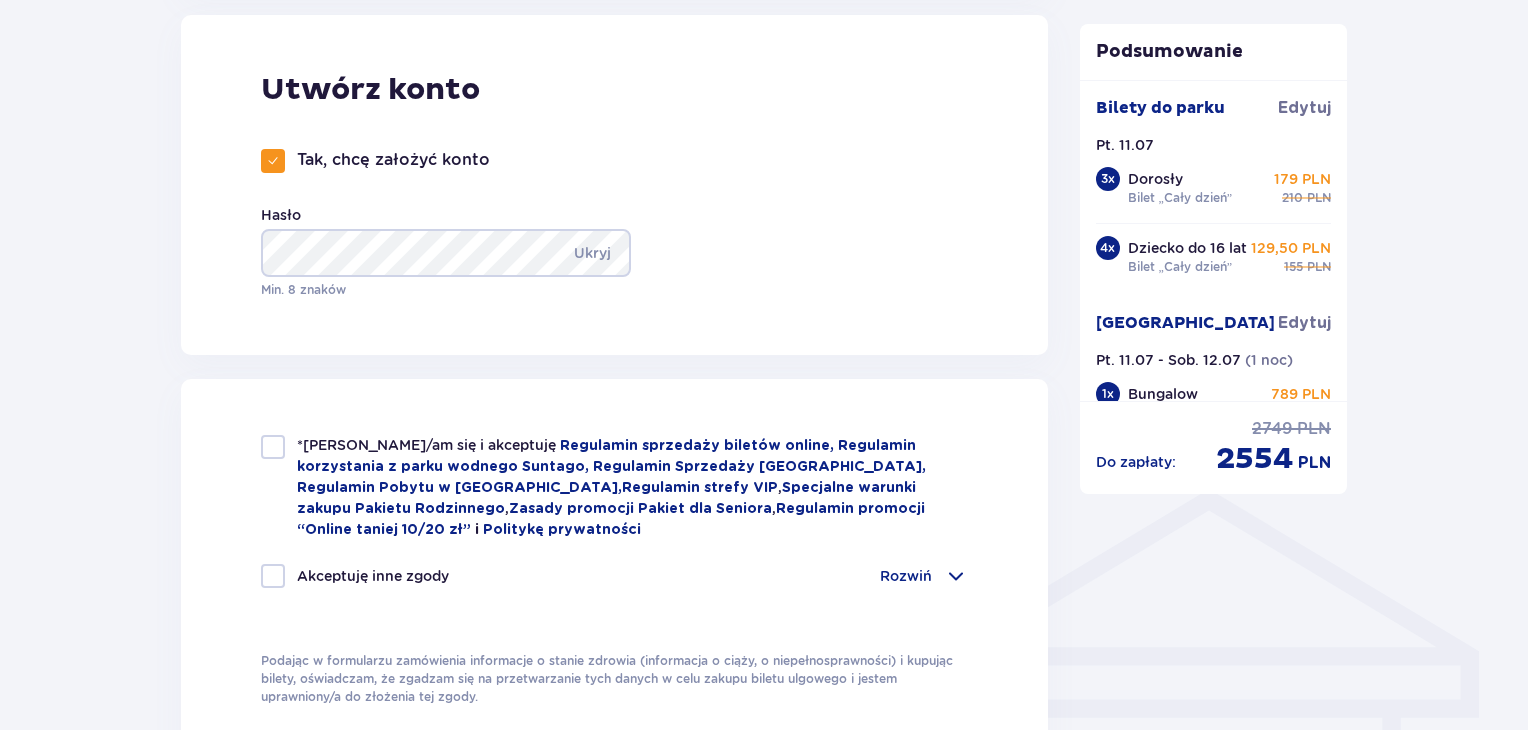 click at bounding box center (273, 447) 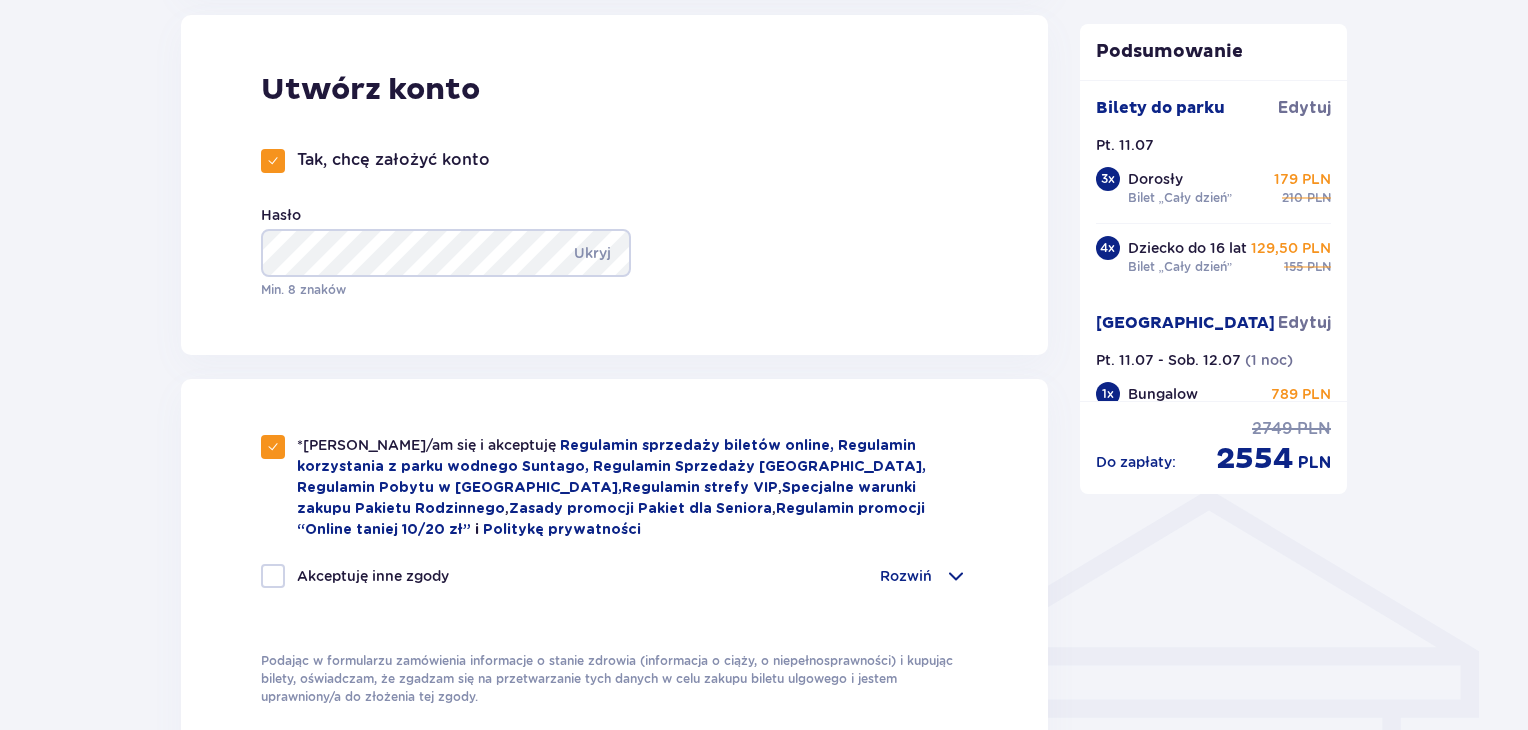 click on "*Zapoznałem/am się i akceptuję   Regulamin sprzedaży biletów online,   Regulamin korzystania z parku wodnego Suntago,   Regulamin Sprzedaży Suntago Village,   Regulamin Pobytu w Suntago Village ,  Regulamin strefy VIP ,  Specjalne warunki zakupu Pakietu Rodzinnego ,  Zasady promocji Pakiet dla Seniora ,  Regulamin promocji “Online taniej 10/20 zł”   i   Politykę prywatności" at bounding box center [632, 487] 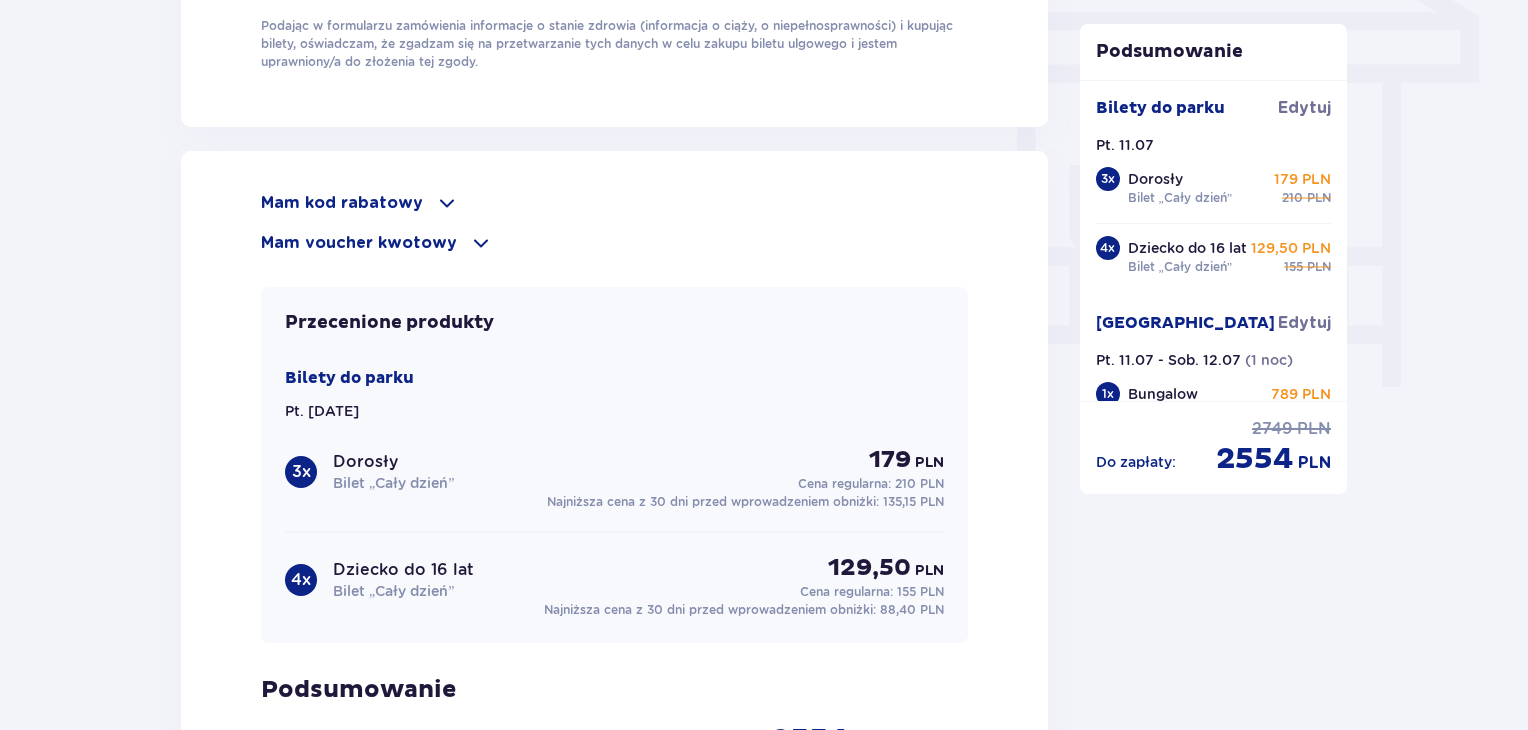 scroll, scrollTop: 1735, scrollLeft: 0, axis: vertical 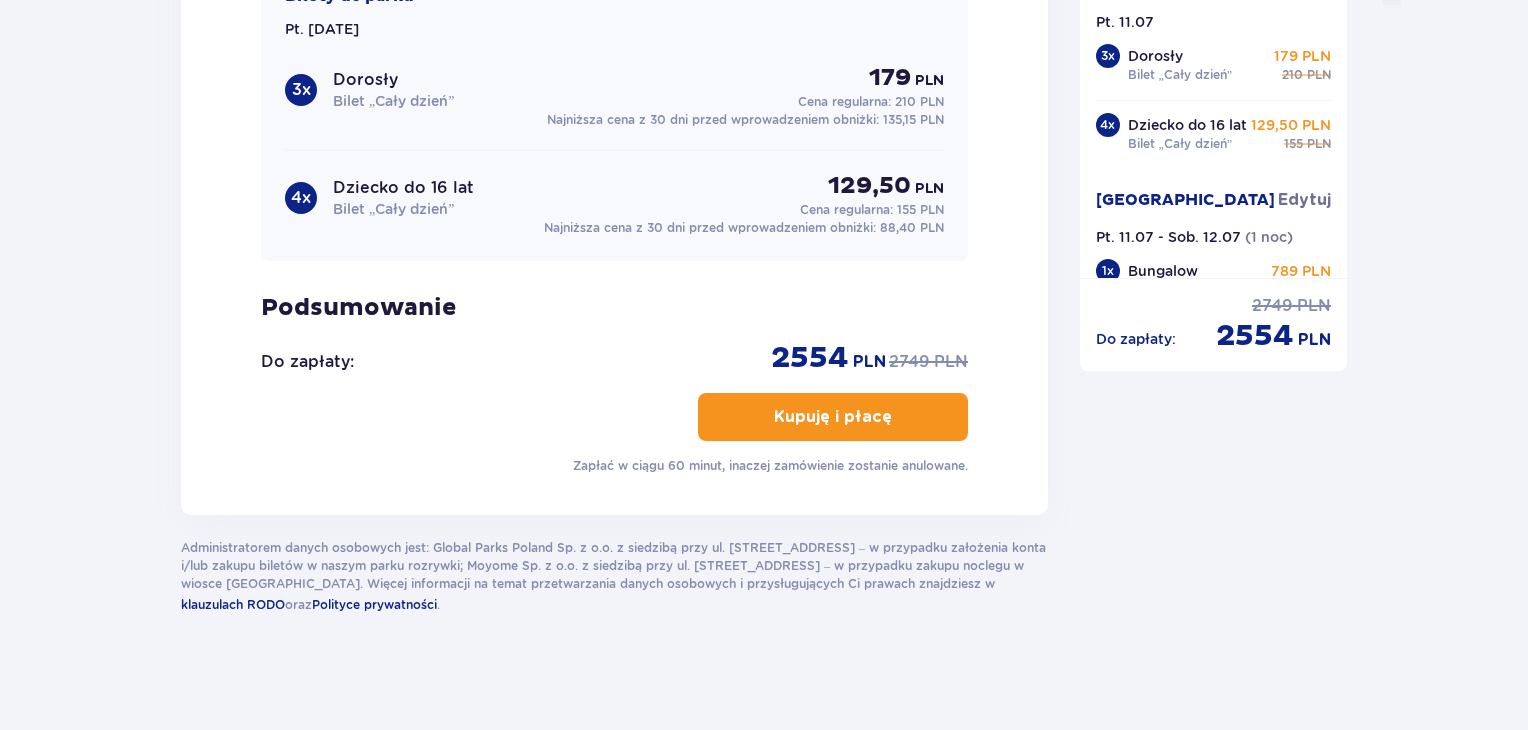 drag, startPoint x: 651, startPoint y: 529, endPoint x: 45, endPoint y: 398, distance: 619.99756 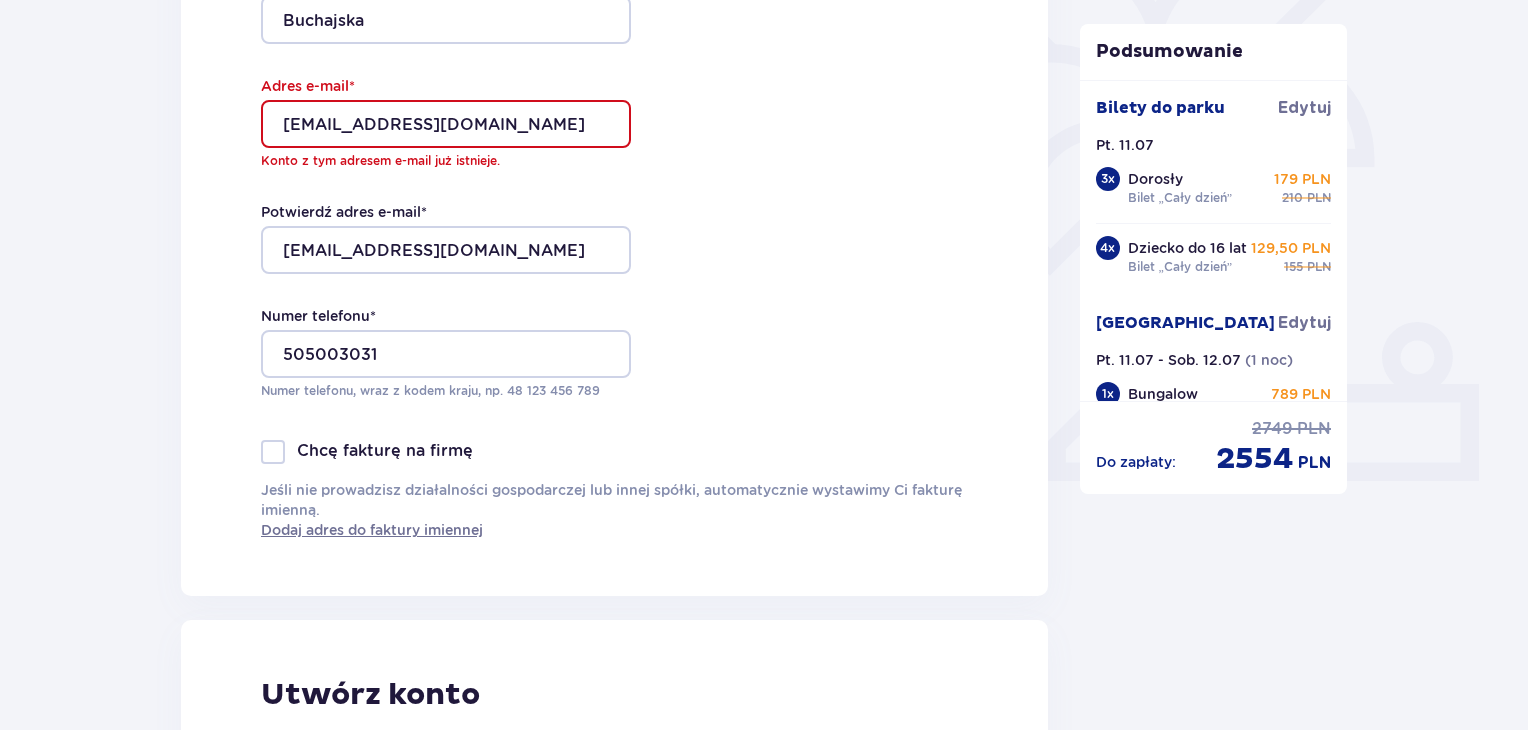 scroll, scrollTop: 552, scrollLeft: 0, axis: vertical 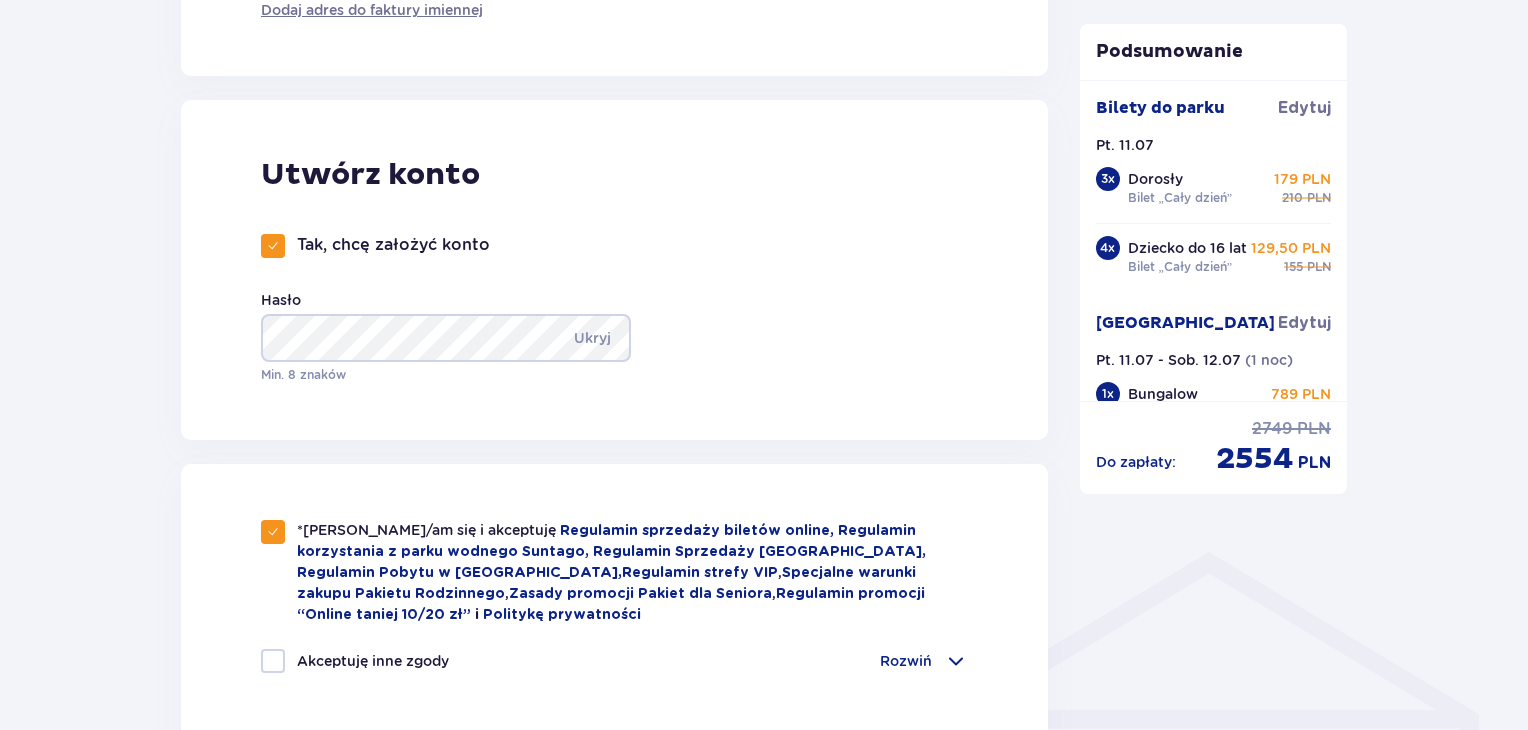 click at bounding box center (273, 246) 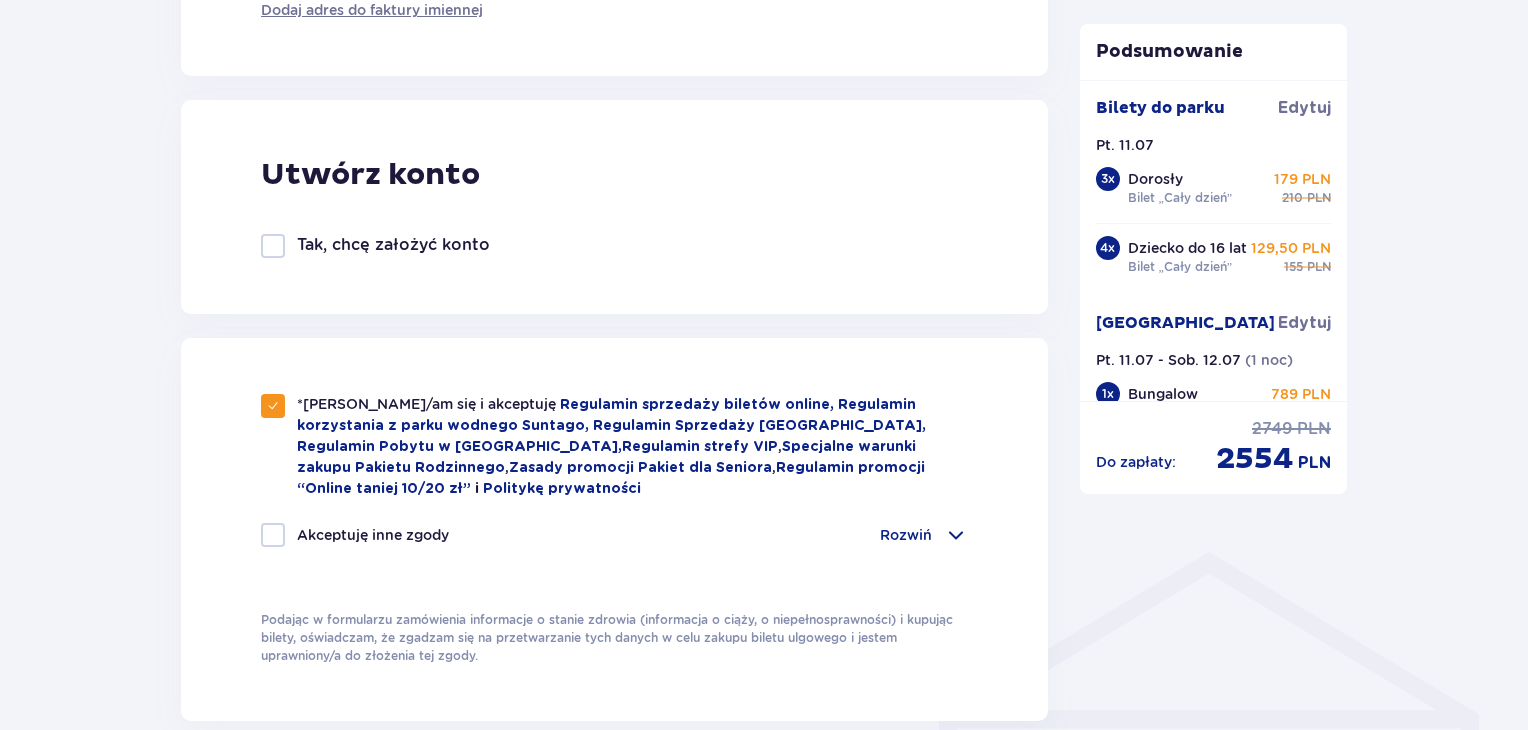 click on "Utwórz konto Tak, chcę założyć konto" at bounding box center [614, 207] 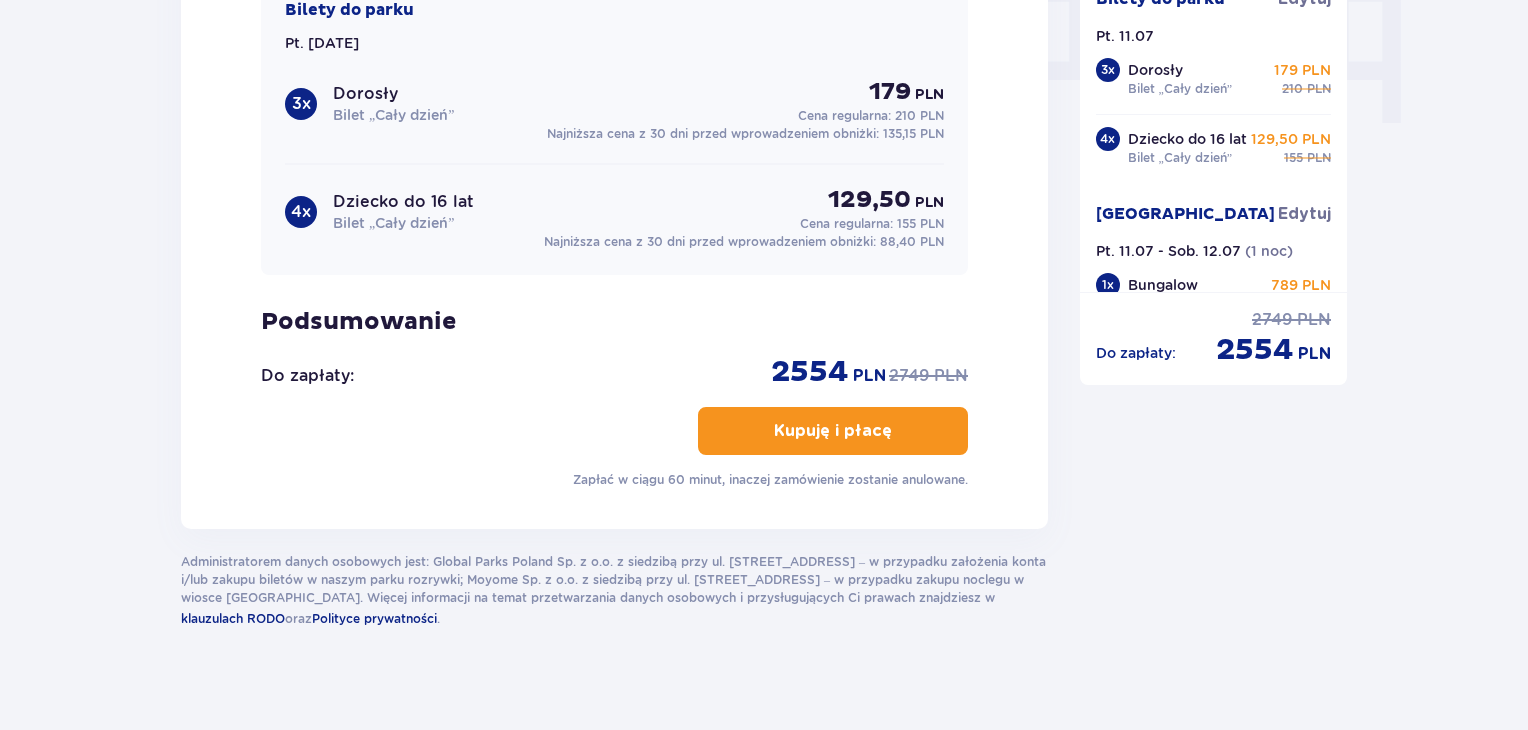 scroll, scrollTop: 2048, scrollLeft: 0, axis: vertical 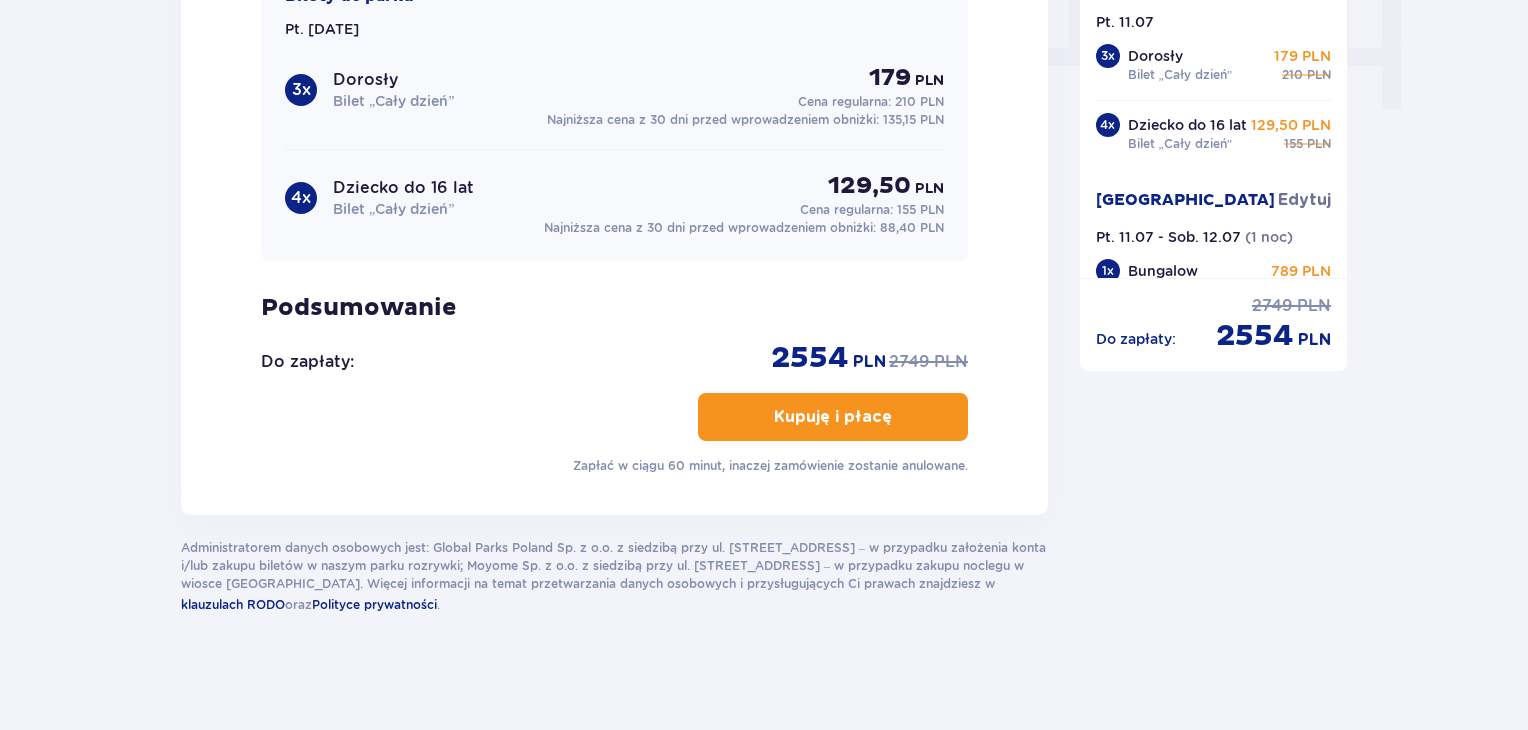 click at bounding box center (896, 417) 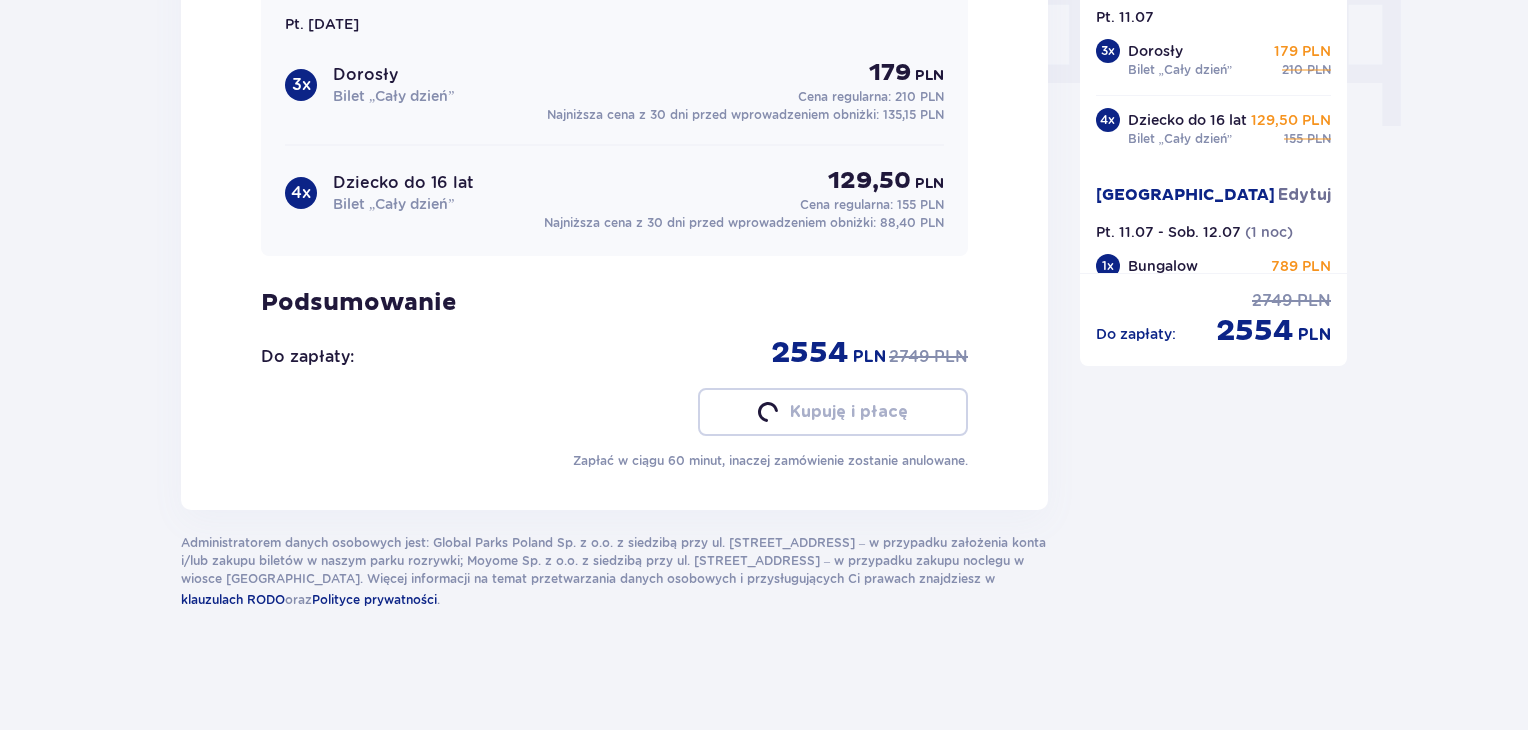 scroll, scrollTop: 2026, scrollLeft: 0, axis: vertical 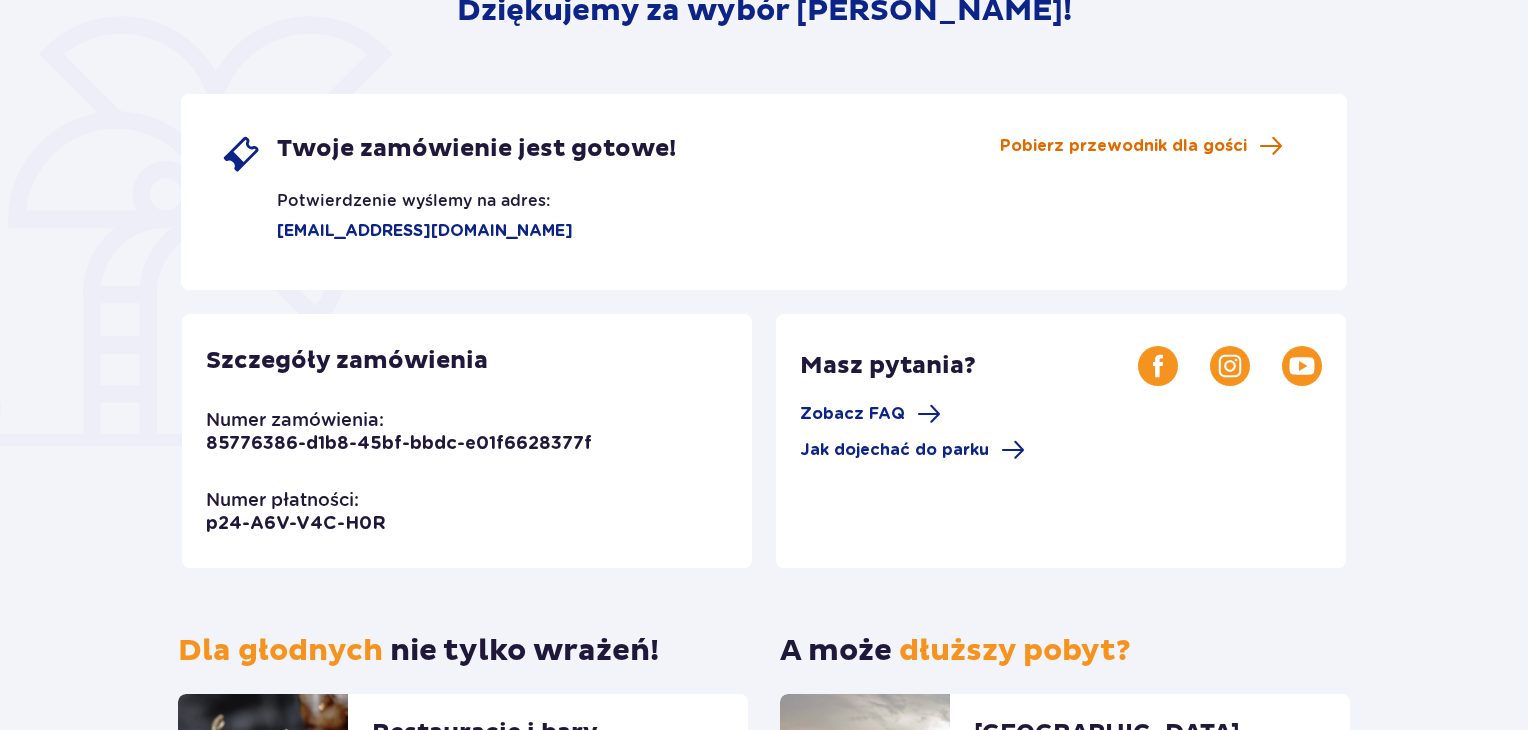 click on "Pobierz przewodnik dla gości" at bounding box center (1123, 146) 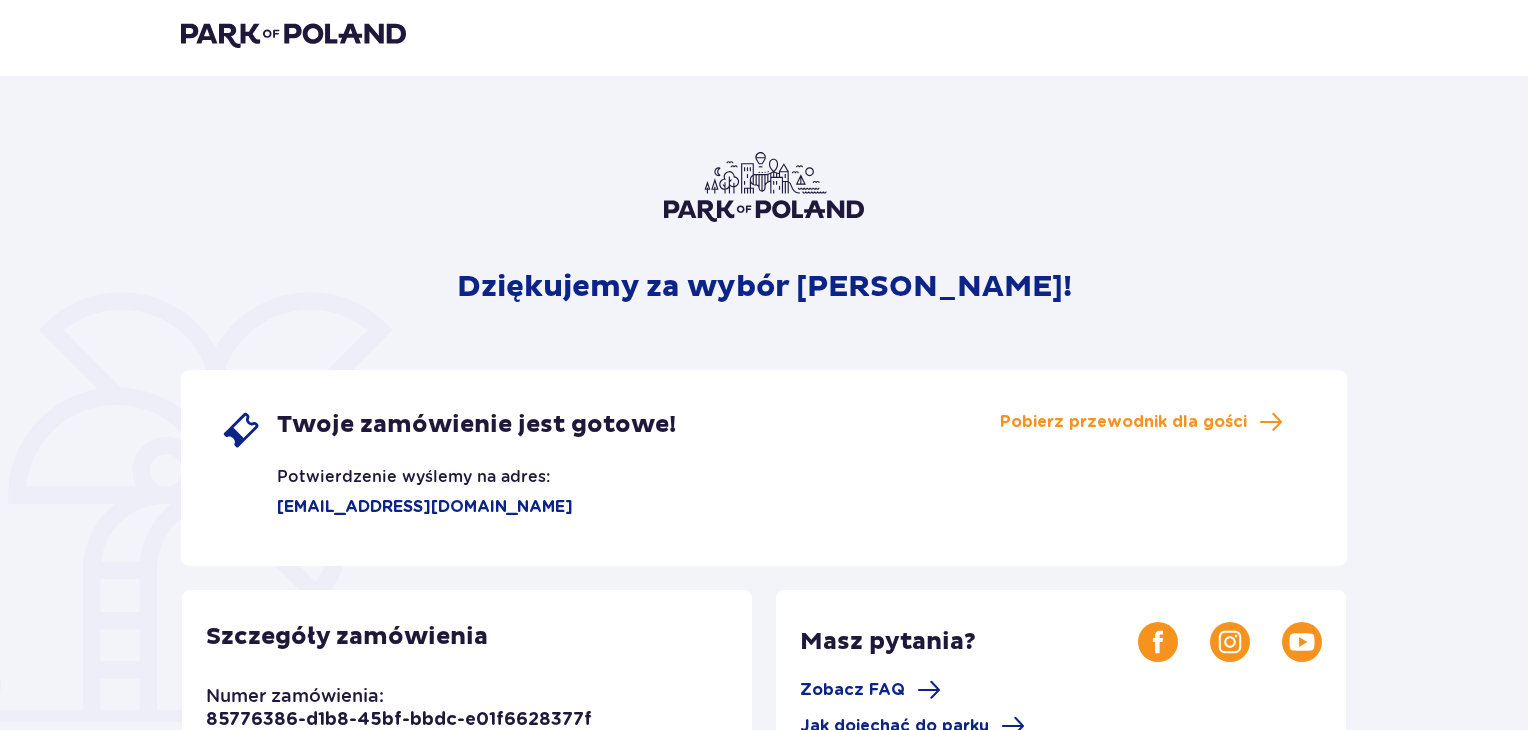 scroll, scrollTop: 0, scrollLeft: 0, axis: both 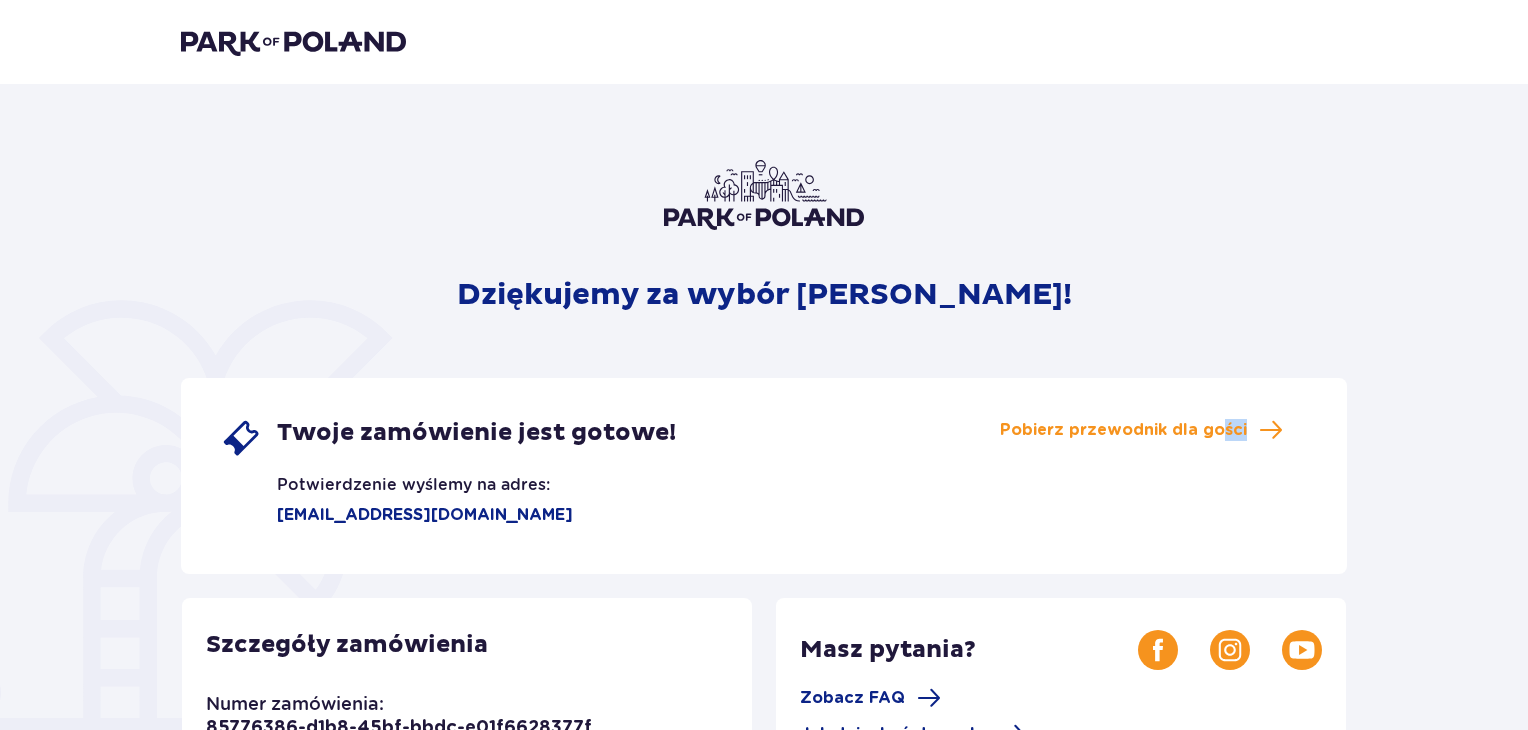 drag, startPoint x: 1432, startPoint y: 154, endPoint x: 1221, endPoint y: 263, distance: 237.49106 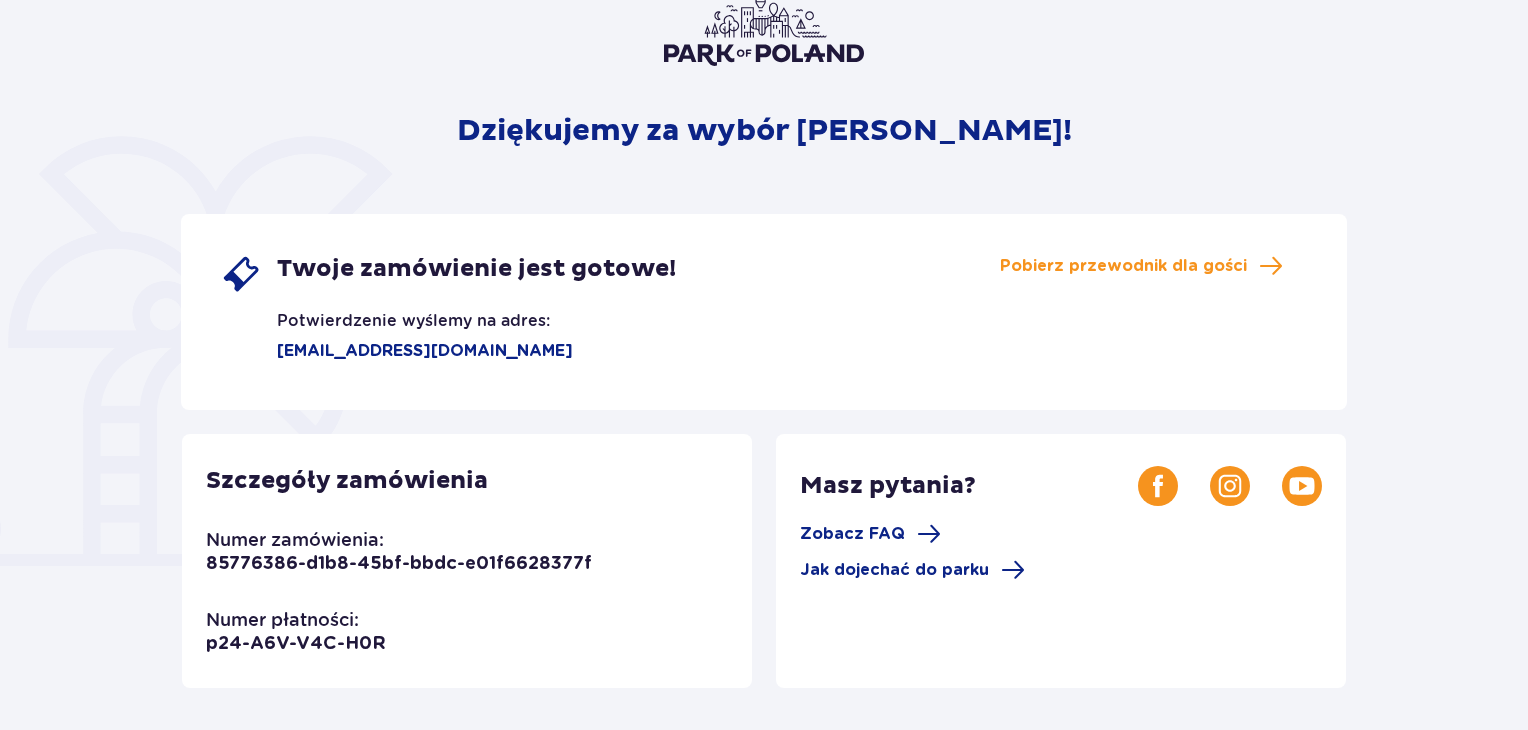 scroll, scrollTop: 0, scrollLeft: 0, axis: both 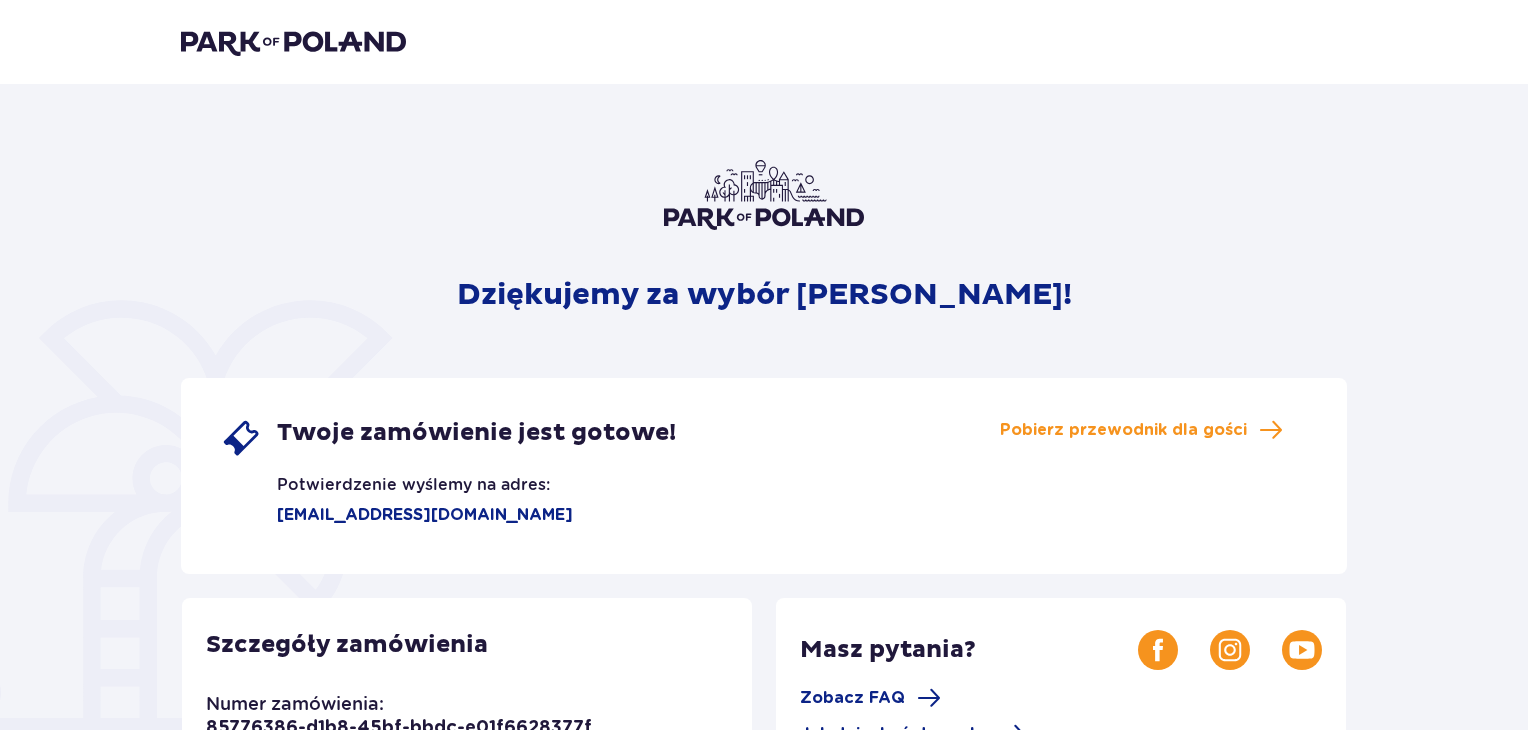 click at bounding box center (293, 42) 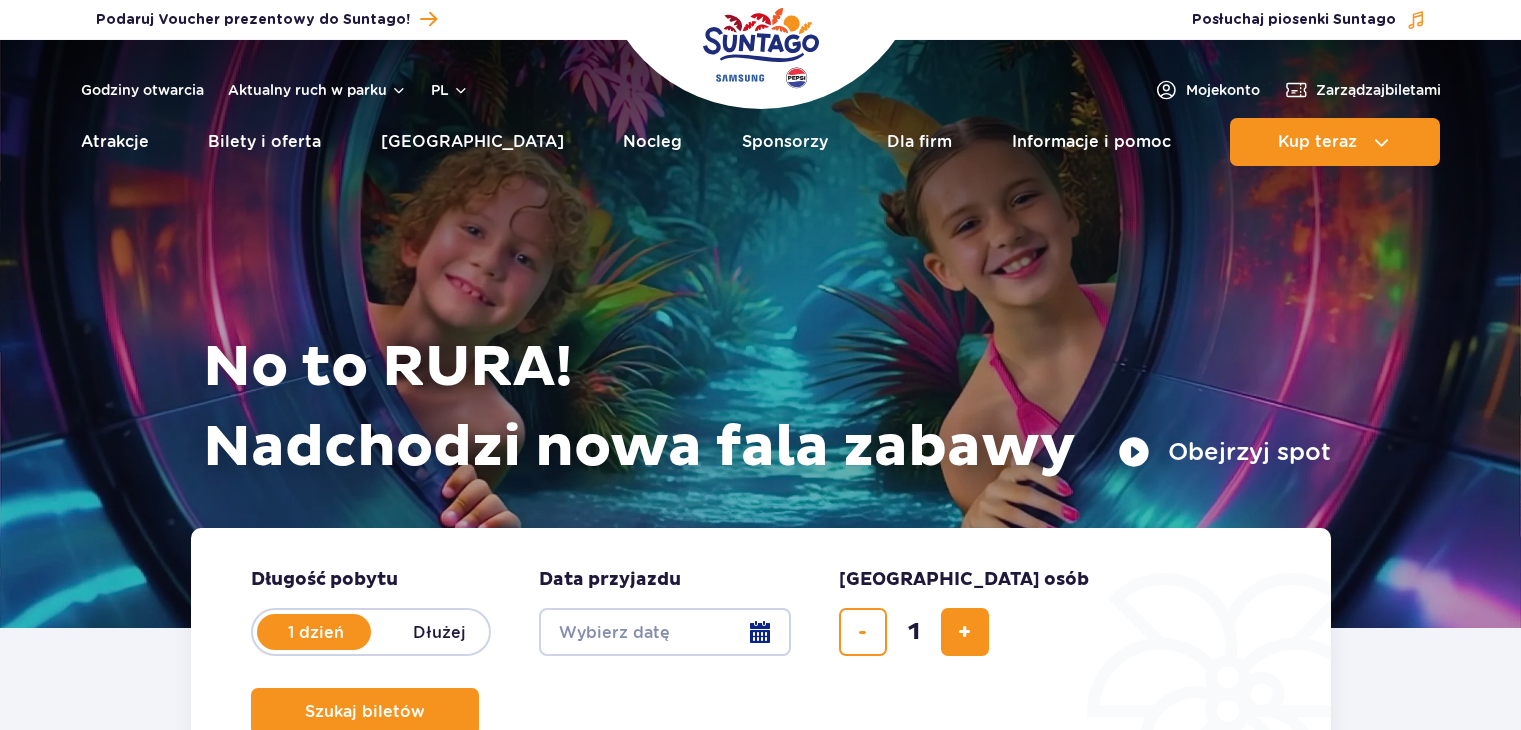 scroll, scrollTop: 0, scrollLeft: 0, axis: both 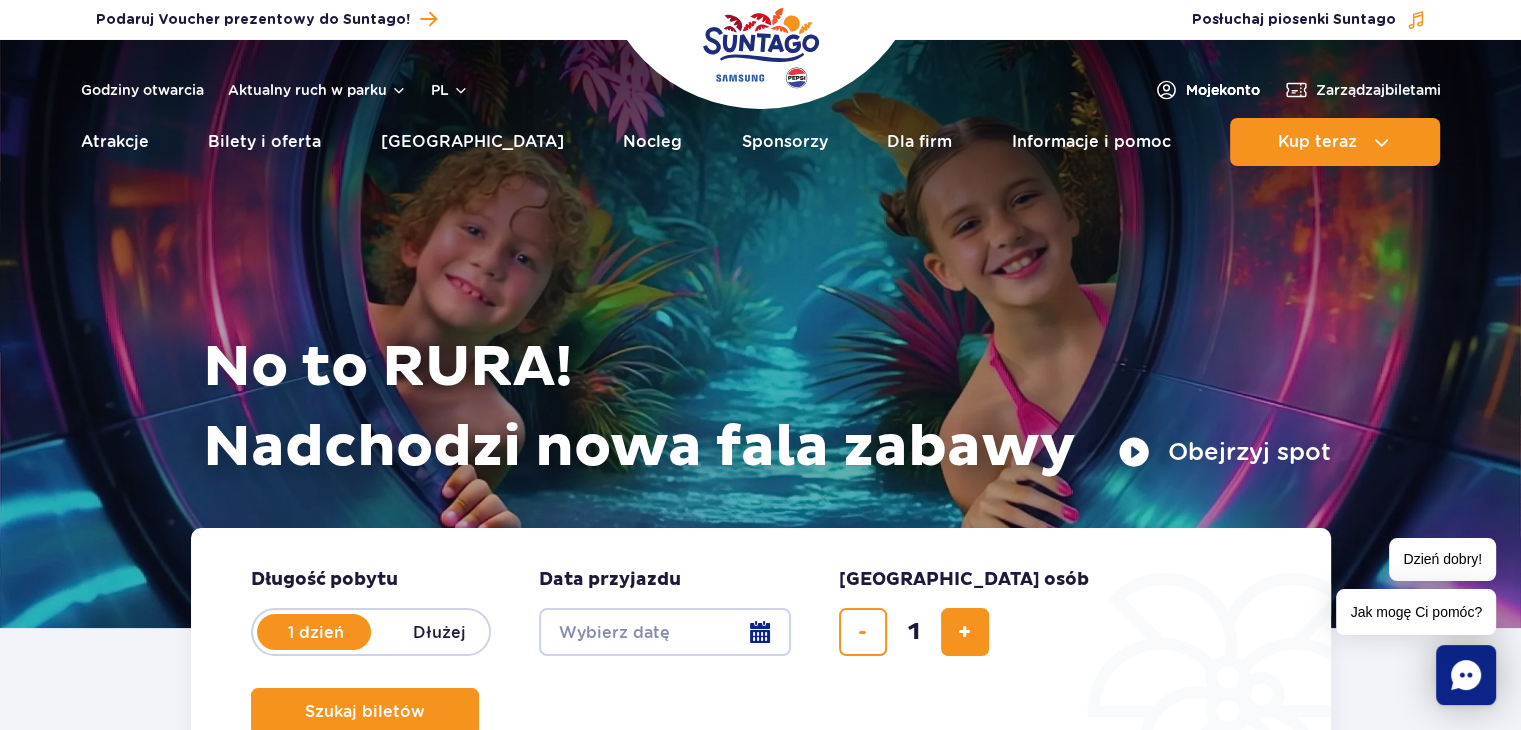 click on "Moje  konto" at bounding box center [1223, 90] 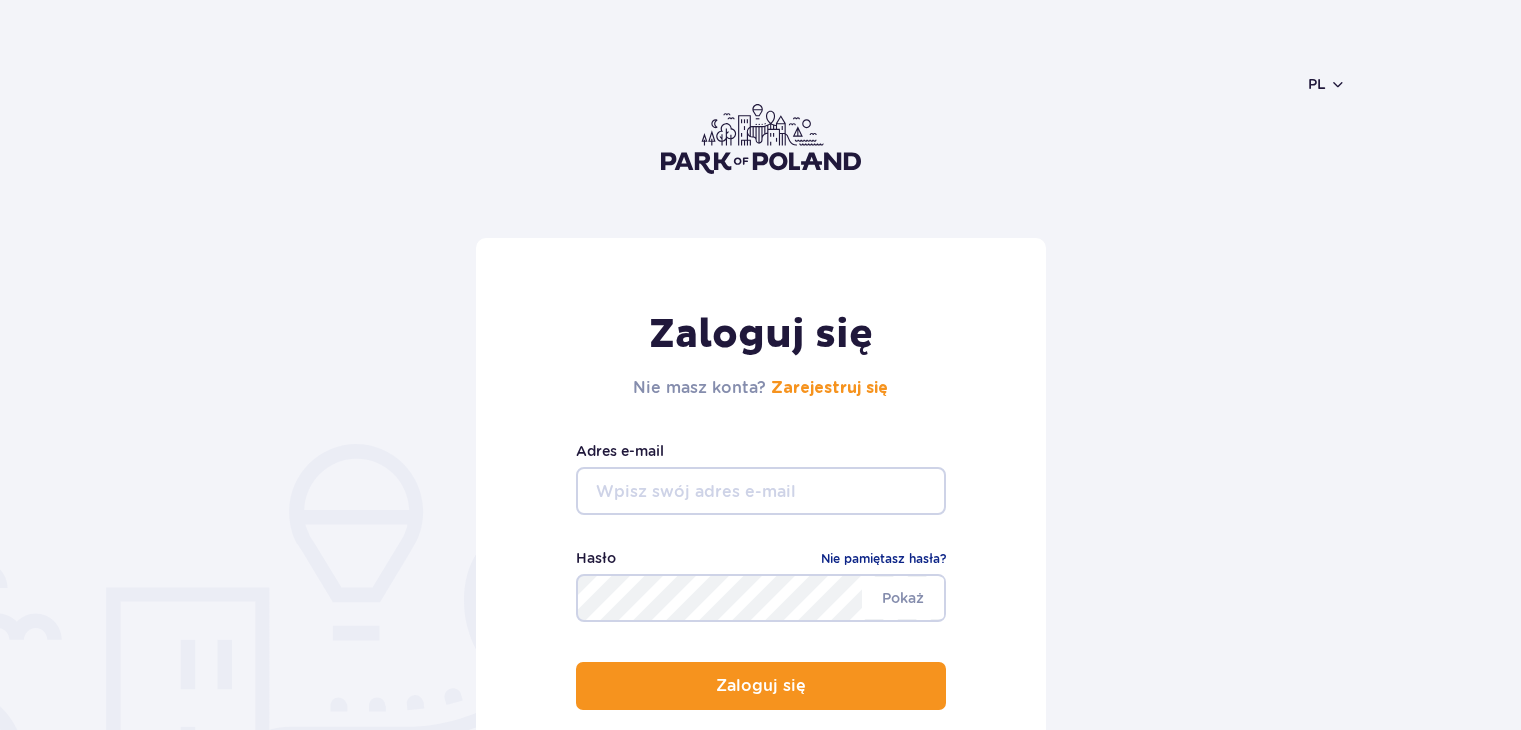 scroll, scrollTop: 0, scrollLeft: 0, axis: both 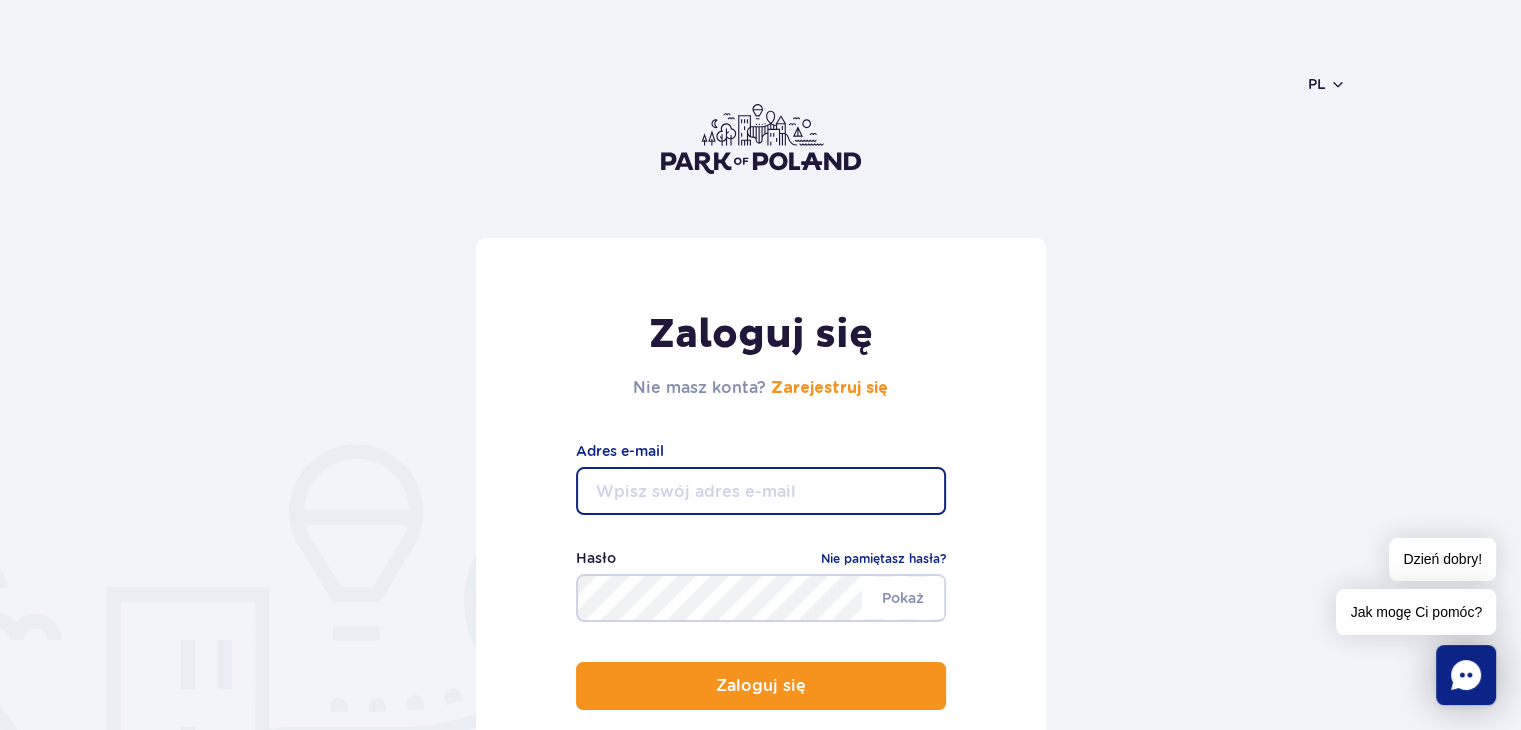 click at bounding box center [761, 491] 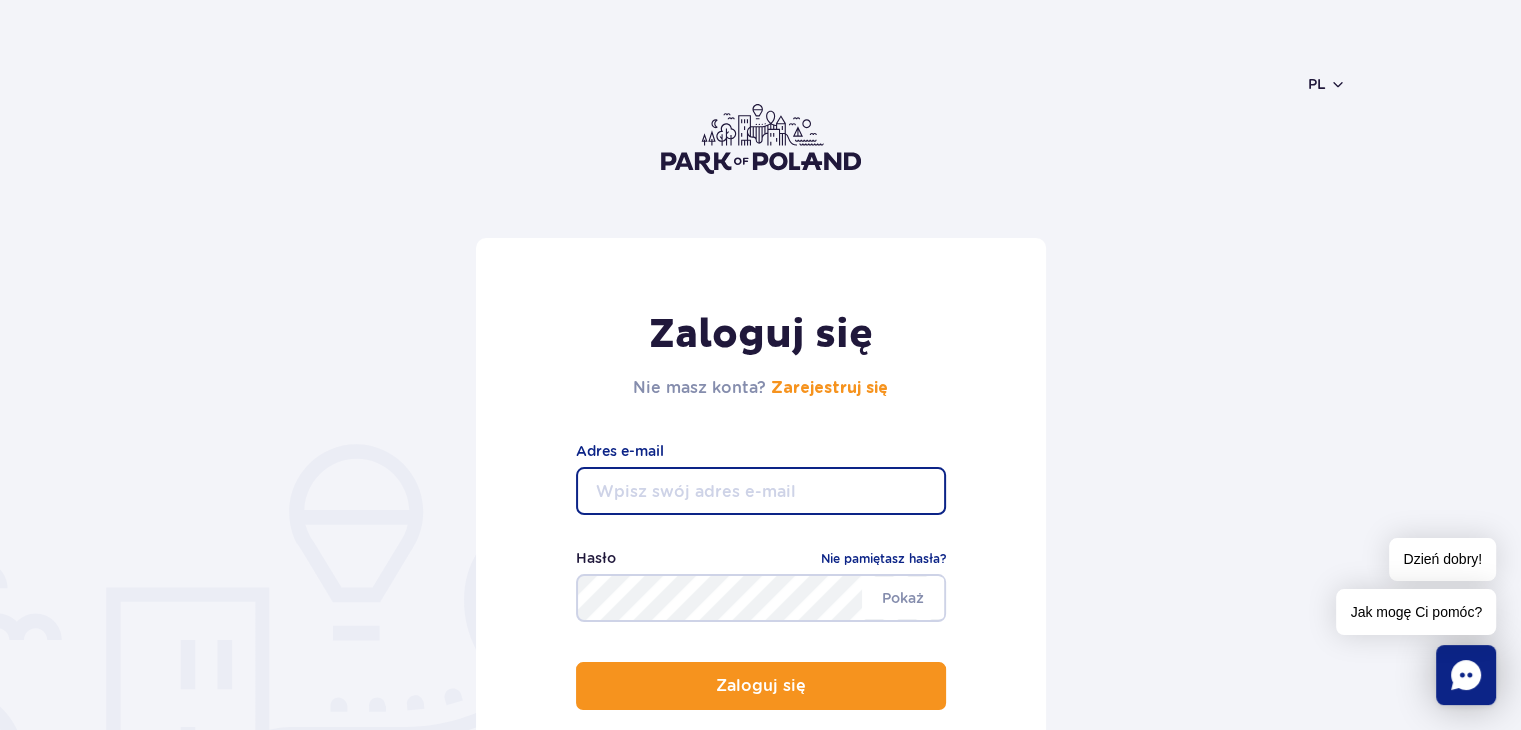 type on "[EMAIL_ADDRESS][DOMAIN_NAME]" 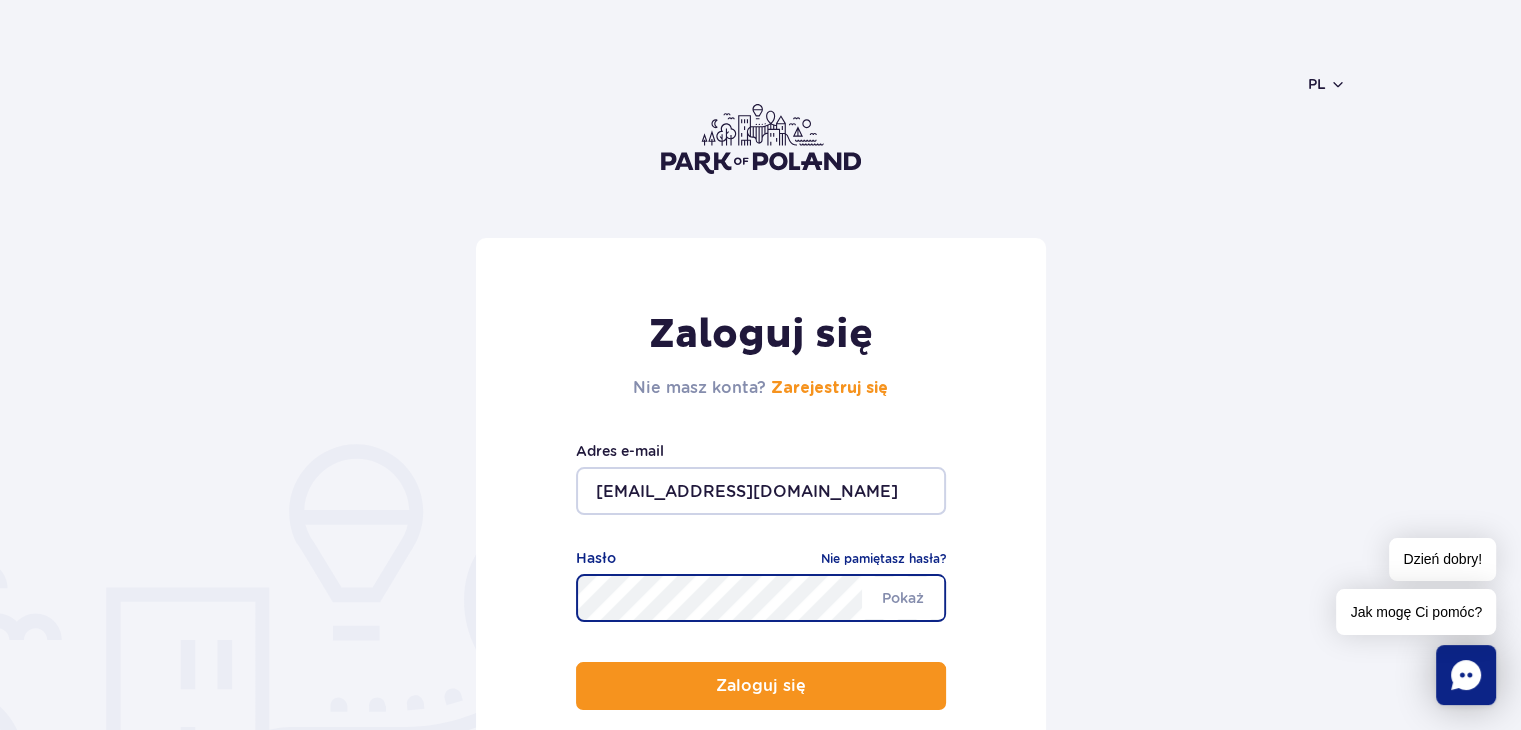 click on "Zaloguj się" at bounding box center [761, 686] 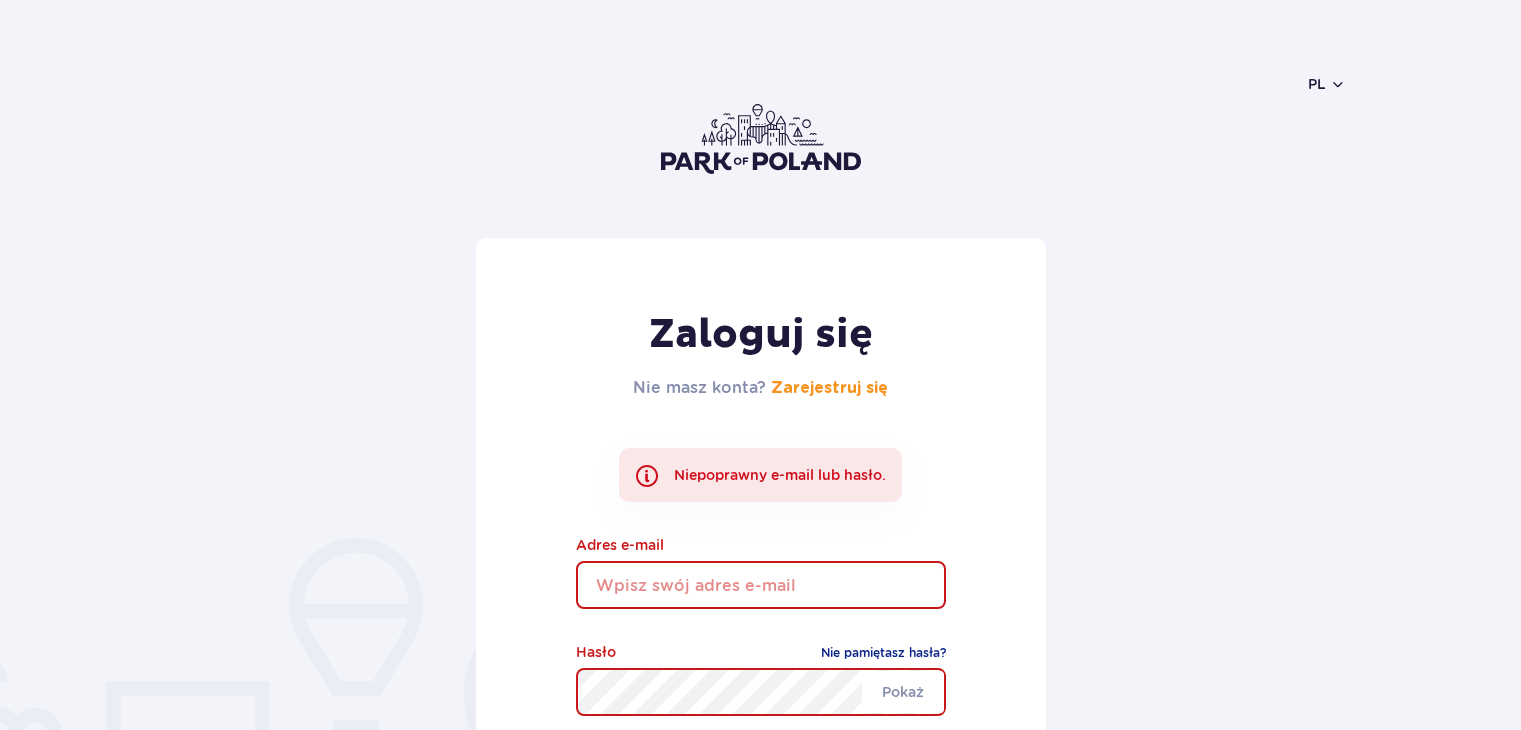 scroll, scrollTop: 0, scrollLeft: 0, axis: both 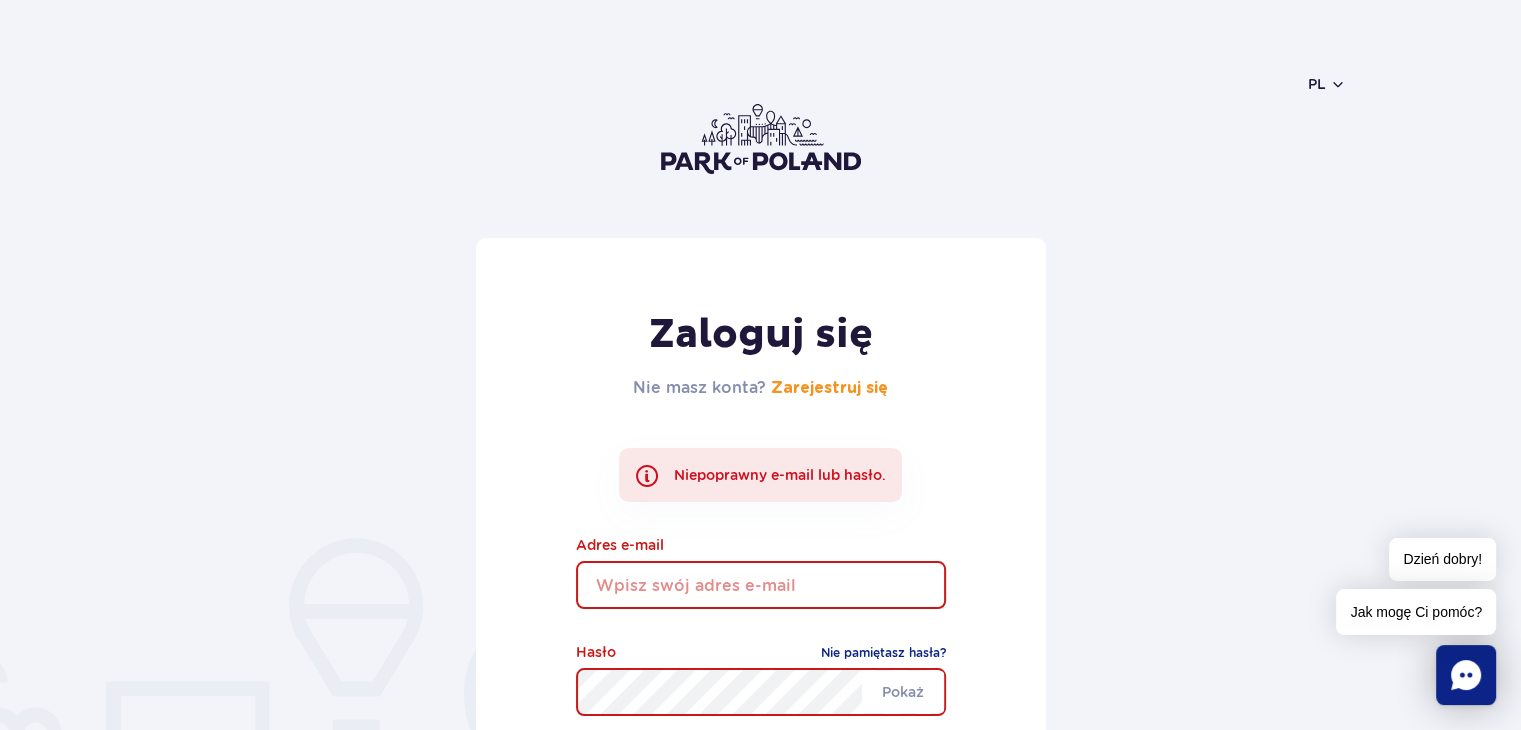 click at bounding box center [761, 585] 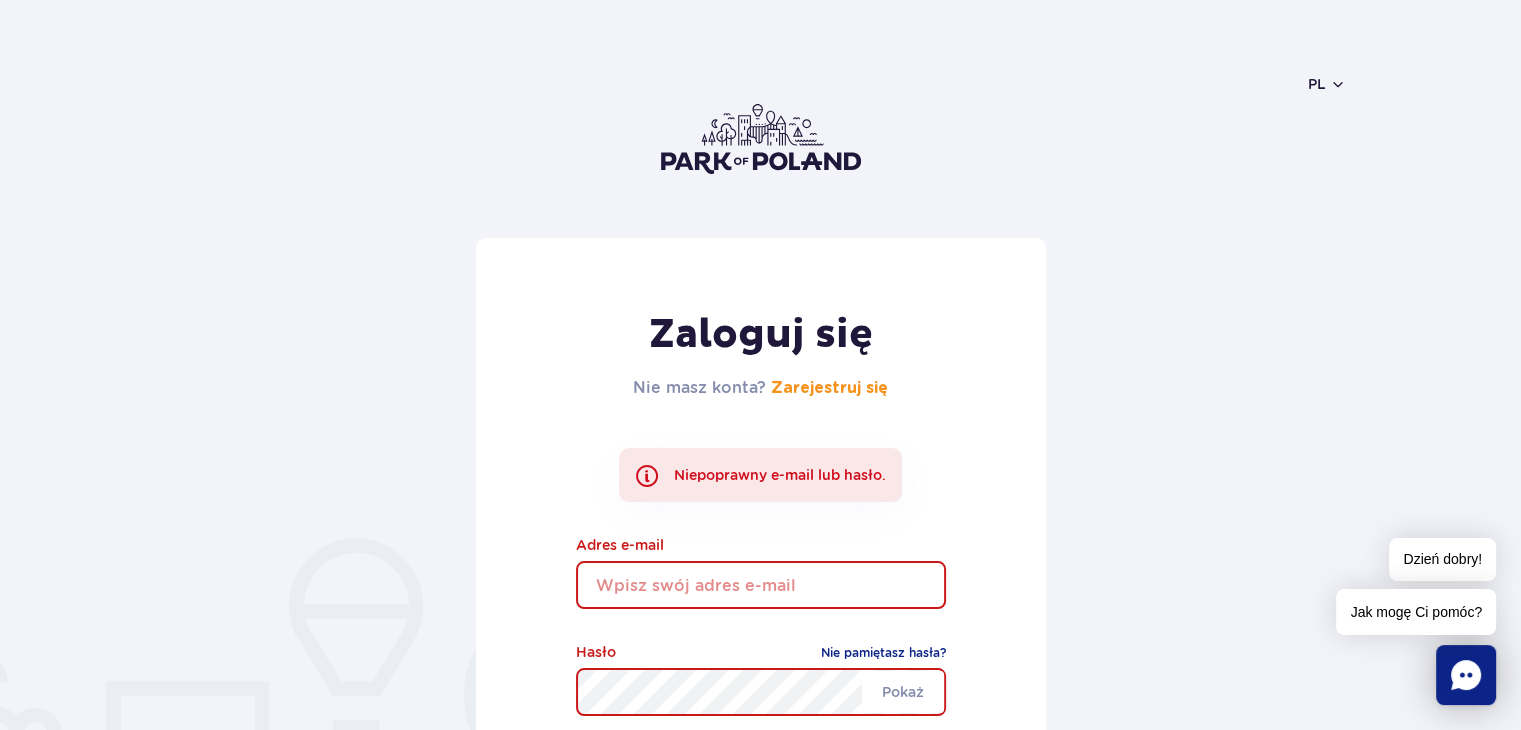 type on "[EMAIL_ADDRESS][DOMAIN_NAME]" 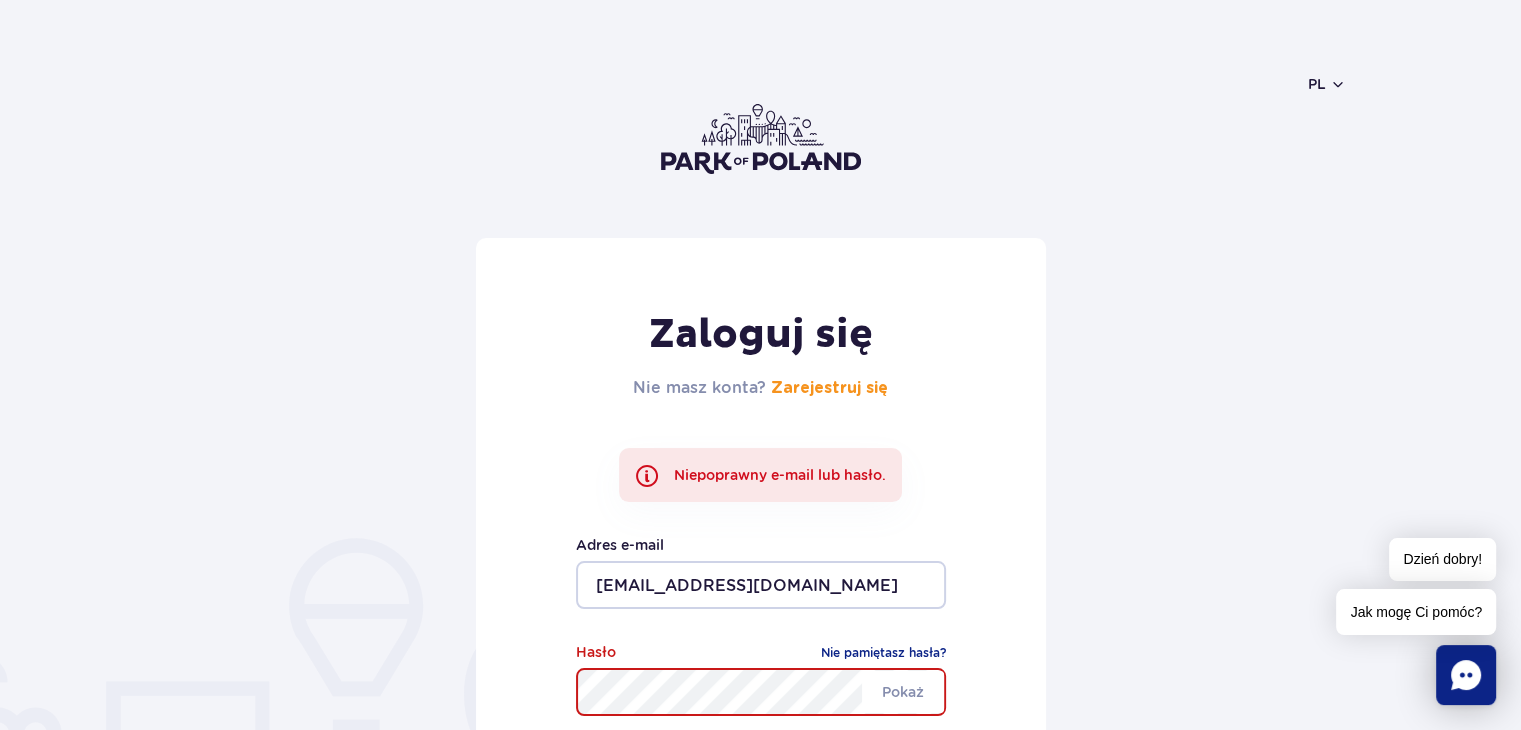 click on "Zaloguj się" at bounding box center [761, 780] 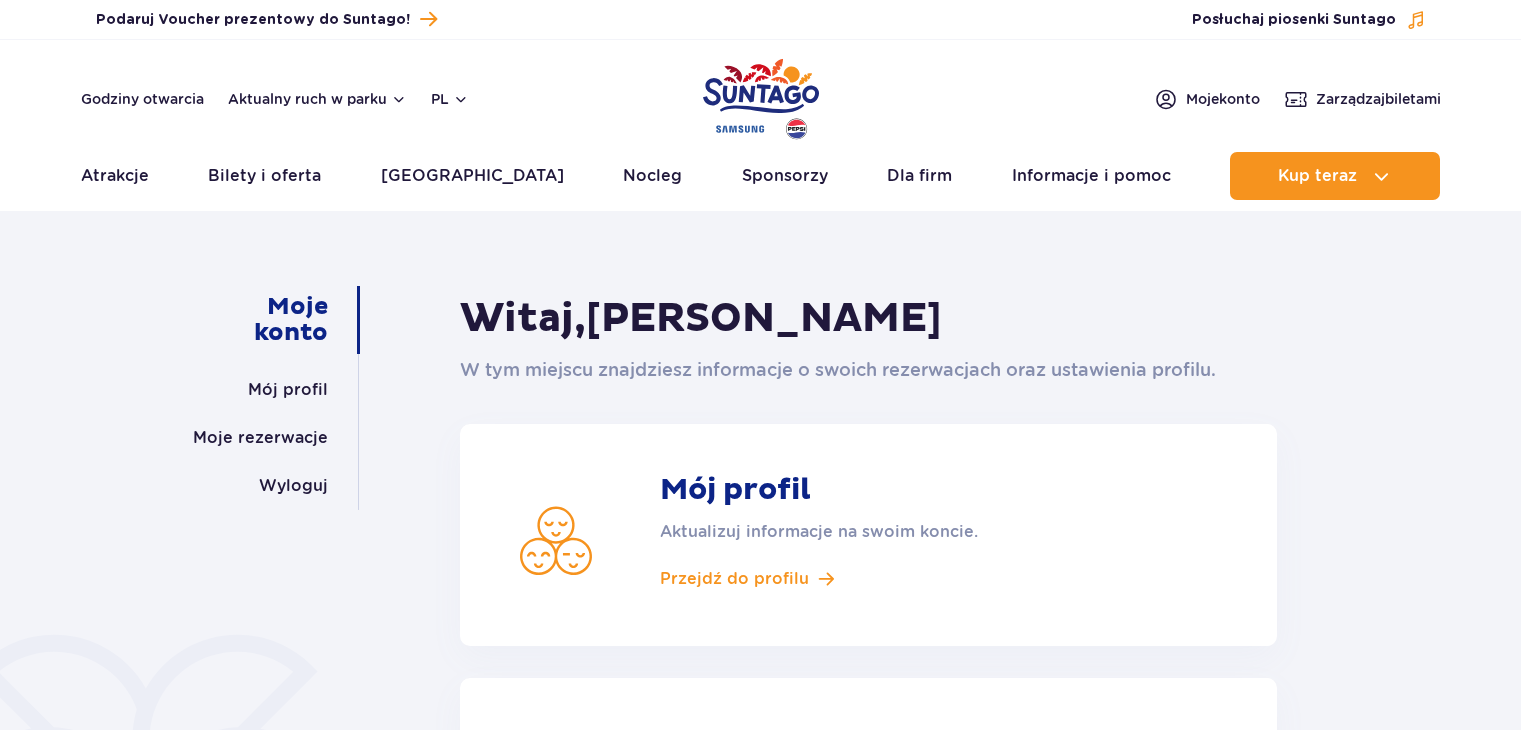 scroll, scrollTop: 0, scrollLeft: 0, axis: both 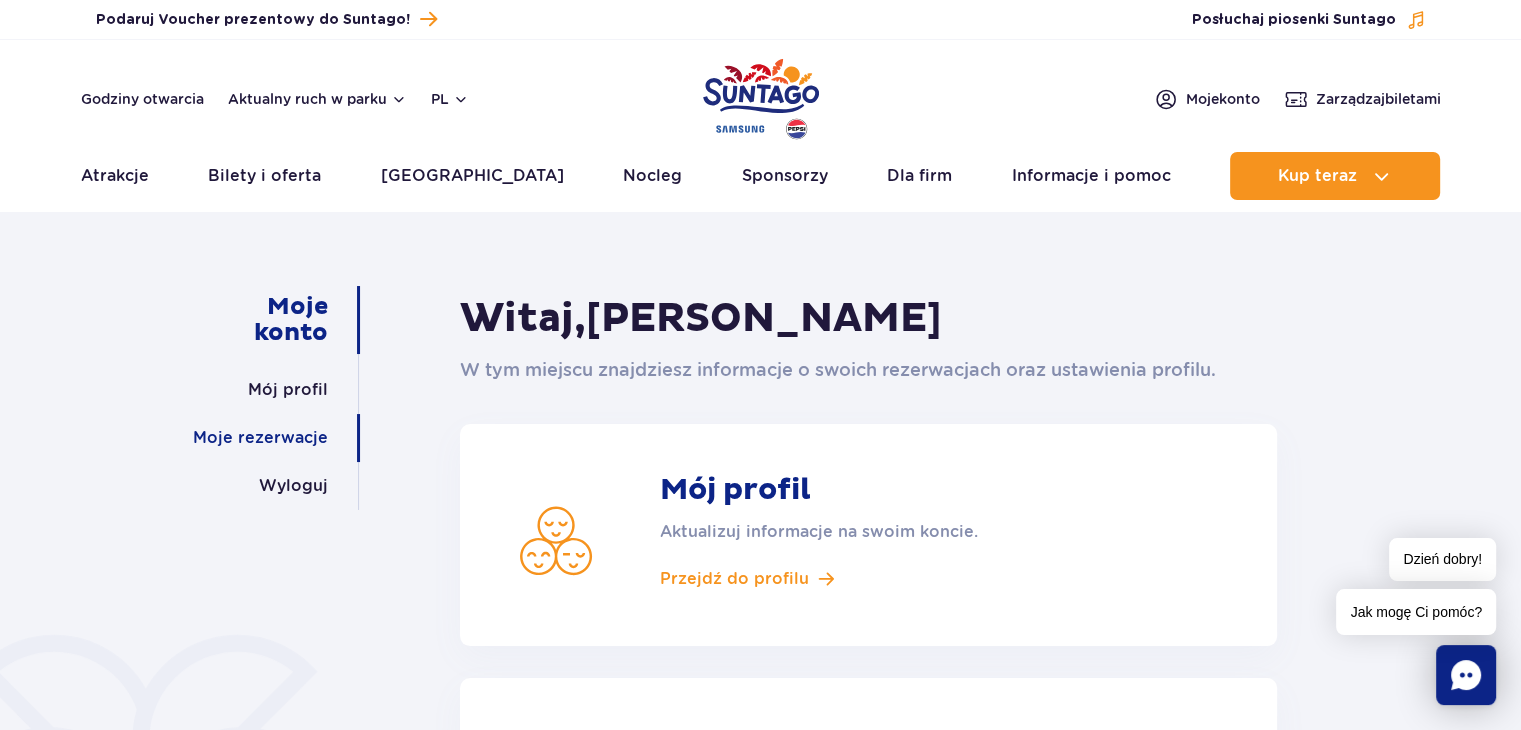 click on "Moje rezerwacje" at bounding box center (260, 438) 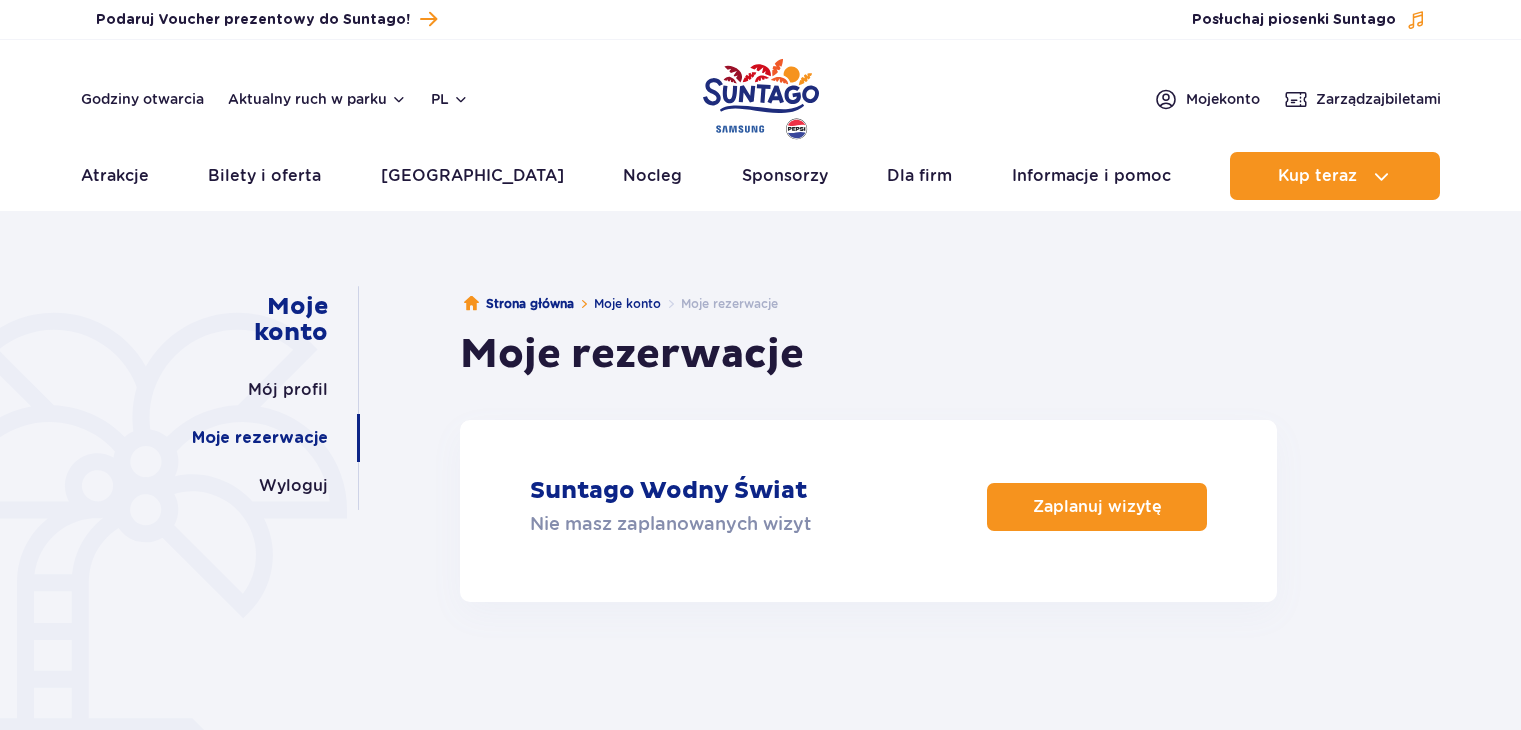 scroll, scrollTop: 0, scrollLeft: 0, axis: both 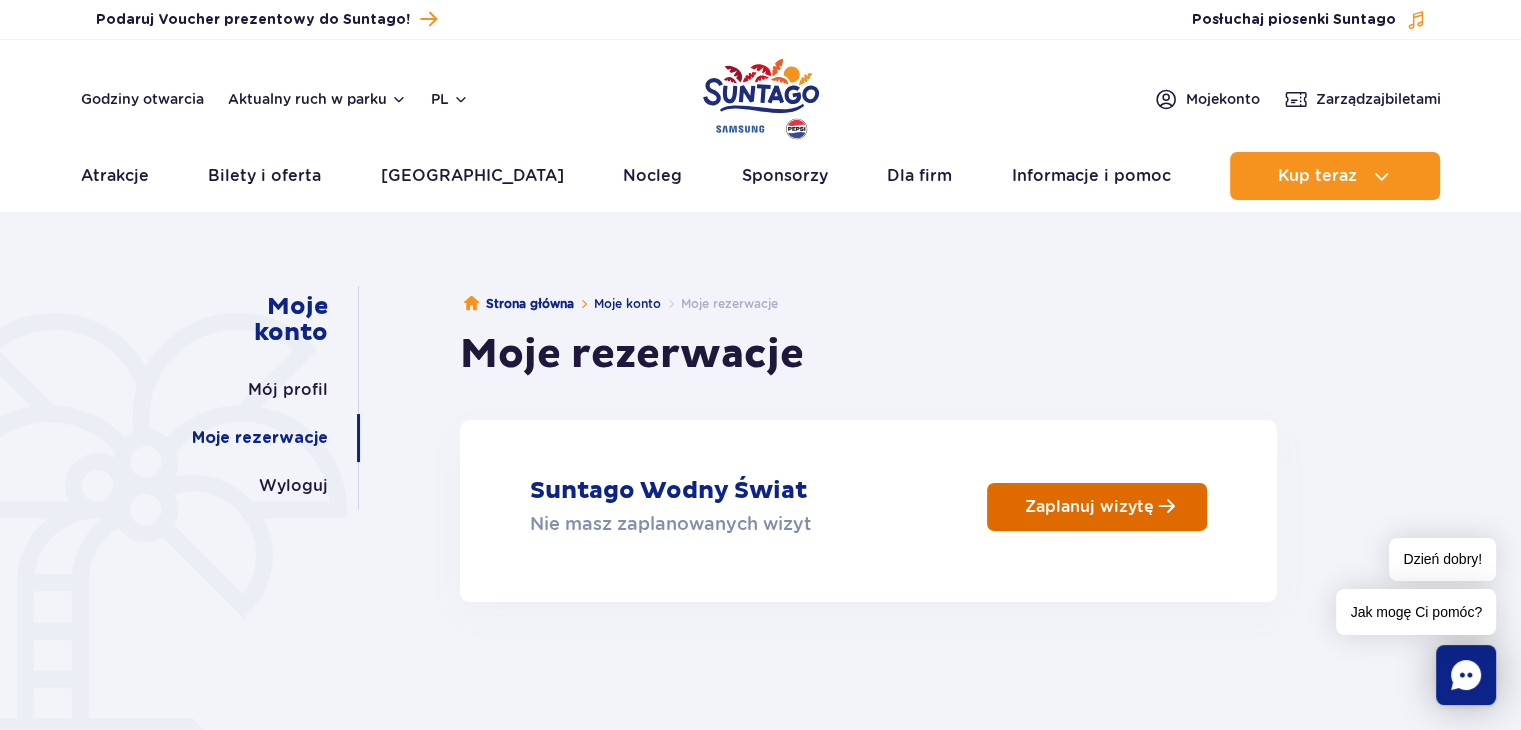 click on "Zaplanuj wizytę" at bounding box center (1089, 506) 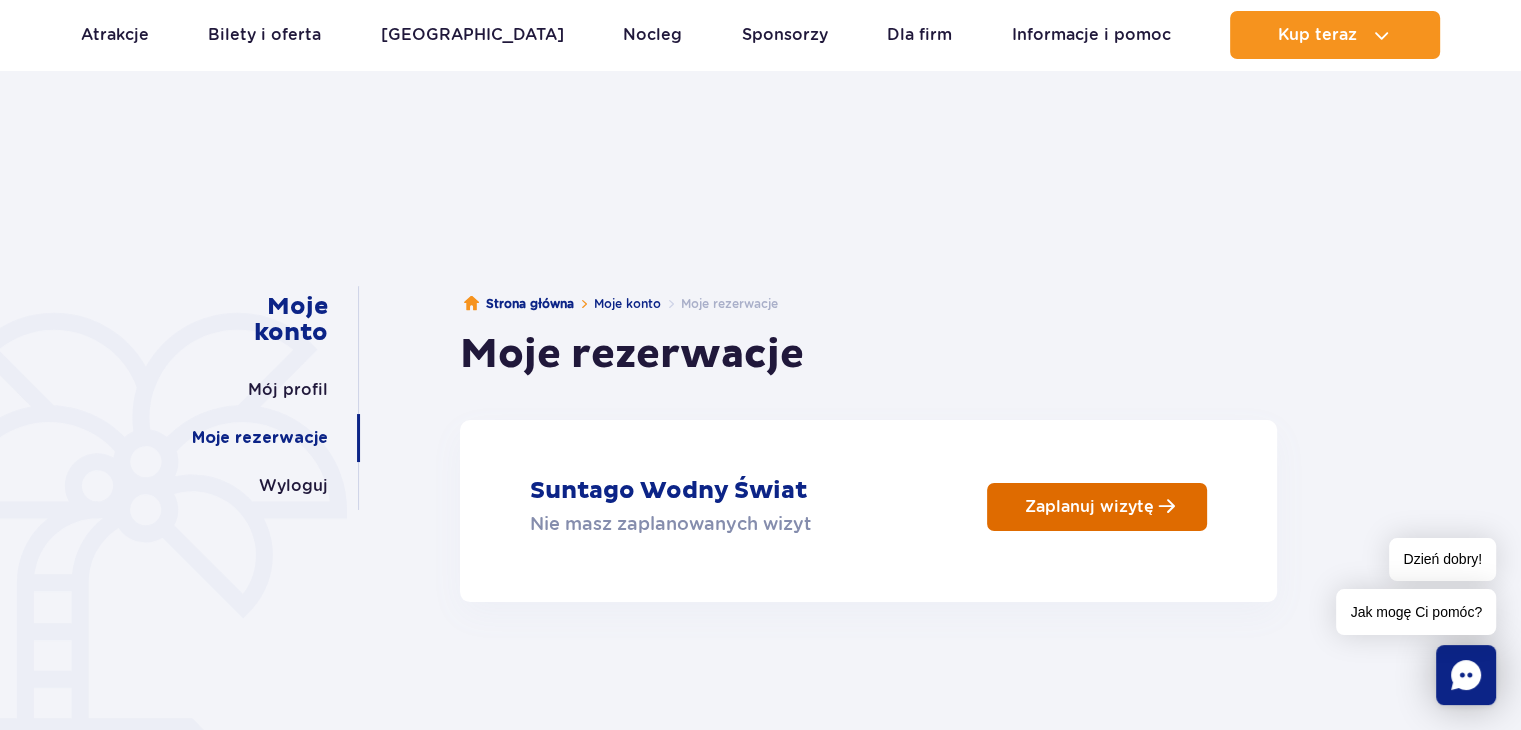 scroll, scrollTop: 638, scrollLeft: 0, axis: vertical 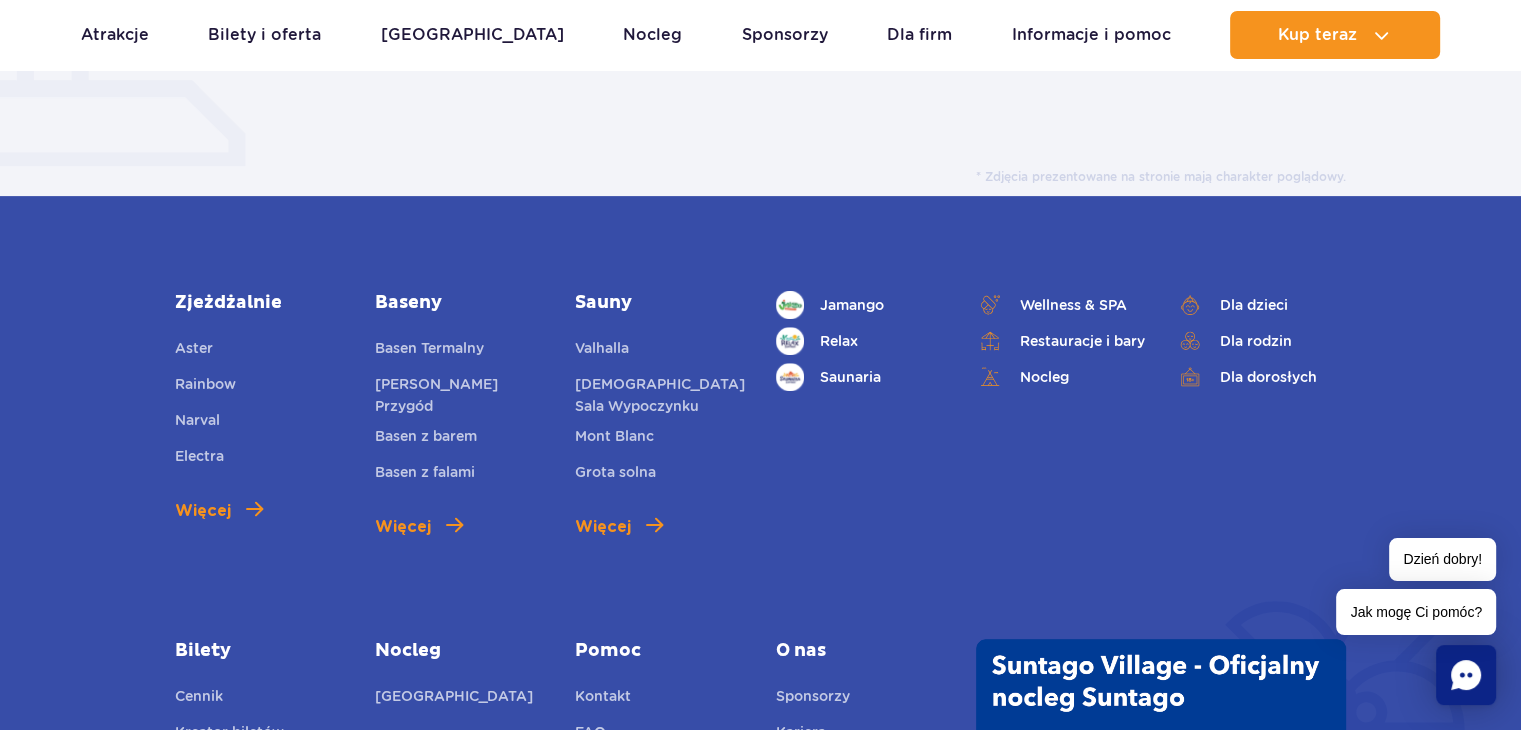 click on "Moje konto
Mój profil
Moje rezerwacje
Wyloguj
Strona główna
Moje konto
Moje rezerwacje
Moje rezerwacje
Suntago Wodny Świat Nie masz zaplanowanych wizyt Zaplanuj wizytę" at bounding box center [760, -114] 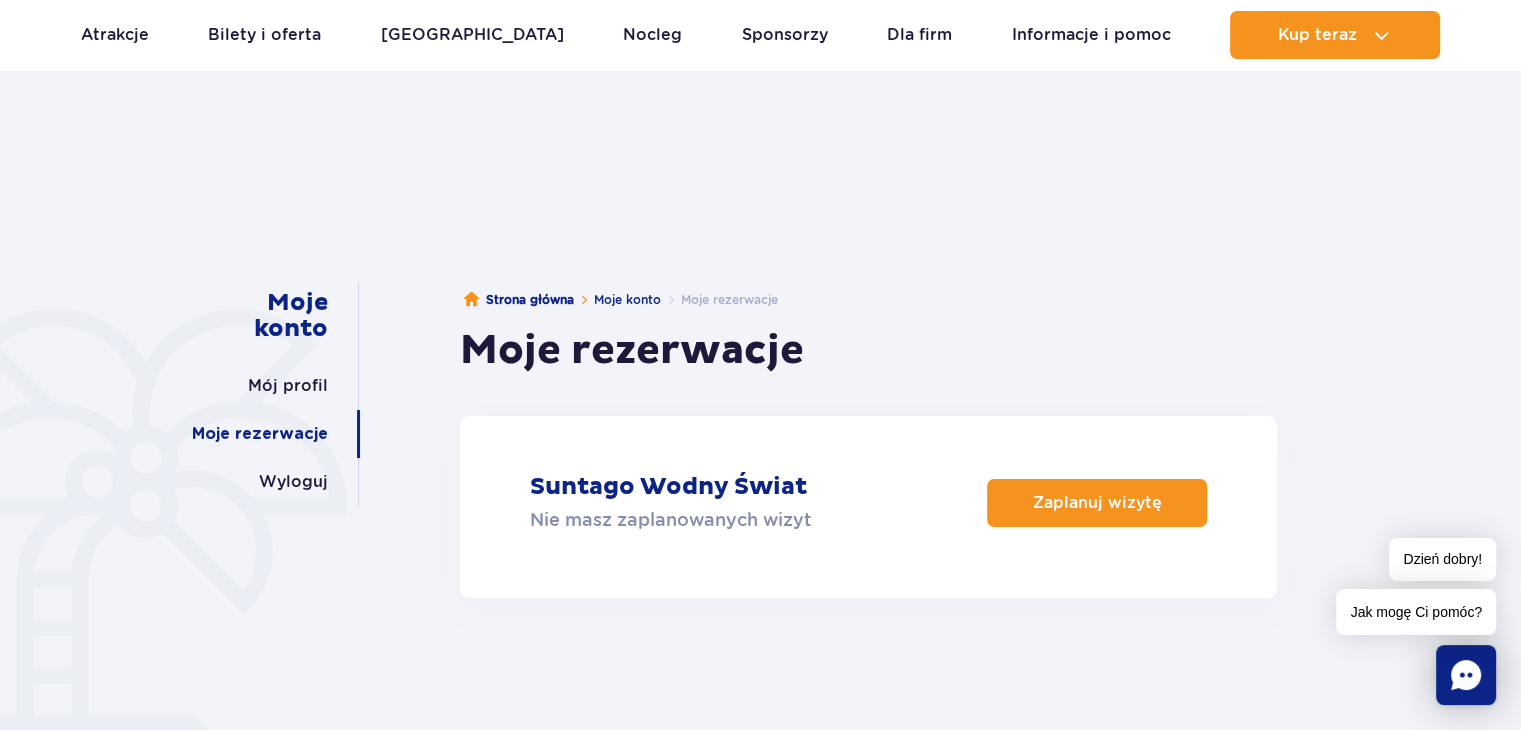scroll, scrollTop: 0, scrollLeft: 0, axis: both 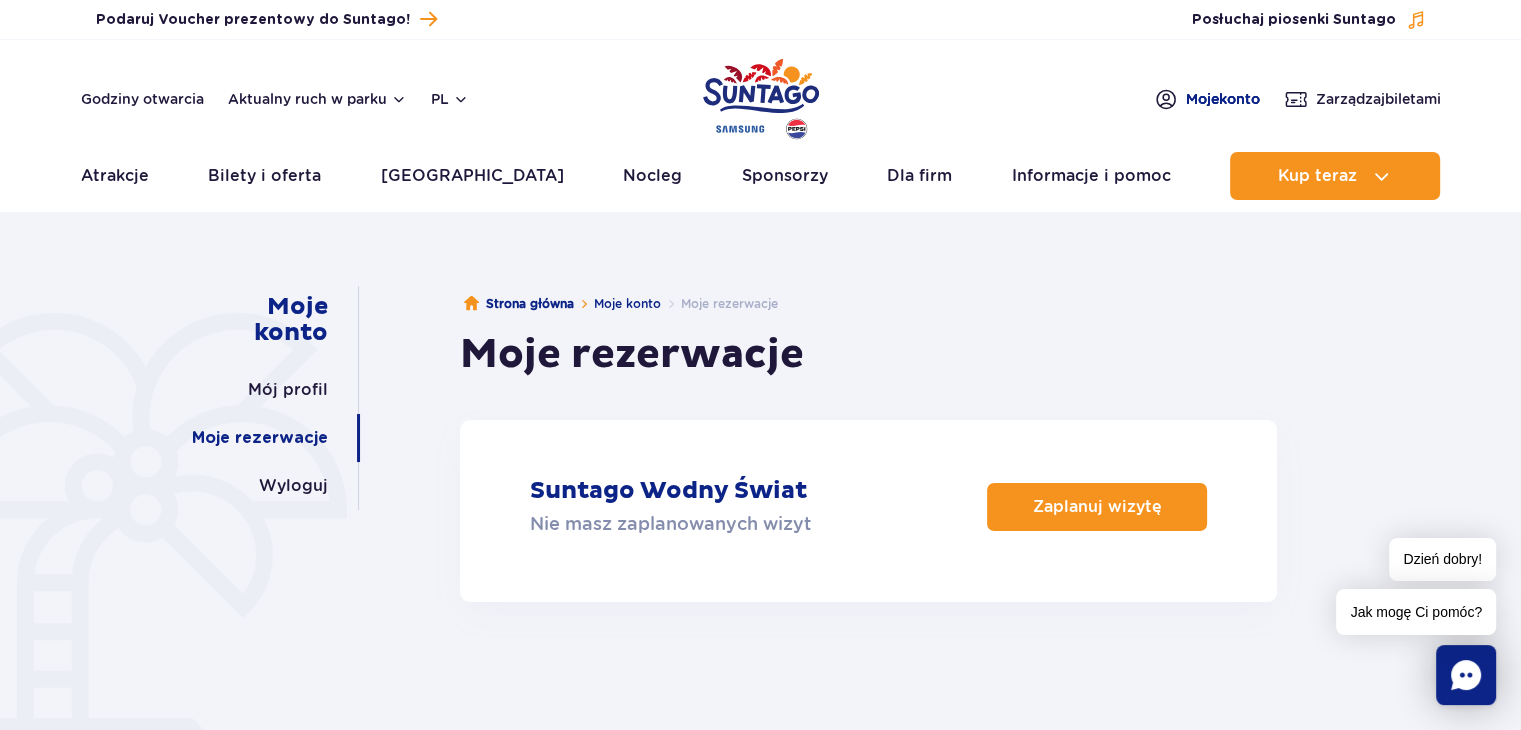 click on "Moje  konto" at bounding box center (1223, 99) 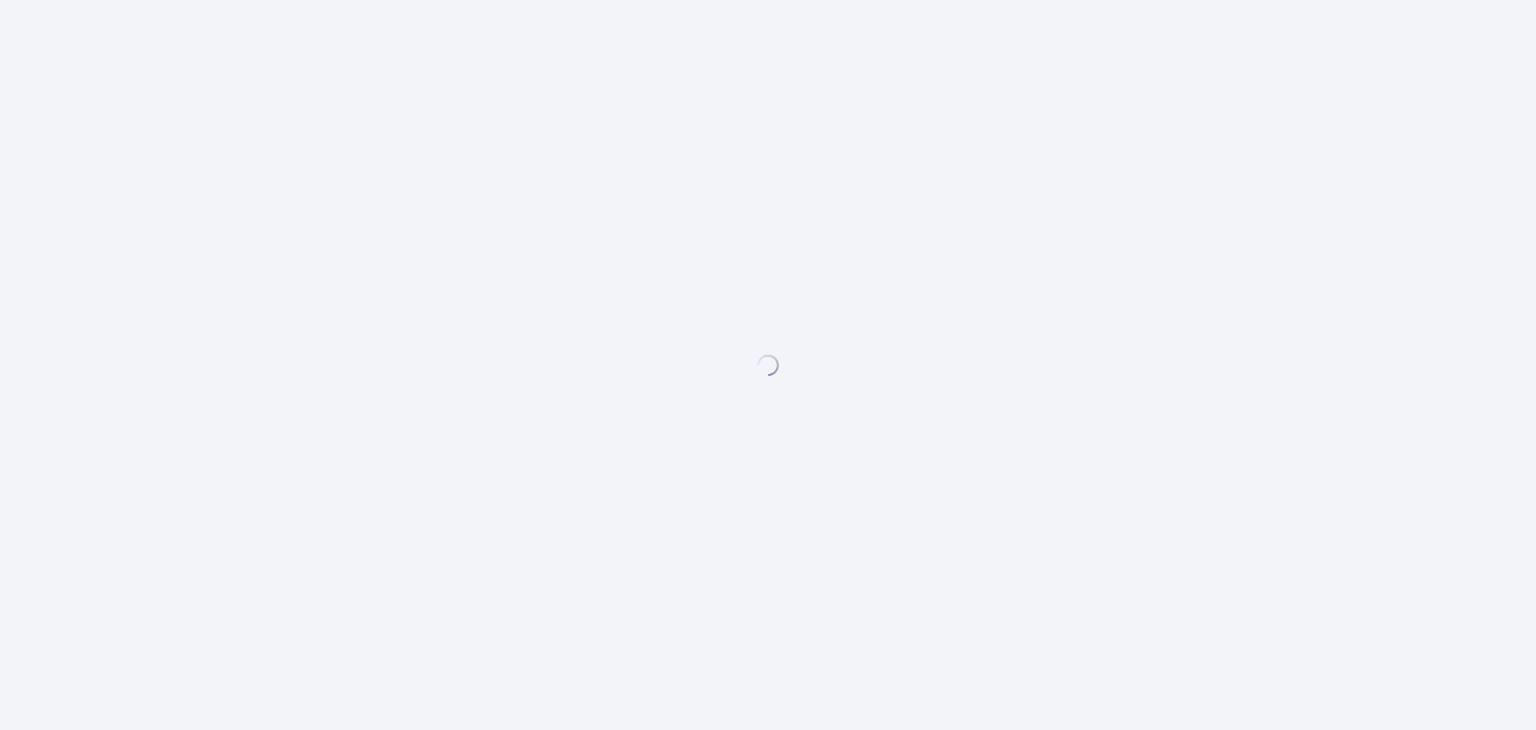 scroll, scrollTop: 0, scrollLeft: 0, axis: both 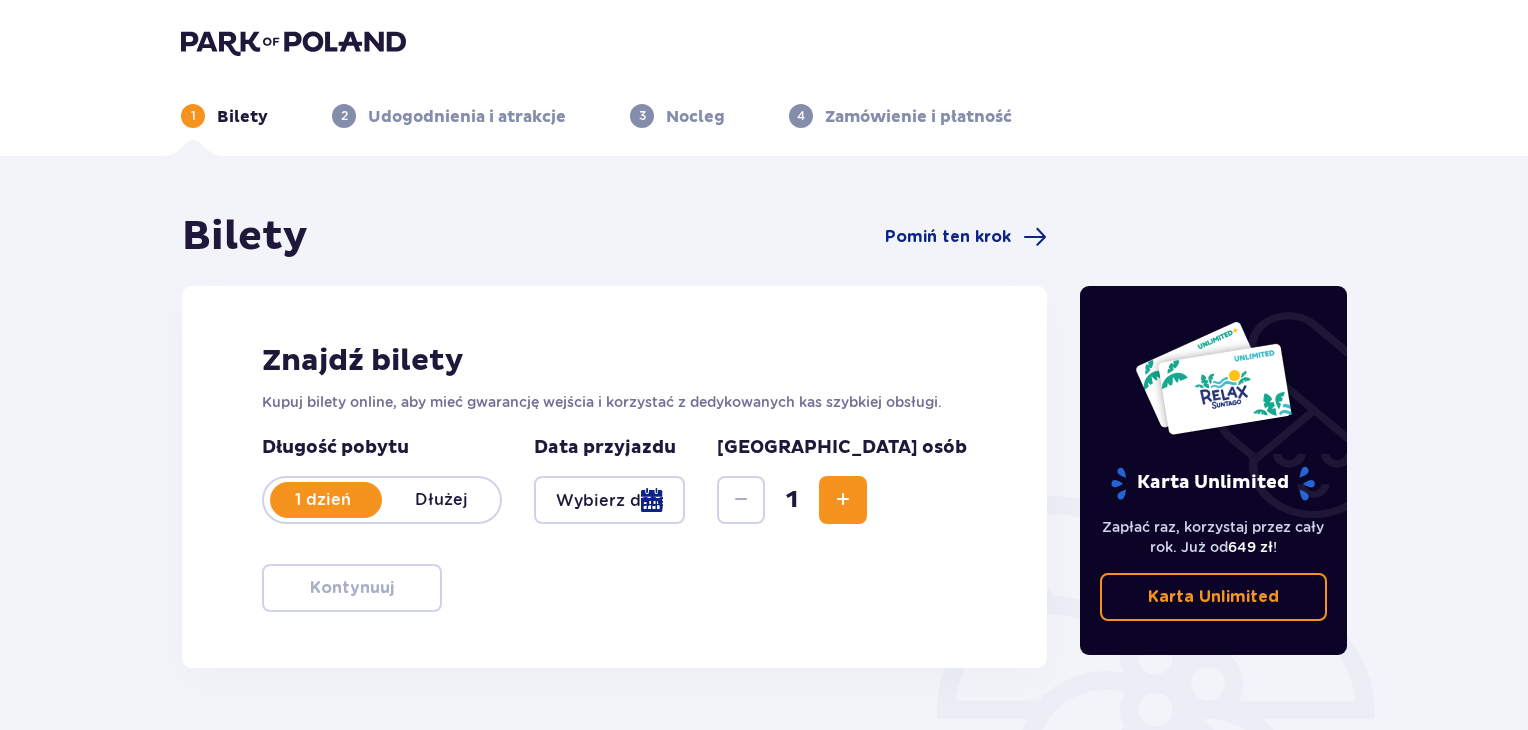 click on "Znajdź bilety Kupuj bilety online, aby mieć gwarancję wejścia i korzystać z dedykowanych kas szybkiej obsługi. Długość pobytu 1 dzień Dłużej Data przyjazdu [GEOGRAPHIC_DATA] osób 1 Kontynuuj" at bounding box center [614, 477] 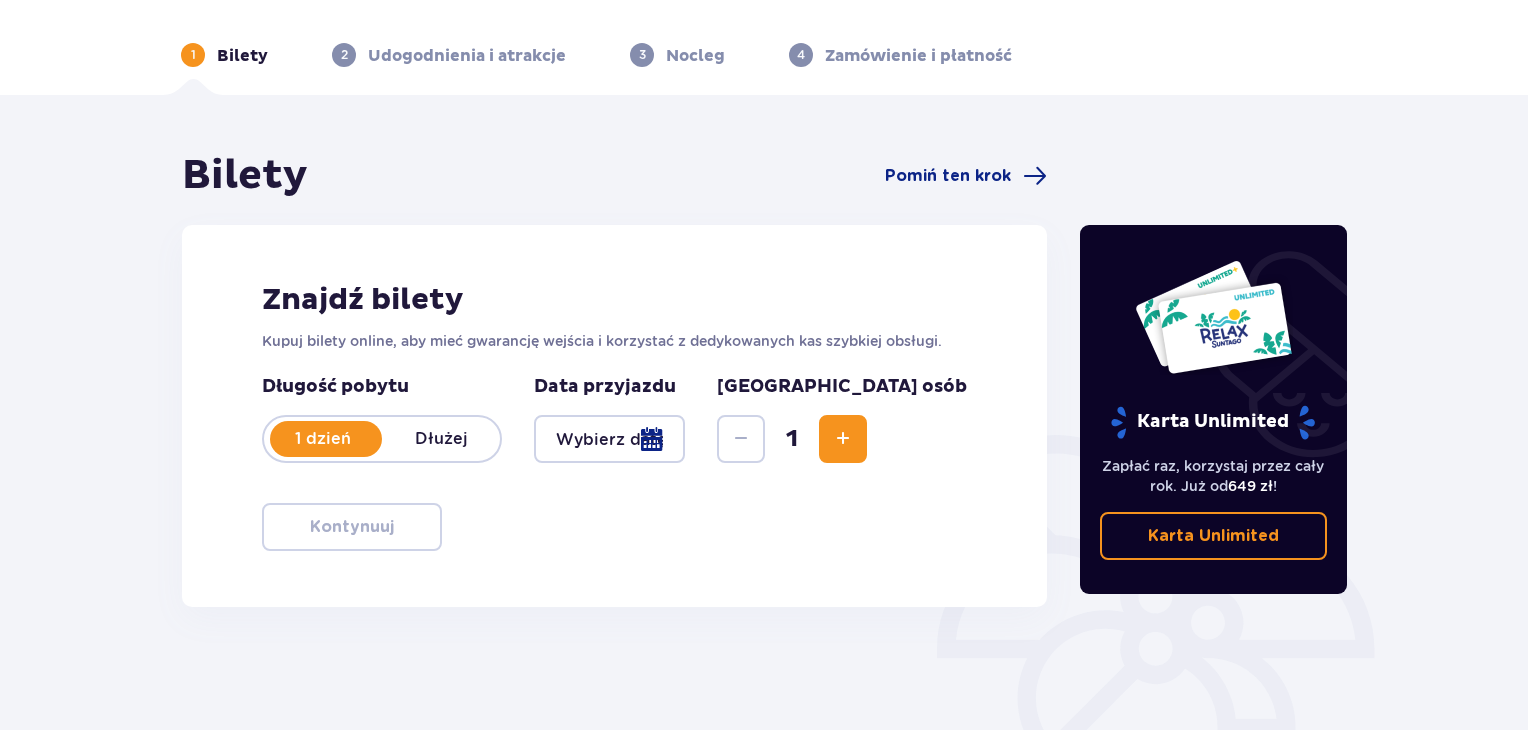 scroll, scrollTop: 0, scrollLeft: 0, axis: both 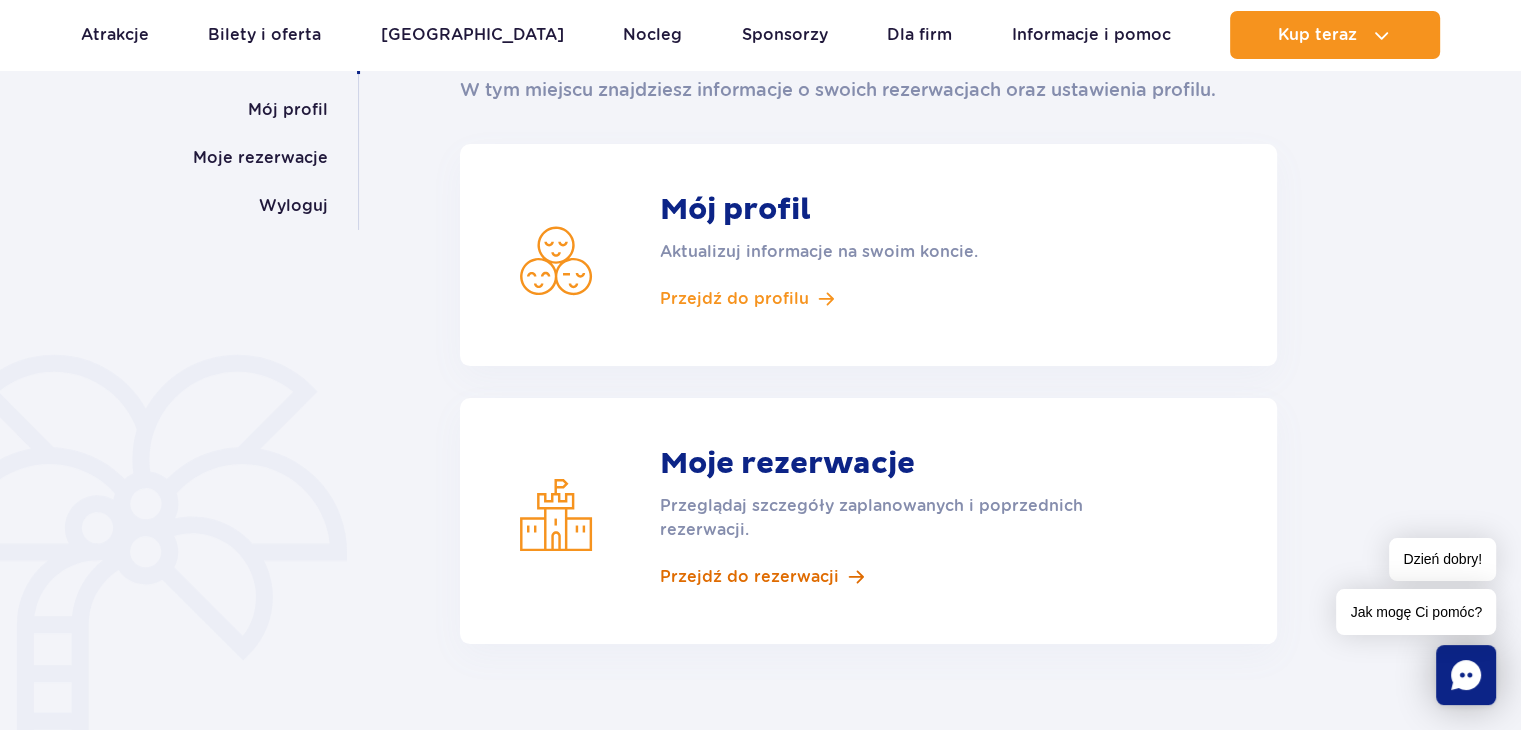 click on "Przejdź do rezerwacji" at bounding box center [749, 577] 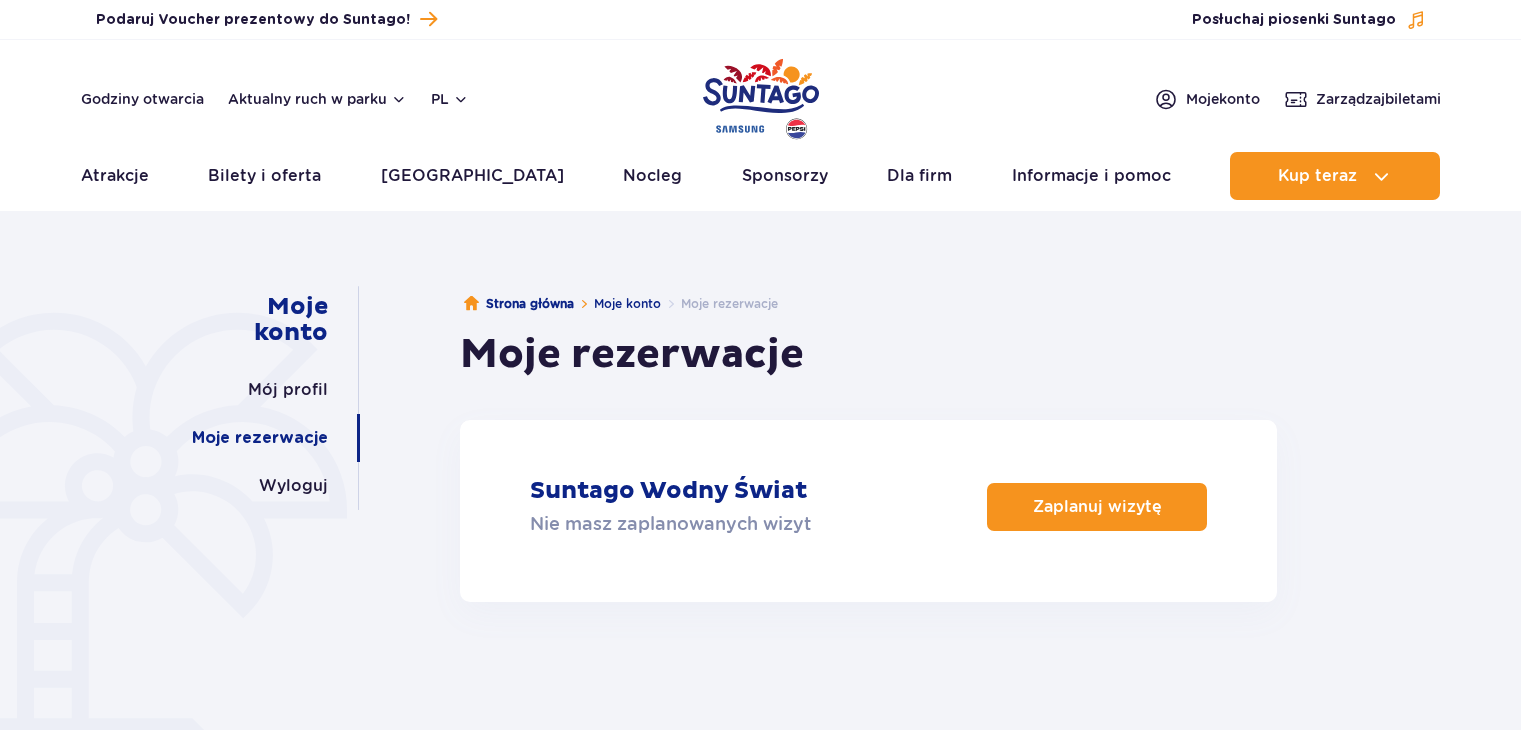 scroll, scrollTop: 0, scrollLeft: 0, axis: both 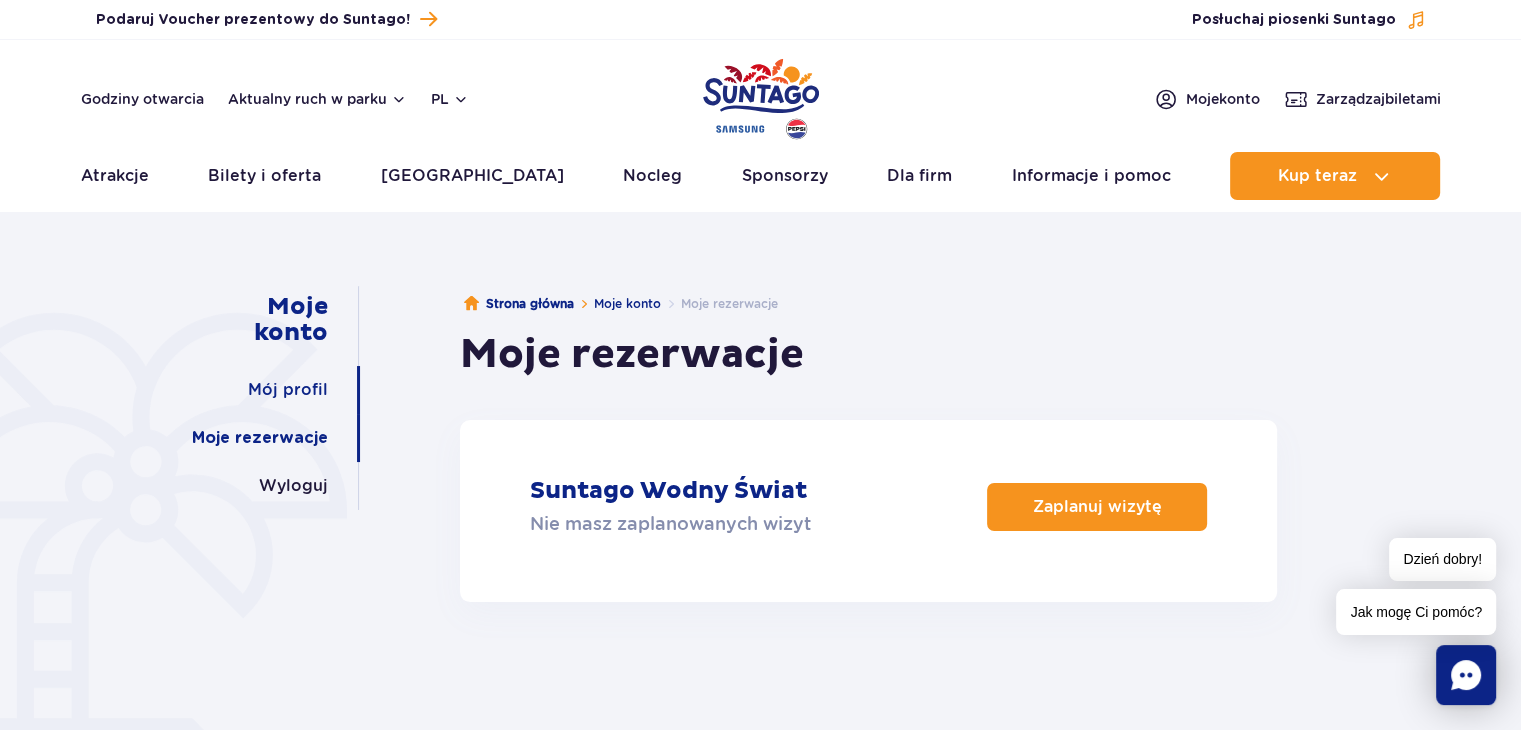 click on "Mój profil" at bounding box center [288, 390] 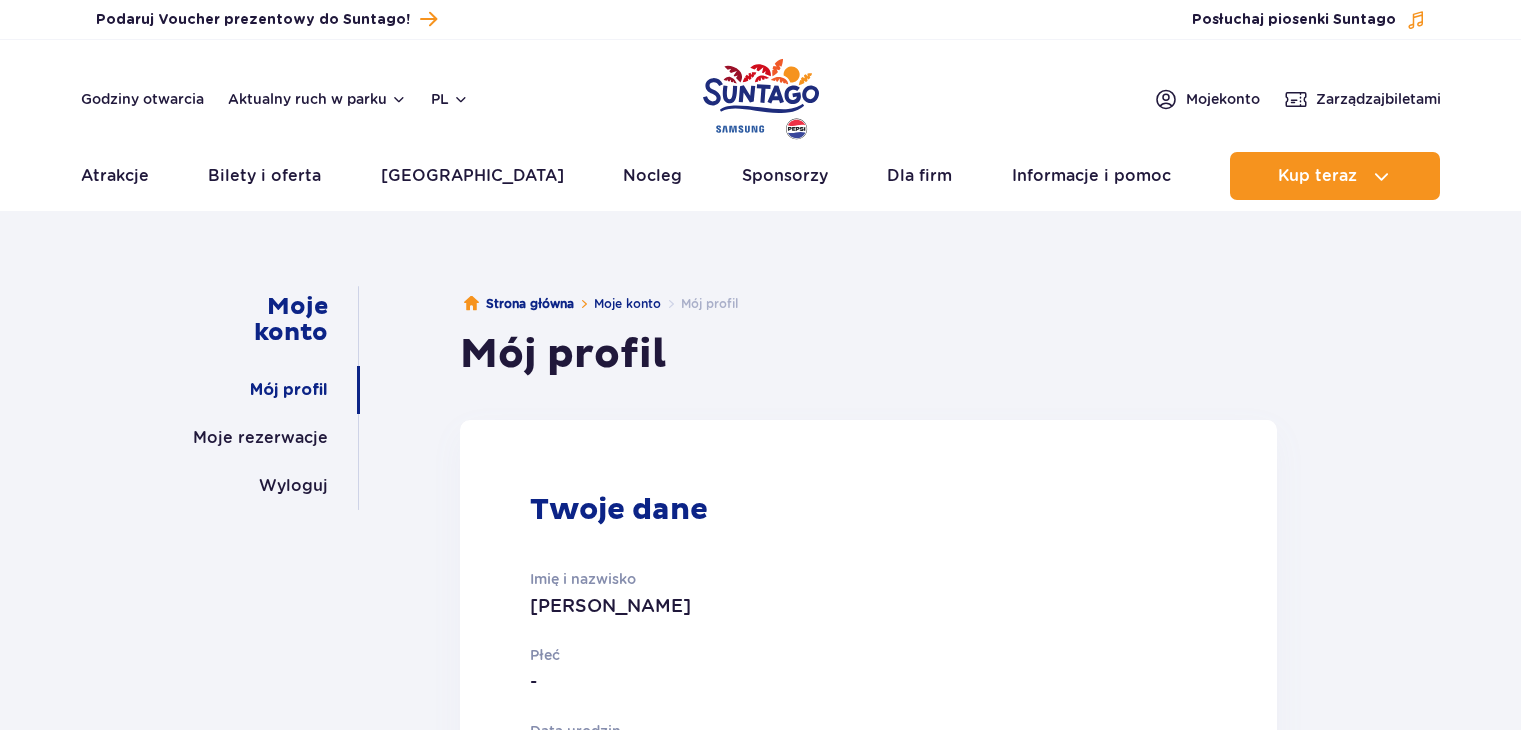 scroll, scrollTop: 0, scrollLeft: 0, axis: both 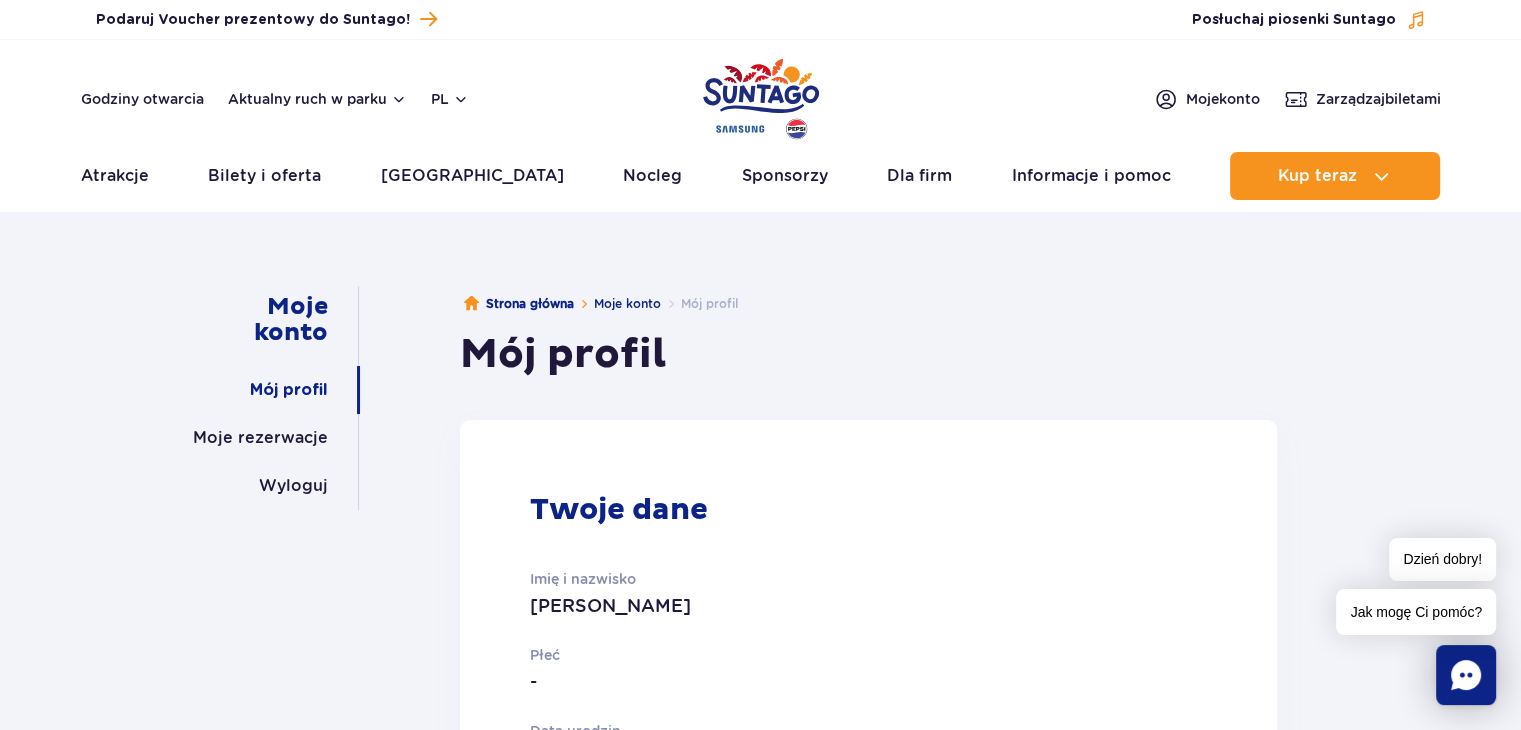 click on "Moje konto
Mój profil
Moje rezerwacje
Wyloguj
Strona główna
Moje konto
Mój profil
Mój profil
Twoje dane
Imię i nazwisko
Justyna
Buchajska
Płeć
-
Data urodzin
-
Adres e-mail
justaaa@op.pl
Numer telefonu
-
Kraj
-" at bounding box center [760, 1224] 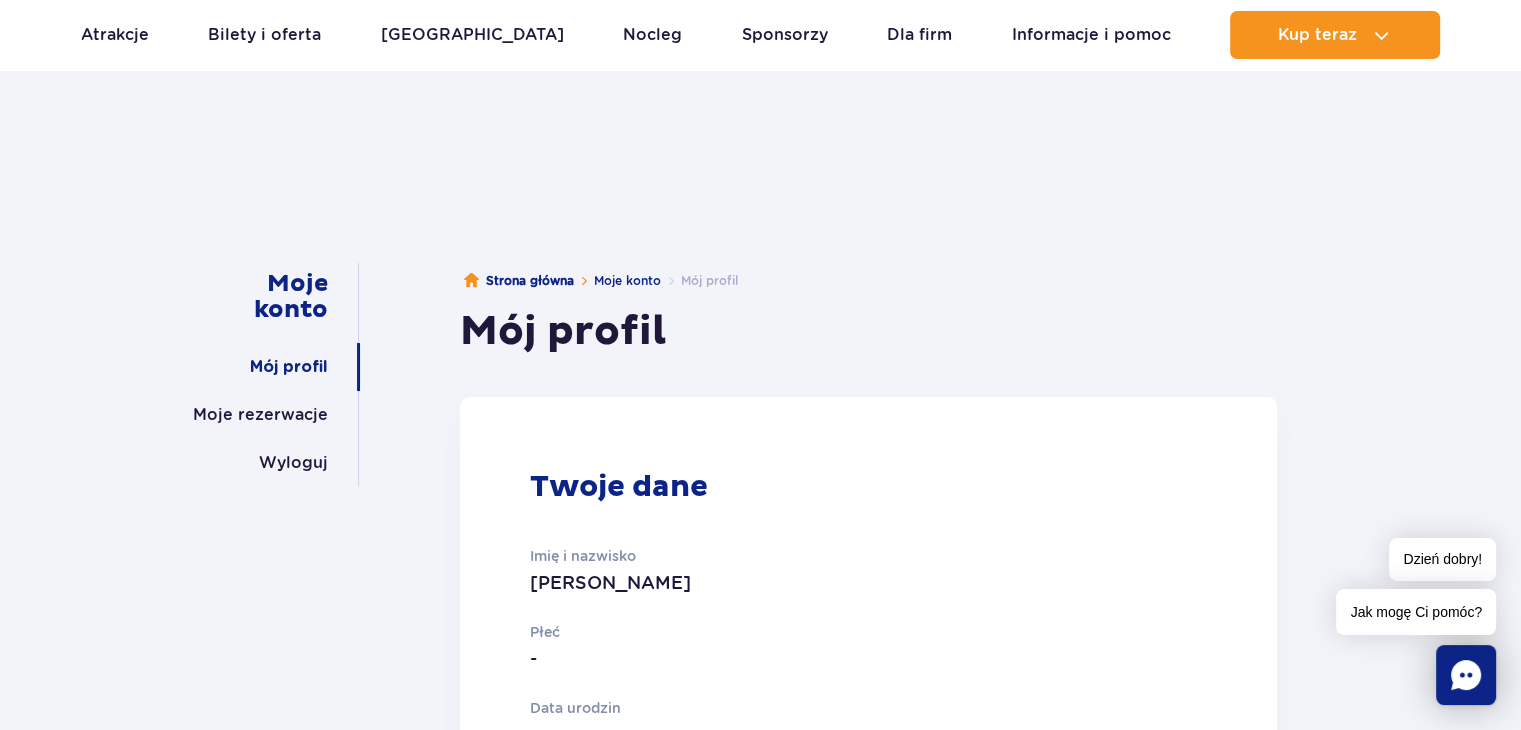 scroll, scrollTop: 0, scrollLeft: 0, axis: both 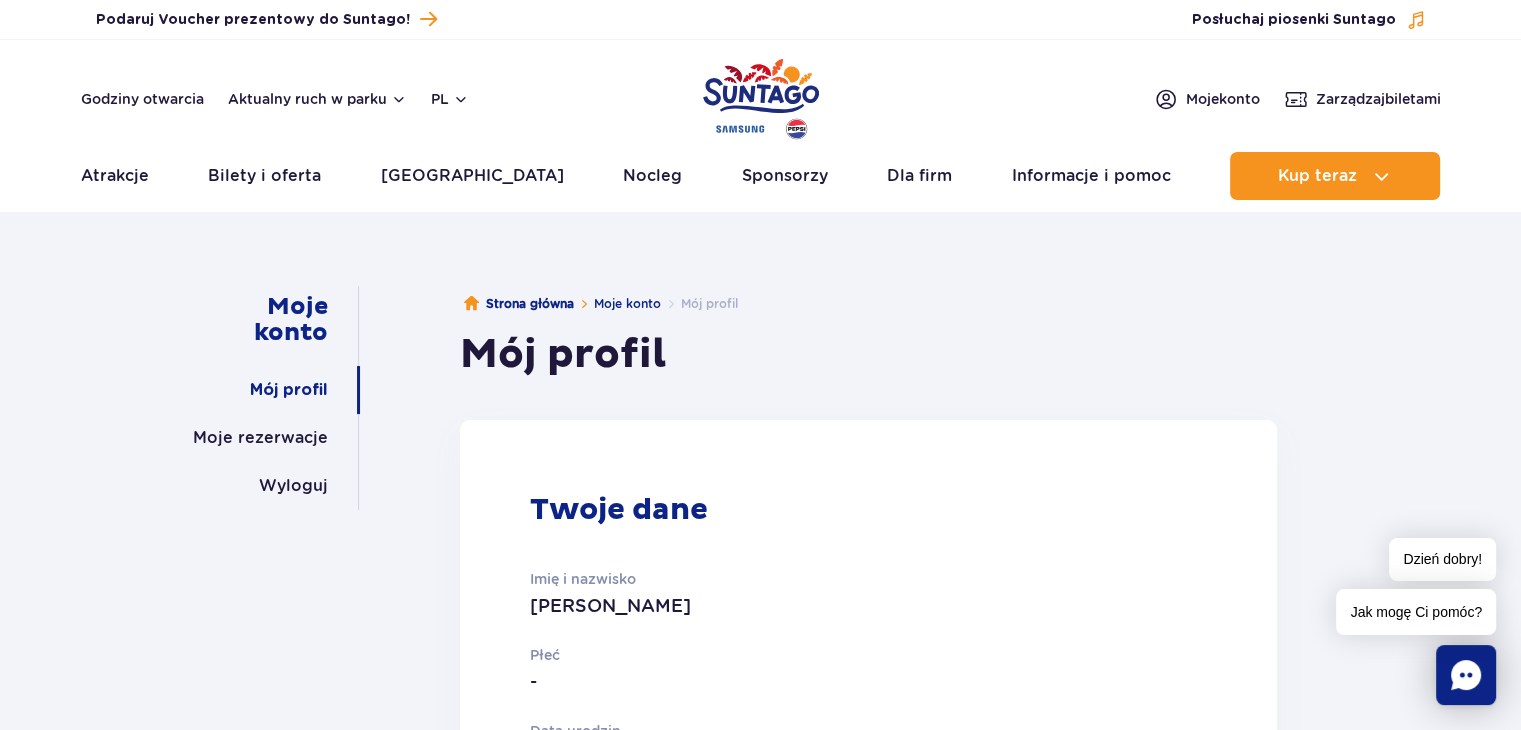 click at bounding box center (761, 99) 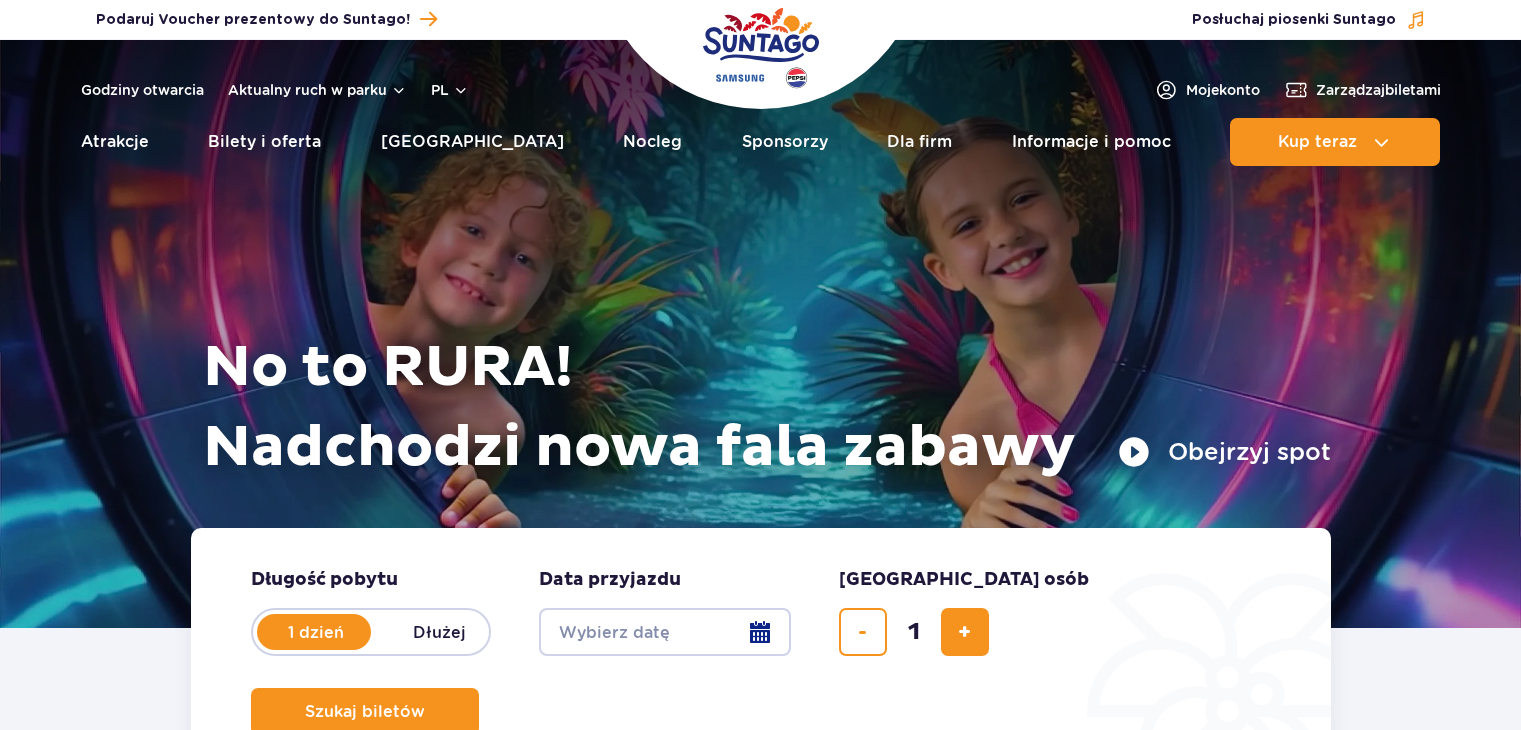 scroll, scrollTop: 0, scrollLeft: 0, axis: both 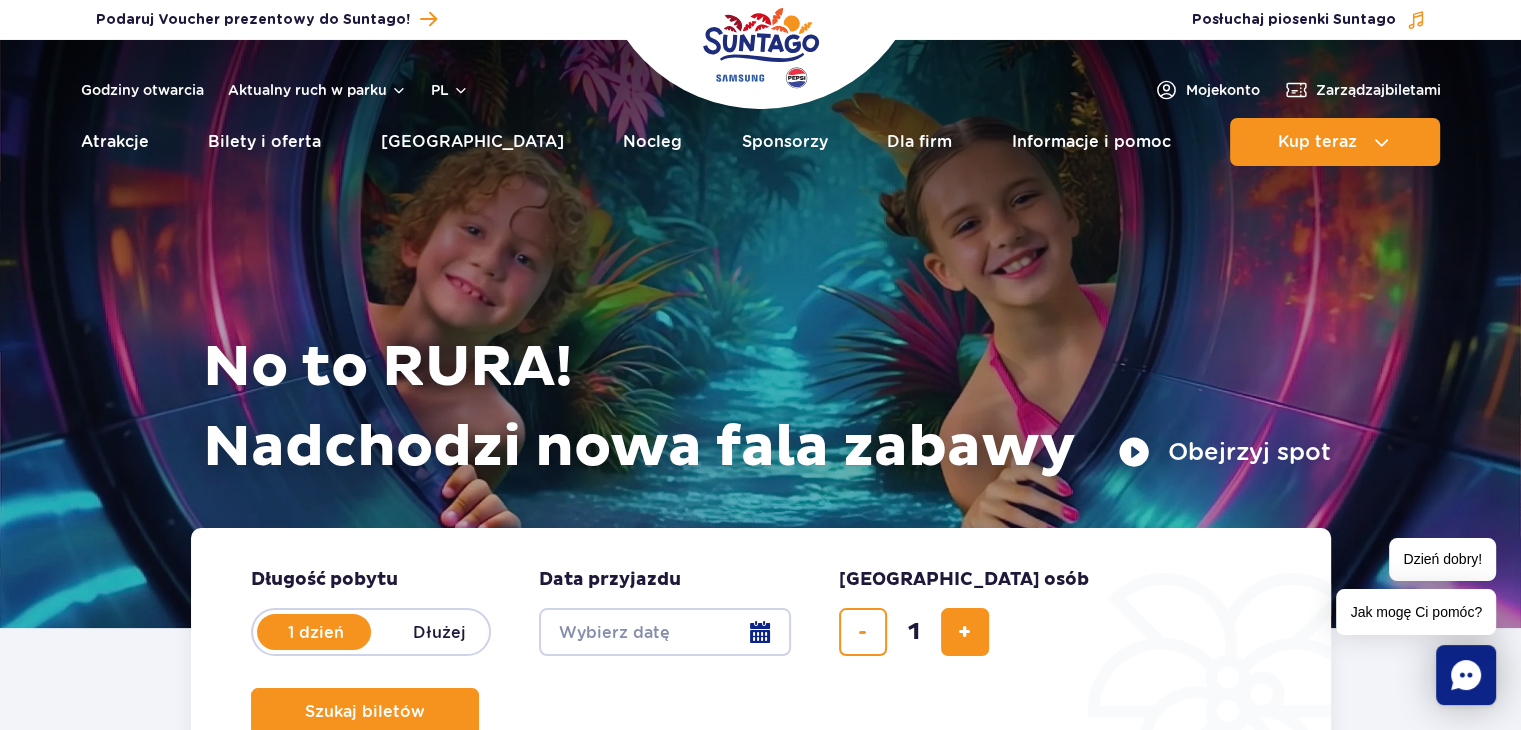 click on "Date from" at bounding box center [665, 632] 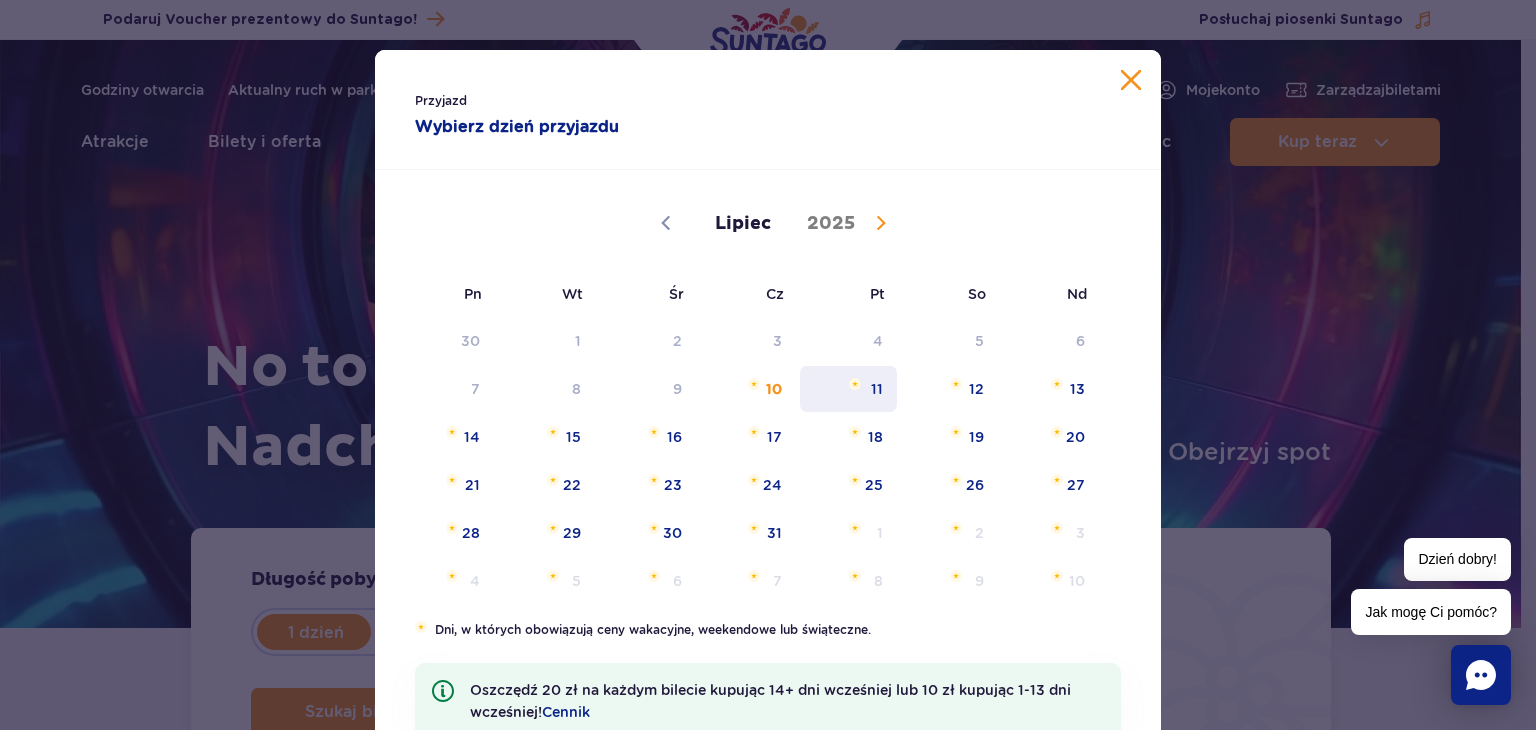 click on "11" at bounding box center (848, 389) 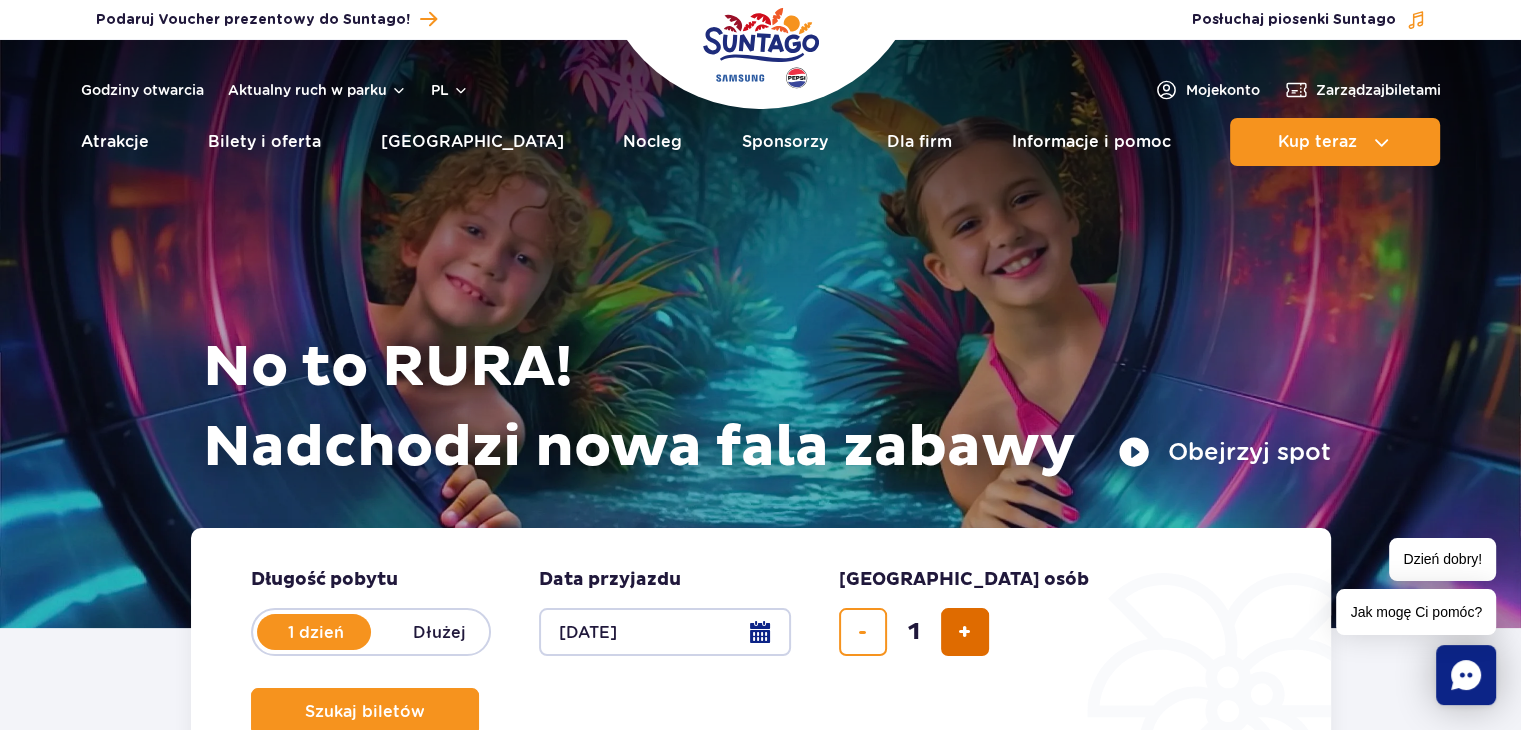 click at bounding box center [965, 632] 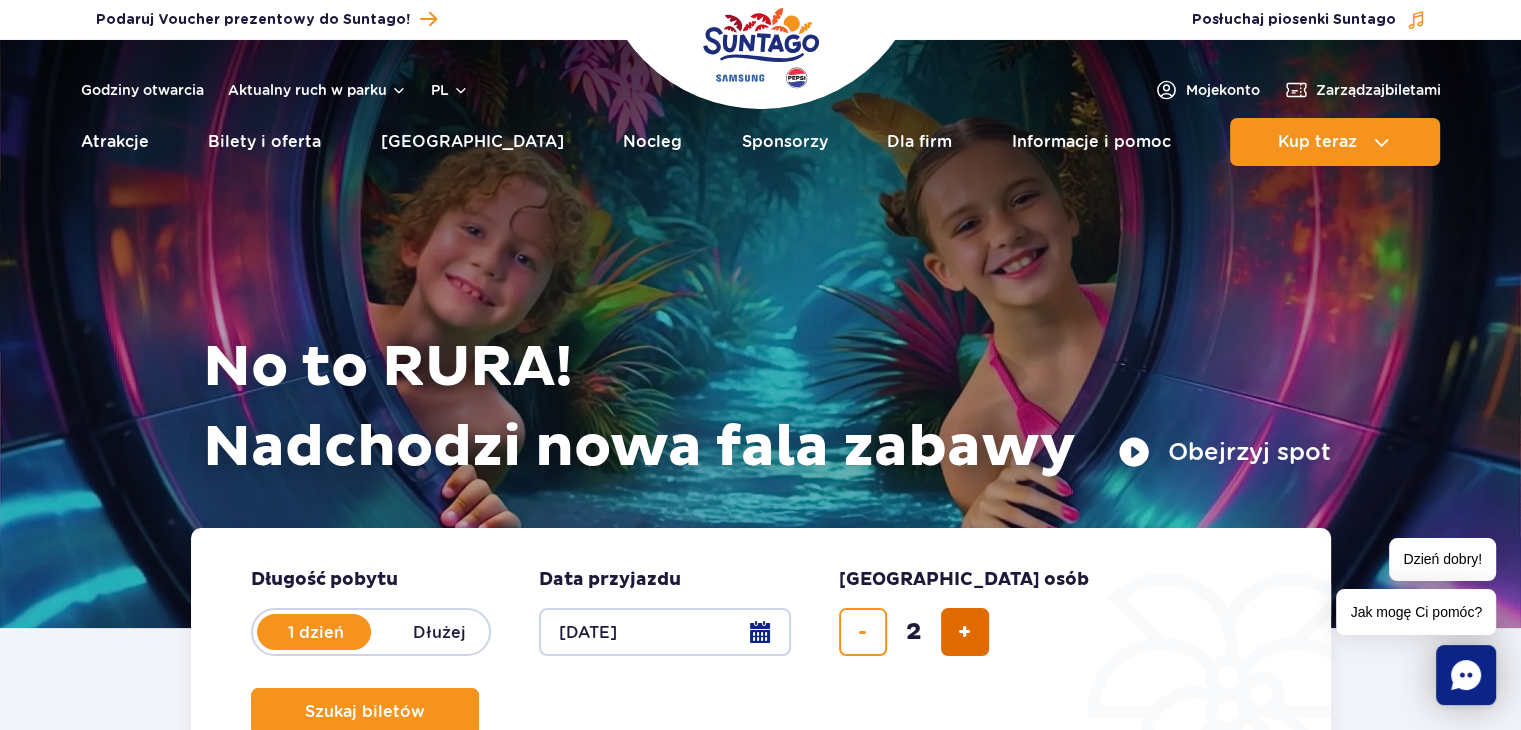 click at bounding box center [965, 632] 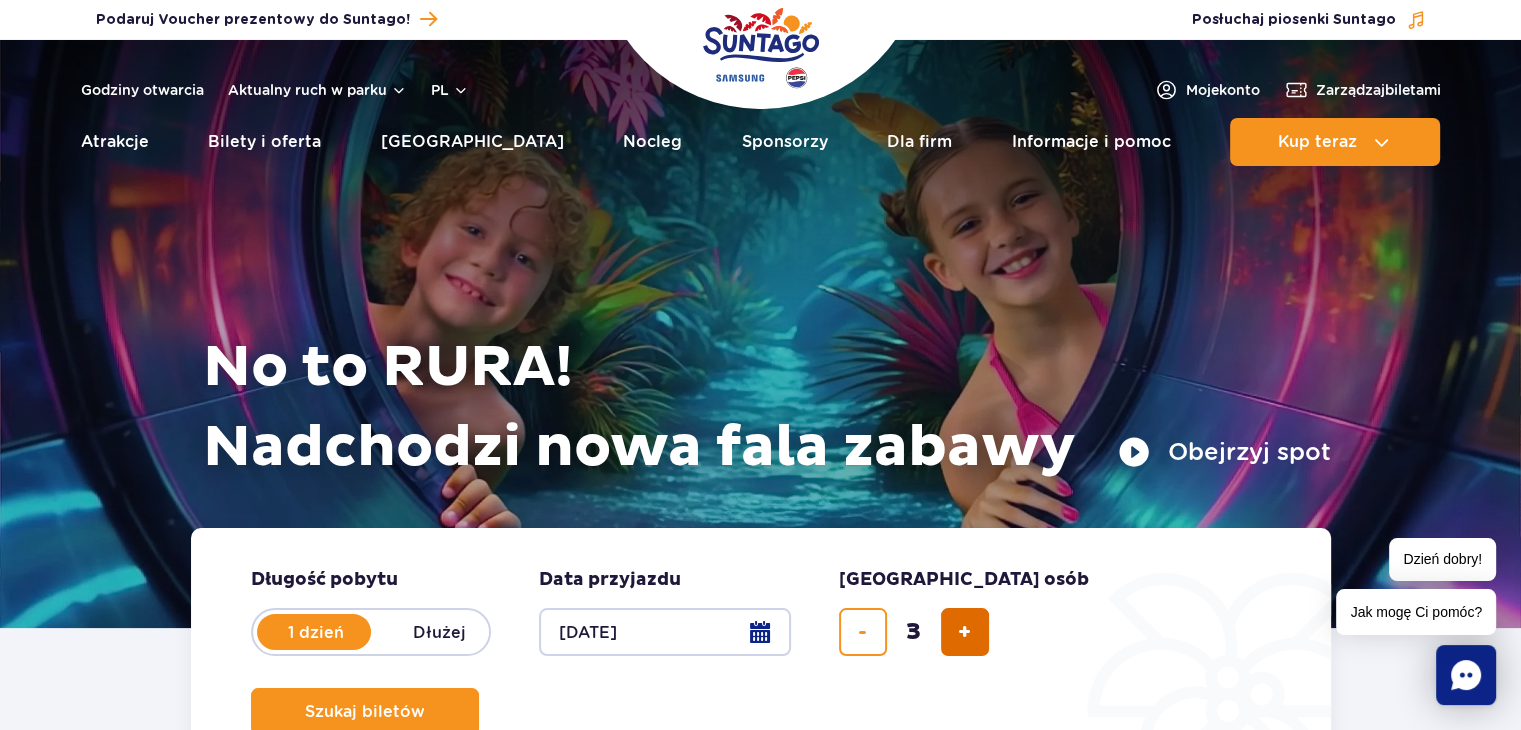 click at bounding box center [965, 632] 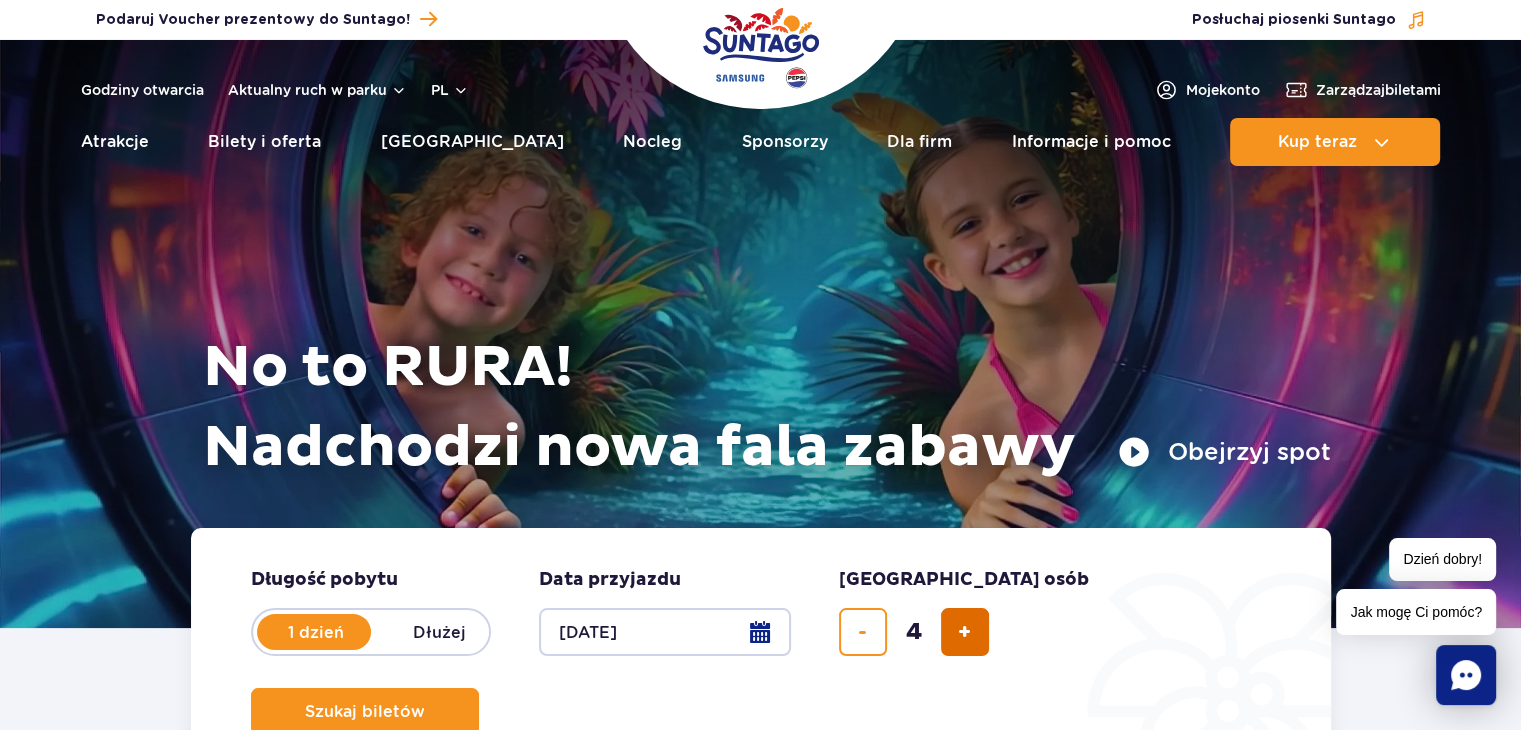 click at bounding box center [965, 632] 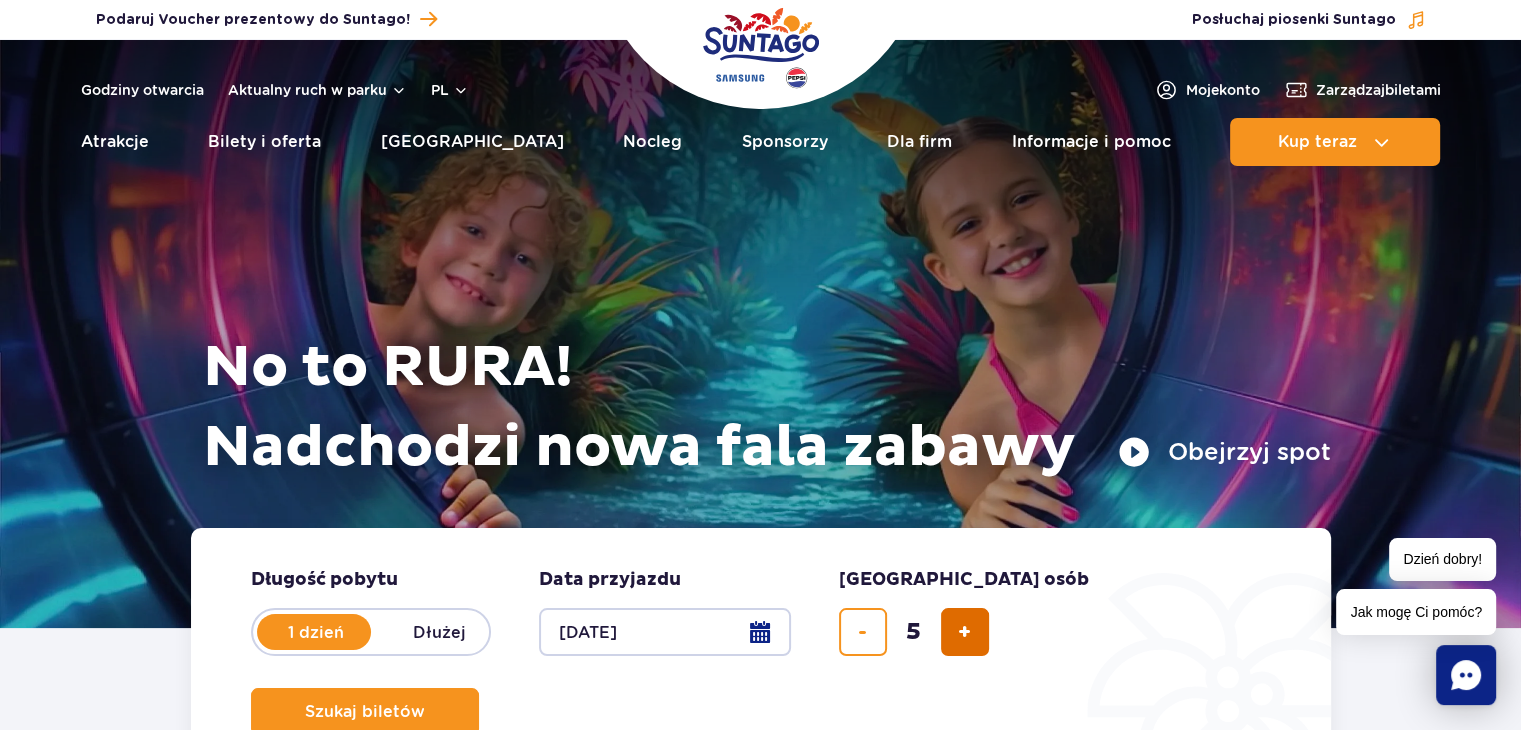 click at bounding box center (965, 632) 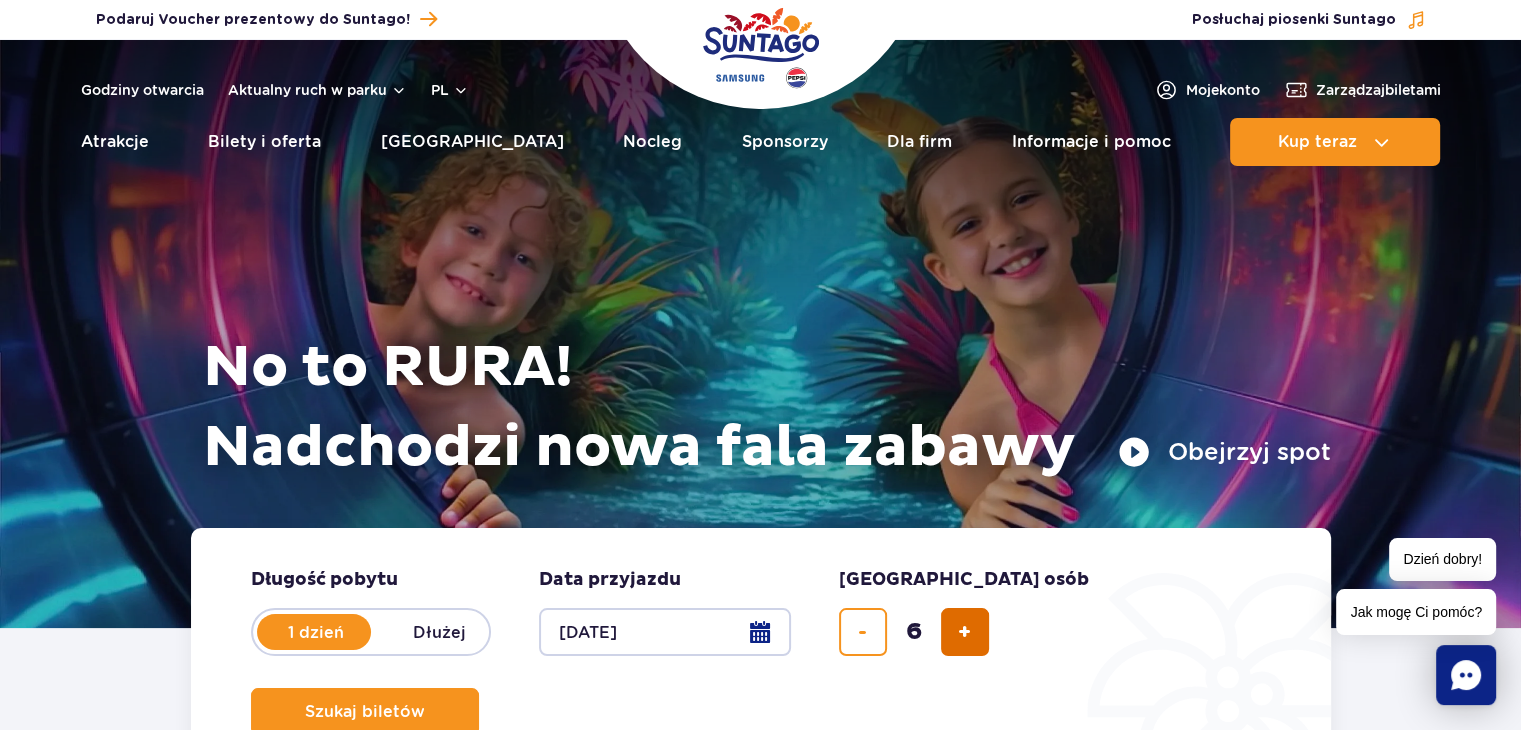 click at bounding box center (965, 632) 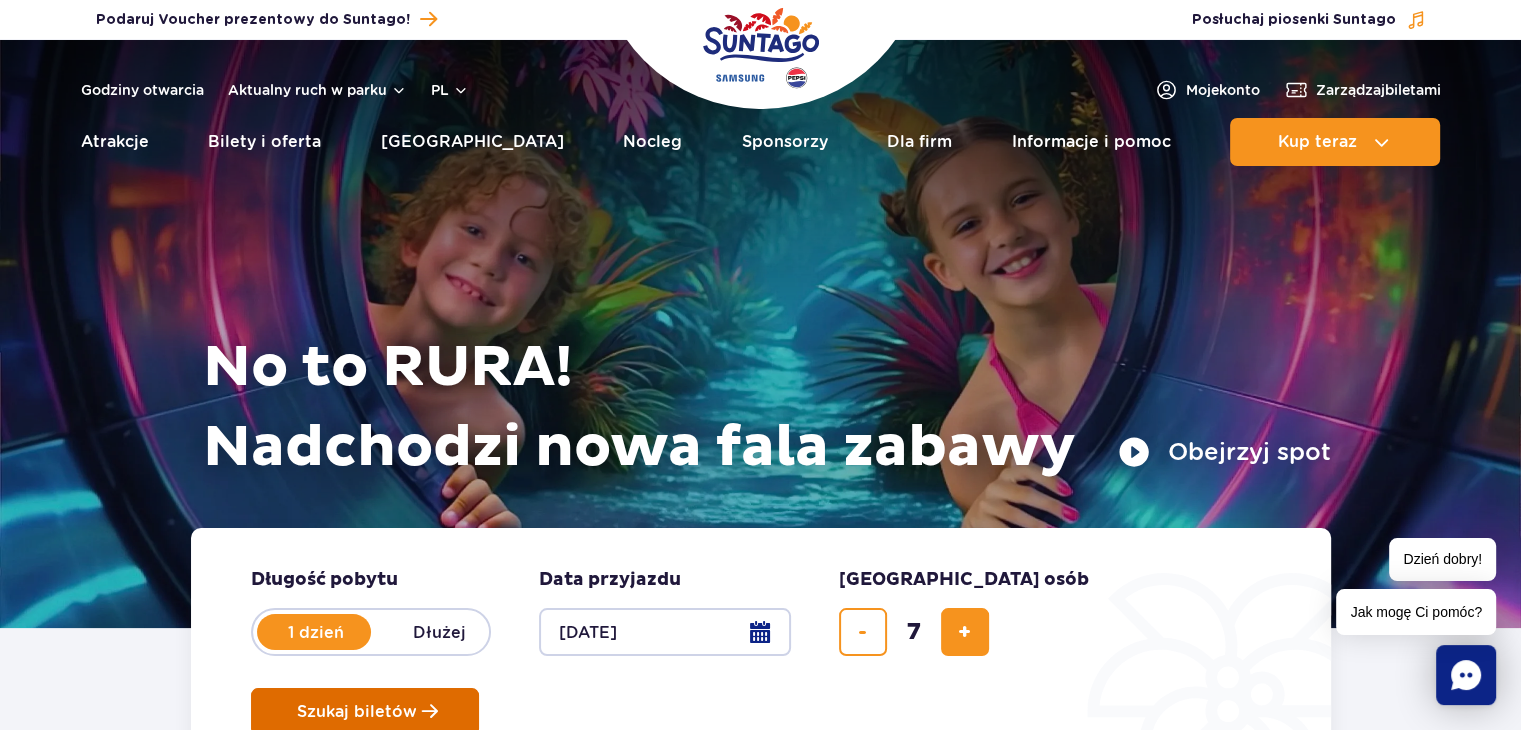 click on "Szukaj biletów" at bounding box center [365, 712] 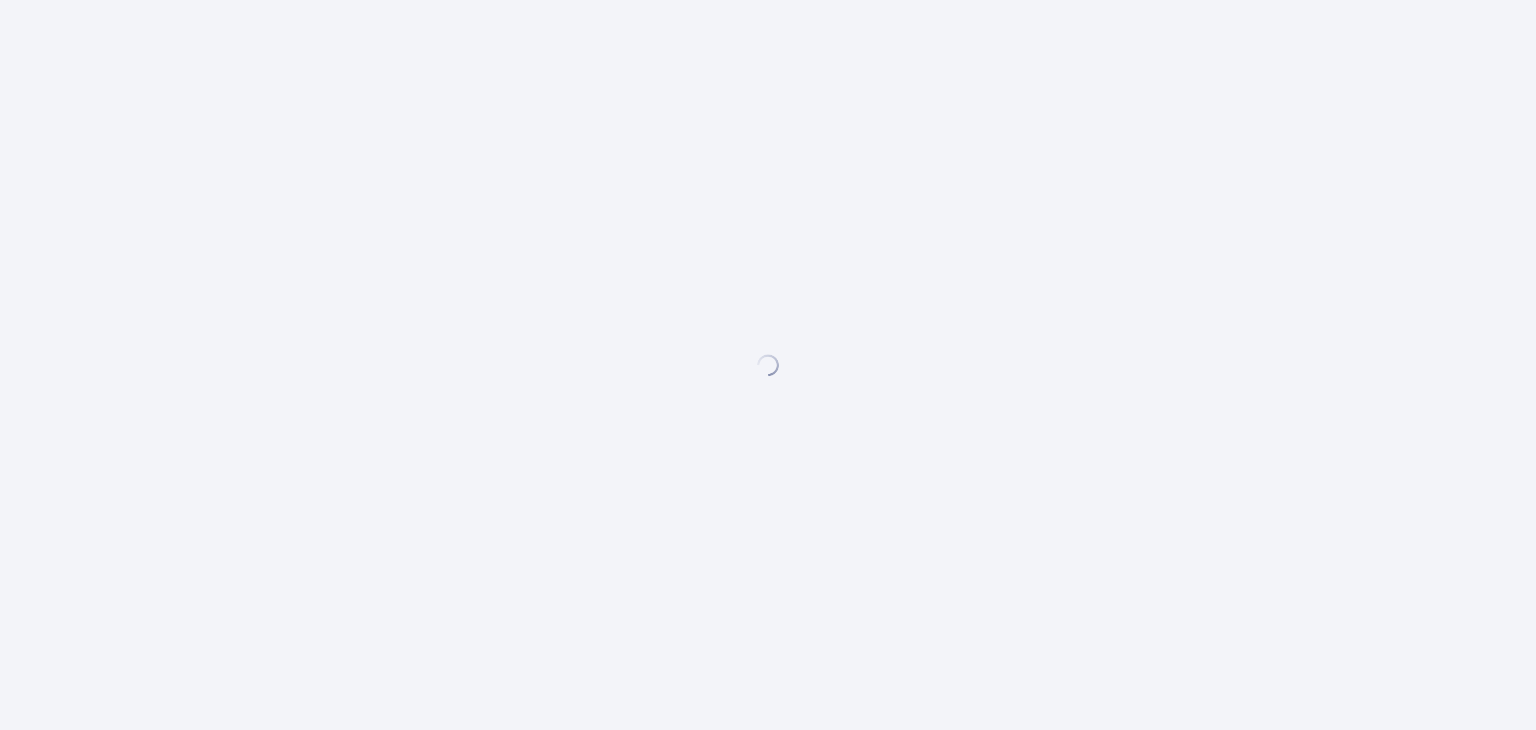 scroll, scrollTop: 0, scrollLeft: 0, axis: both 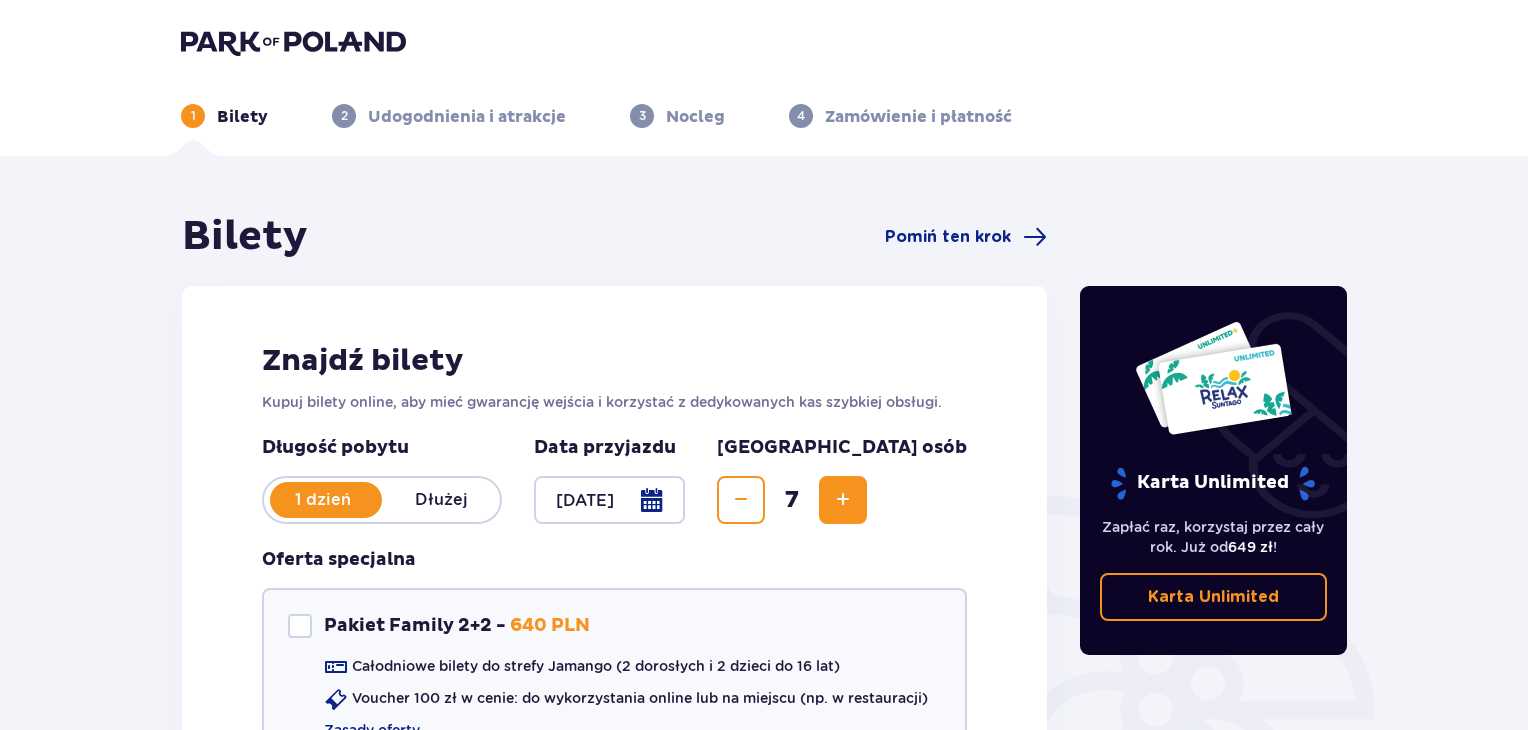 click on "Znajdź bilety Kupuj bilety online, aby mieć gwarancję wejścia i korzystać z dedykowanych kas szybkiej obsługi. Długość pobytu 1 dzień Dłużej Data przyjazdu [DATE] Liczba osób 7 Oferta specjalna Pakiet Family 2+2    -  640 PLN Całodniowe bilety do strefy Jamango (2 dorosłych i 2 dzieci do 16 lat) Voucher 100 zł w cenie: do wykorzystania online lub na miejscu (np. w restauracji) Zasady oferty Kontynuuj bez pakietu" at bounding box center [614, 598] 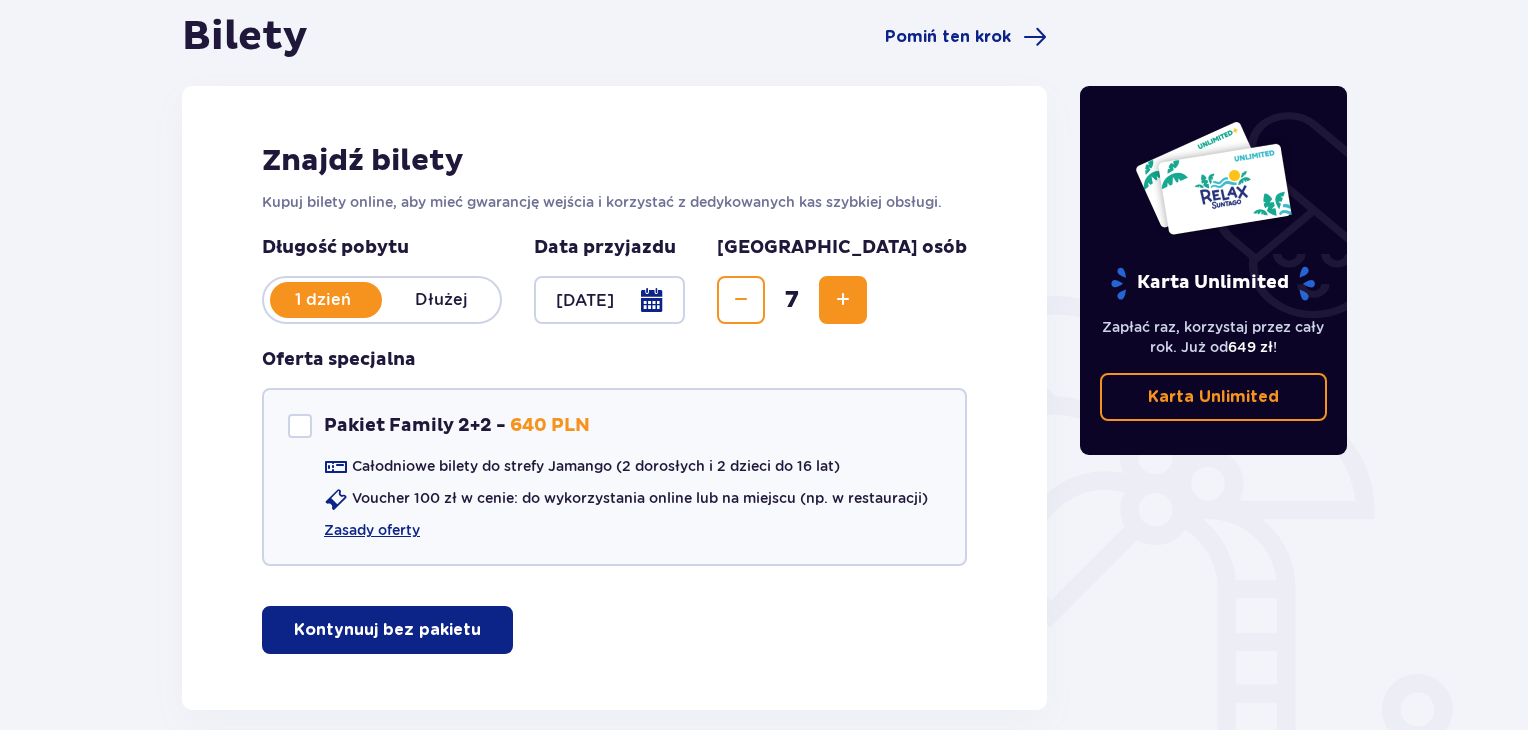 scroll, scrollTop: 240, scrollLeft: 0, axis: vertical 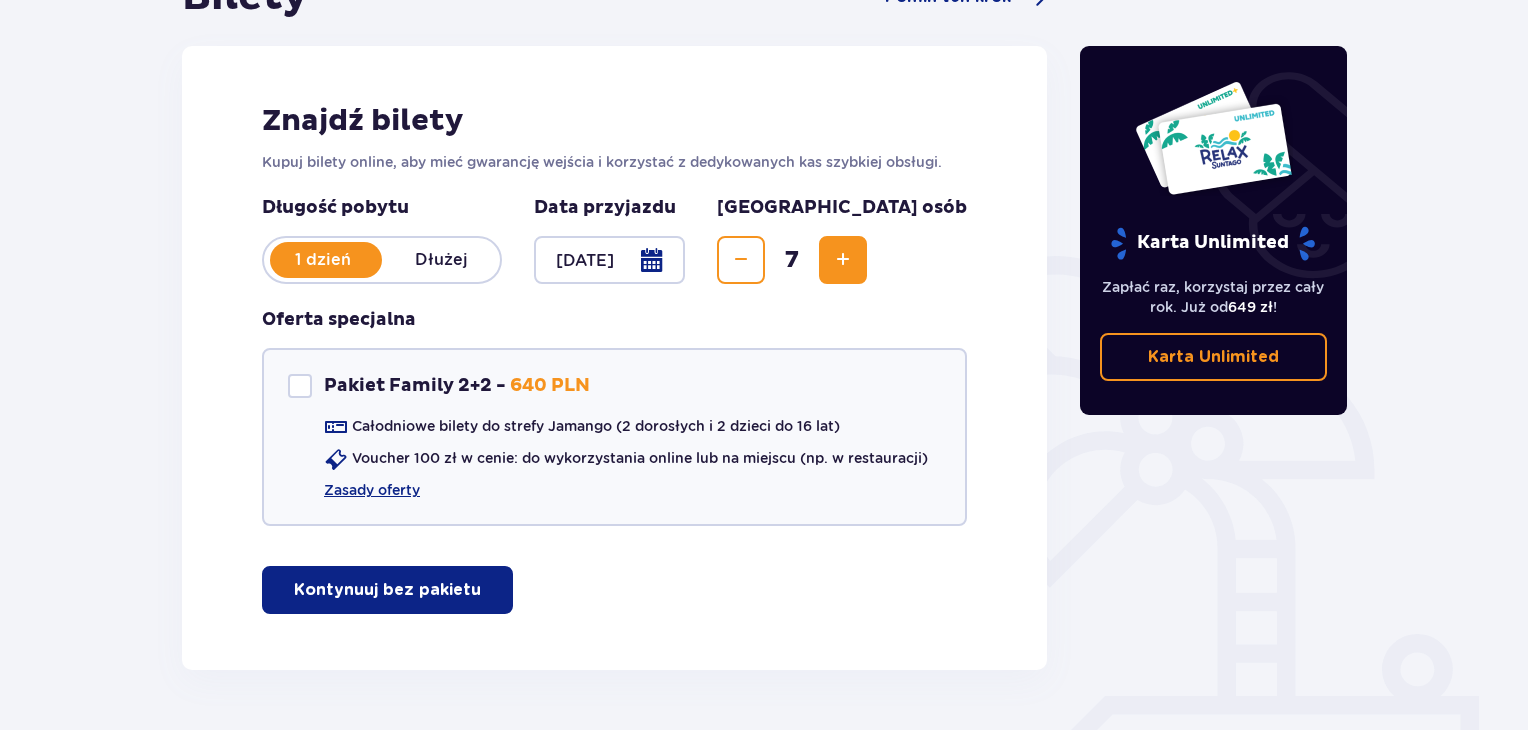 click on "Kontynuuj bez pakietu" at bounding box center (387, 590) 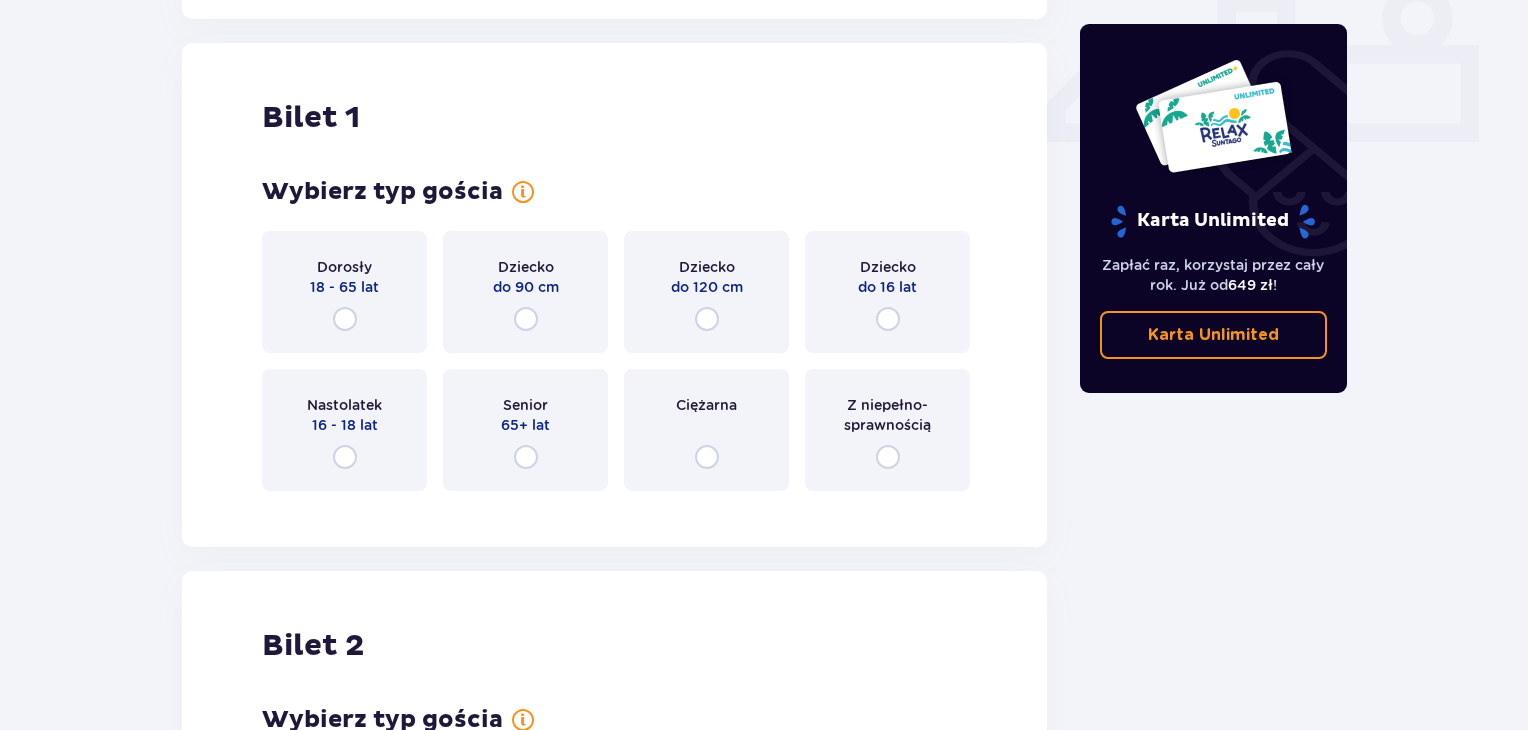scroll, scrollTop: 909, scrollLeft: 0, axis: vertical 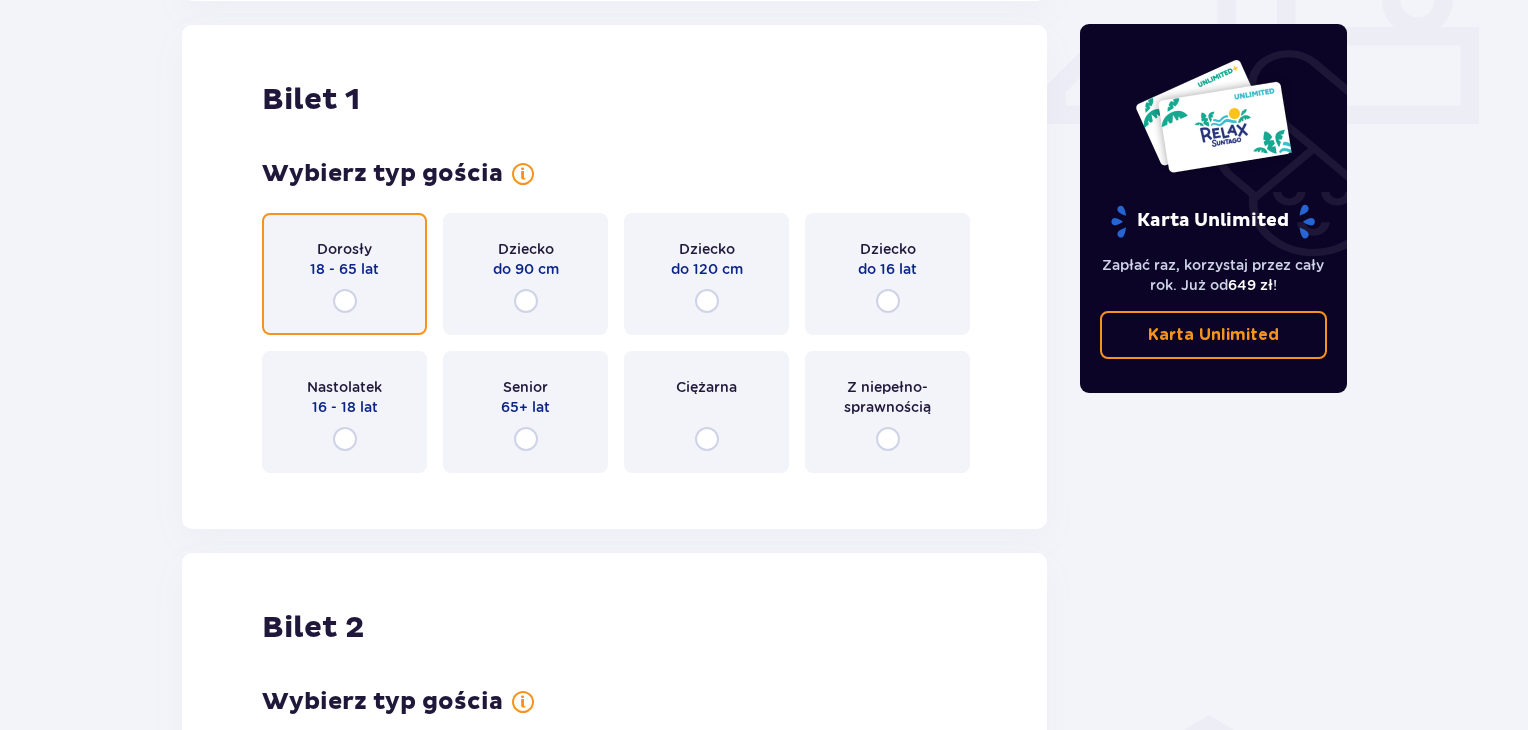 click at bounding box center (345, 301) 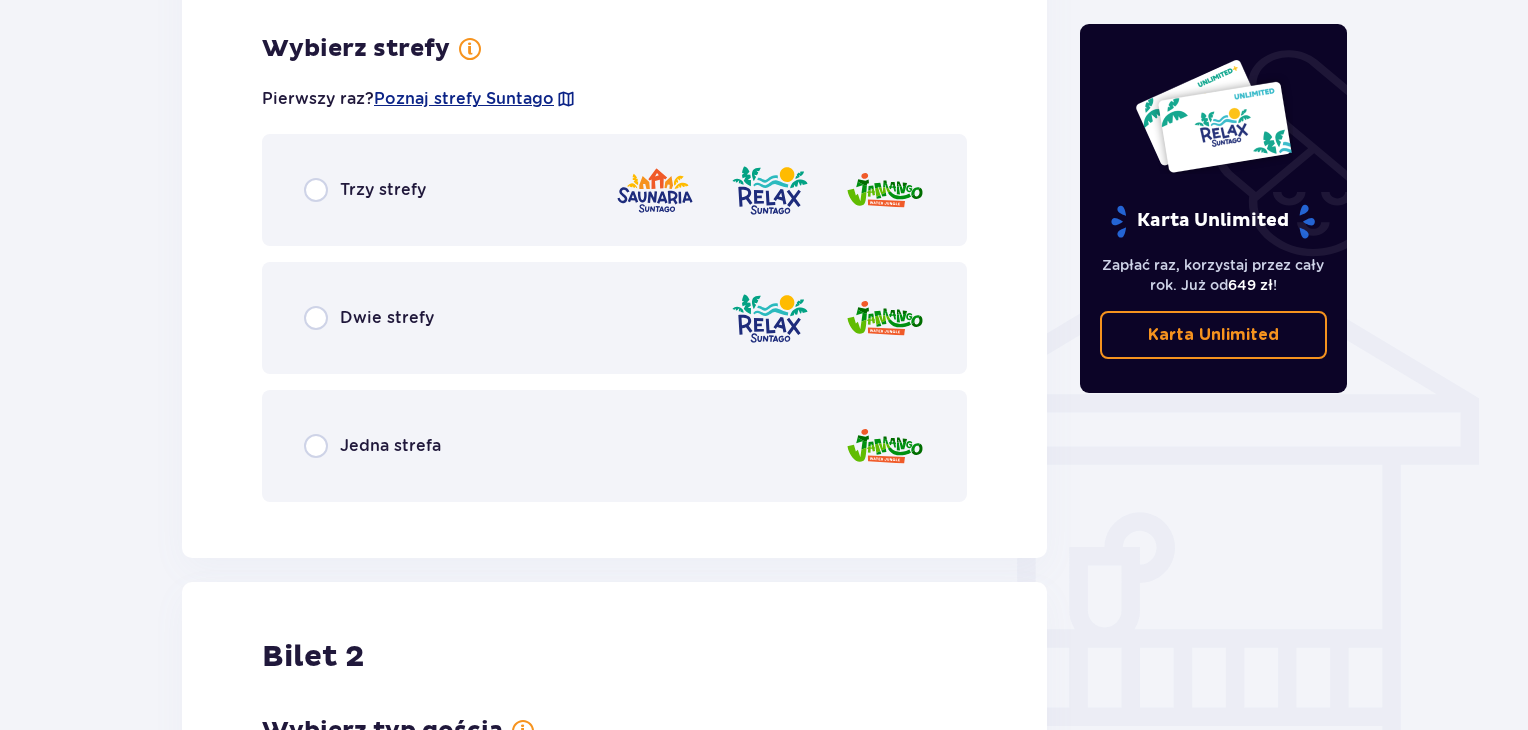 scroll, scrollTop: 1397, scrollLeft: 0, axis: vertical 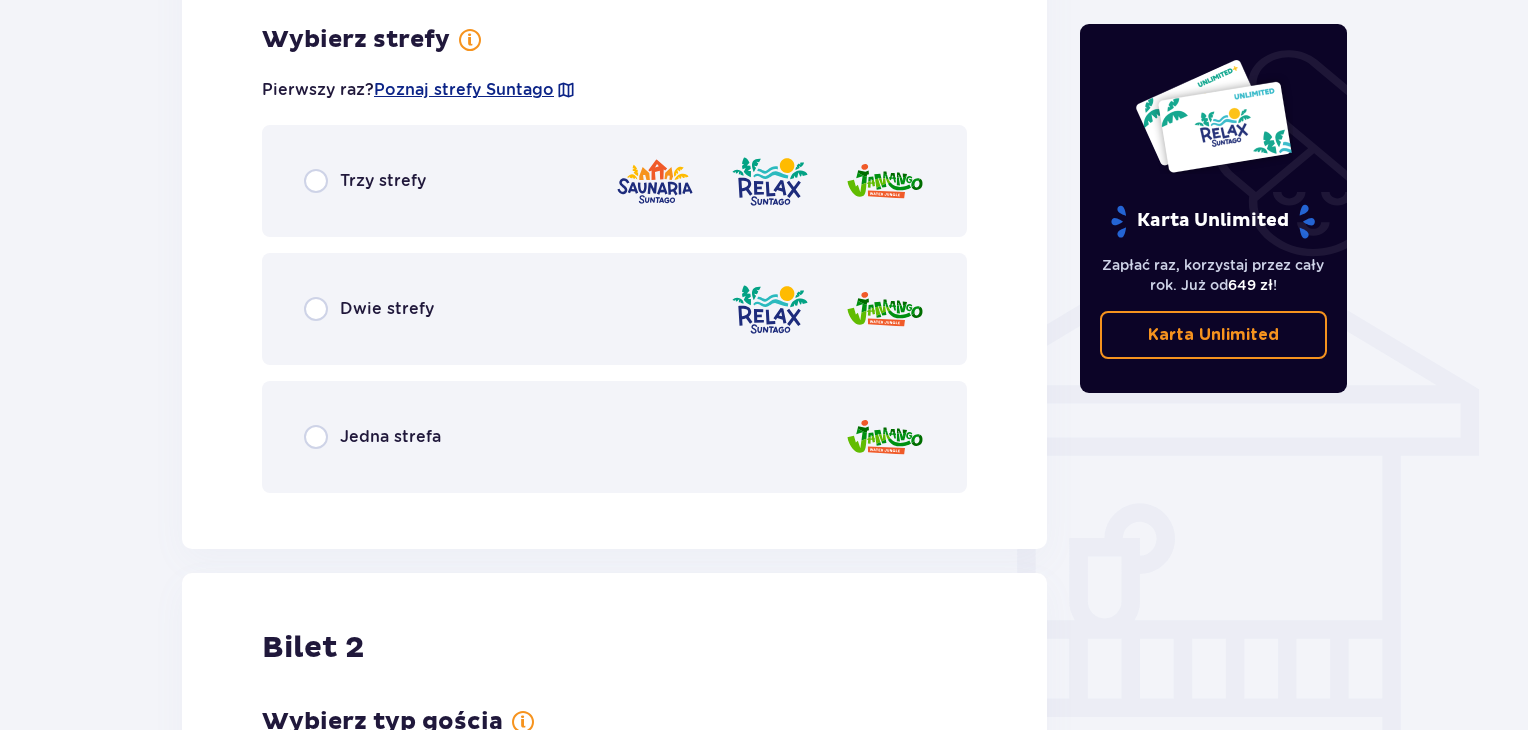 click on "Trzy strefy" at bounding box center (614, 181) 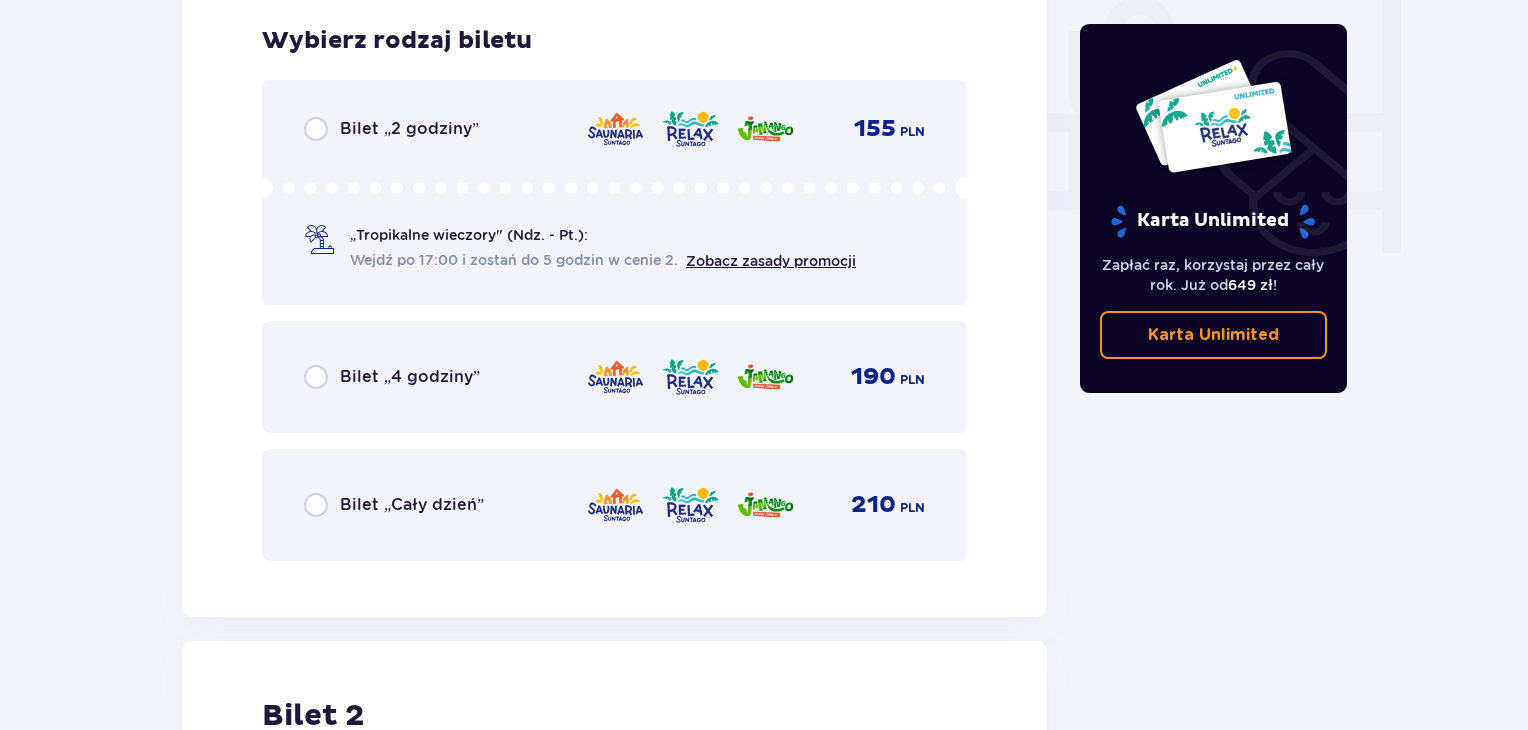 scroll, scrollTop: 1905, scrollLeft: 0, axis: vertical 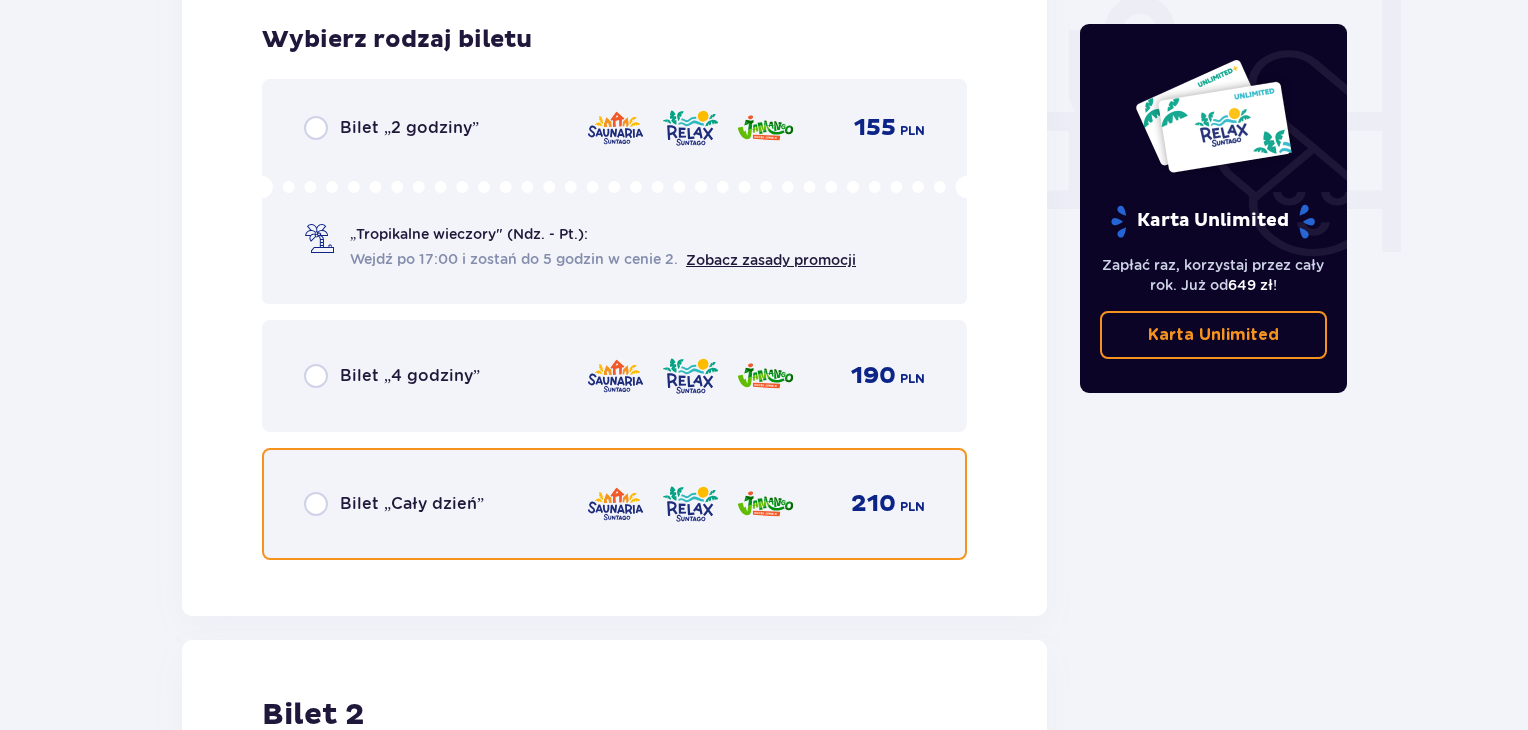 click at bounding box center [316, 504] 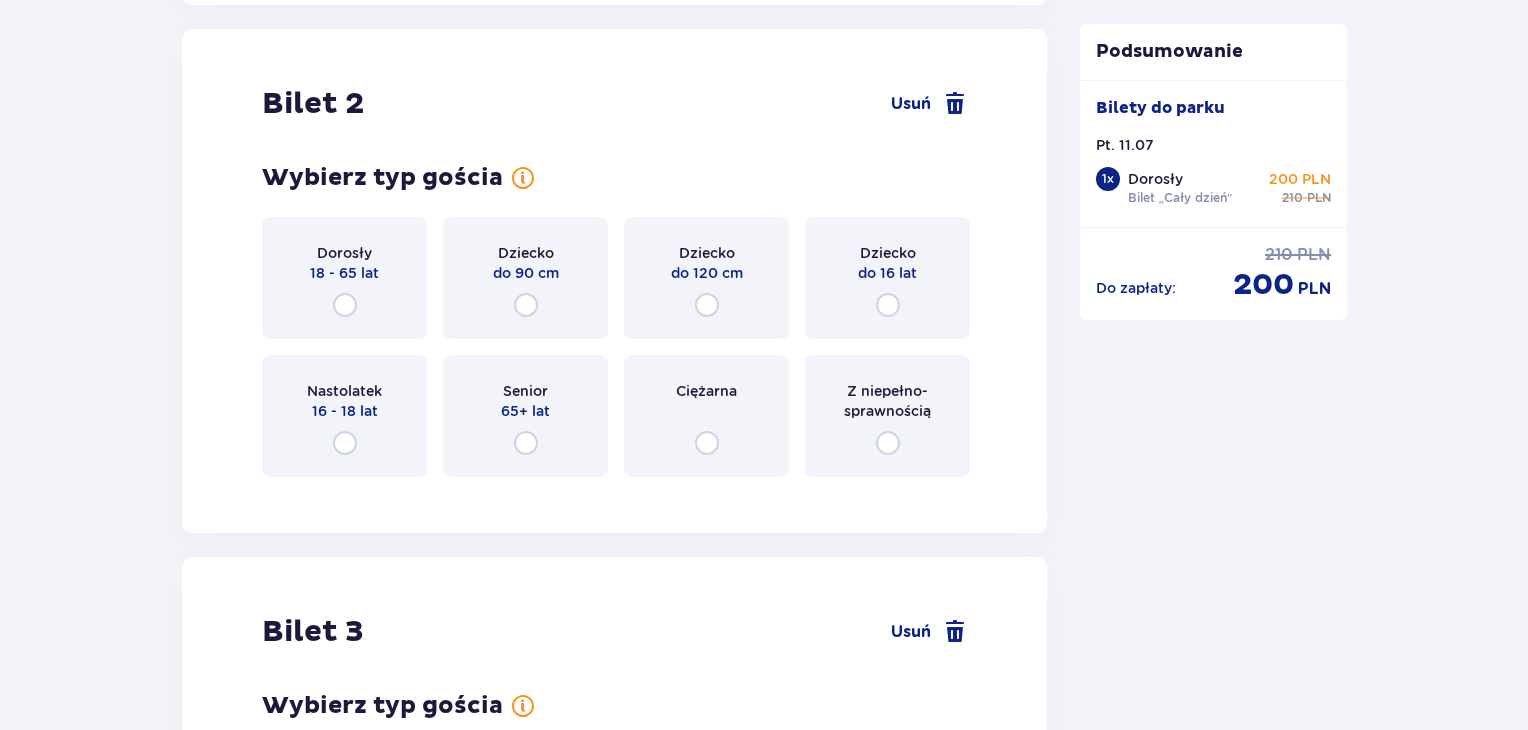 scroll, scrollTop: 2519, scrollLeft: 0, axis: vertical 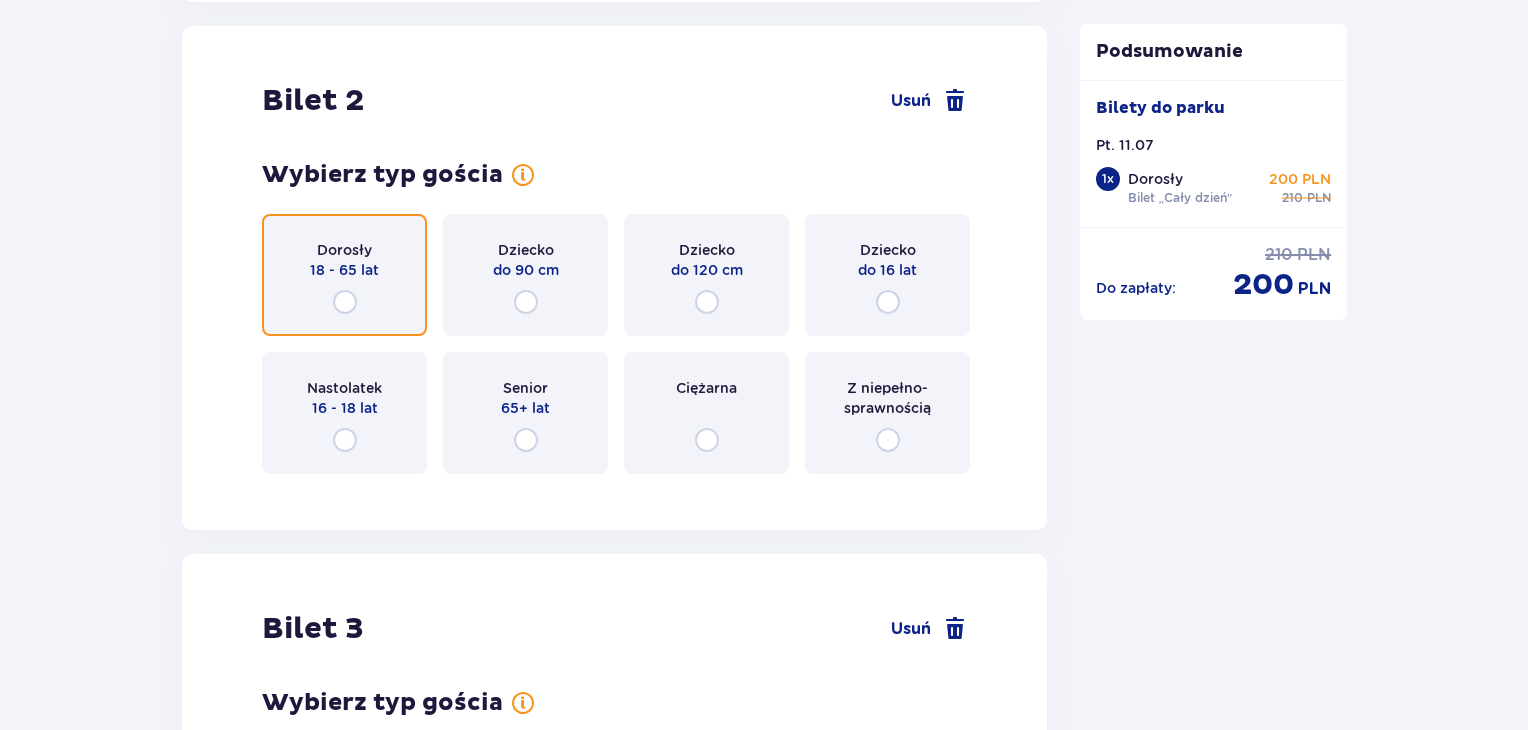 click at bounding box center (345, 302) 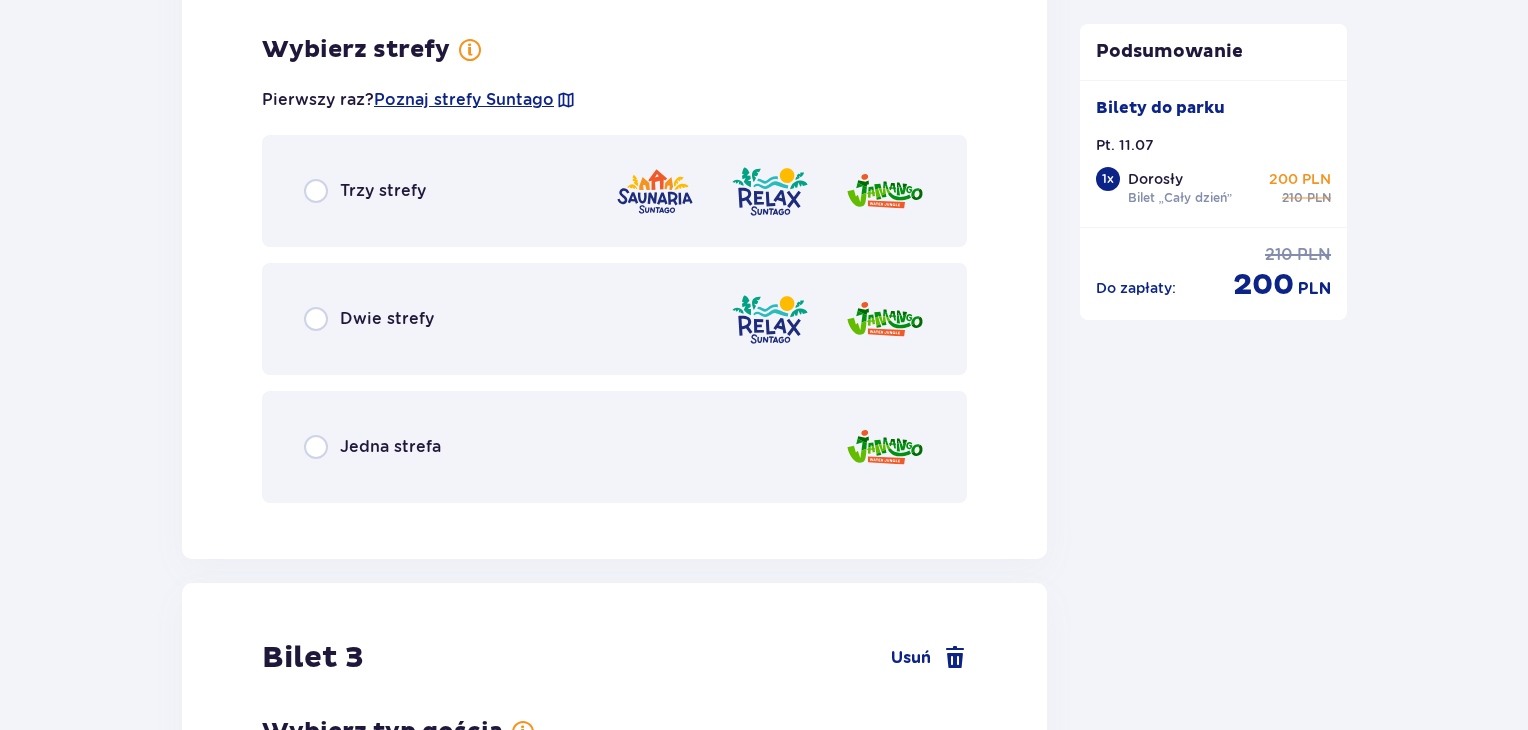 scroll, scrollTop: 3007, scrollLeft: 0, axis: vertical 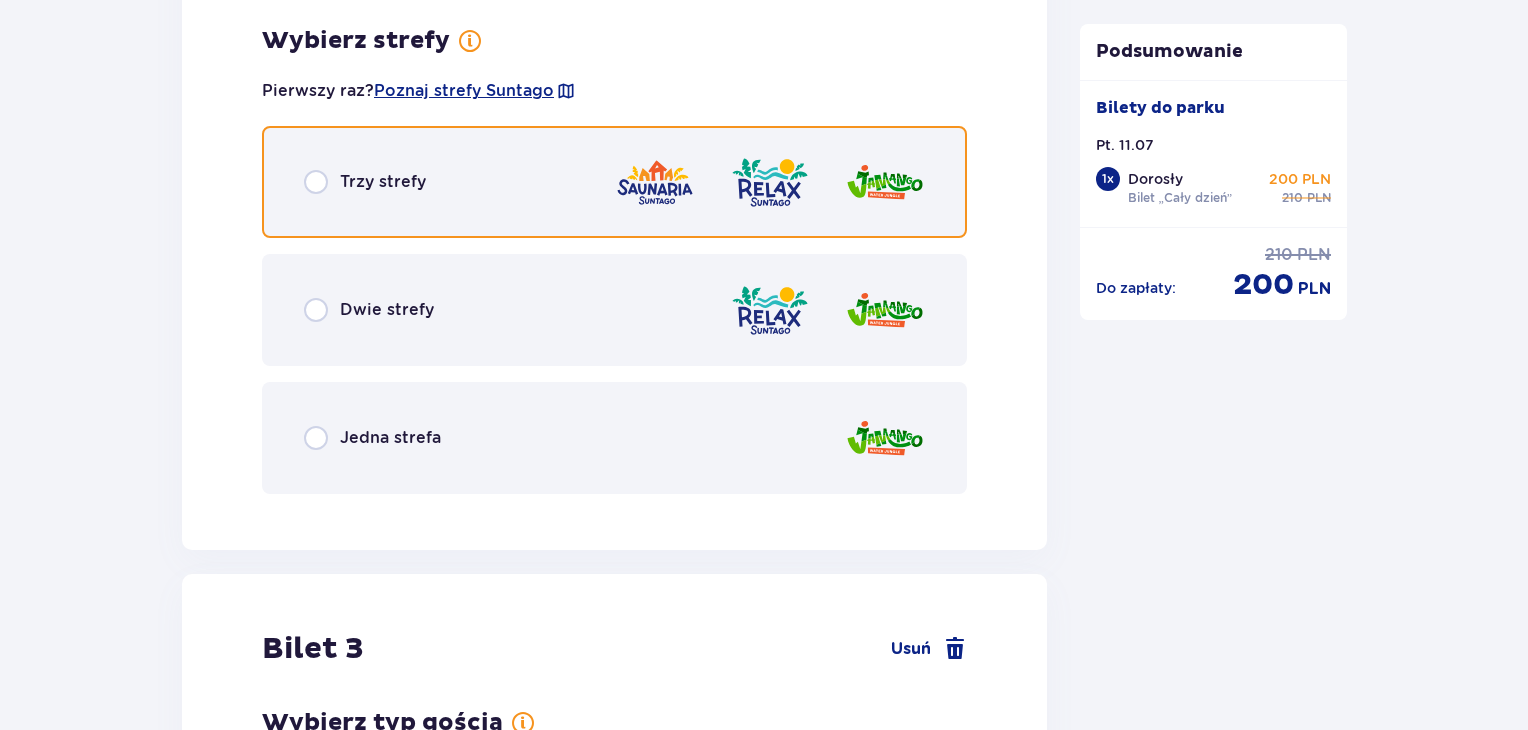 click at bounding box center [316, 182] 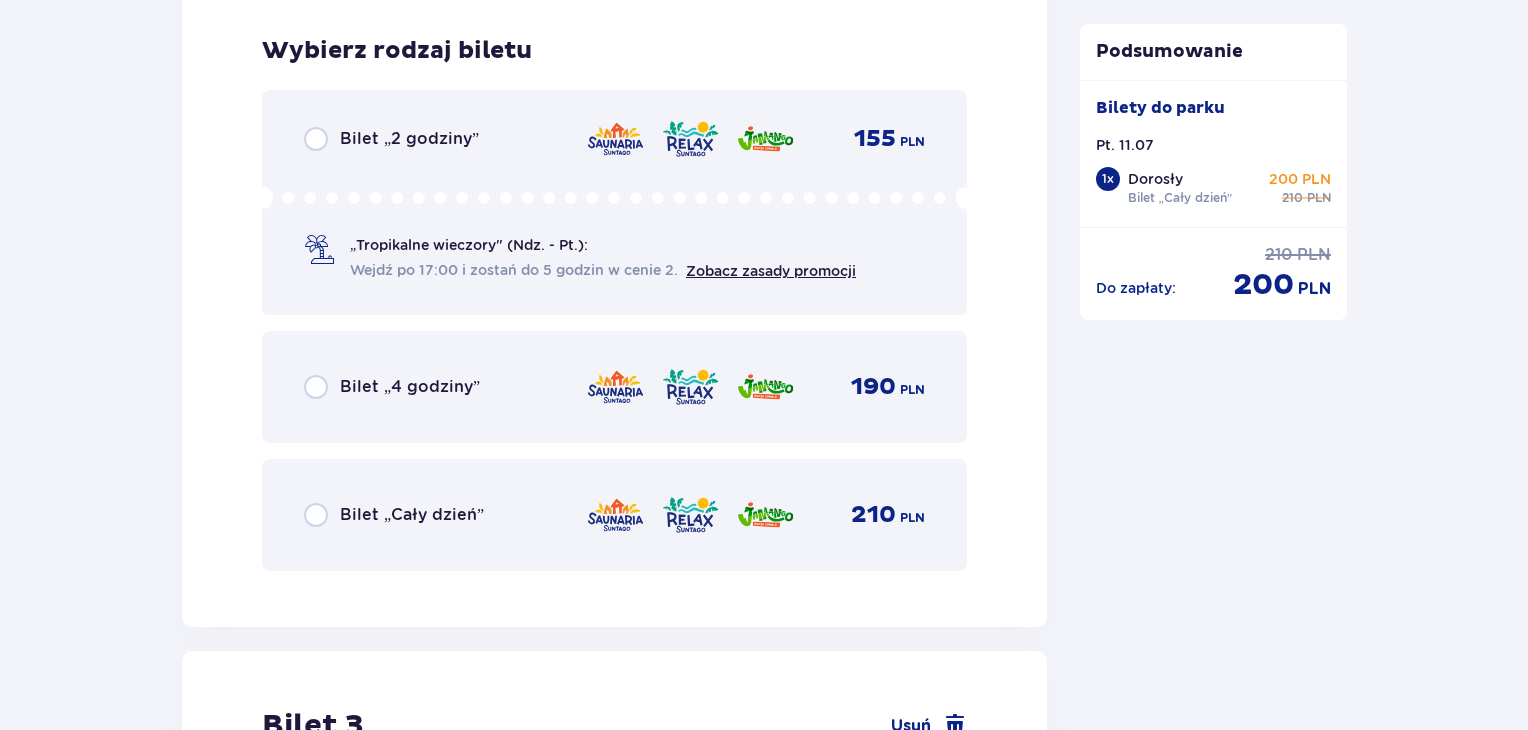 scroll, scrollTop: 3515, scrollLeft: 0, axis: vertical 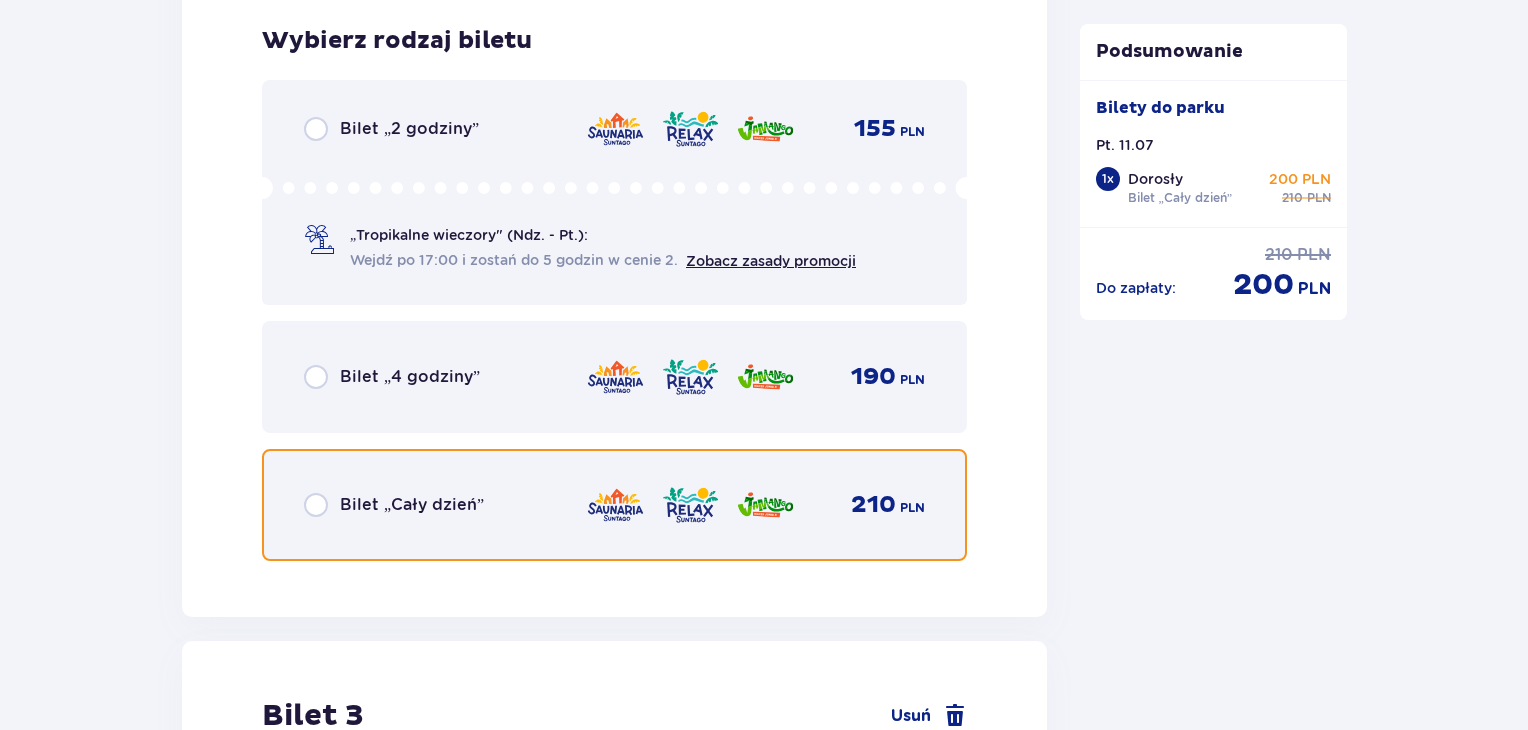 click at bounding box center (316, 505) 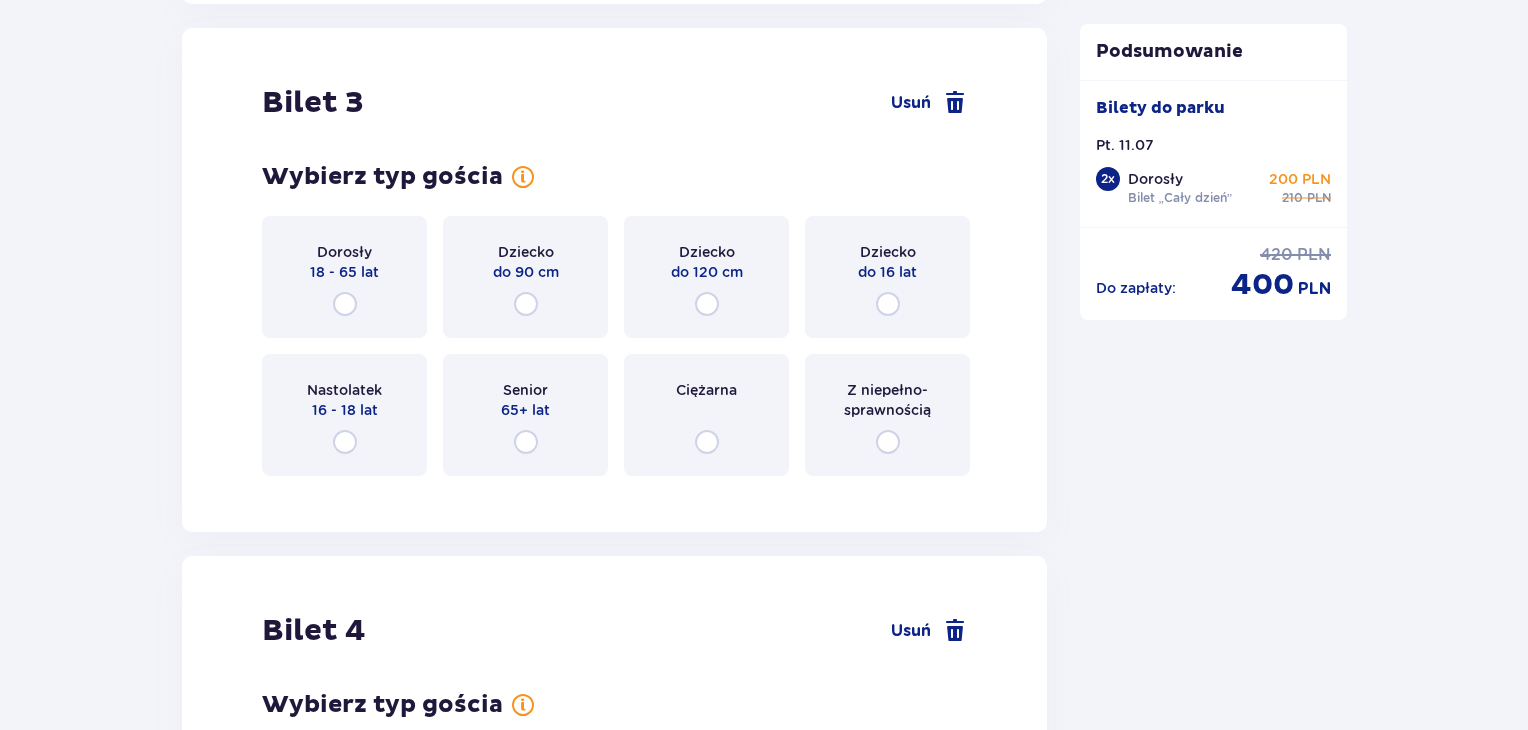 scroll, scrollTop: 4129, scrollLeft: 0, axis: vertical 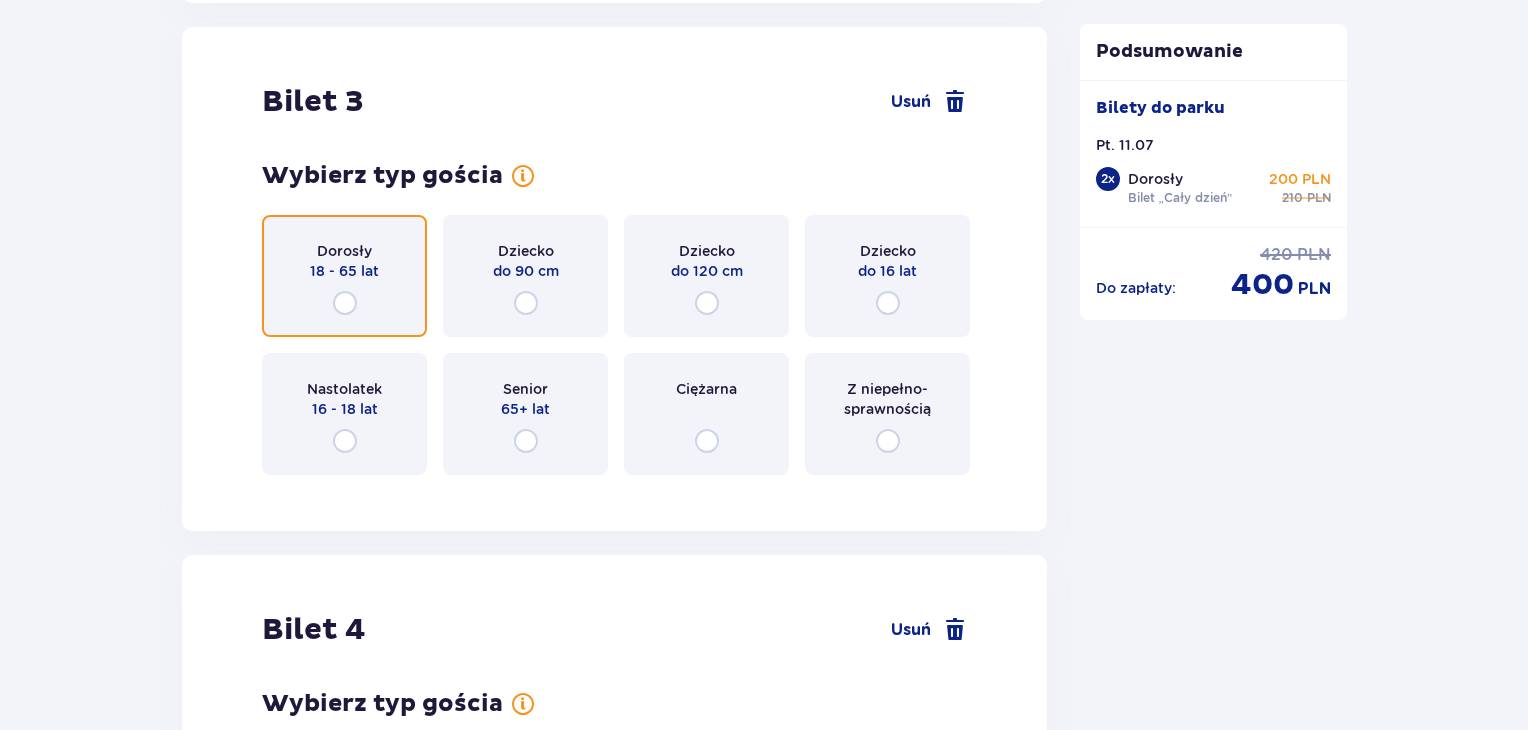 click at bounding box center (345, 303) 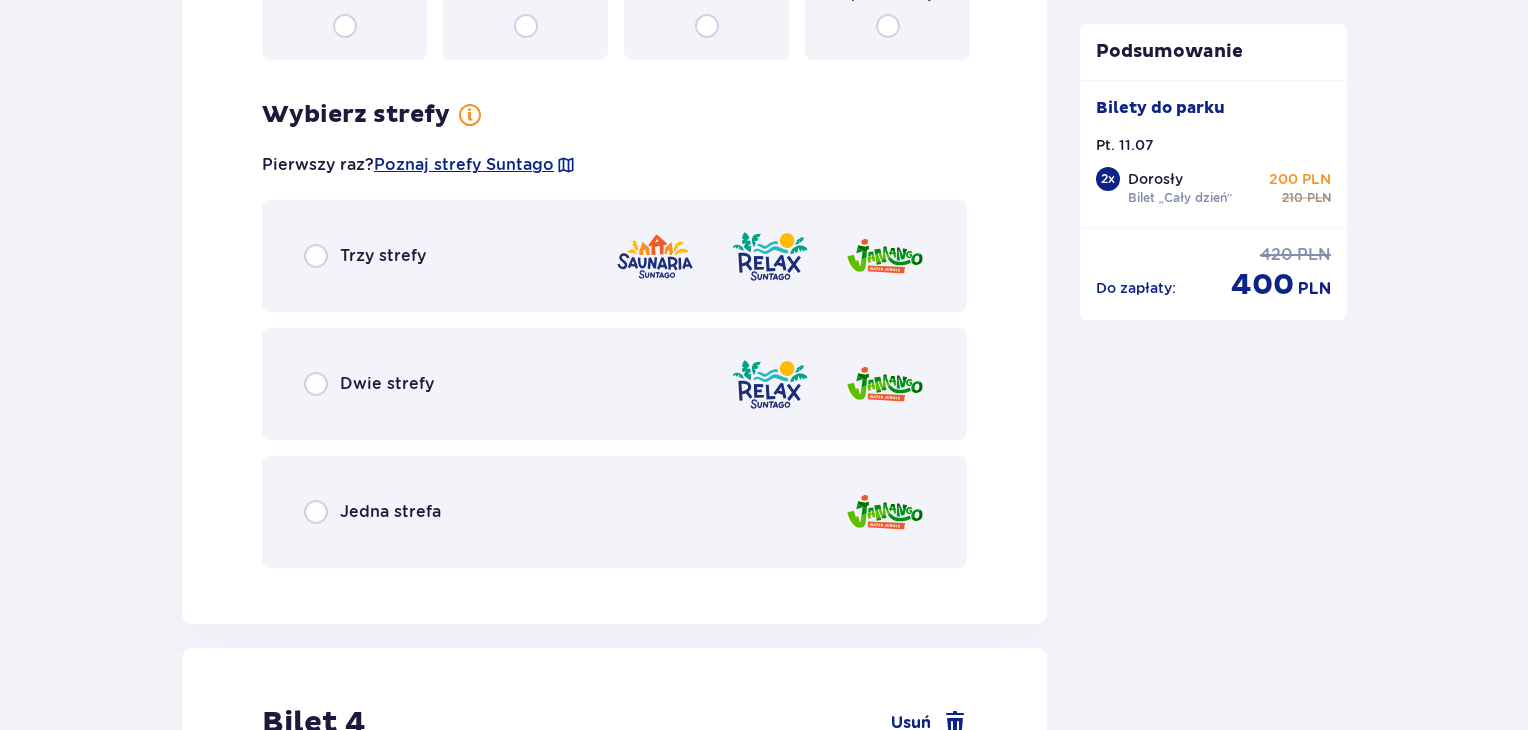 scroll, scrollTop: 4617, scrollLeft: 0, axis: vertical 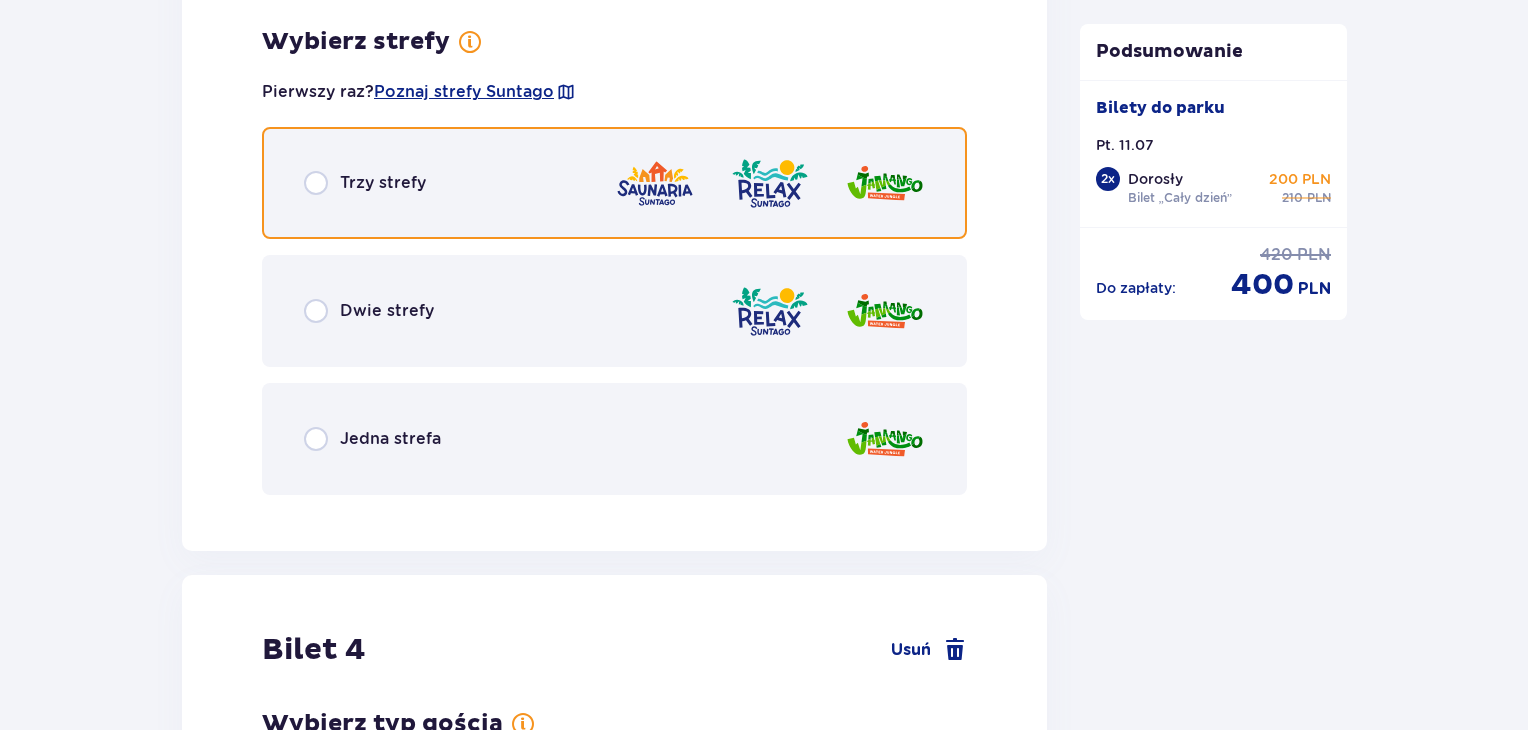 click at bounding box center (316, 183) 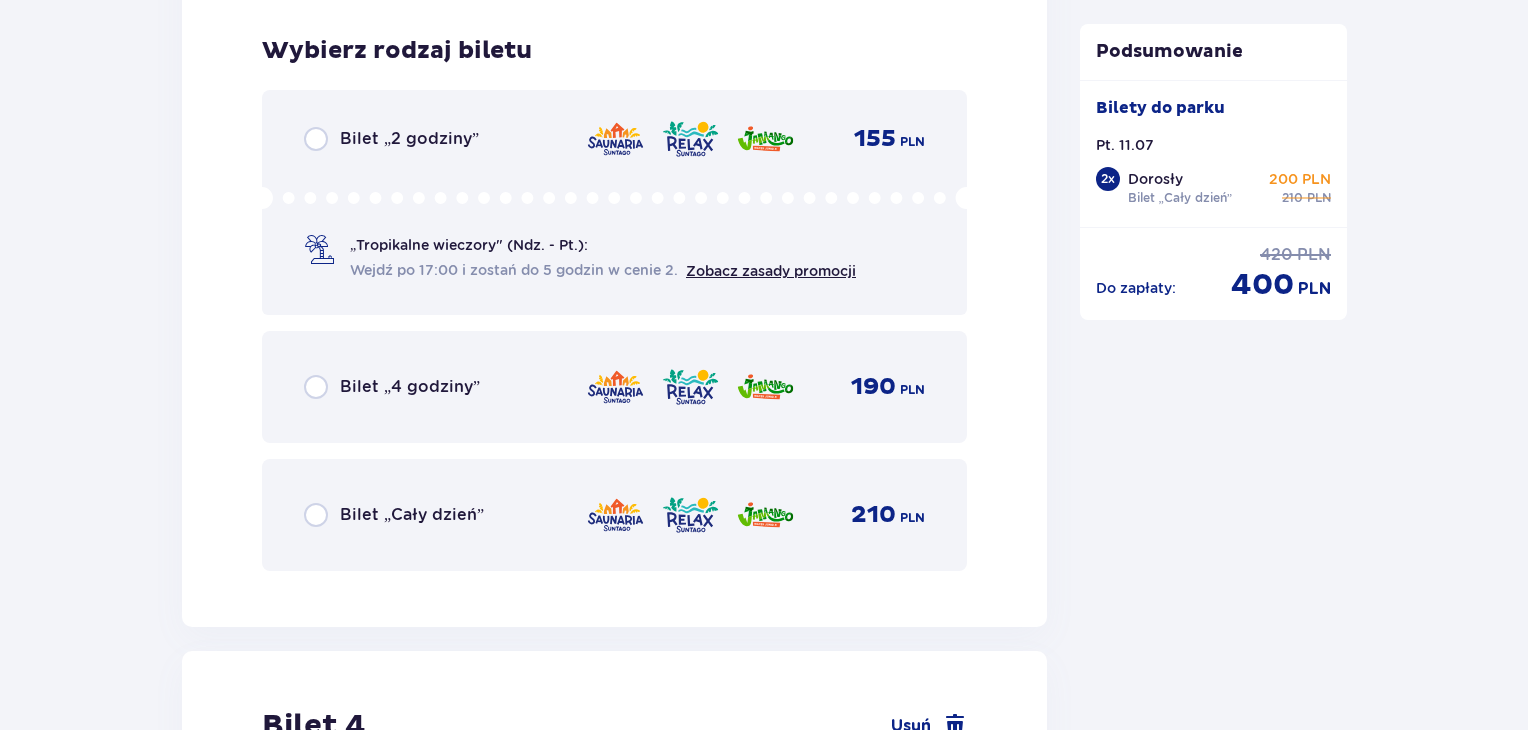 scroll, scrollTop: 5125, scrollLeft: 0, axis: vertical 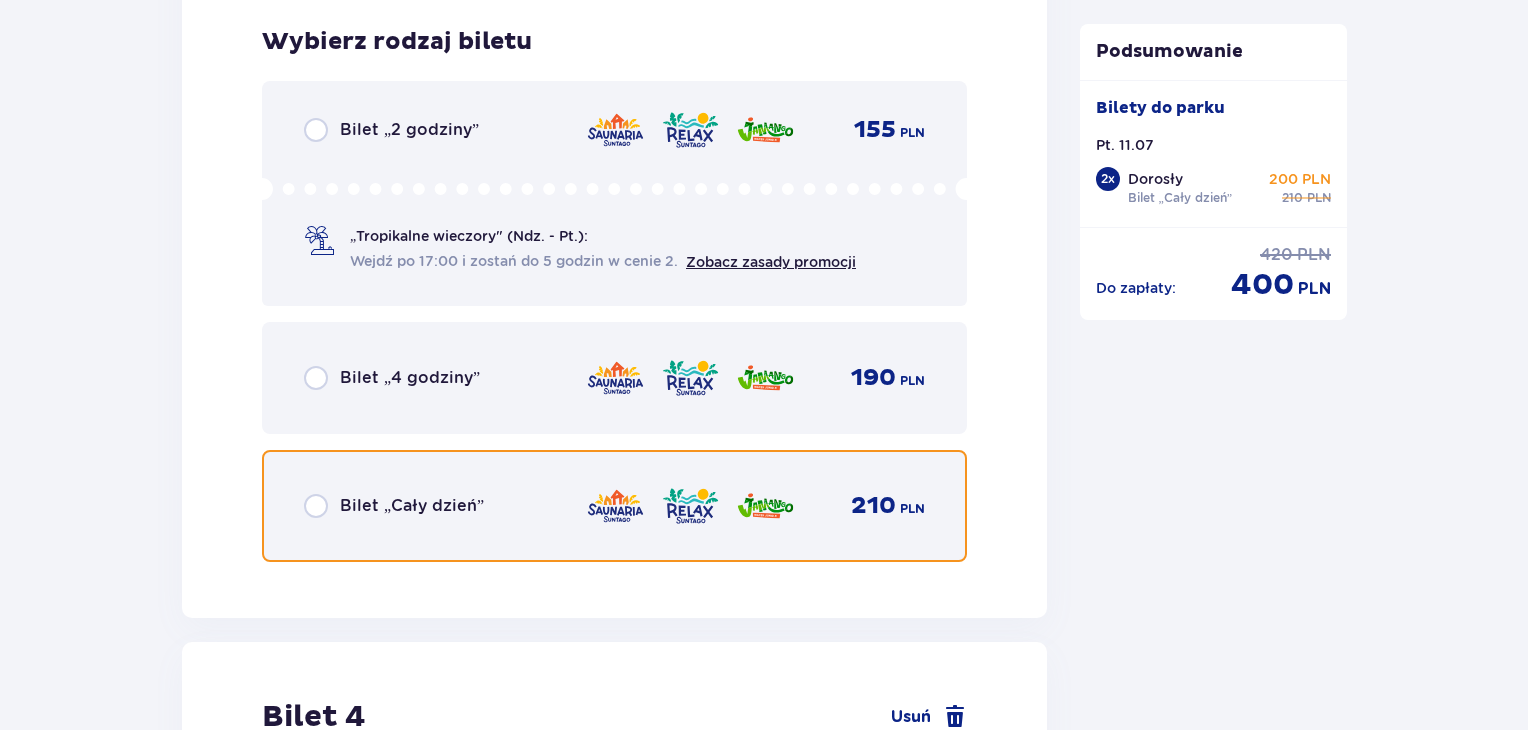 click at bounding box center (316, 506) 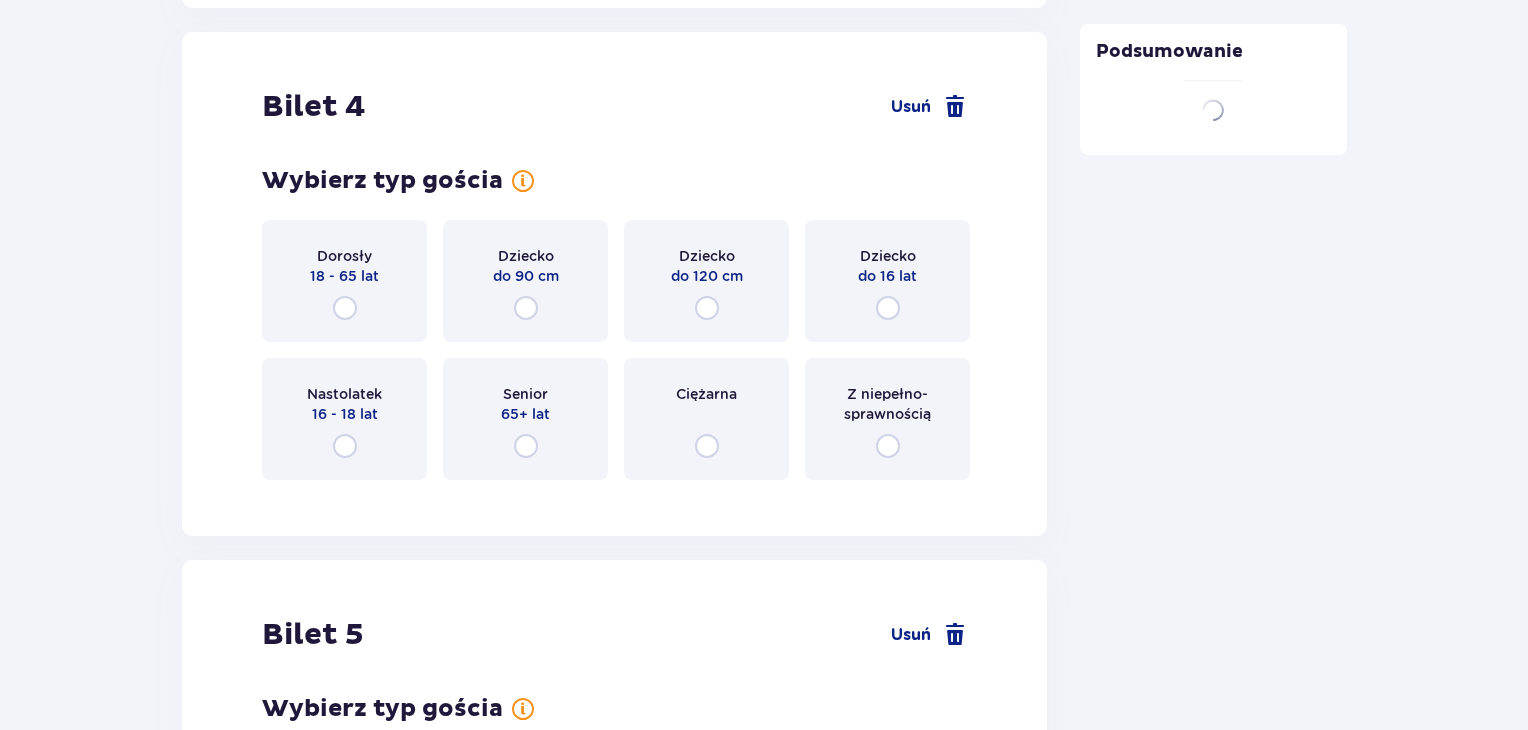 scroll, scrollTop: 5740, scrollLeft: 0, axis: vertical 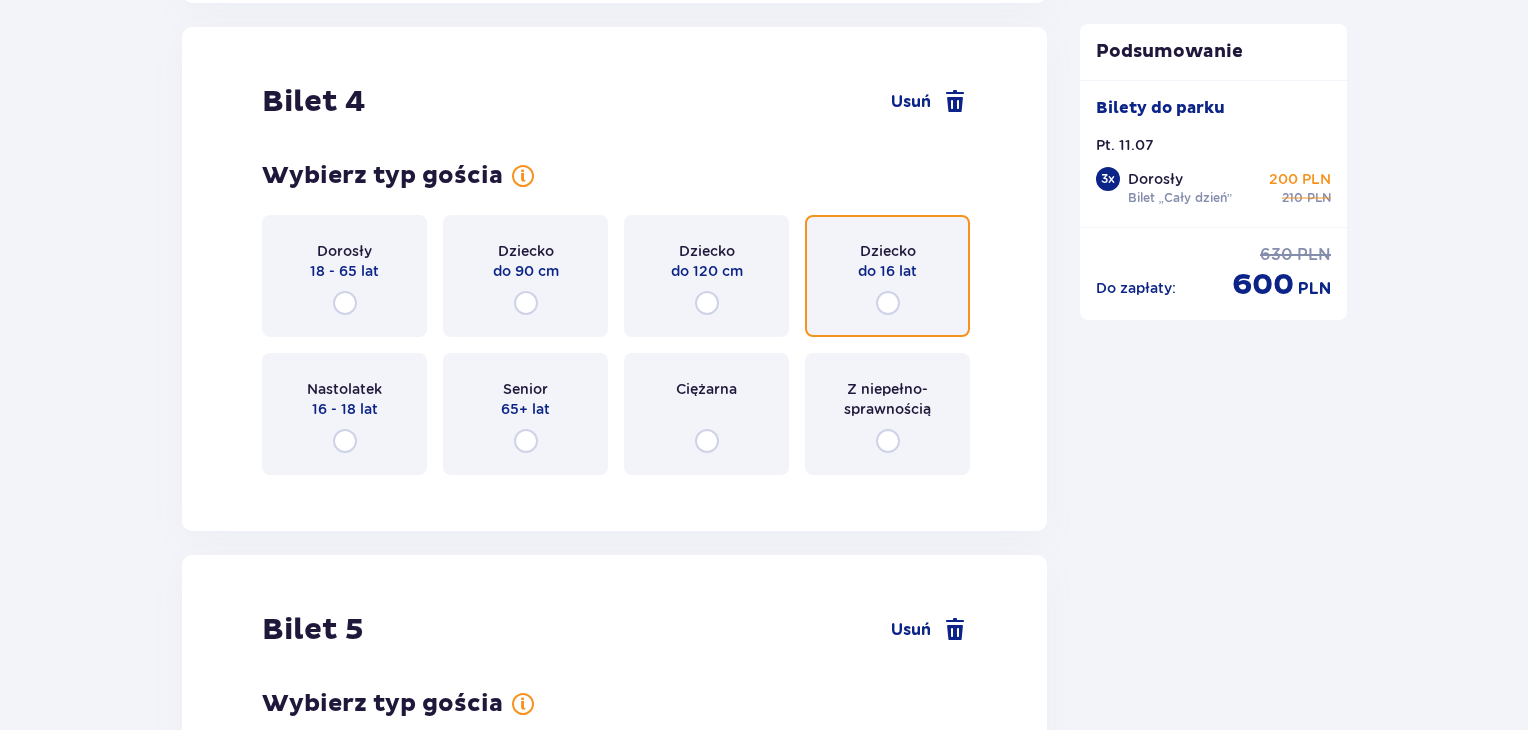 click at bounding box center [888, 303] 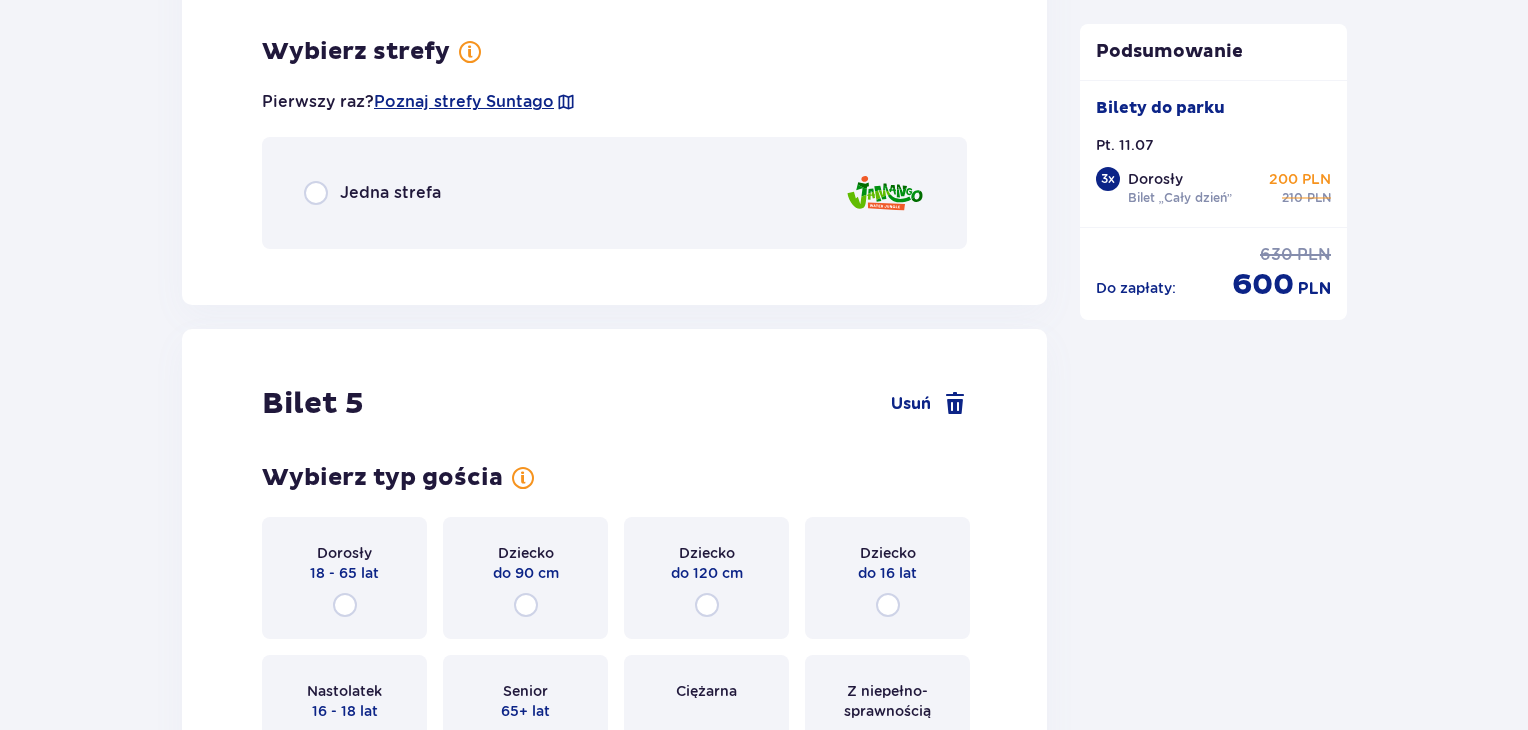 scroll, scrollTop: 6228, scrollLeft: 0, axis: vertical 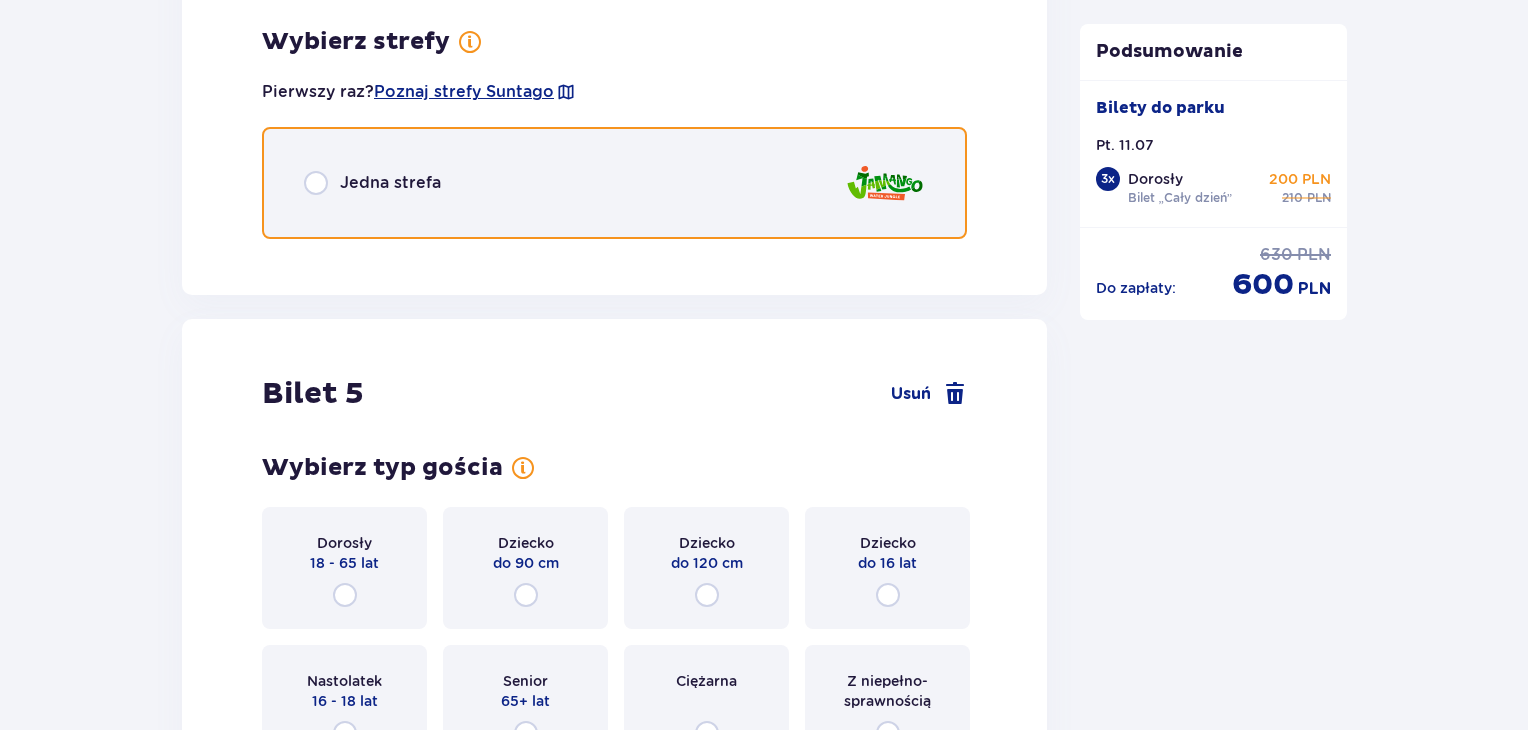 click at bounding box center [316, 183] 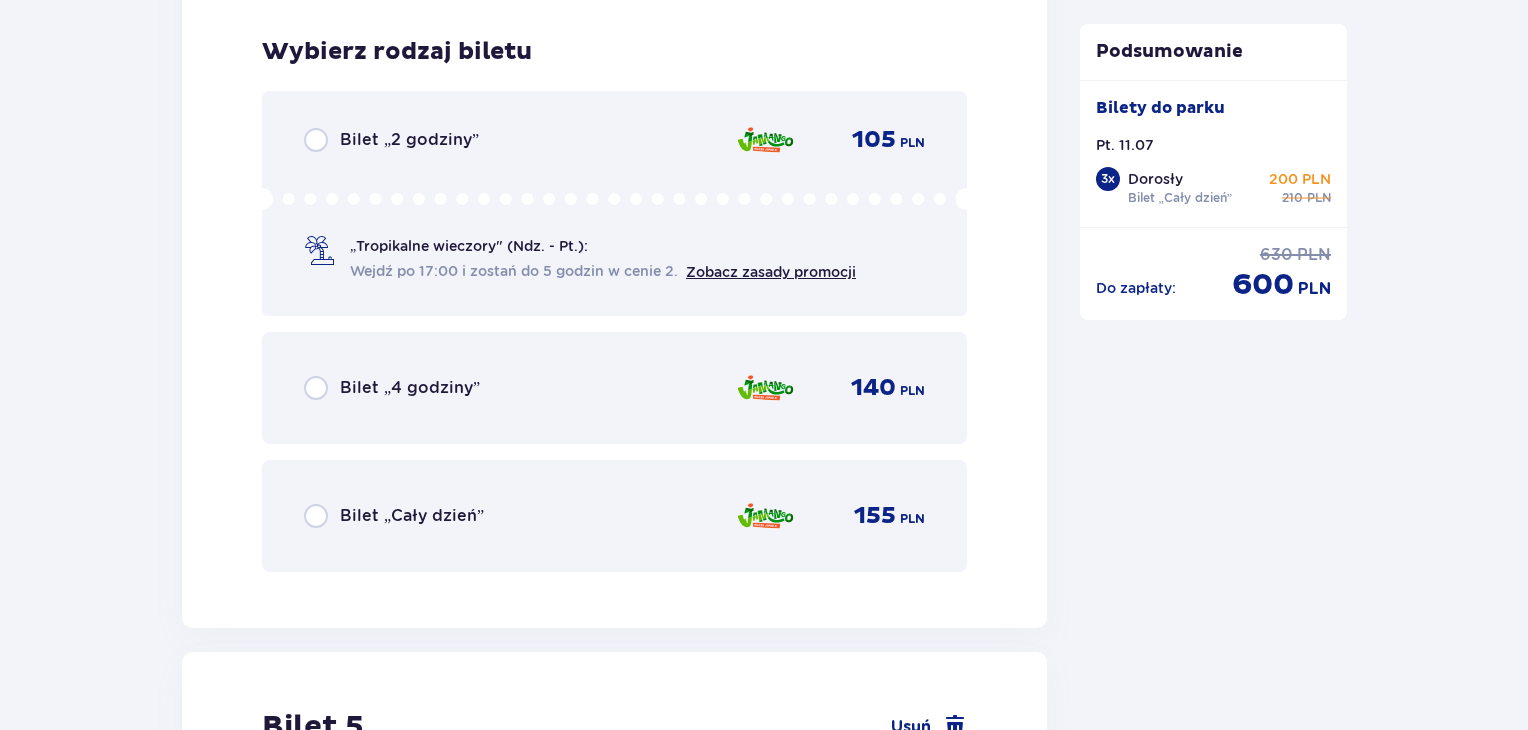 scroll, scrollTop: 6480, scrollLeft: 0, axis: vertical 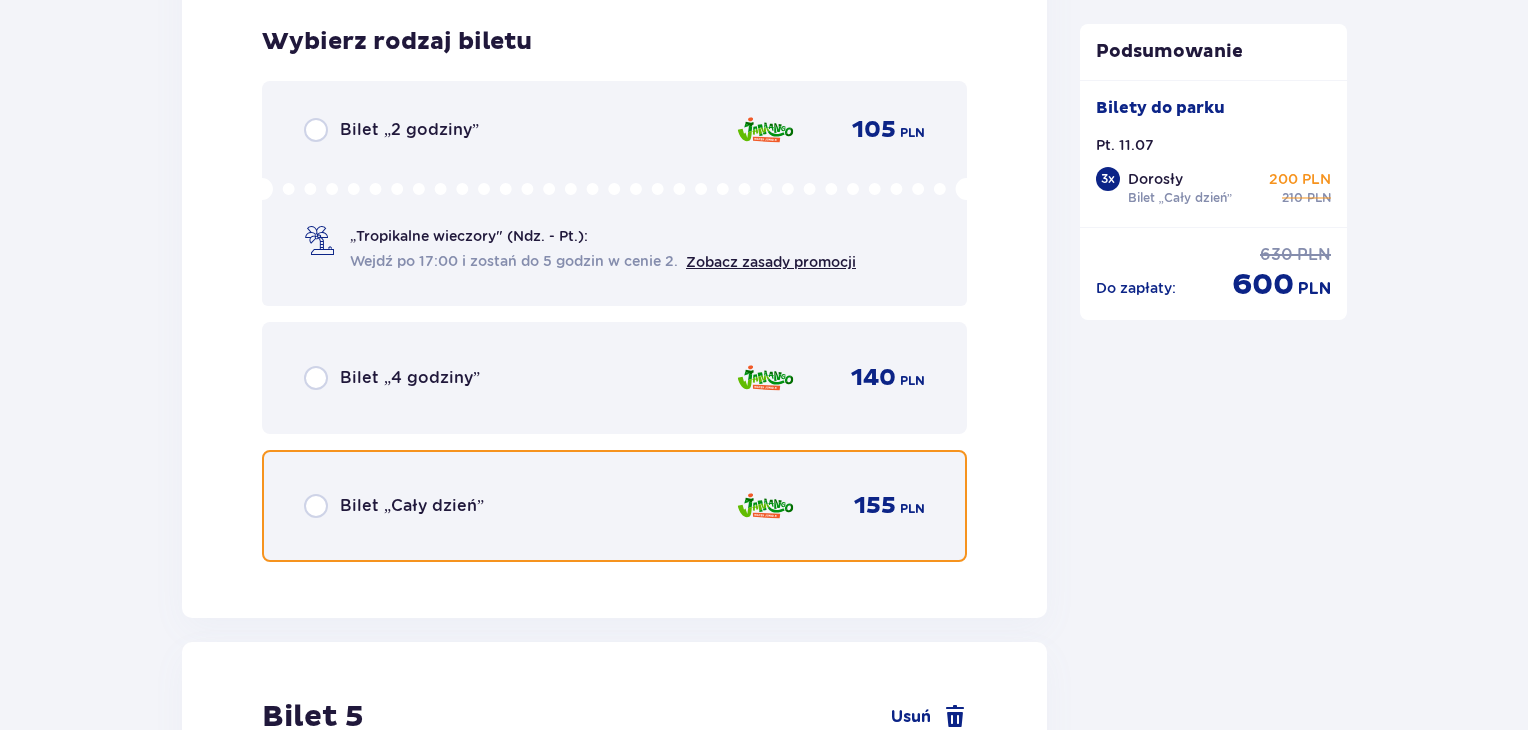 click at bounding box center [316, 506] 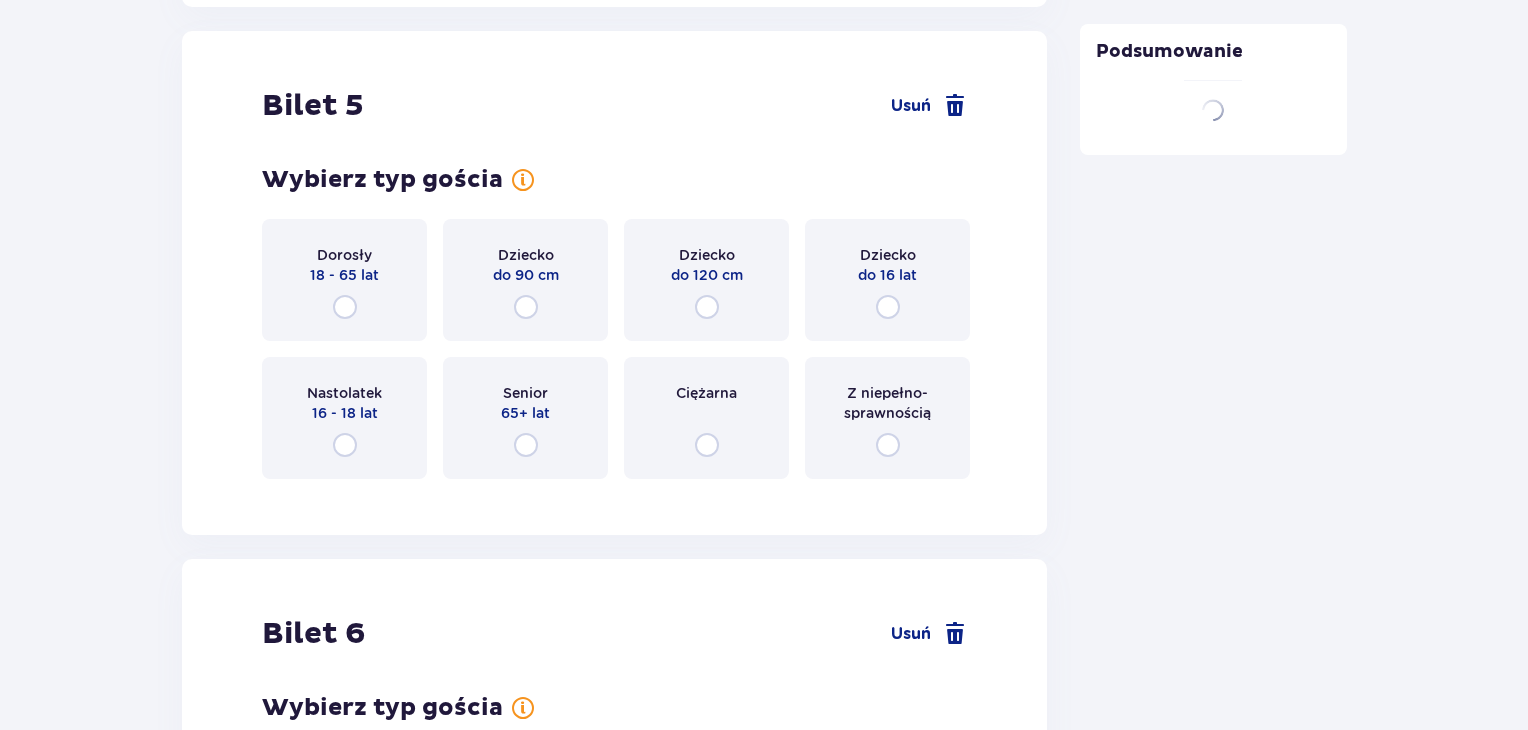 scroll, scrollTop: 7094, scrollLeft: 0, axis: vertical 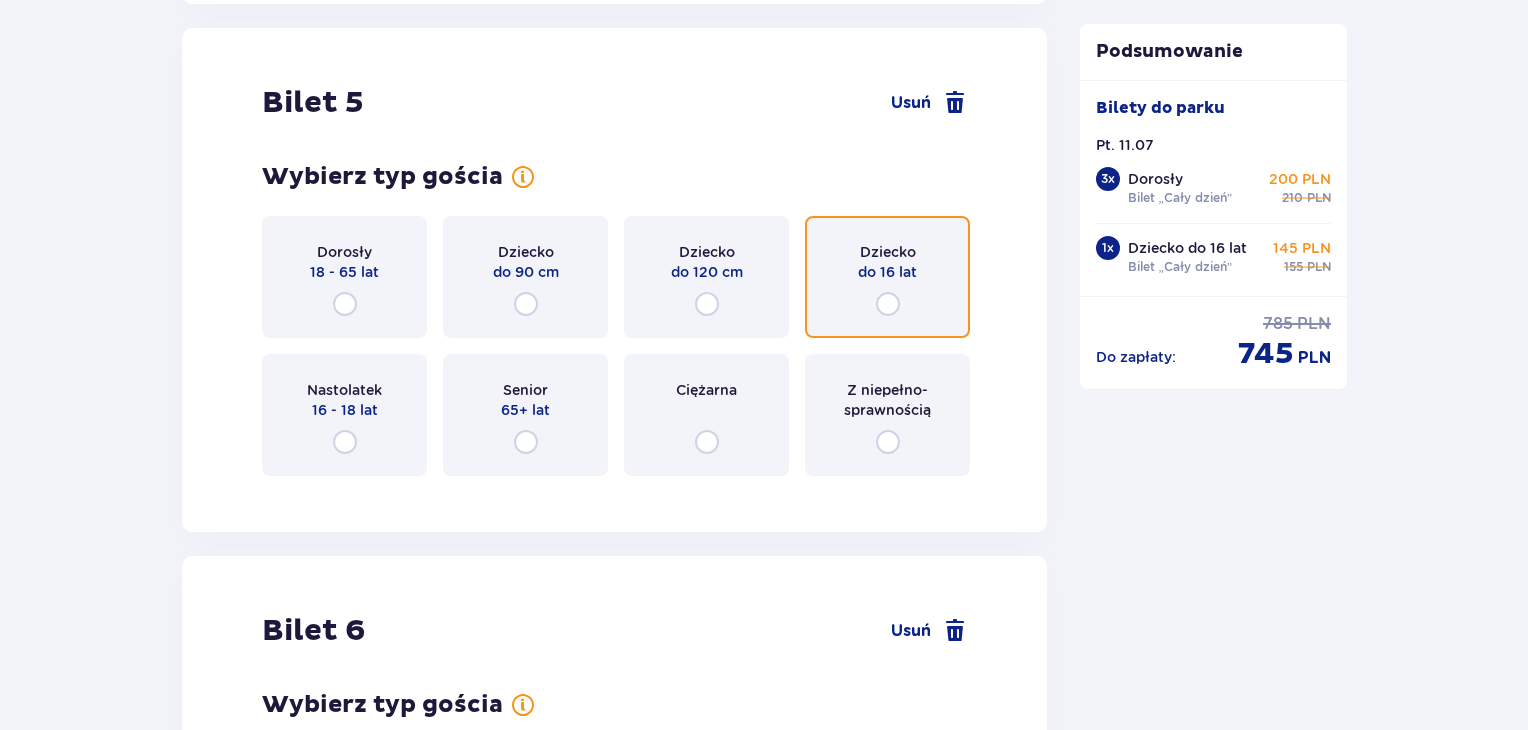 click at bounding box center [888, 304] 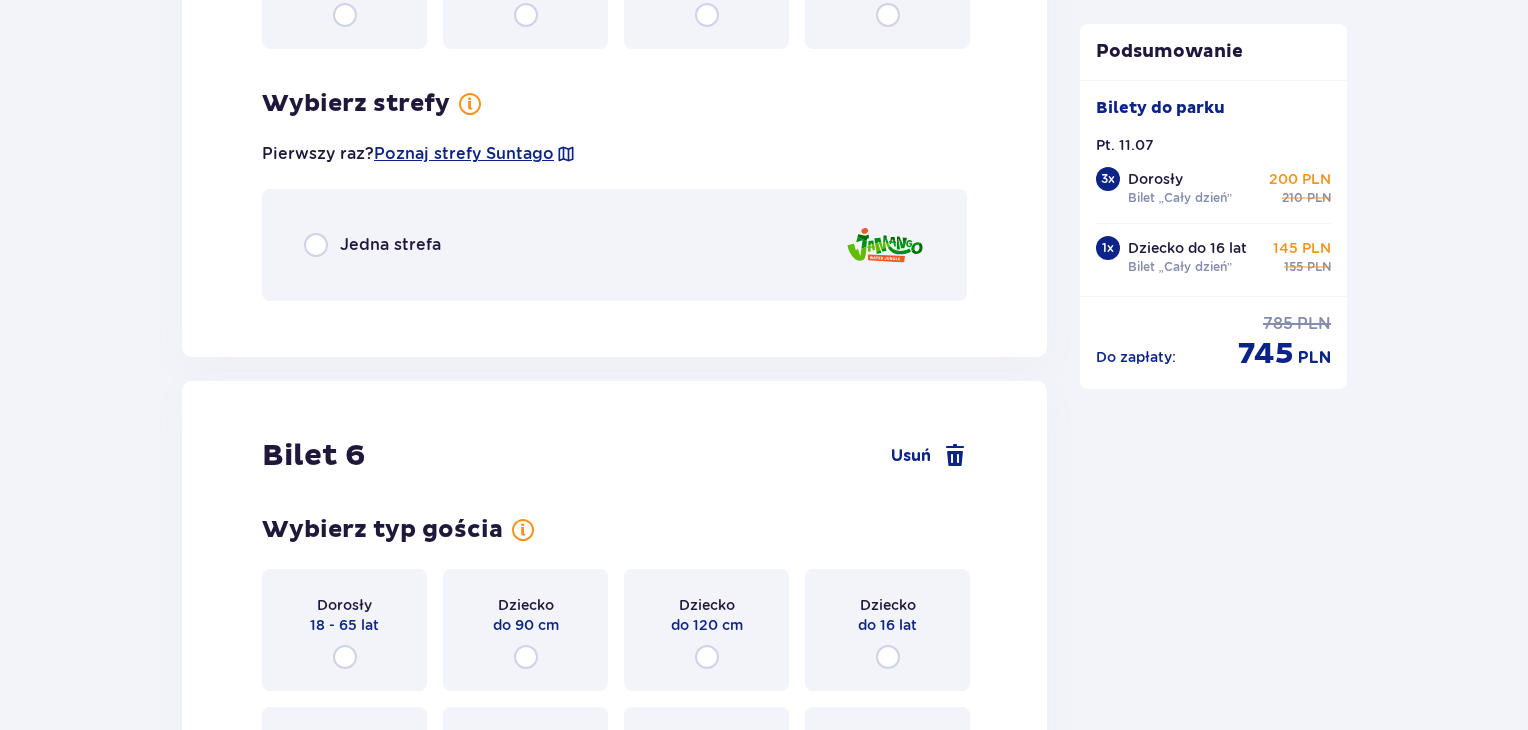 scroll, scrollTop: 7582, scrollLeft: 0, axis: vertical 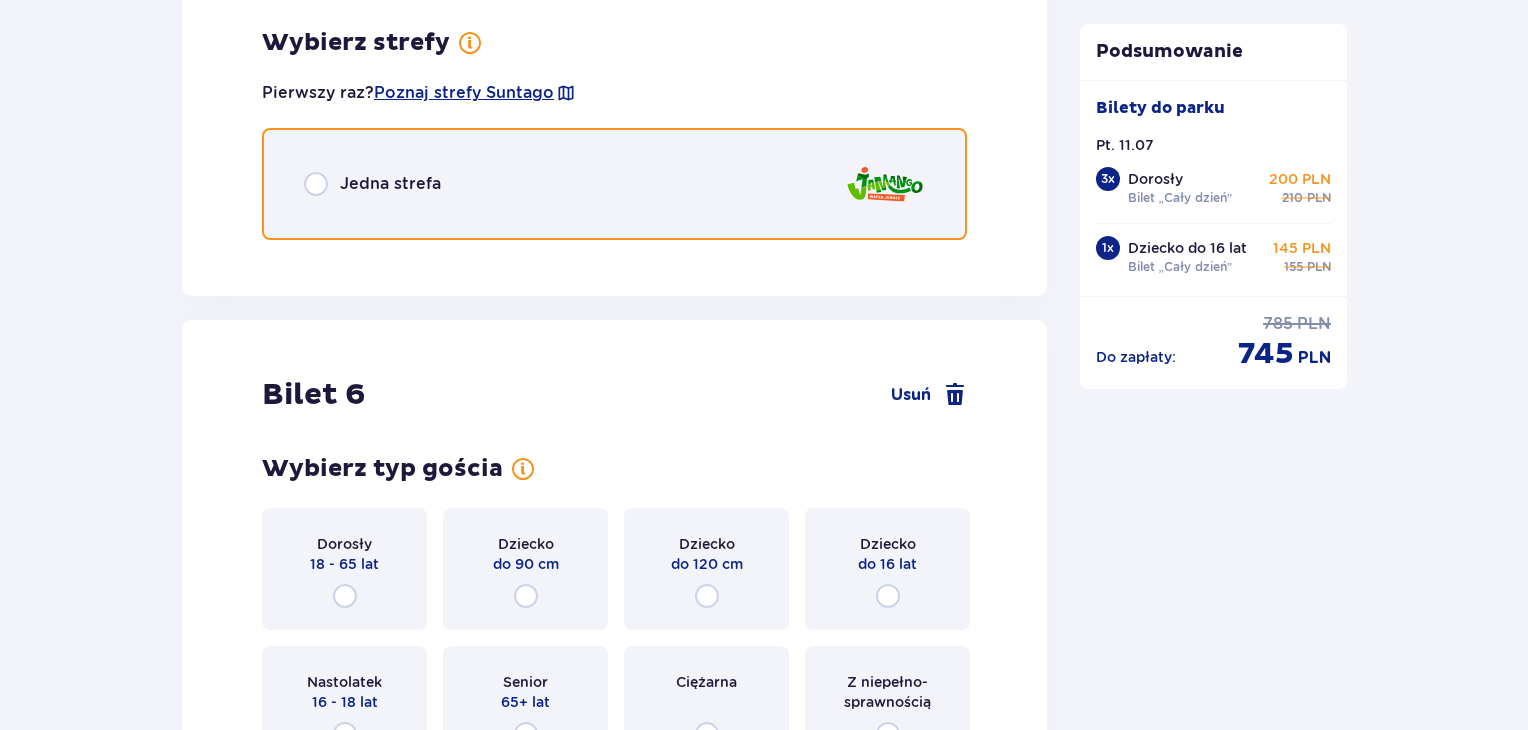 click at bounding box center (316, 184) 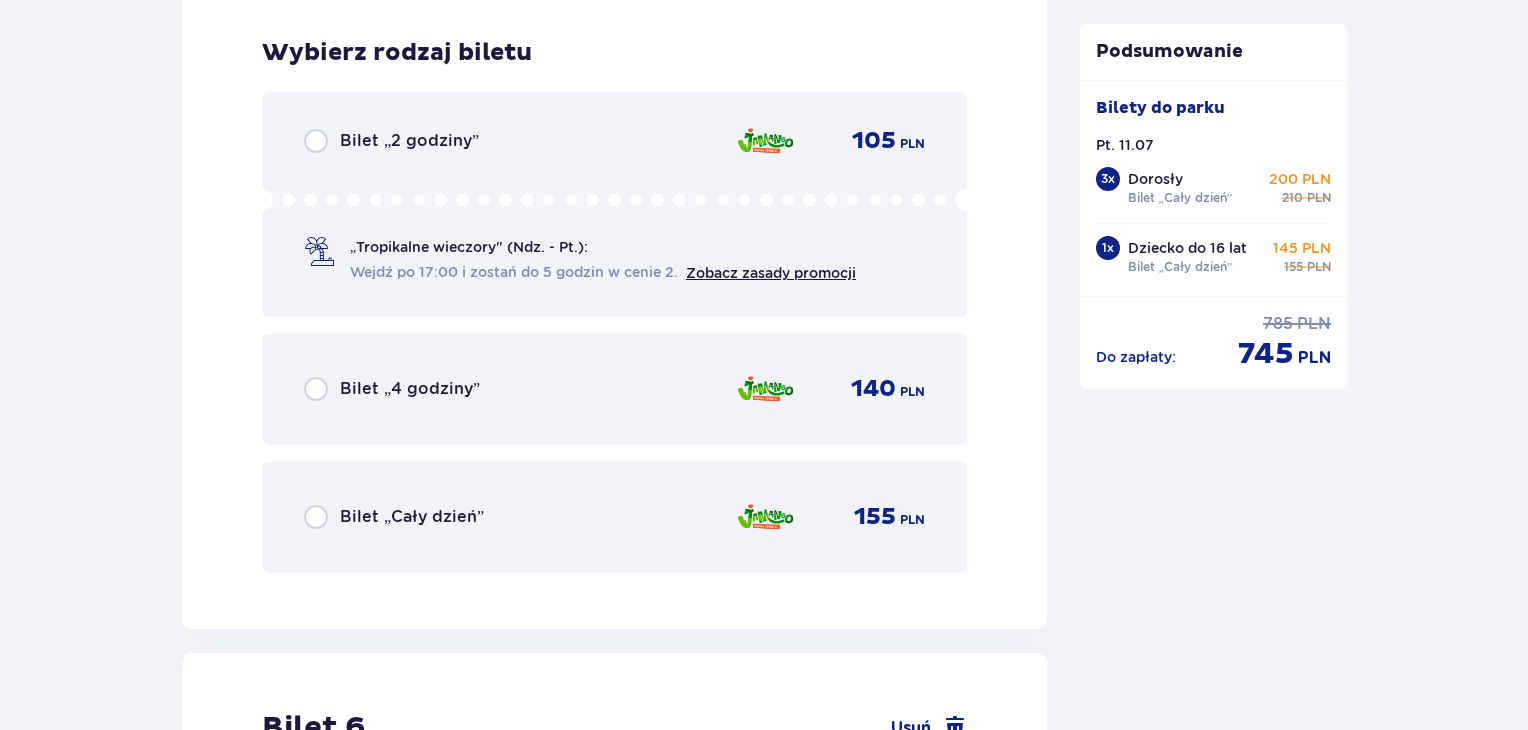 scroll, scrollTop: 7834, scrollLeft: 0, axis: vertical 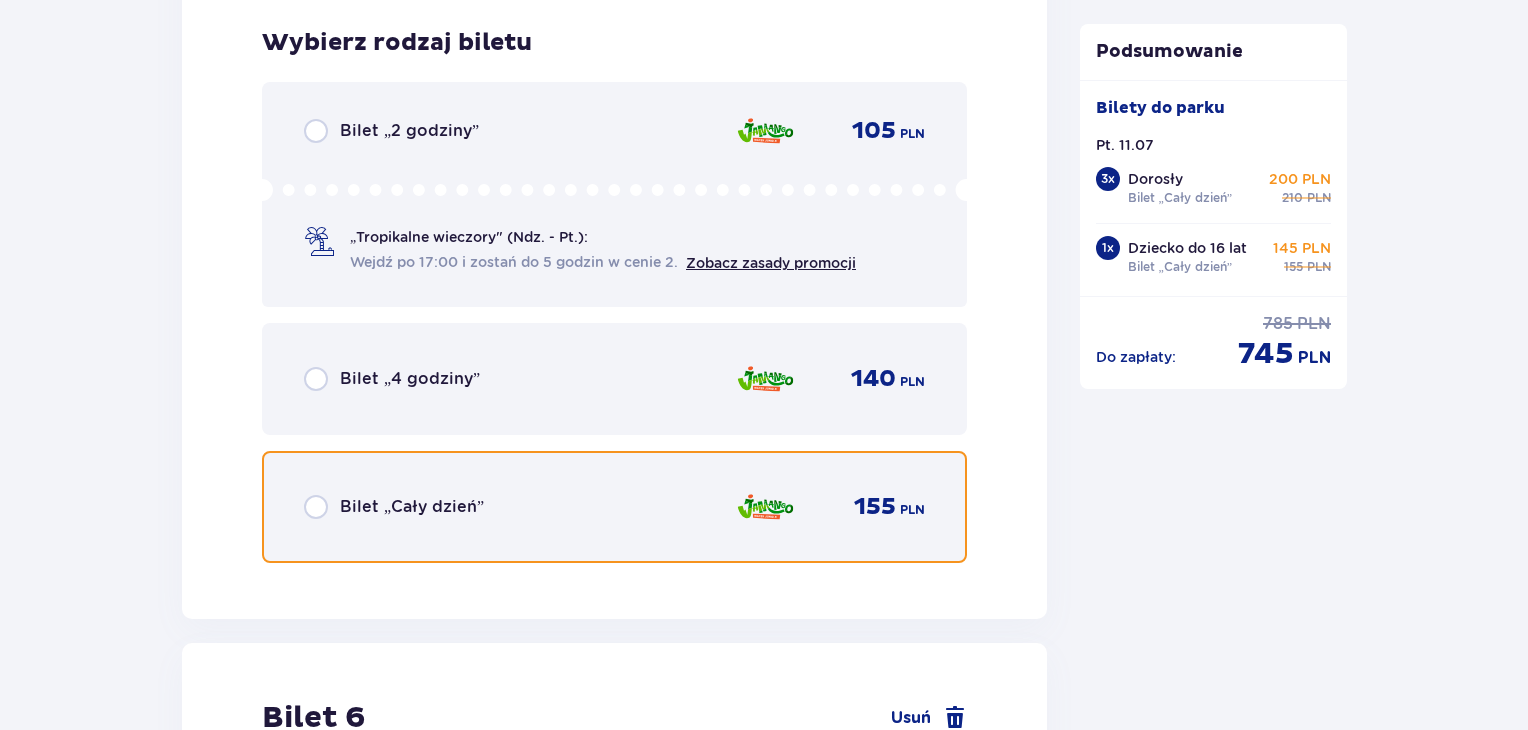 click at bounding box center [316, 507] 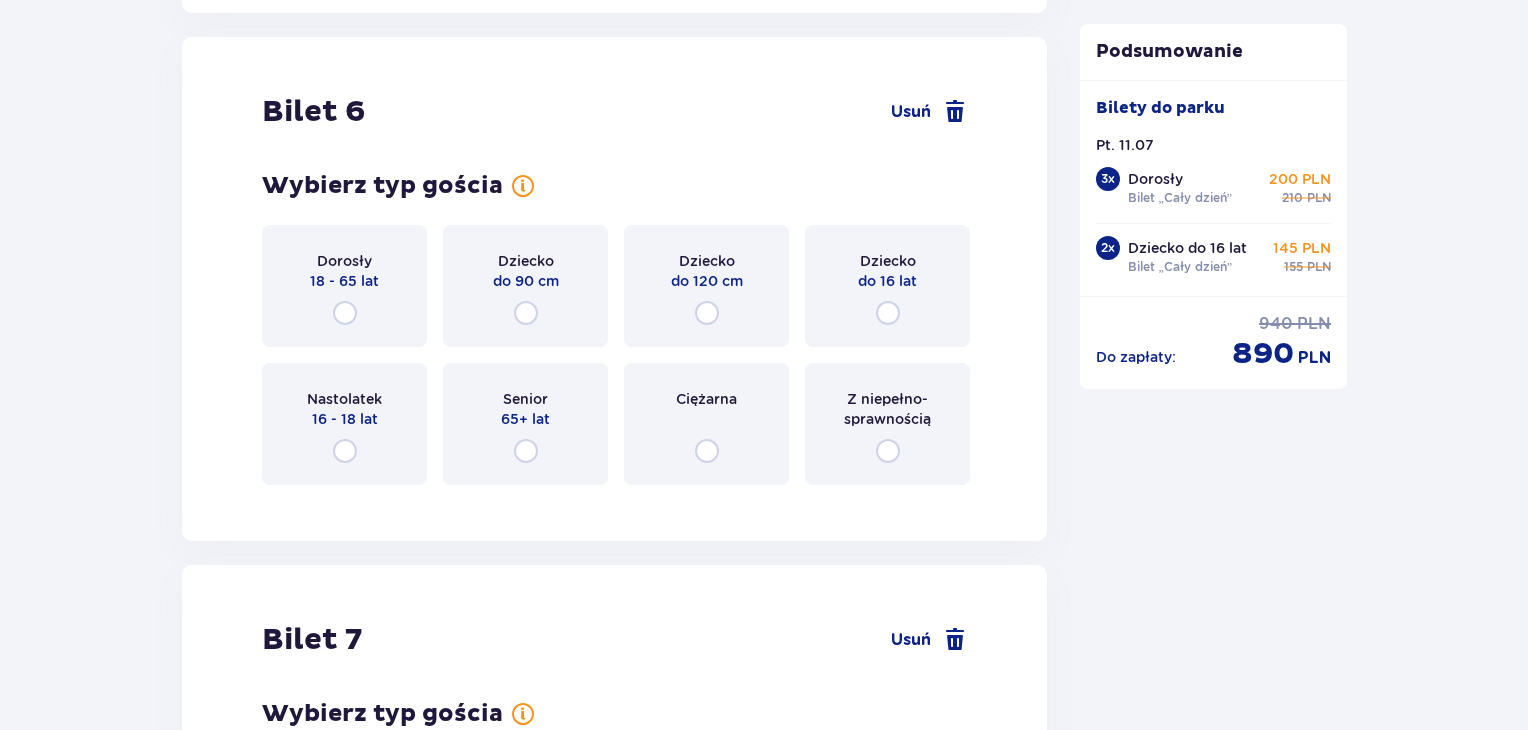 scroll, scrollTop: 8448, scrollLeft: 0, axis: vertical 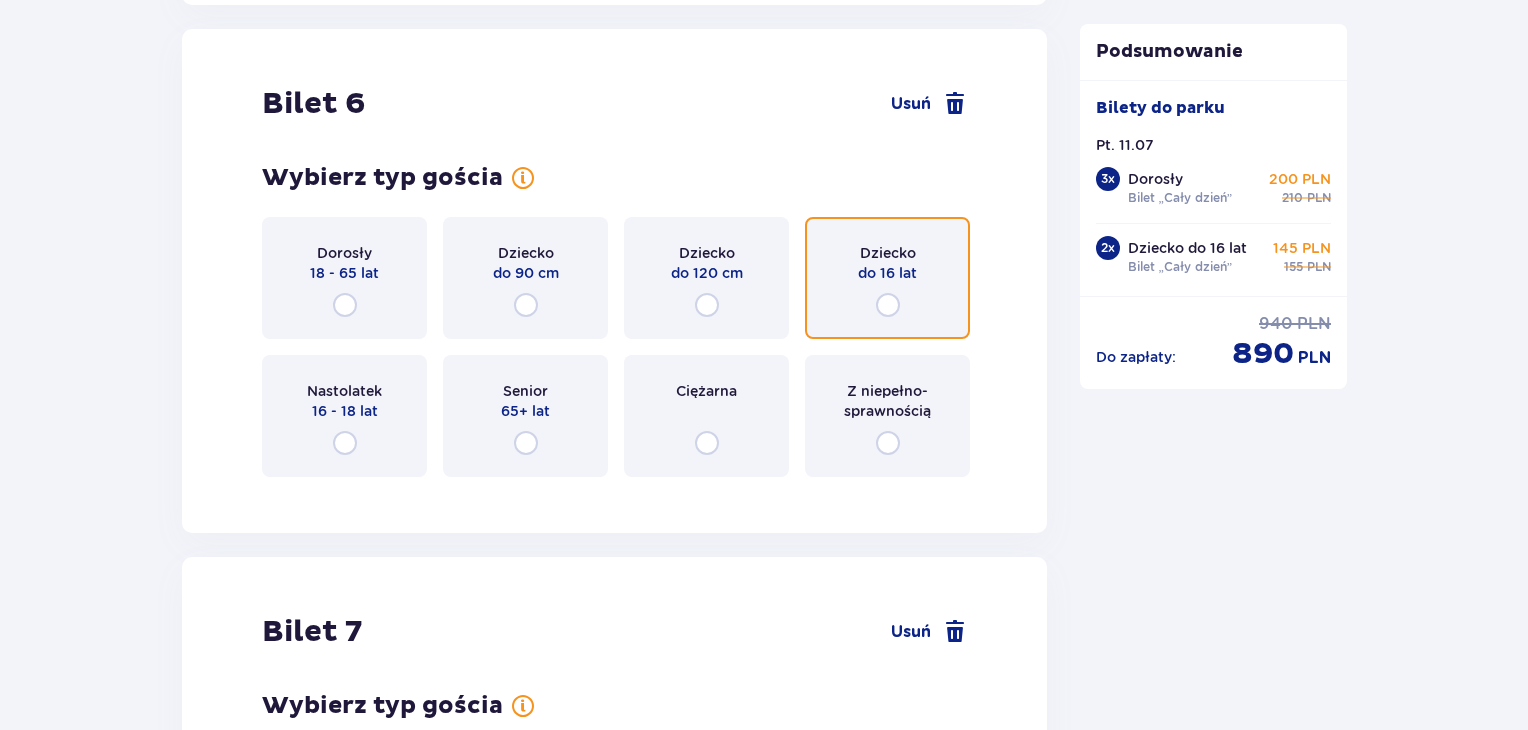 click at bounding box center (888, 305) 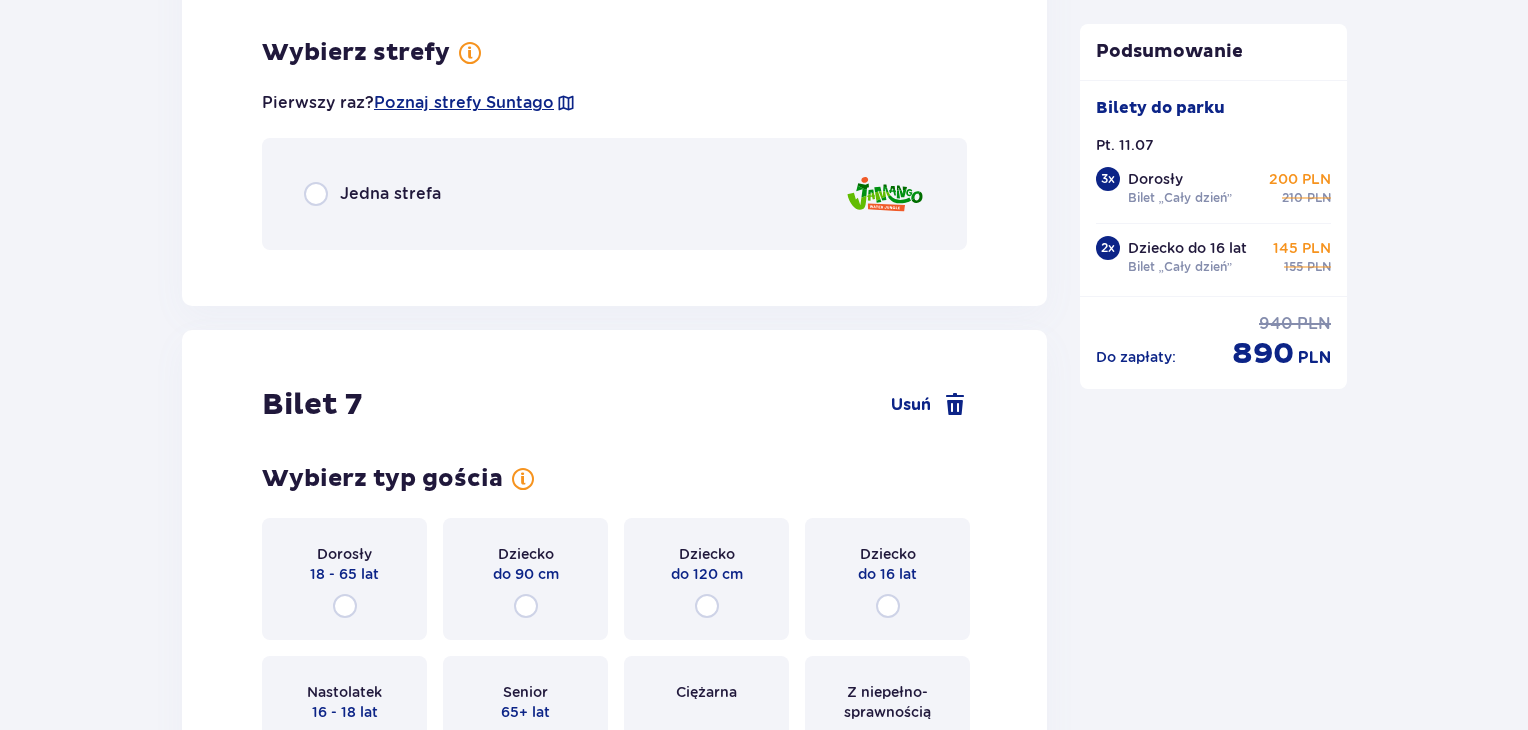 scroll, scrollTop: 8936, scrollLeft: 0, axis: vertical 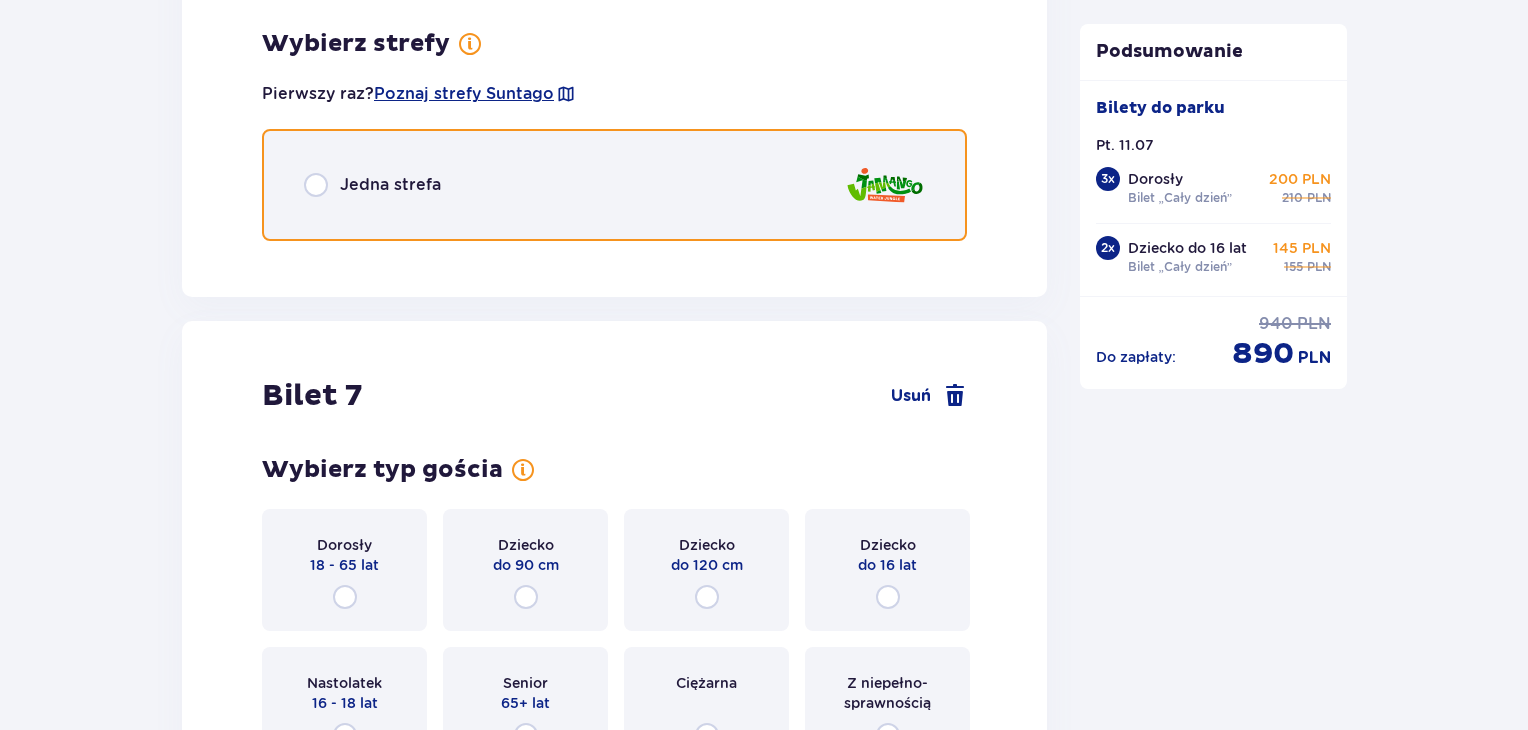 click at bounding box center (316, 185) 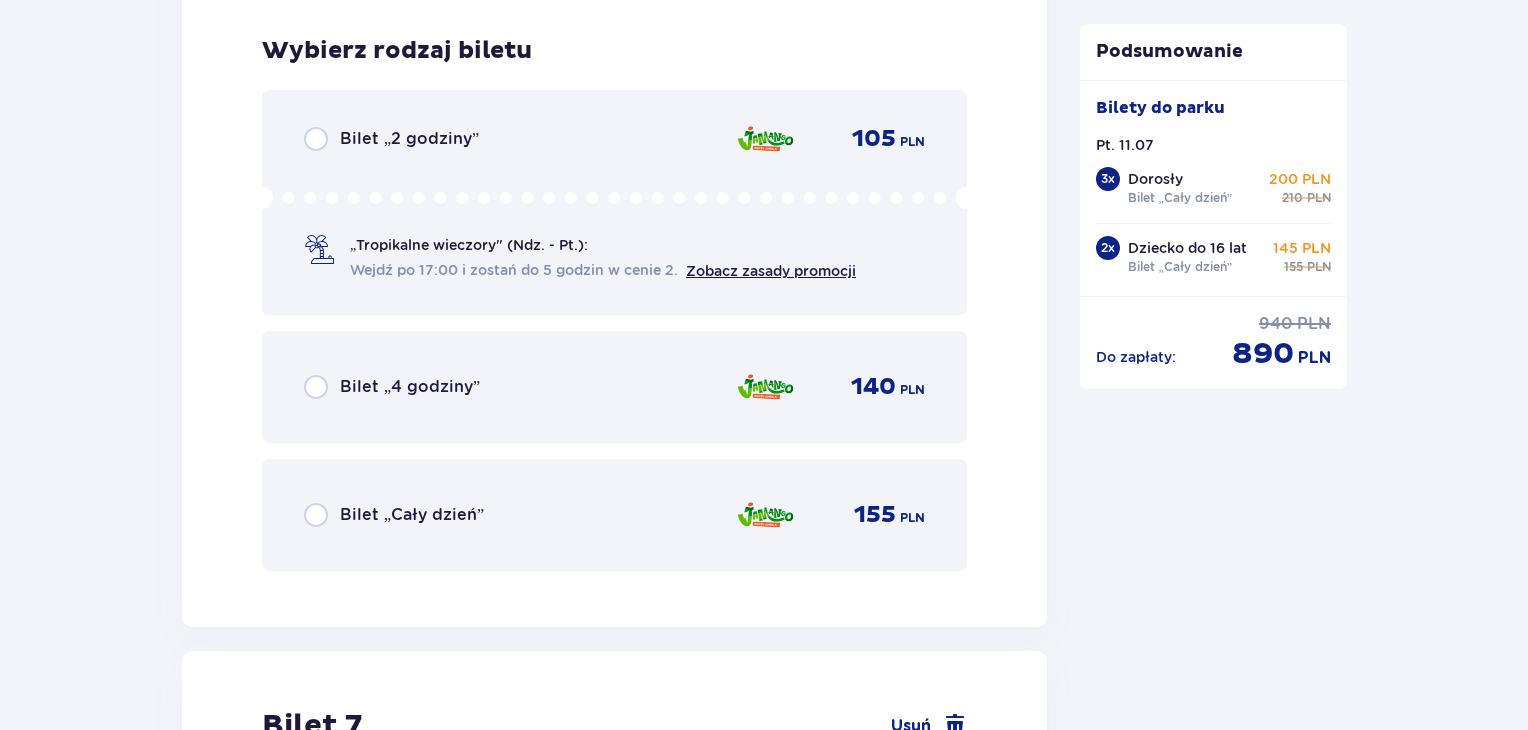 scroll, scrollTop: 9188, scrollLeft: 0, axis: vertical 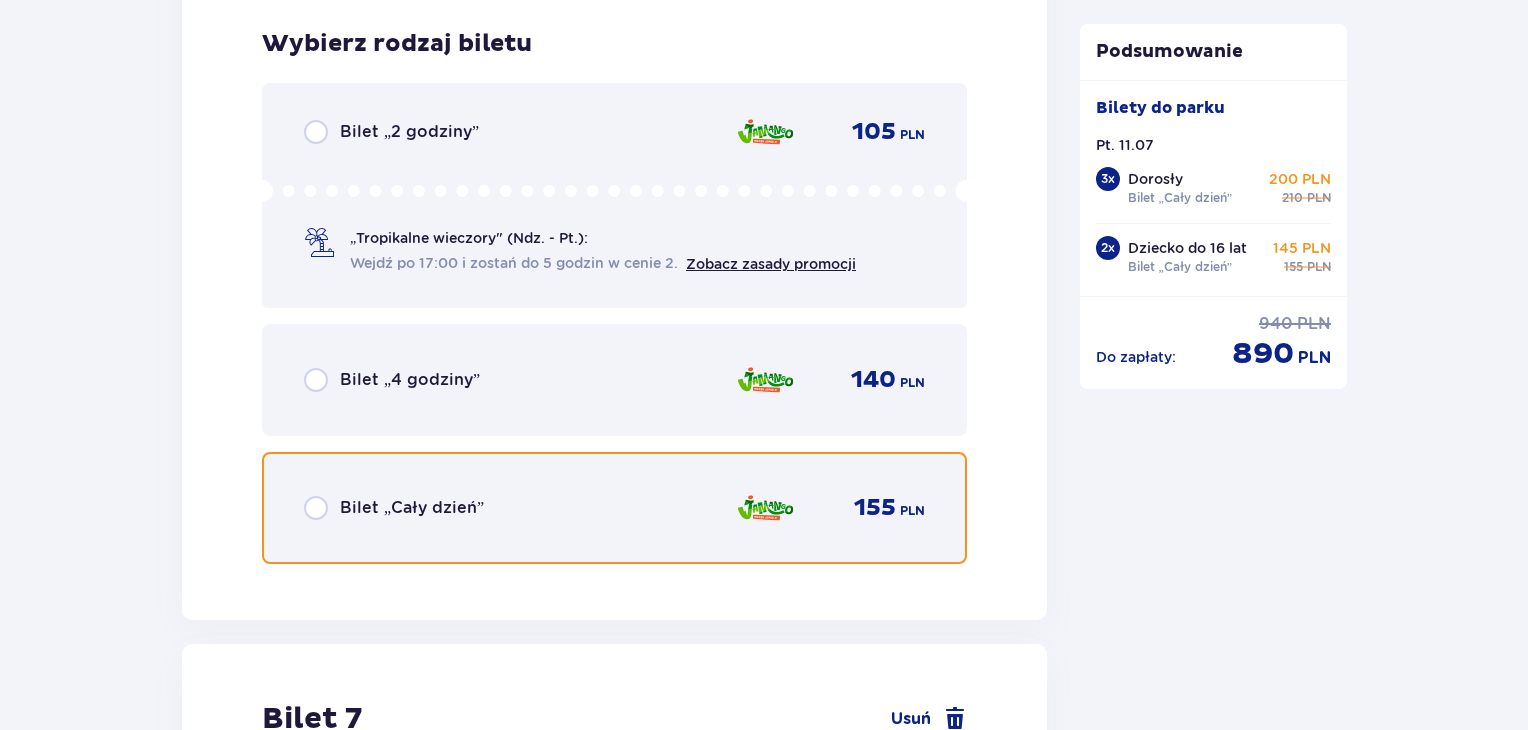 click at bounding box center [316, 508] 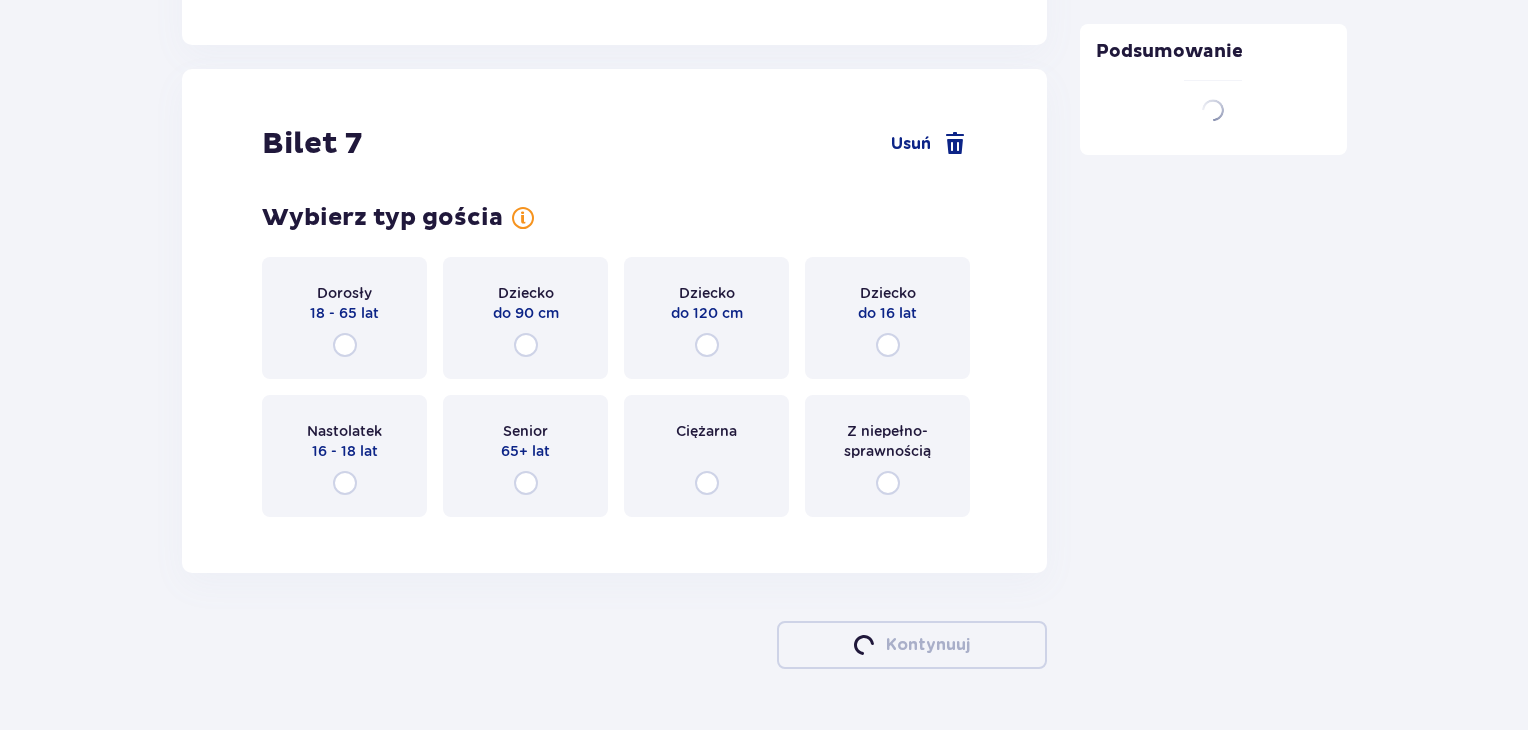 scroll, scrollTop: 9800, scrollLeft: 0, axis: vertical 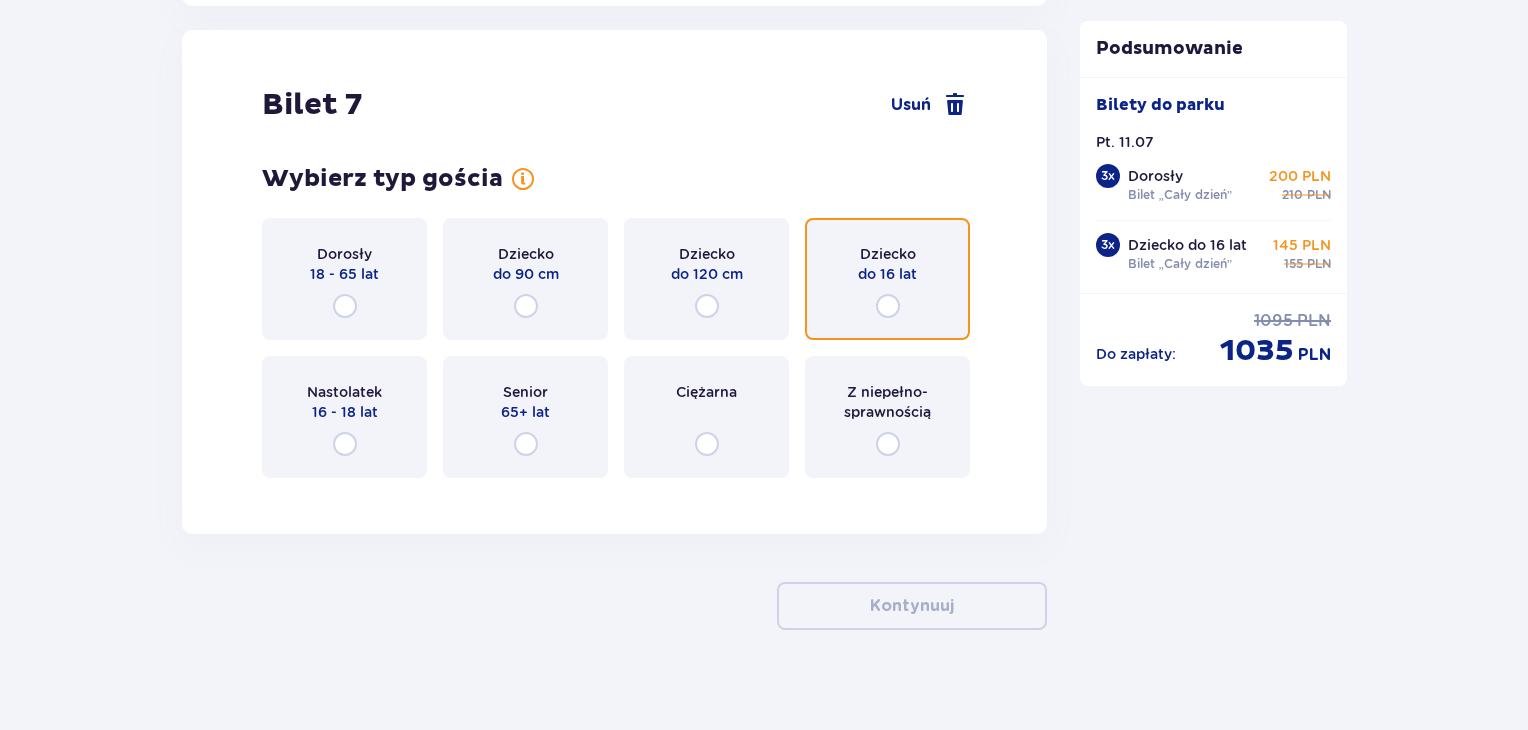 click at bounding box center [888, 306] 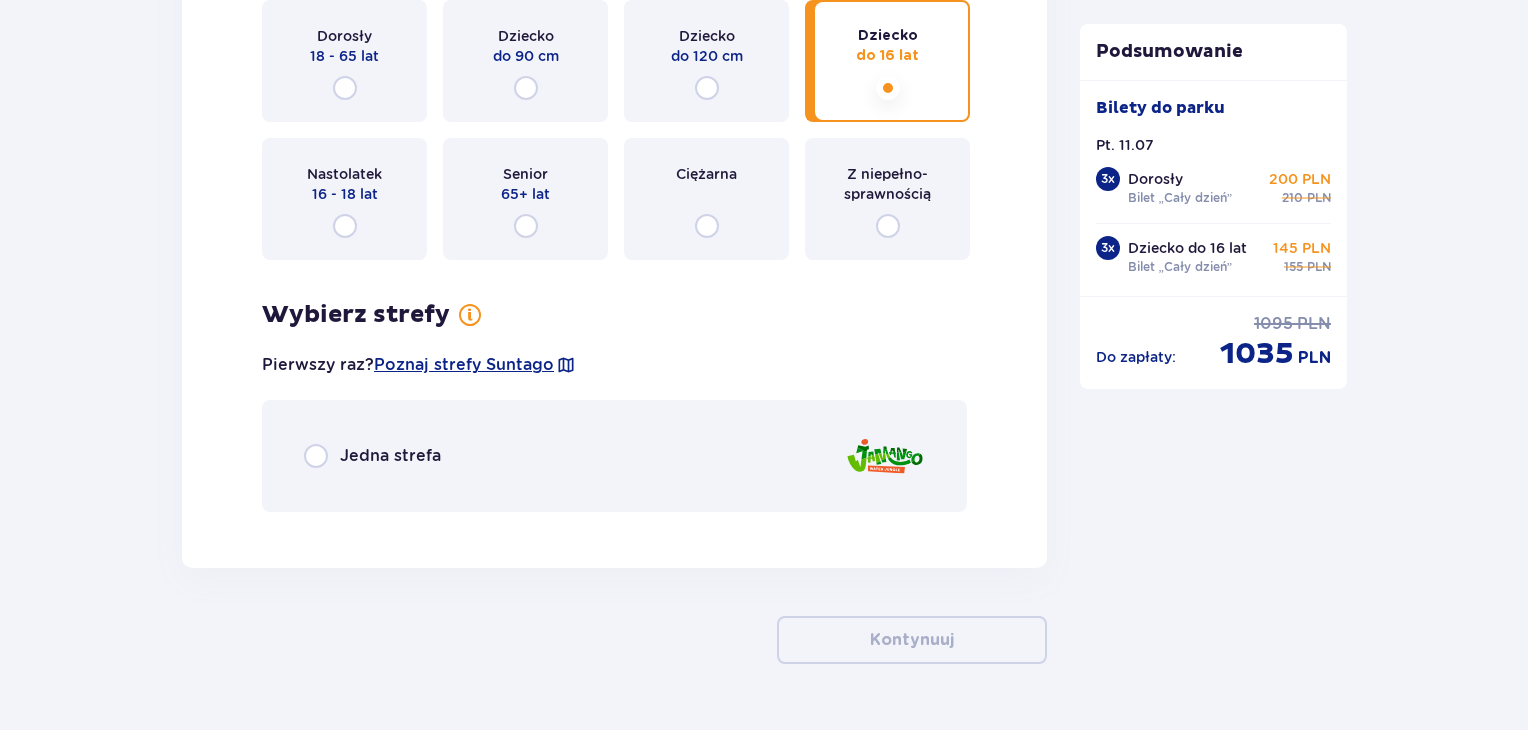 scroll, scrollTop: 10068, scrollLeft: 0, axis: vertical 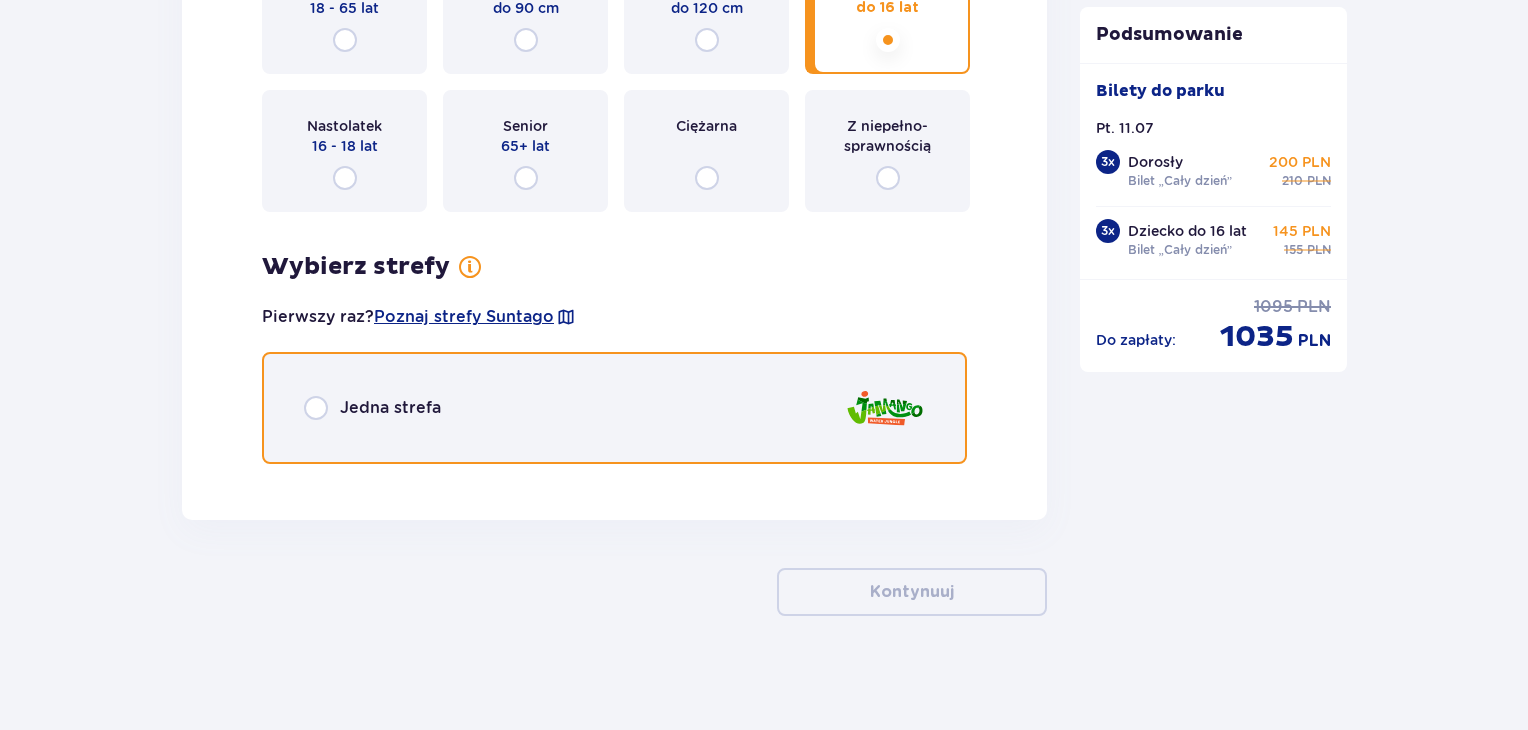click at bounding box center [316, 408] 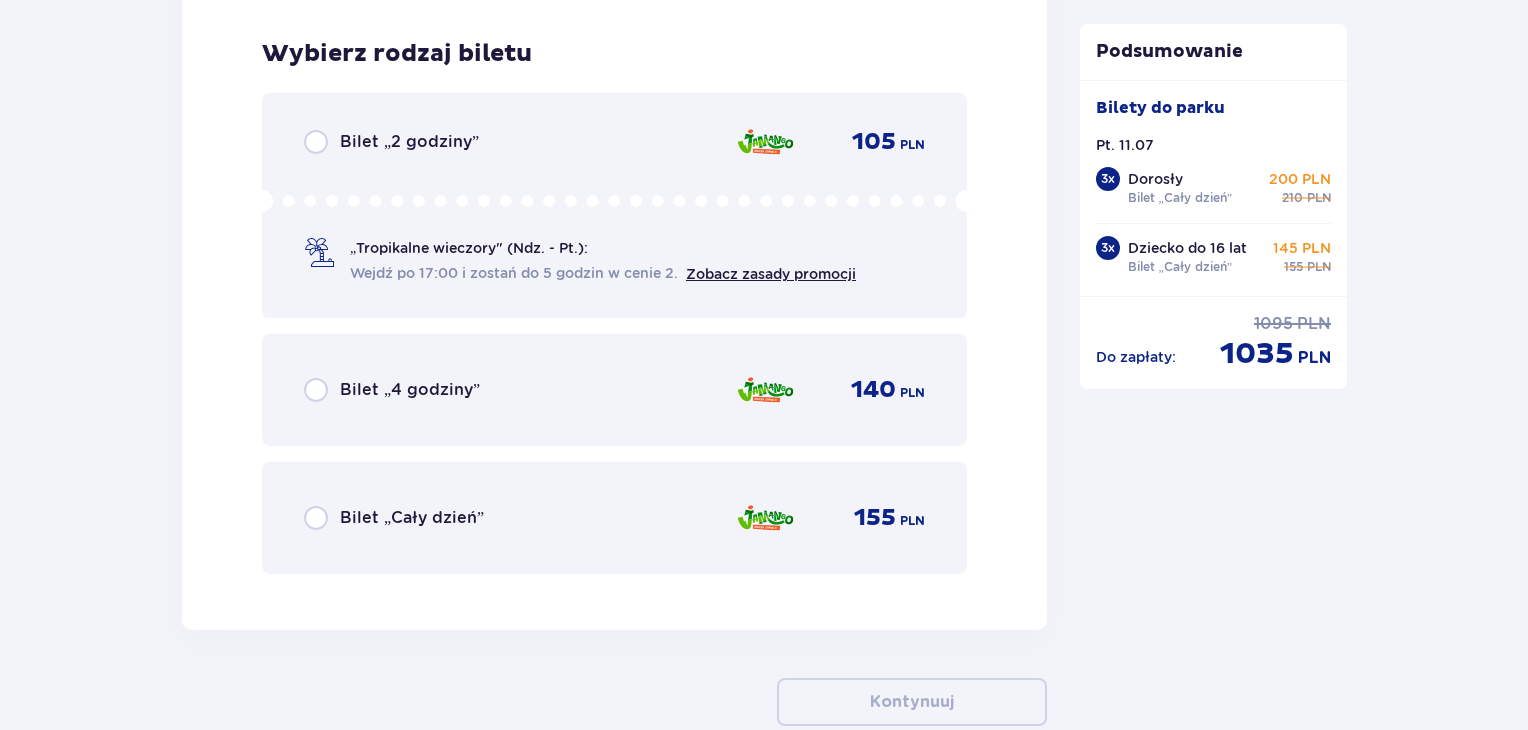 scroll, scrollTop: 10542, scrollLeft: 0, axis: vertical 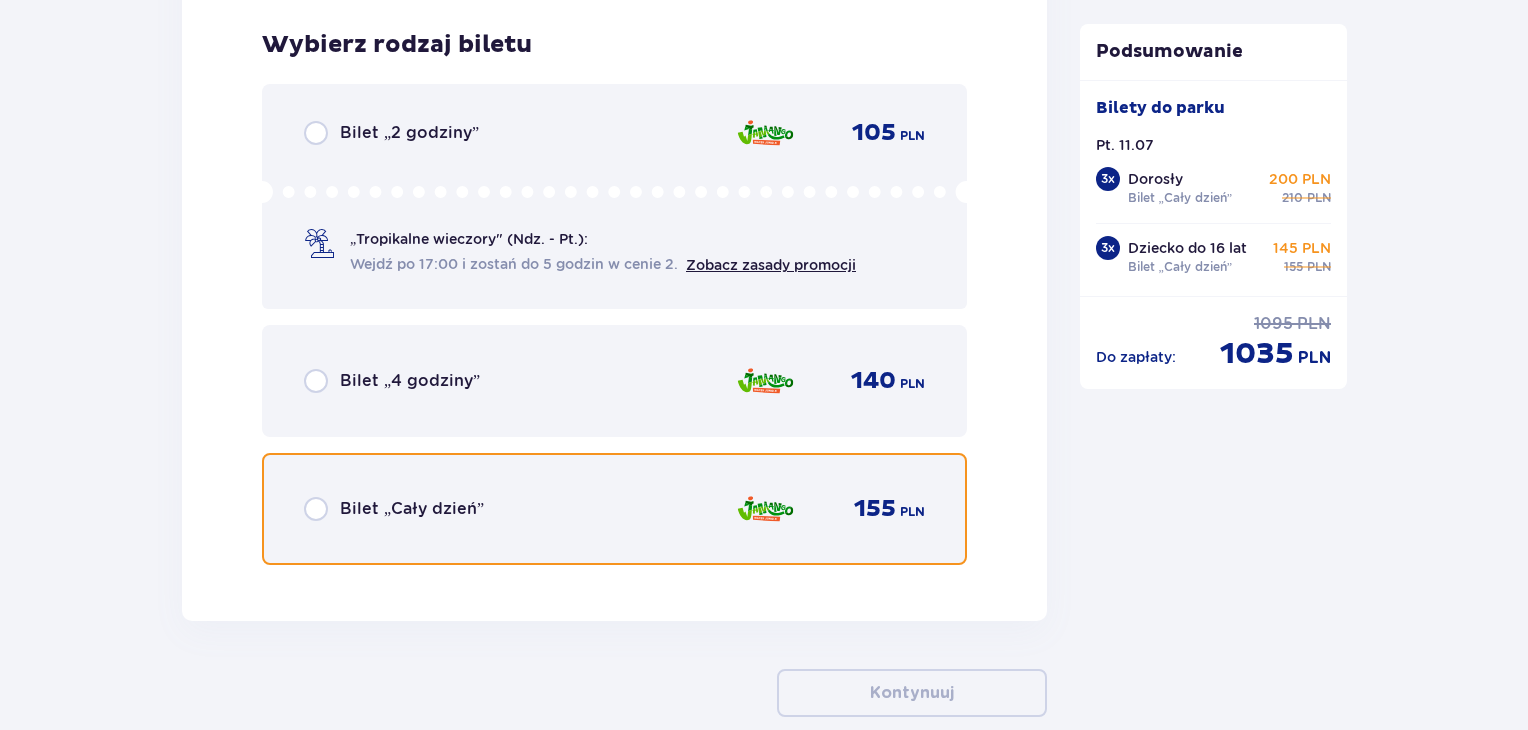 click at bounding box center (316, 509) 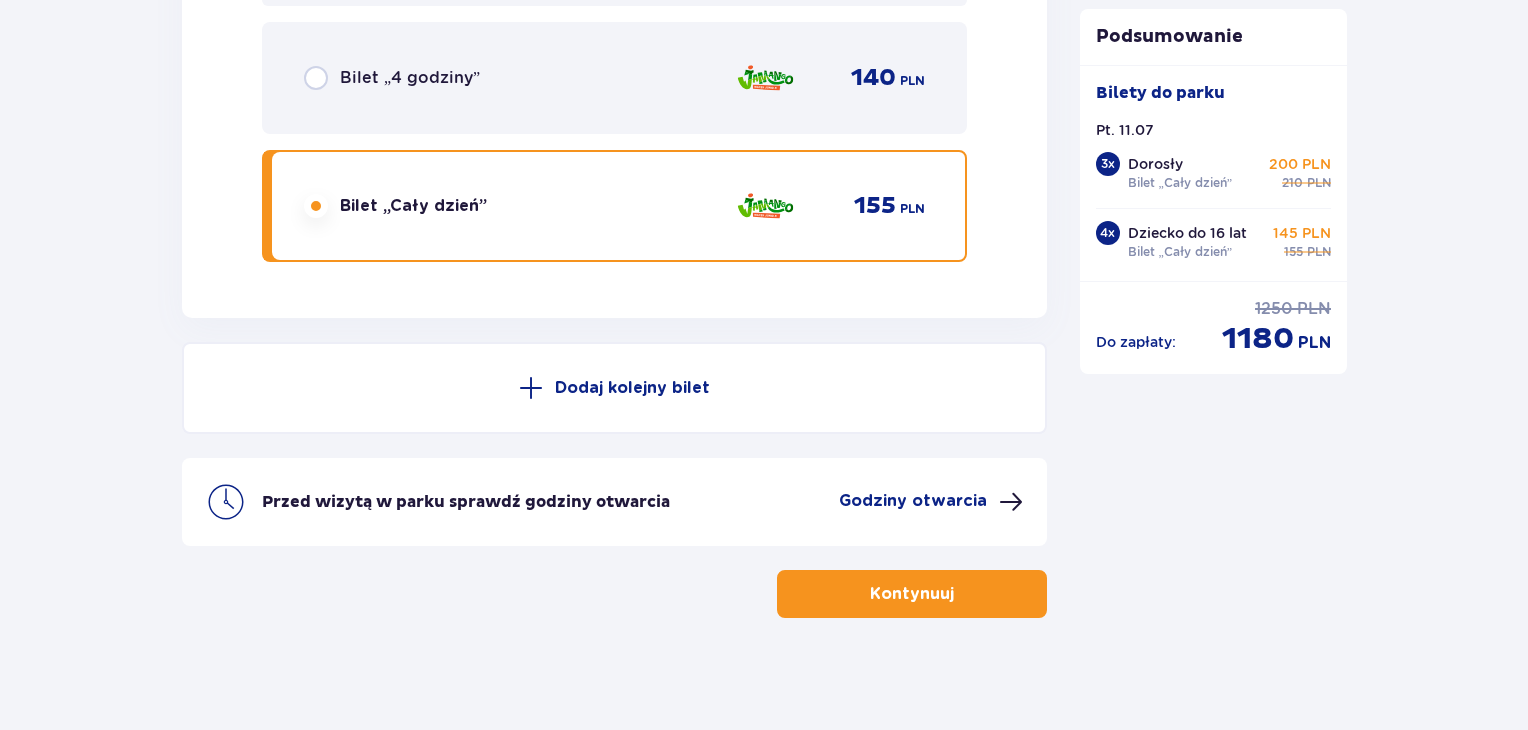 scroll, scrollTop: 10846, scrollLeft: 0, axis: vertical 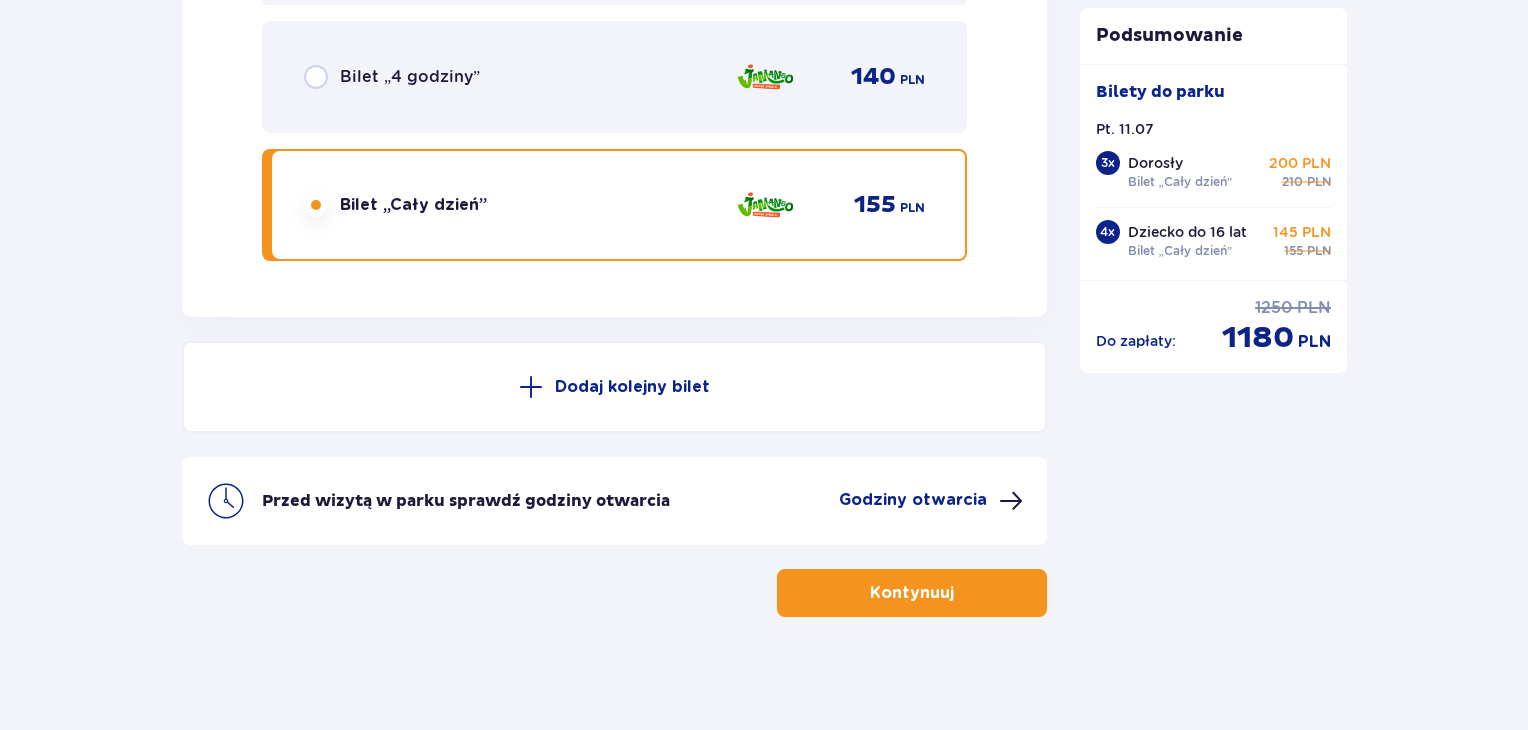 click on "Kontynuuj" at bounding box center (912, 593) 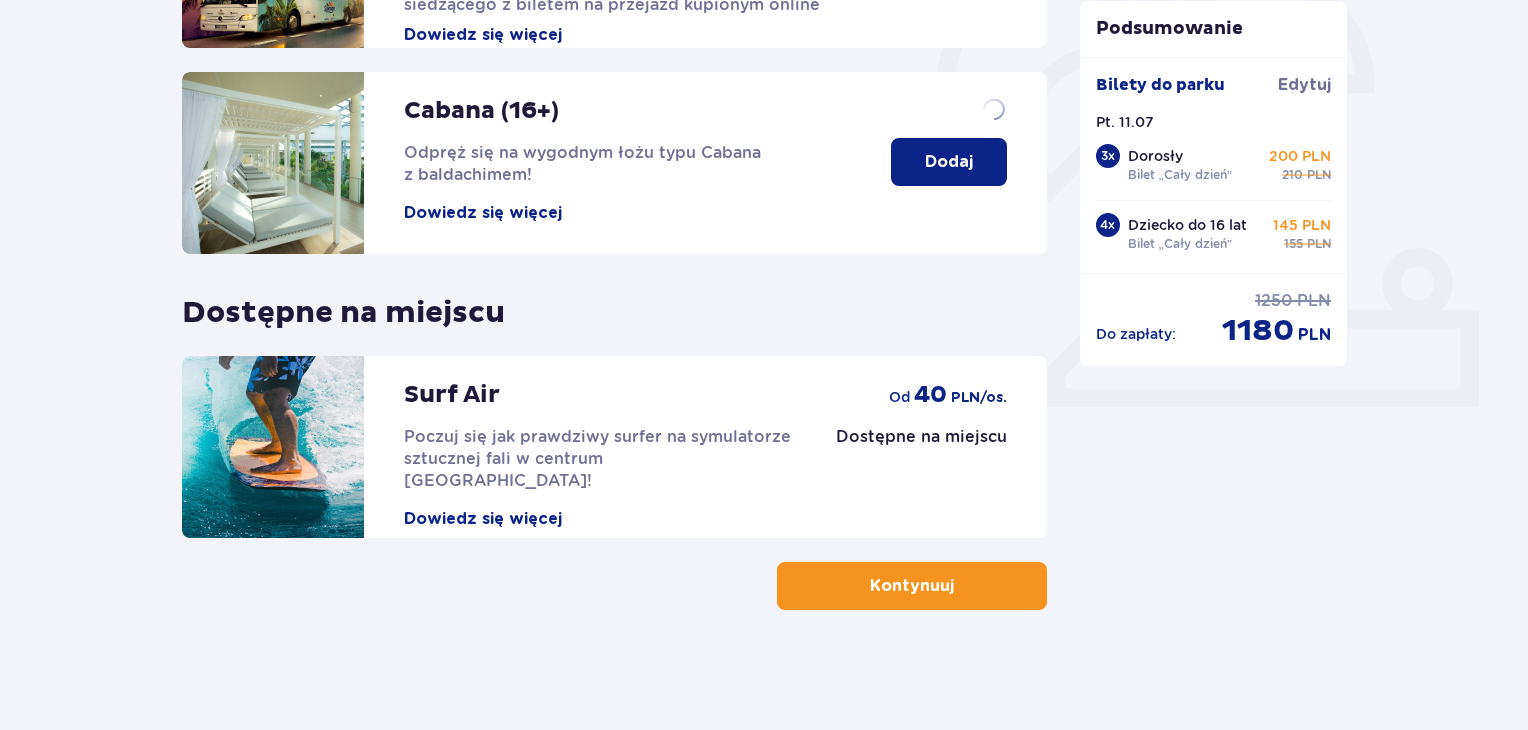 scroll, scrollTop: 0, scrollLeft: 0, axis: both 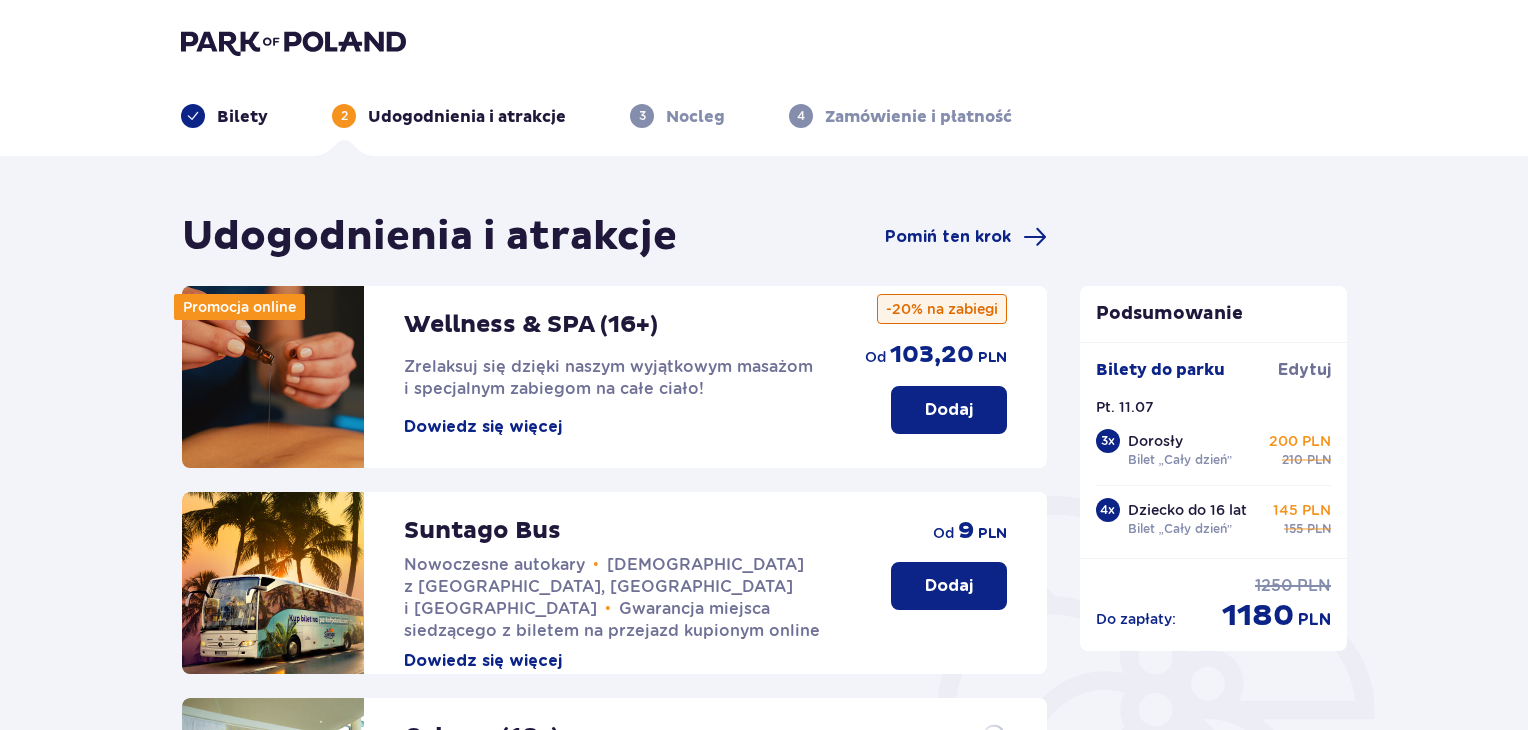 click on "Udogodnienia i atrakcje Pomiń ten krok Promocja online Wellness & SPA (16+) Zrelaksuj się dzięki naszym wyjątkowym masażom i specjalnym zabiegom na całe ciało! Dowiedz się więcej Dodaj od 103,20 PLN -20% na zabiegi Suntago Bus Nowoczesne autokary • Kursy z Warszawy, Żyrardowa i Łodzi • Gwarancja miejsca siedzącego z biletem na przejazd kupionym online Dowiedz się więcej Dodaj od 9 PLN Cabana (16+) Odpręż się na wygodnym łożu typu Cabana z baldachimem! Dowiedz się więcej Dodaj Dostępne na miejscu Surf Air Poczuj się jak prawdziwy surfer na symulatorze sztucznej fali w centrum Polski! Dowiedz się więcej Dostępne na miejscu od 40 PLN /os. Kontynuuj" at bounding box center (614, 724) 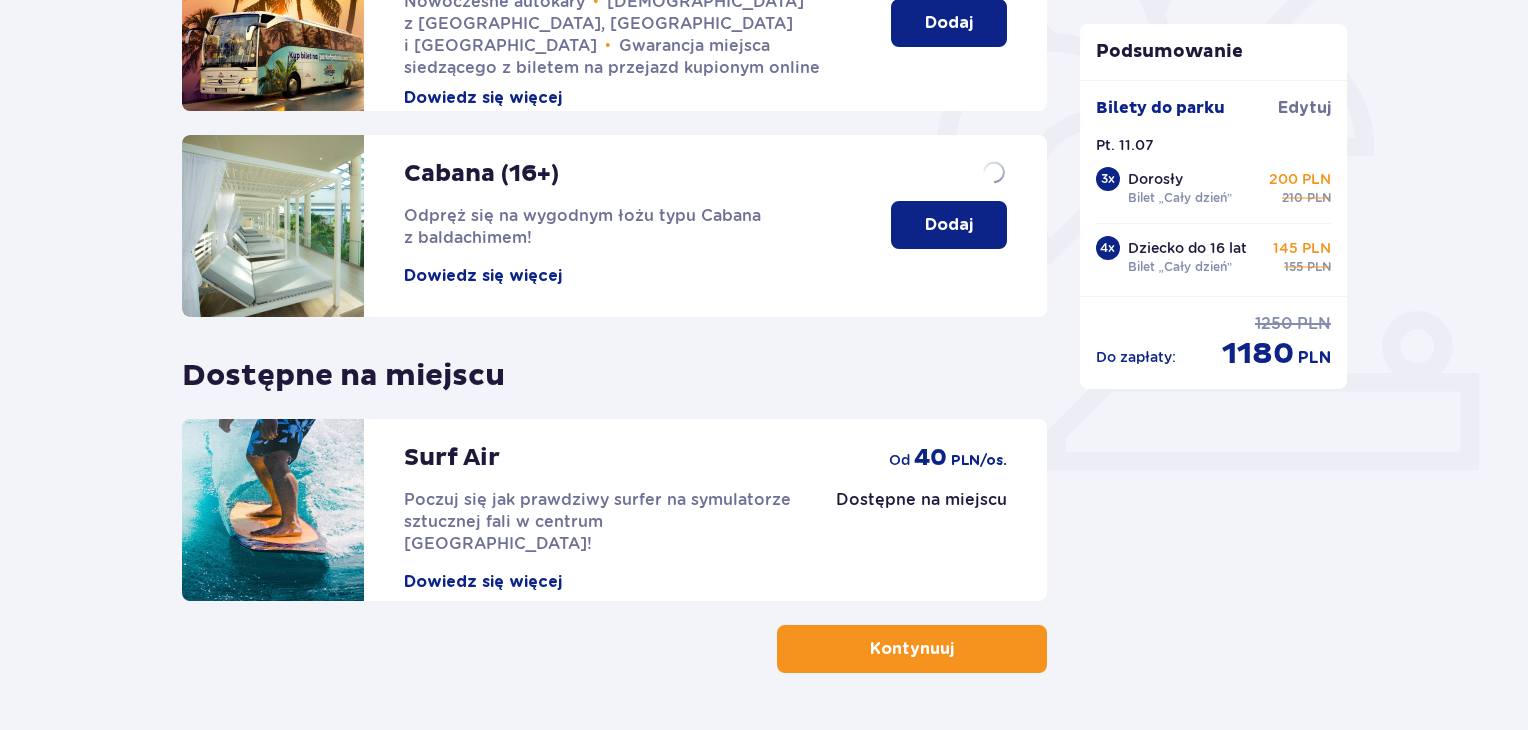 scroll, scrollTop: 578, scrollLeft: 0, axis: vertical 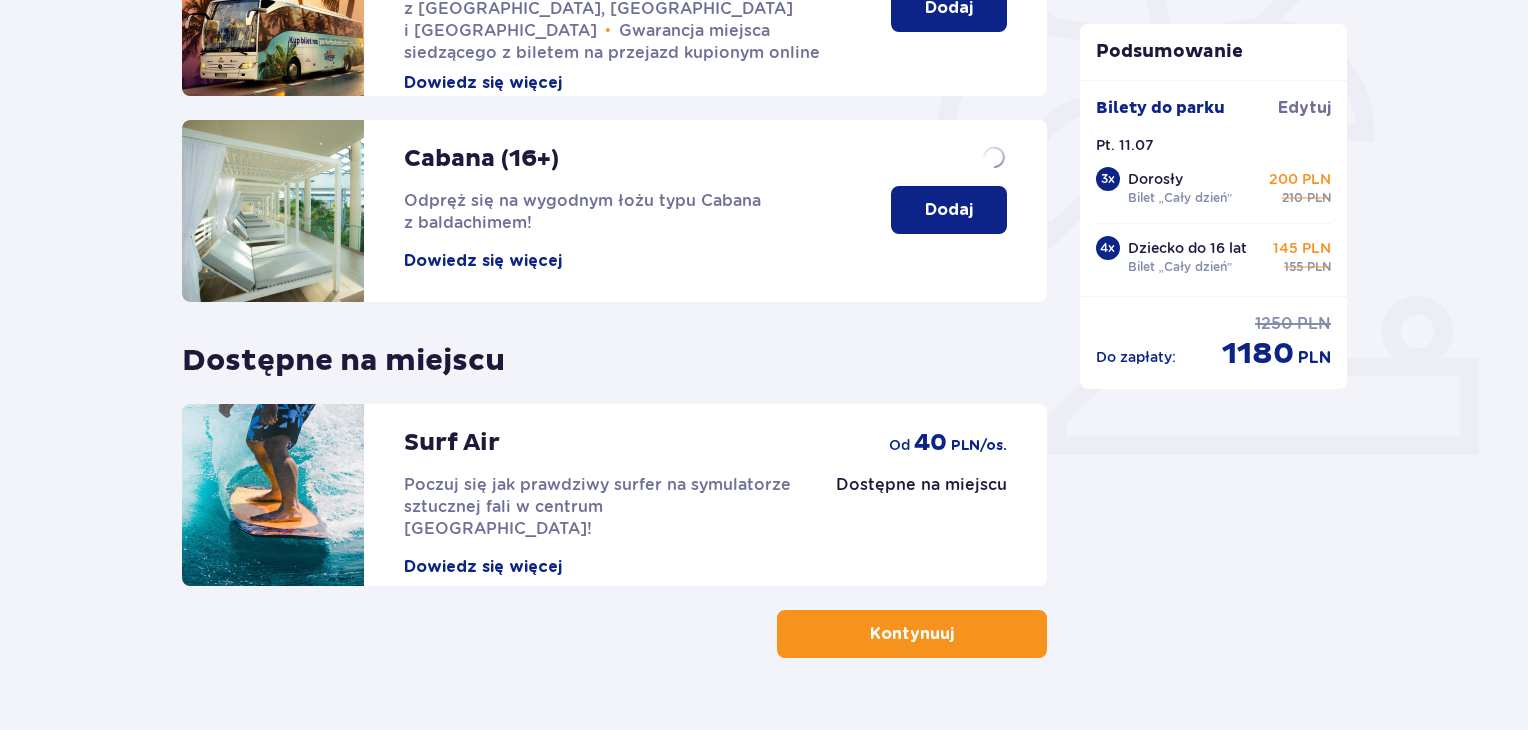 click on "Kontynuuj" at bounding box center [912, 634] 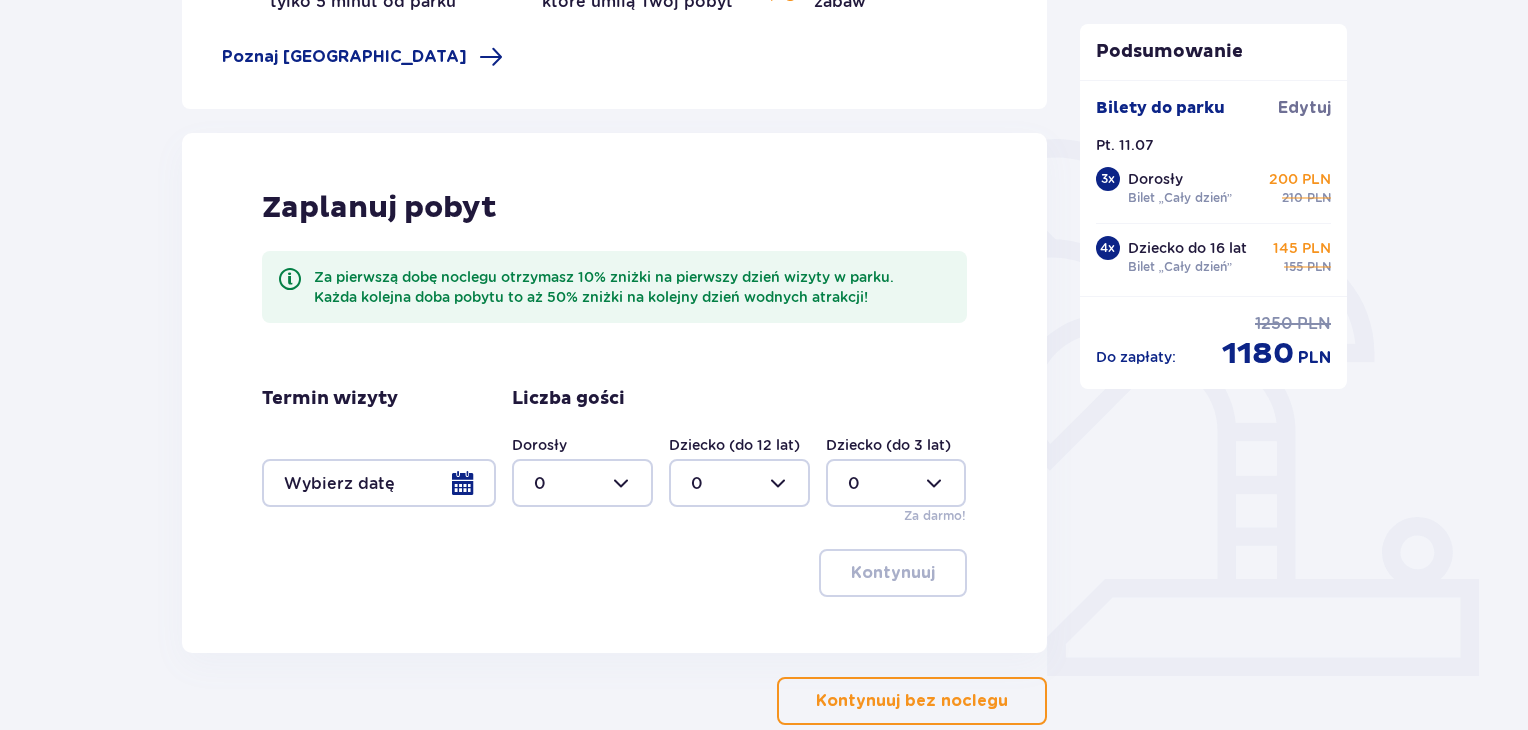 scroll, scrollTop: 360, scrollLeft: 0, axis: vertical 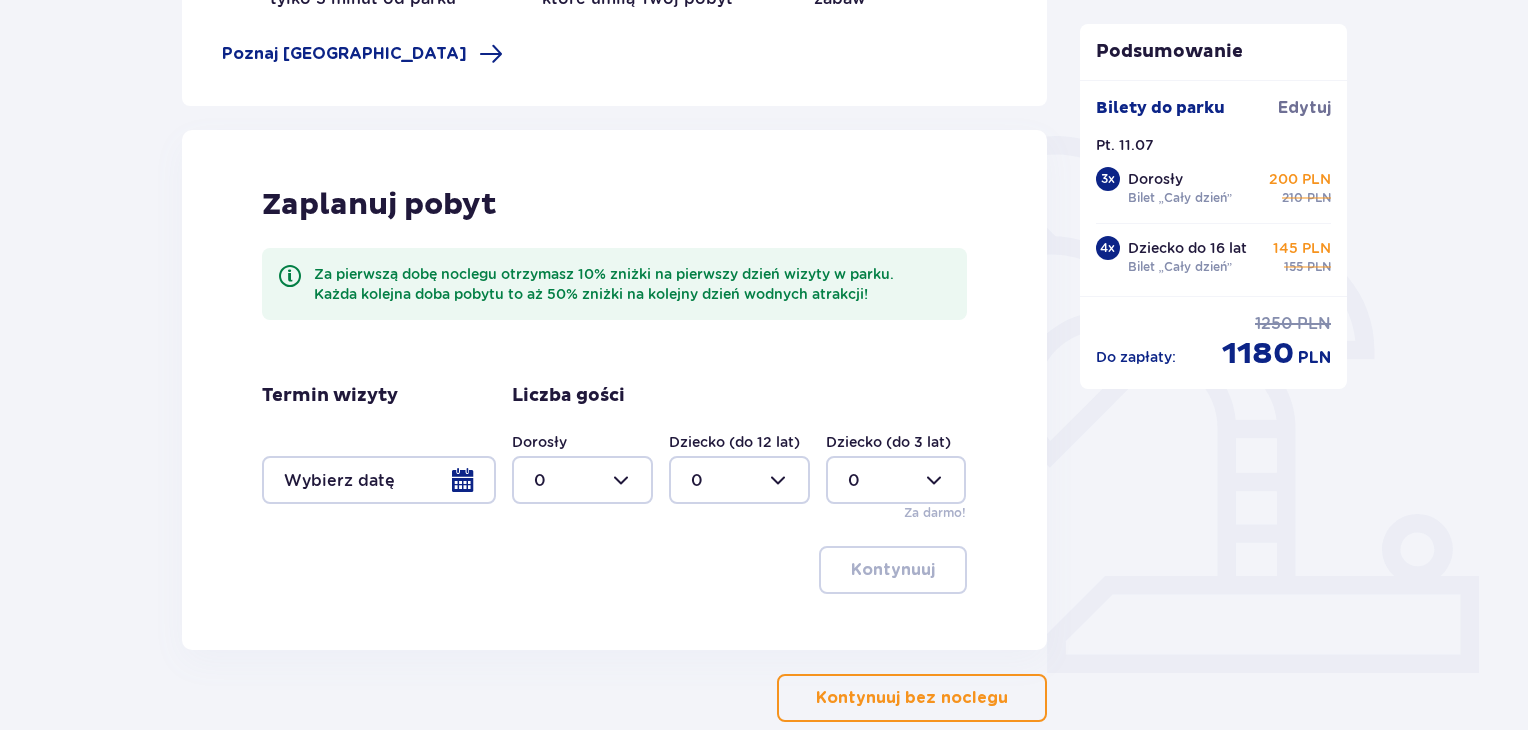 click at bounding box center (379, 480) 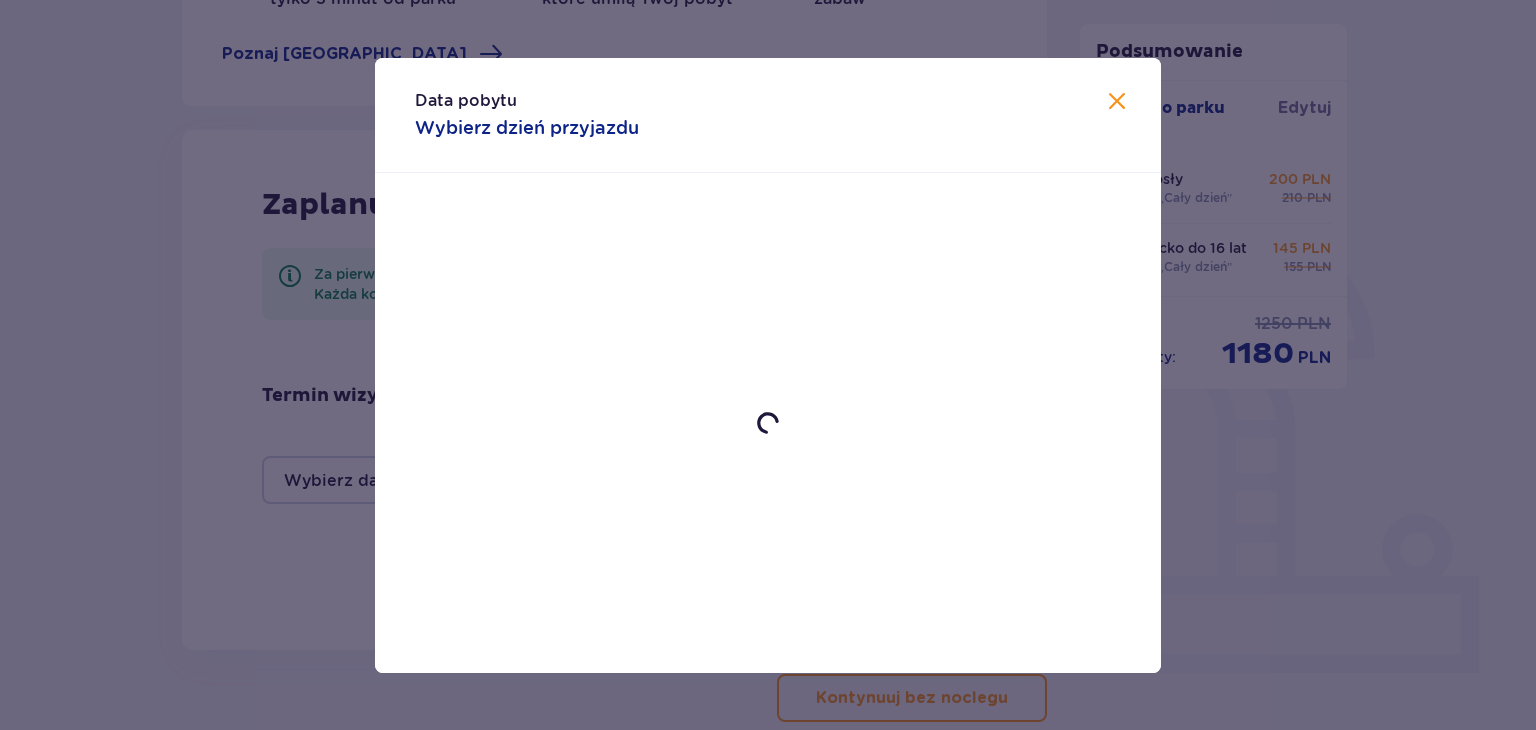 click at bounding box center [1117, 102] 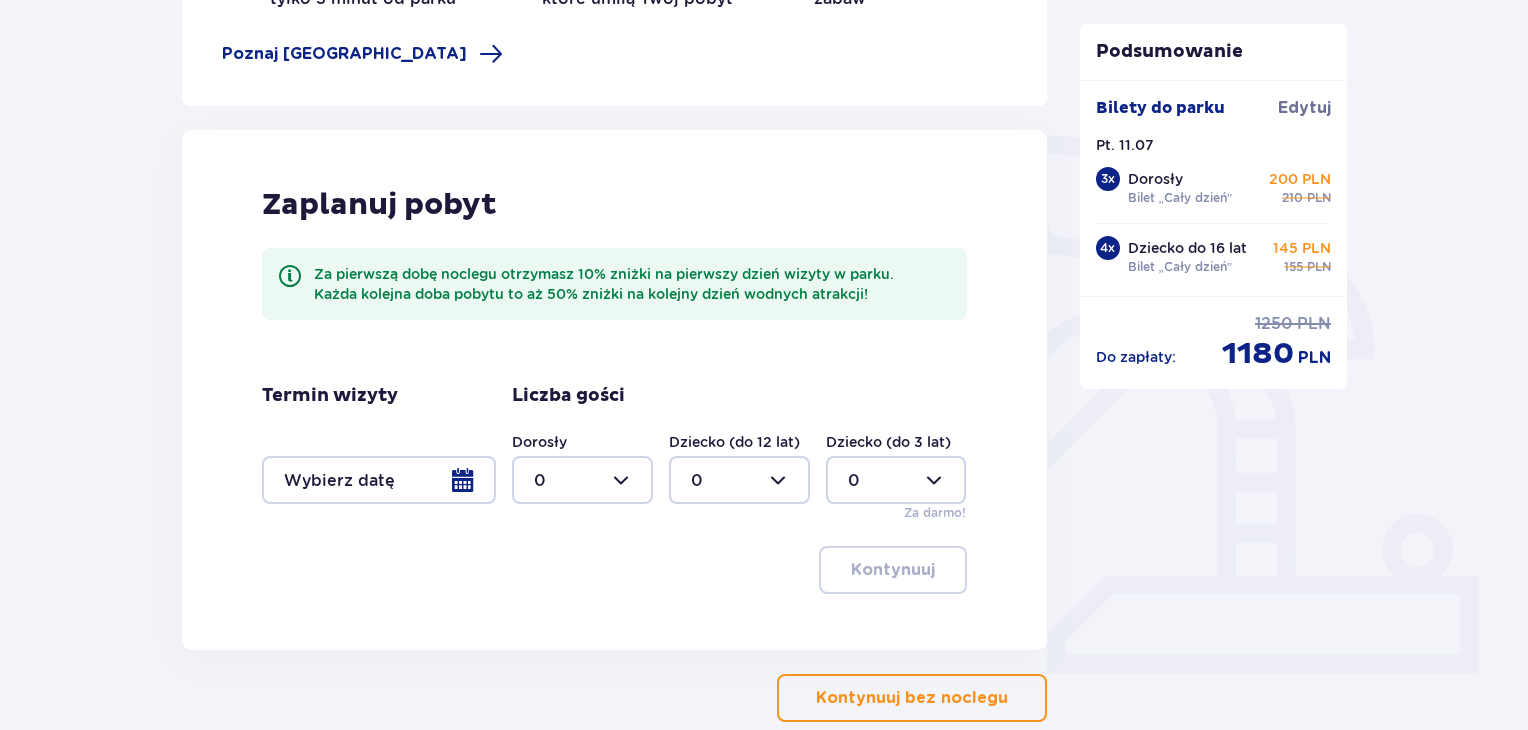 click at bounding box center (379, 480) 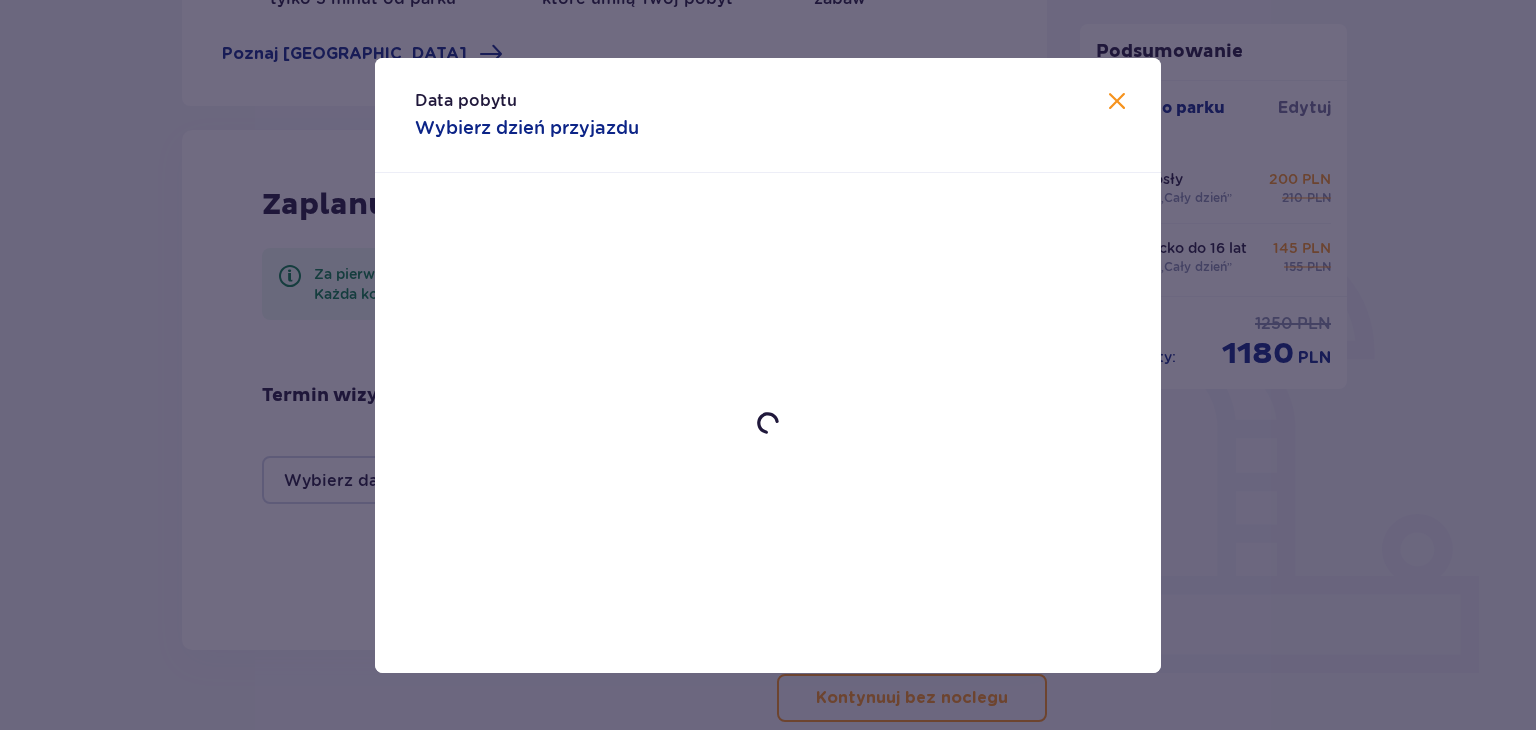 click at bounding box center [1117, 102] 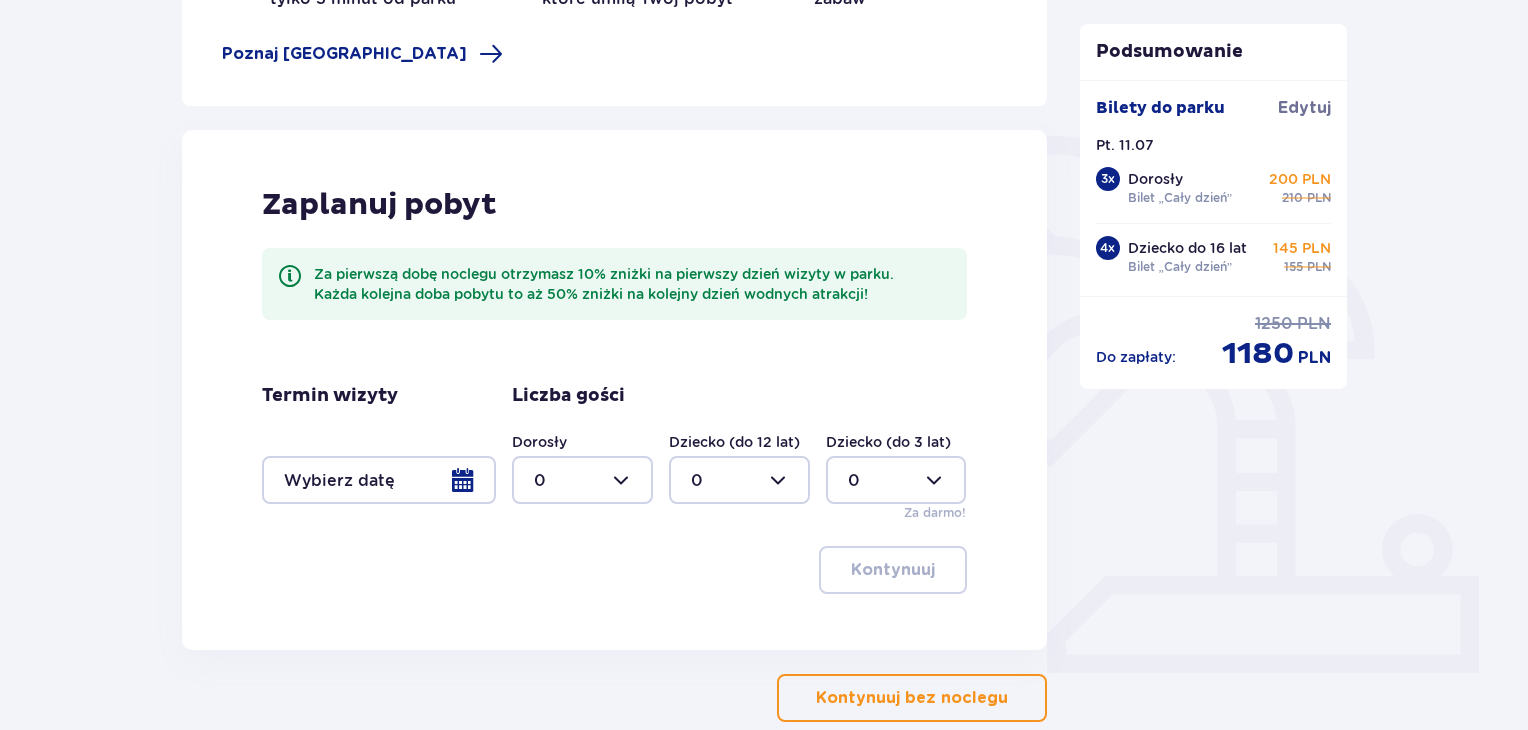 click at bounding box center [582, 480] 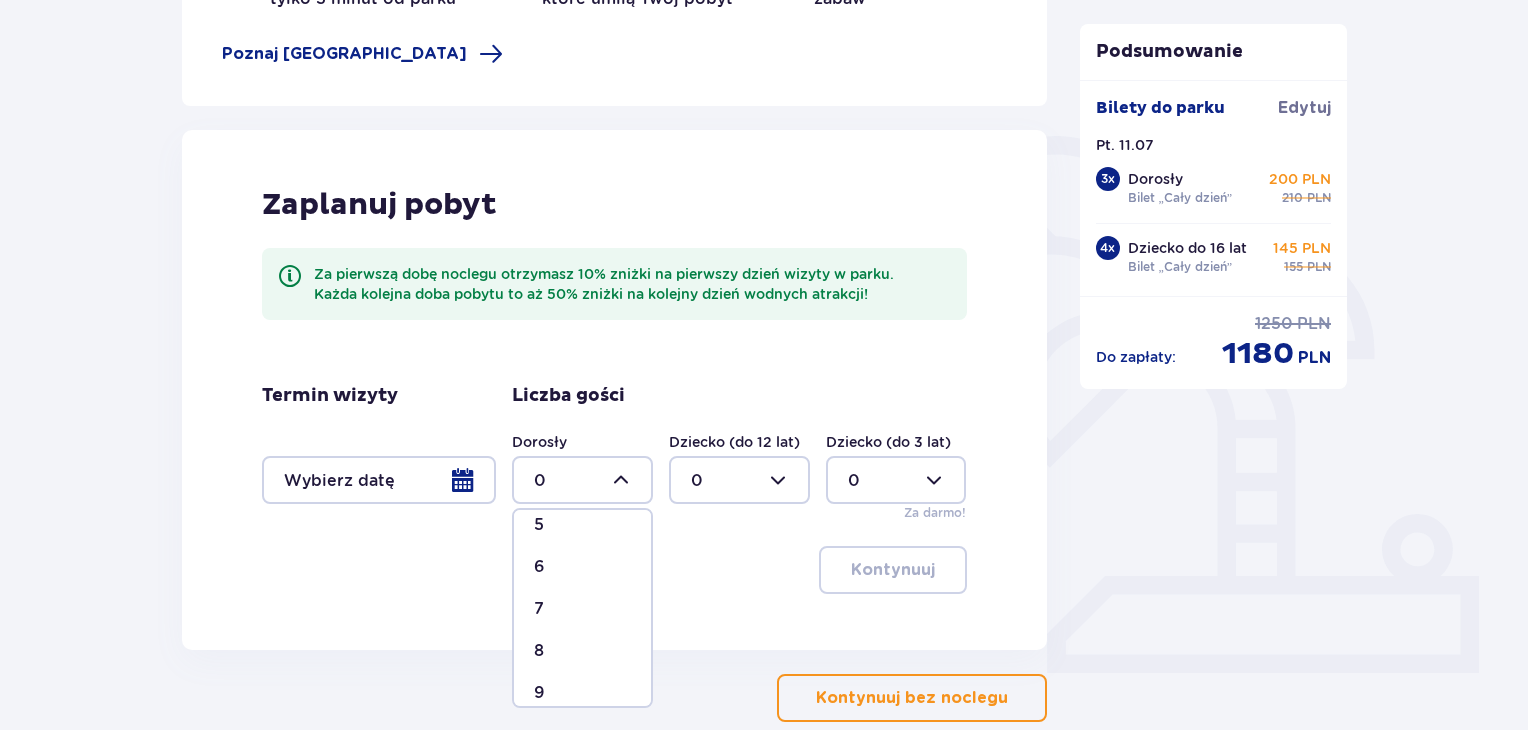 scroll, scrollTop: 172, scrollLeft: 0, axis: vertical 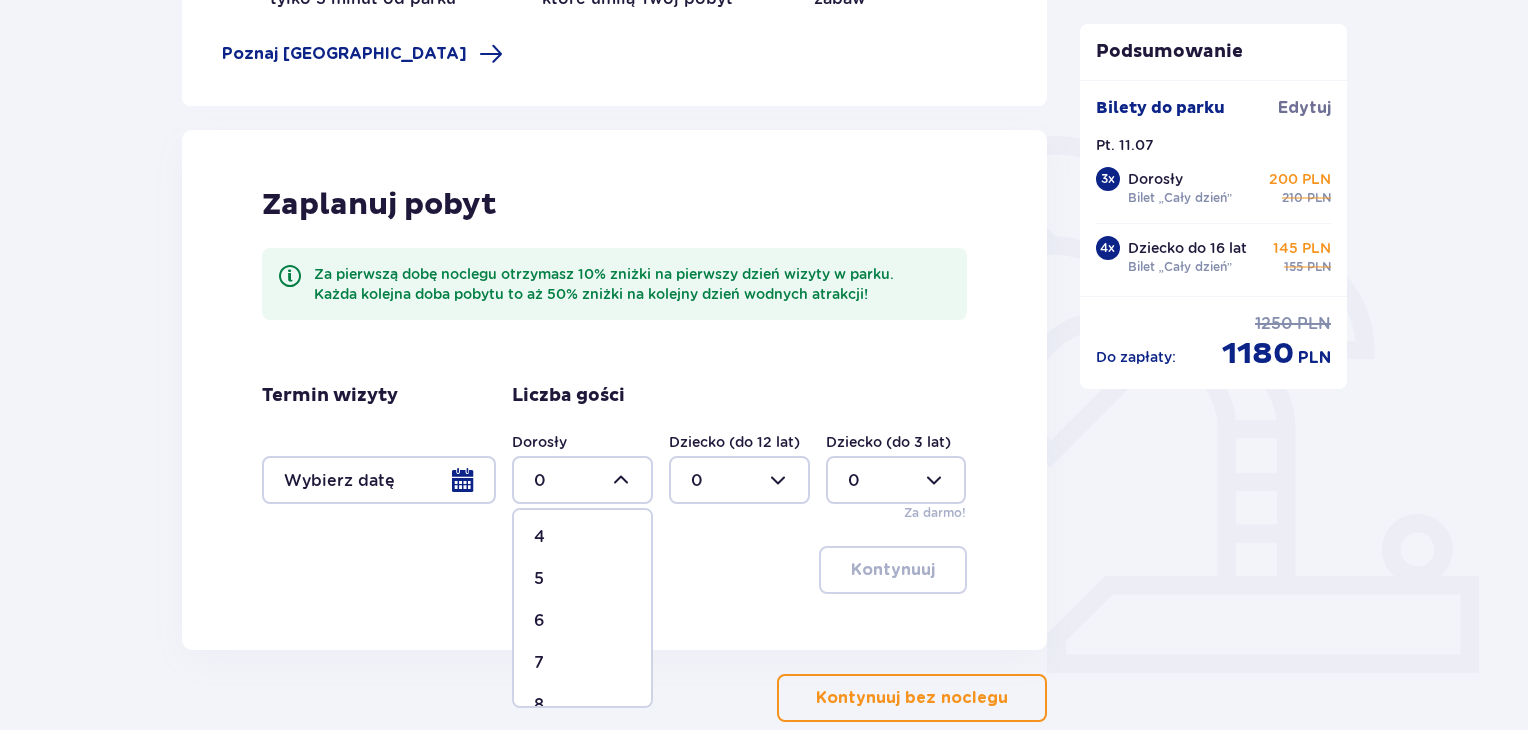 click on "6" at bounding box center (582, 621) 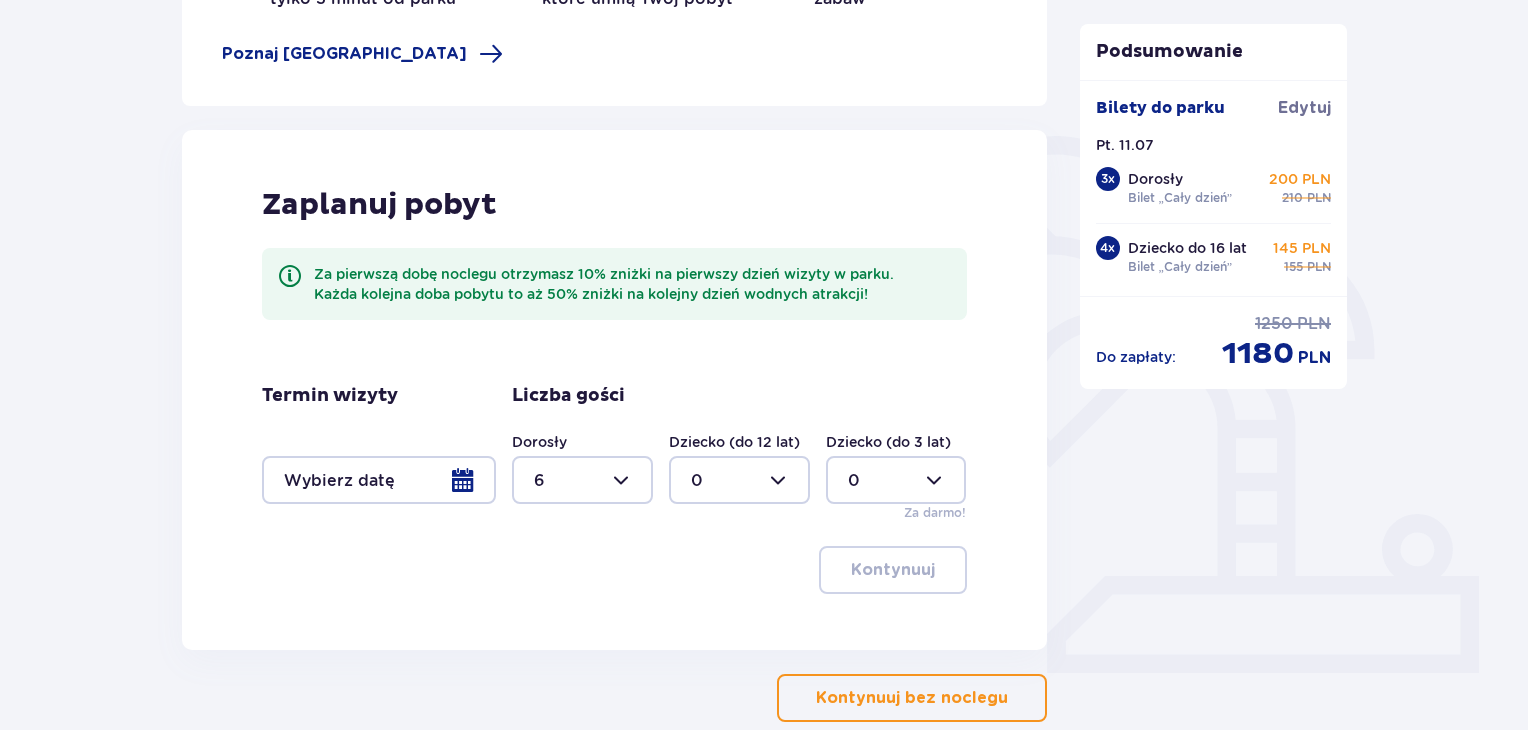 click at bounding box center (739, 480) 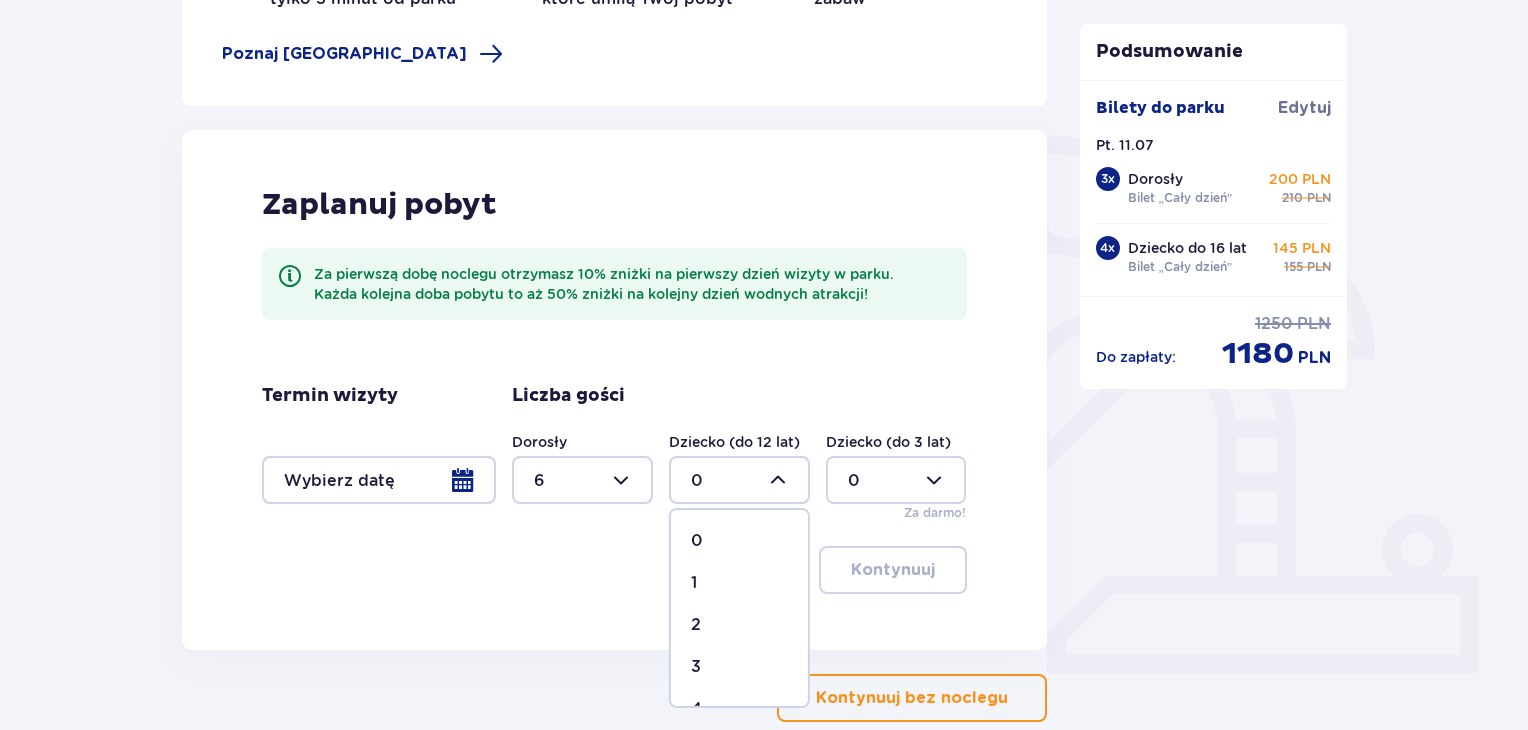 click on "1" at bounding box center [739, 583] 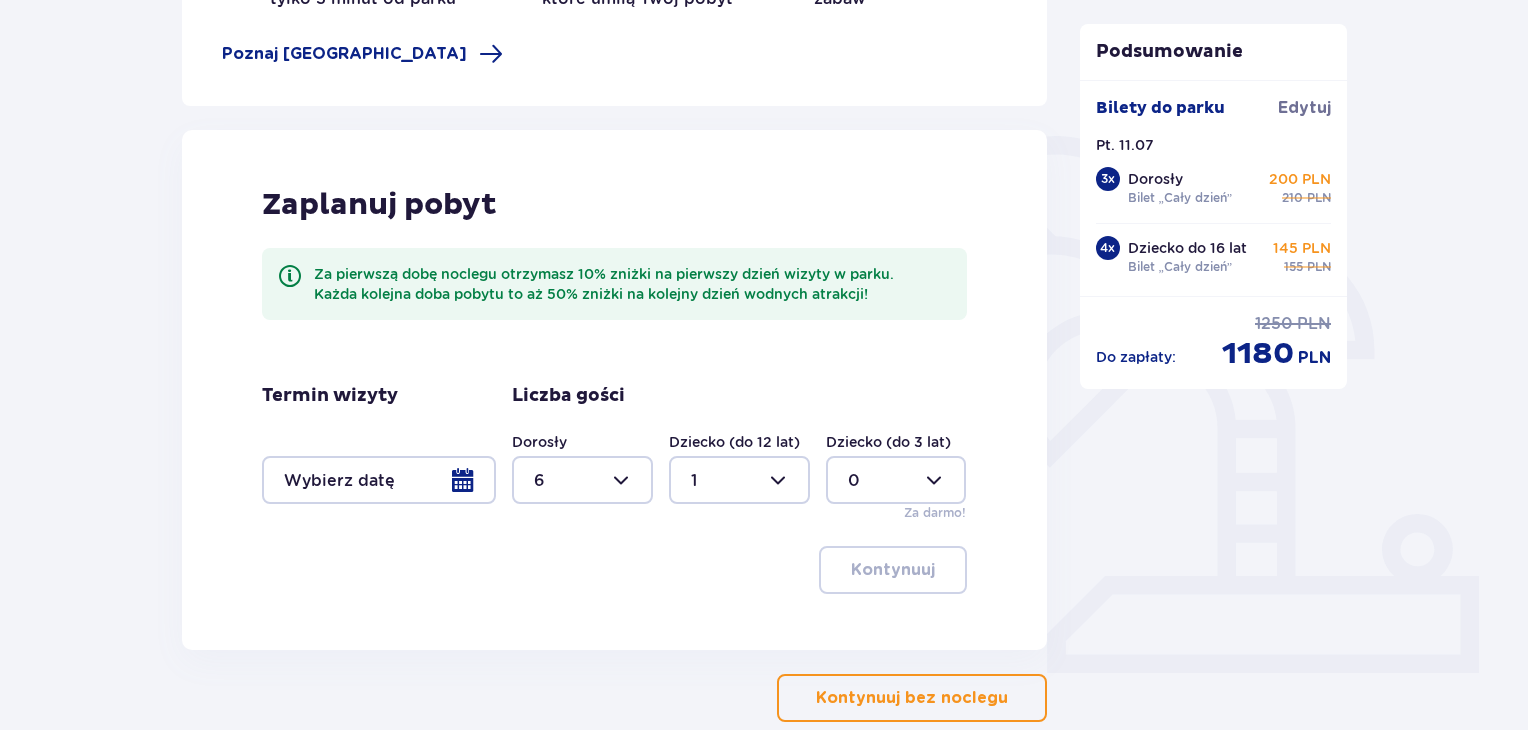 click at bounding box center [379, 480] 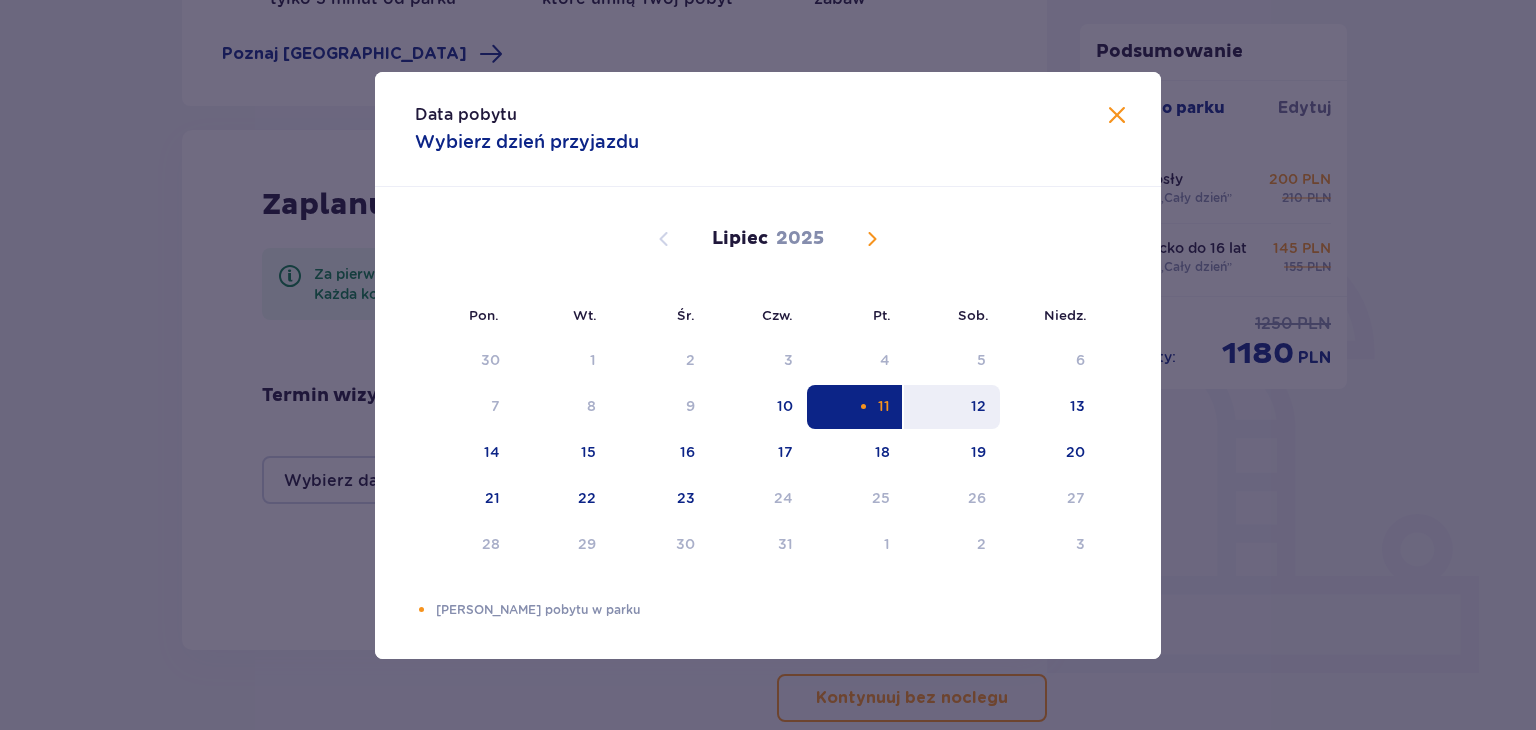 click on "12" at bounding box center [952, 407] 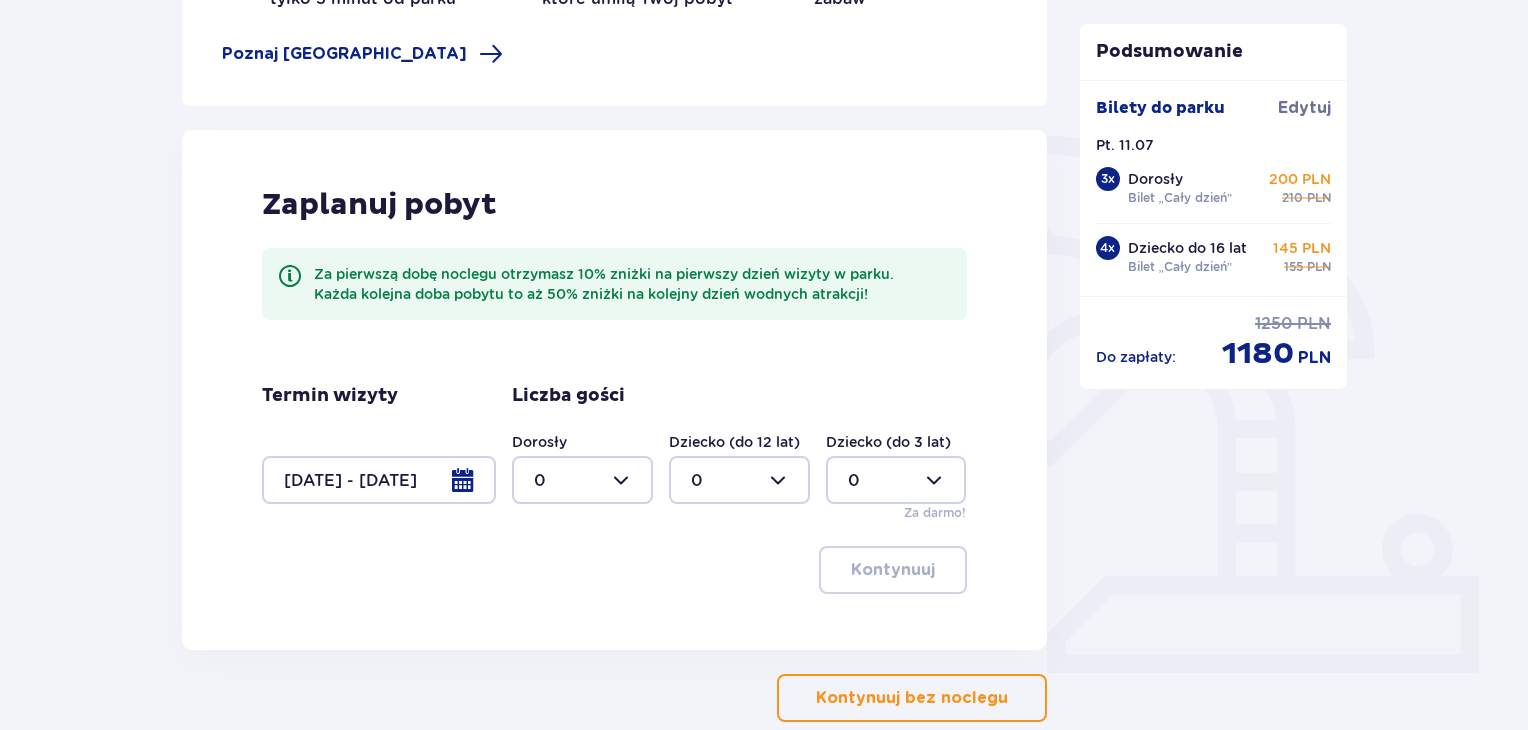 click on "Podsumowanie Bilety do parku Edytuj Pt. 11.07   3 x Dorosły Bilet „Cały dzień” 200 PLN 210 PLN 4 x Dziecko do 16 lat Bilet „Cały dzień” 145 PLN 155 PLN Do zapłaty : 1250 PLN 1180 PLN" at bounding box center [1214, 287] 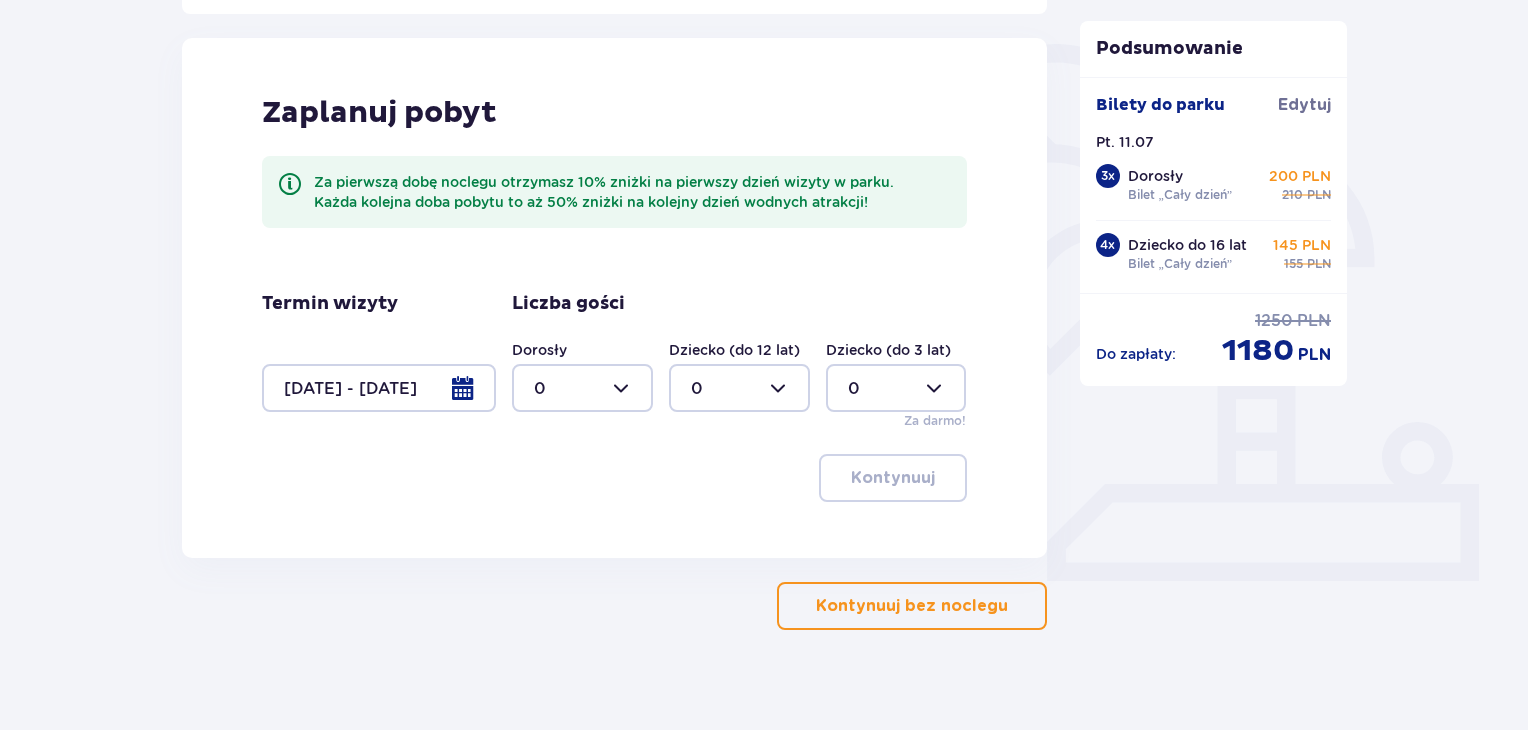 scroll, scrollTop: 472, scrollLeft: 0, axis: vertical 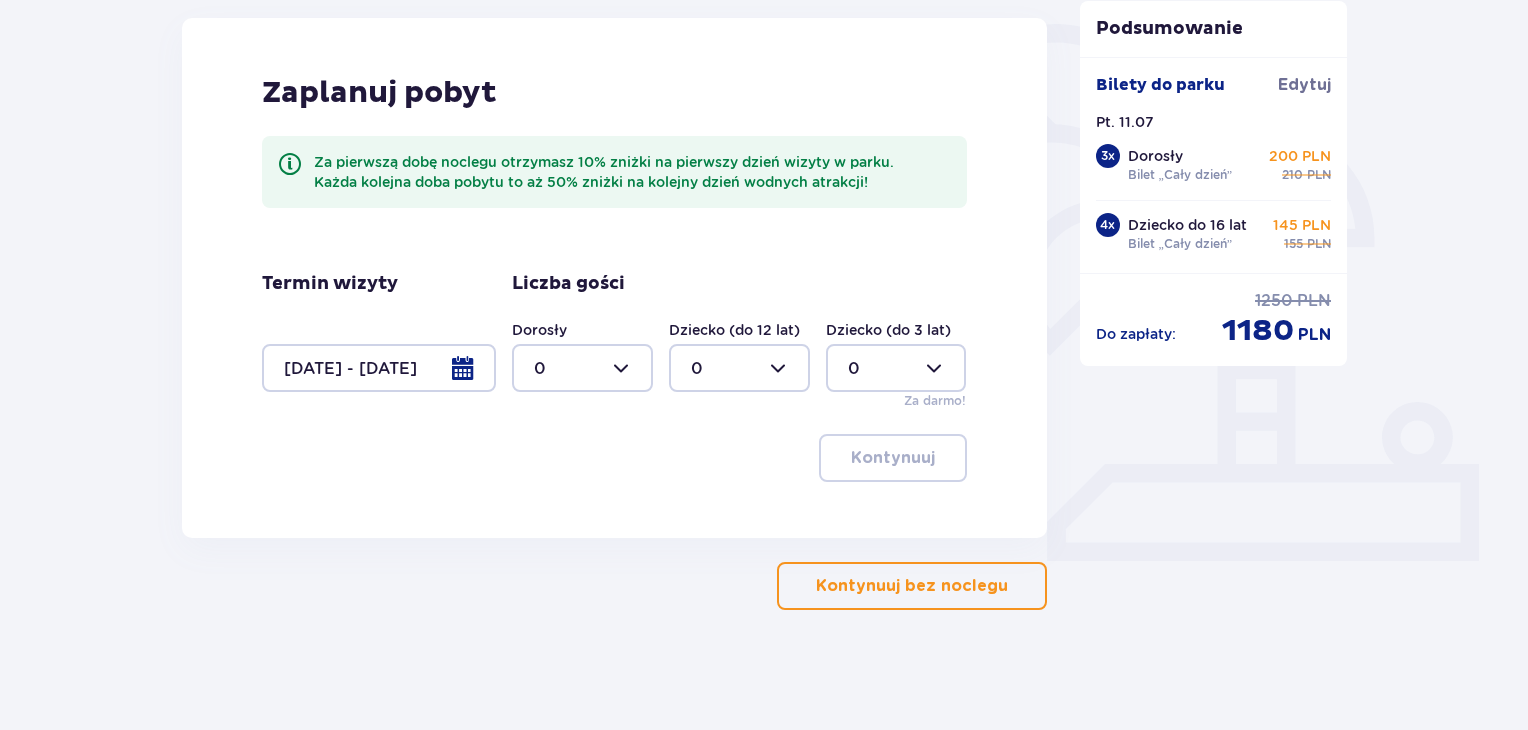click at bounding box center (582, 368) 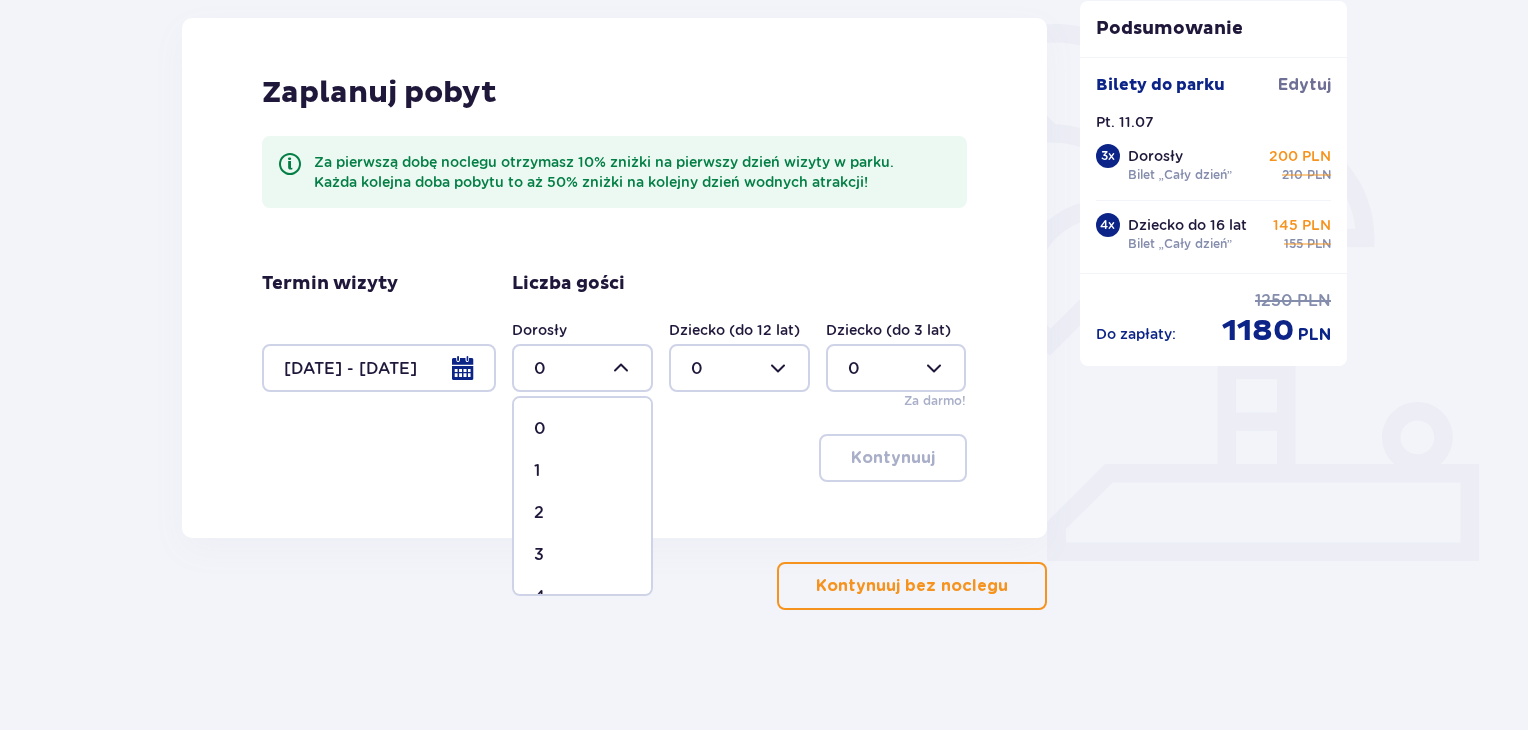 scroll, scrollTop: 172, scrollLeft: 0, axis: vertical 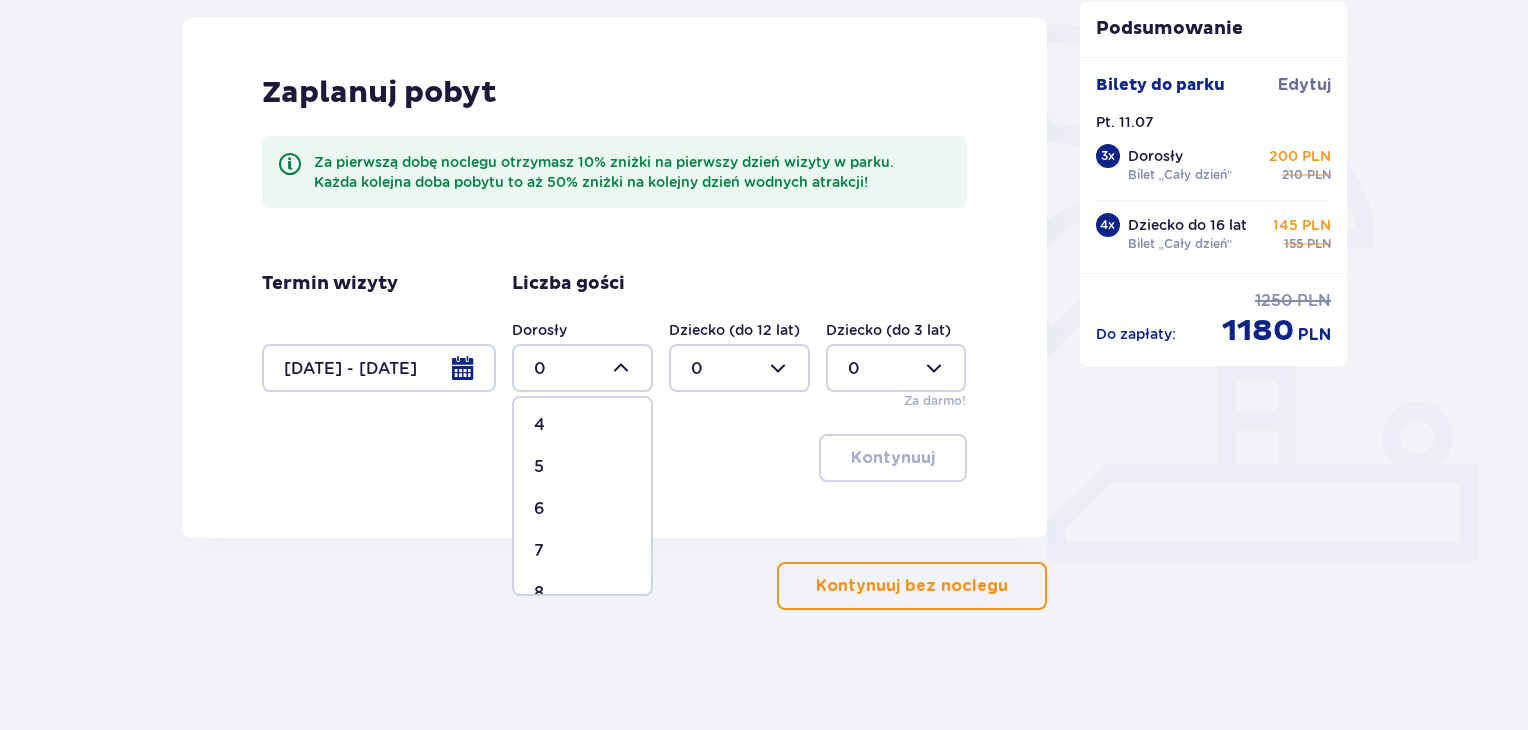 click on "6" at bounding box center (582, 509) 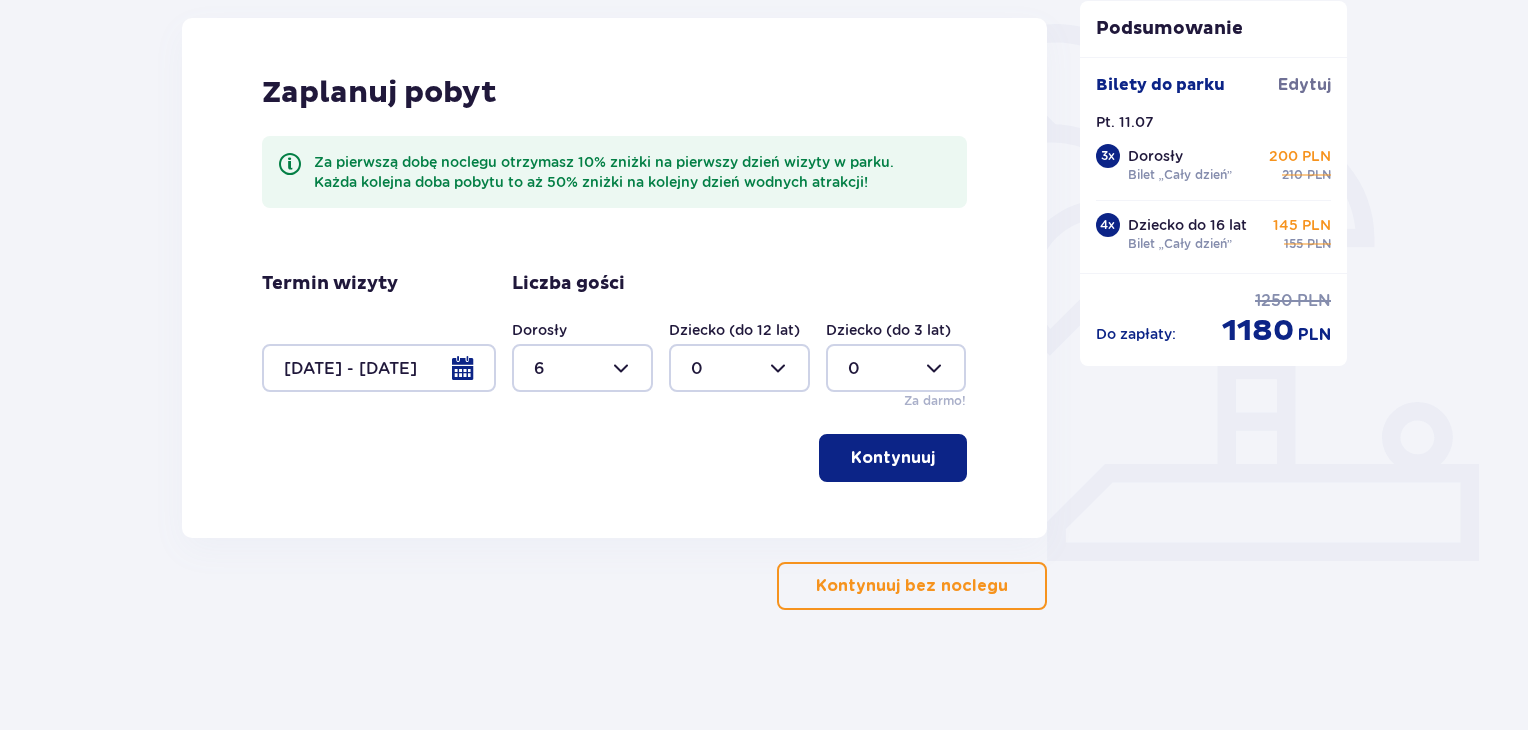click at bounding box center (739, 368) 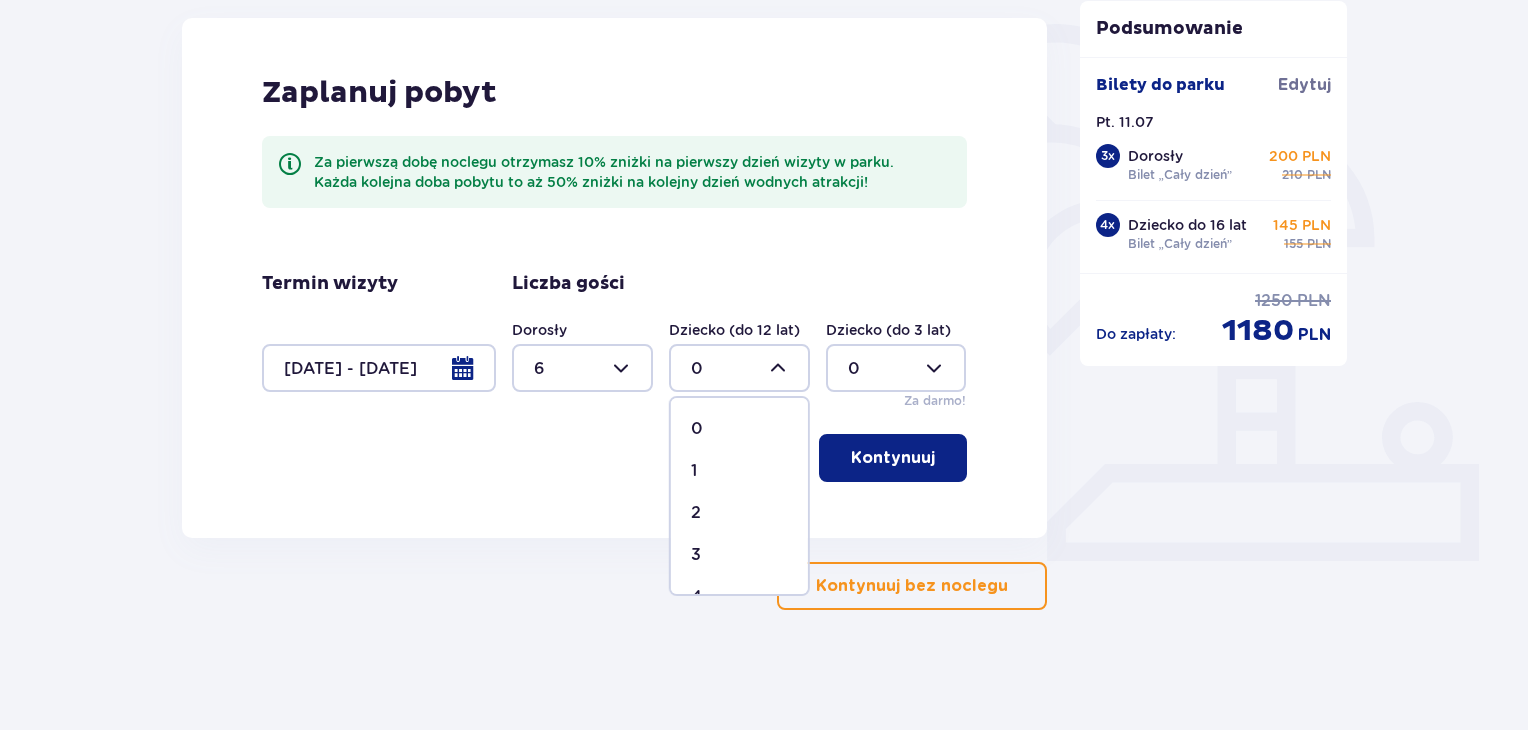 click on "1" at bounding box center [739, 471] 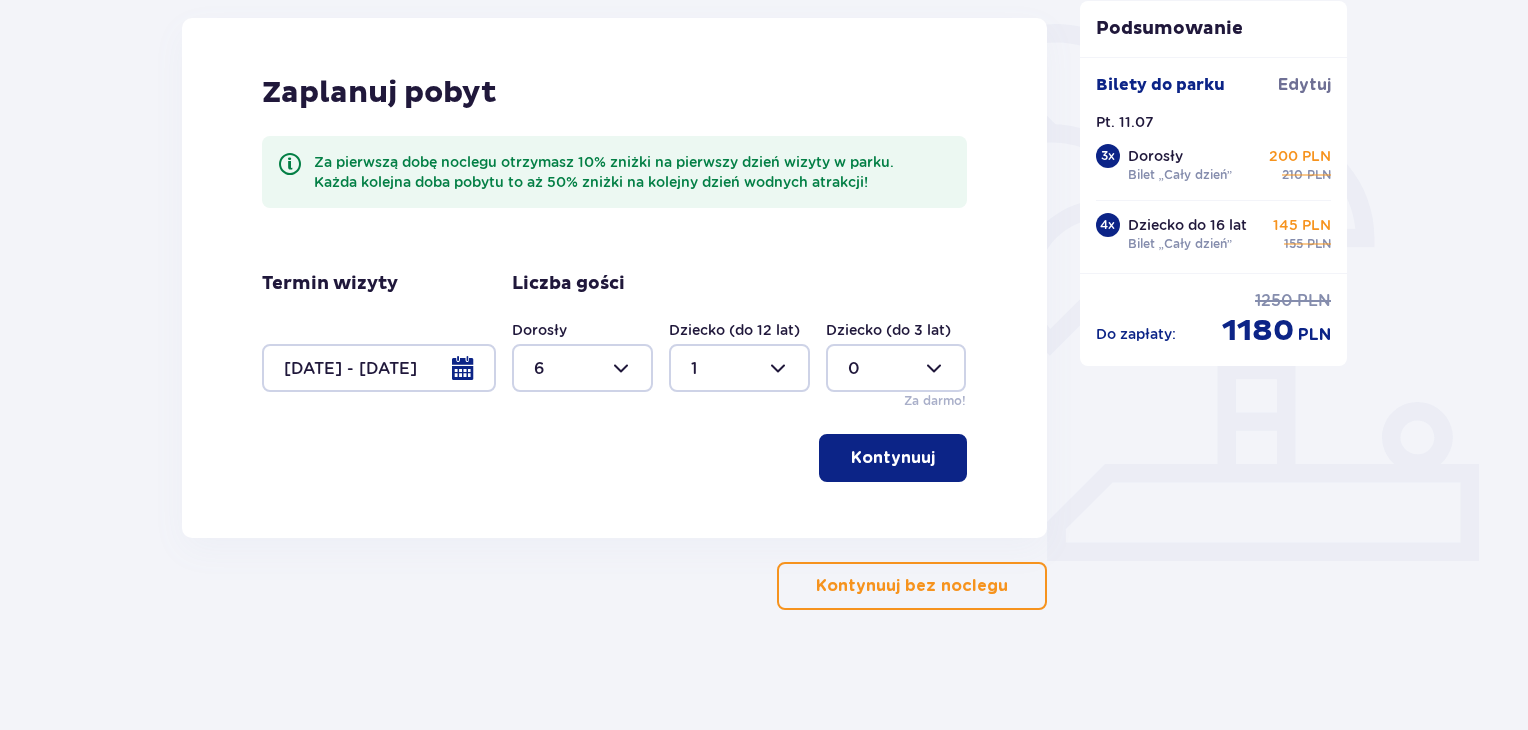 click on "Kontynuuj" at bounding box center (893, 458) 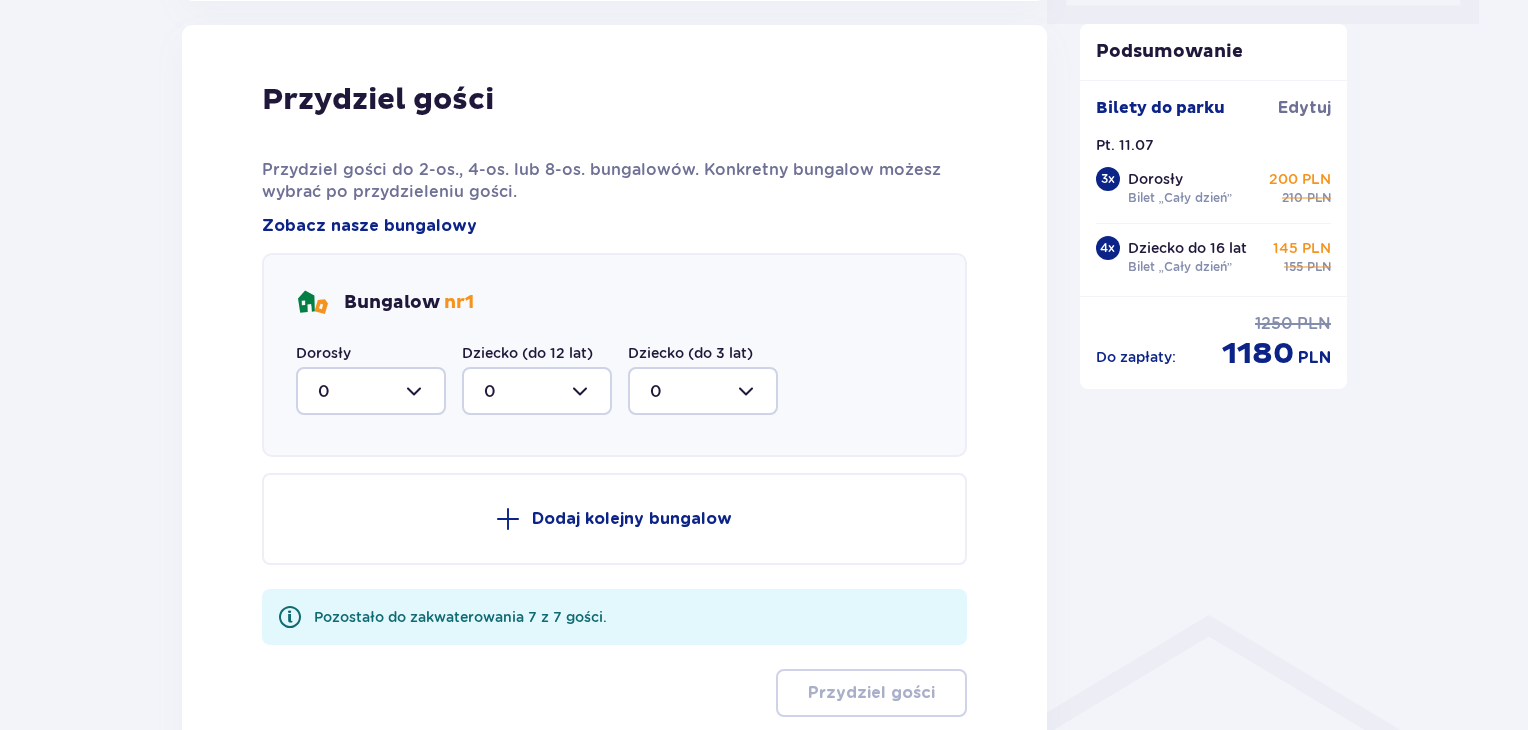 scroll, scrollTop: 1010, scrollLeft: 0, axis: vertical 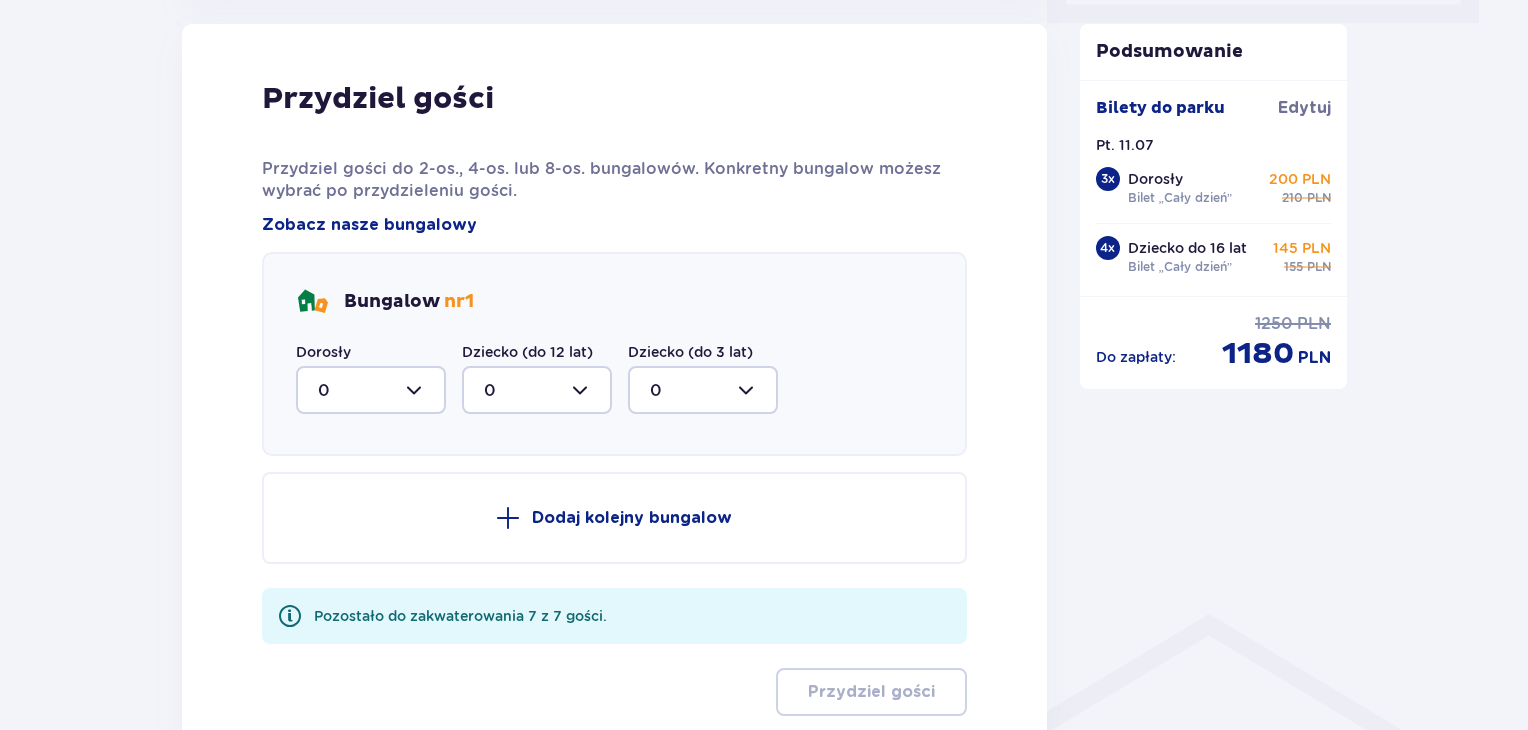 click at bounding box center [371, 390] 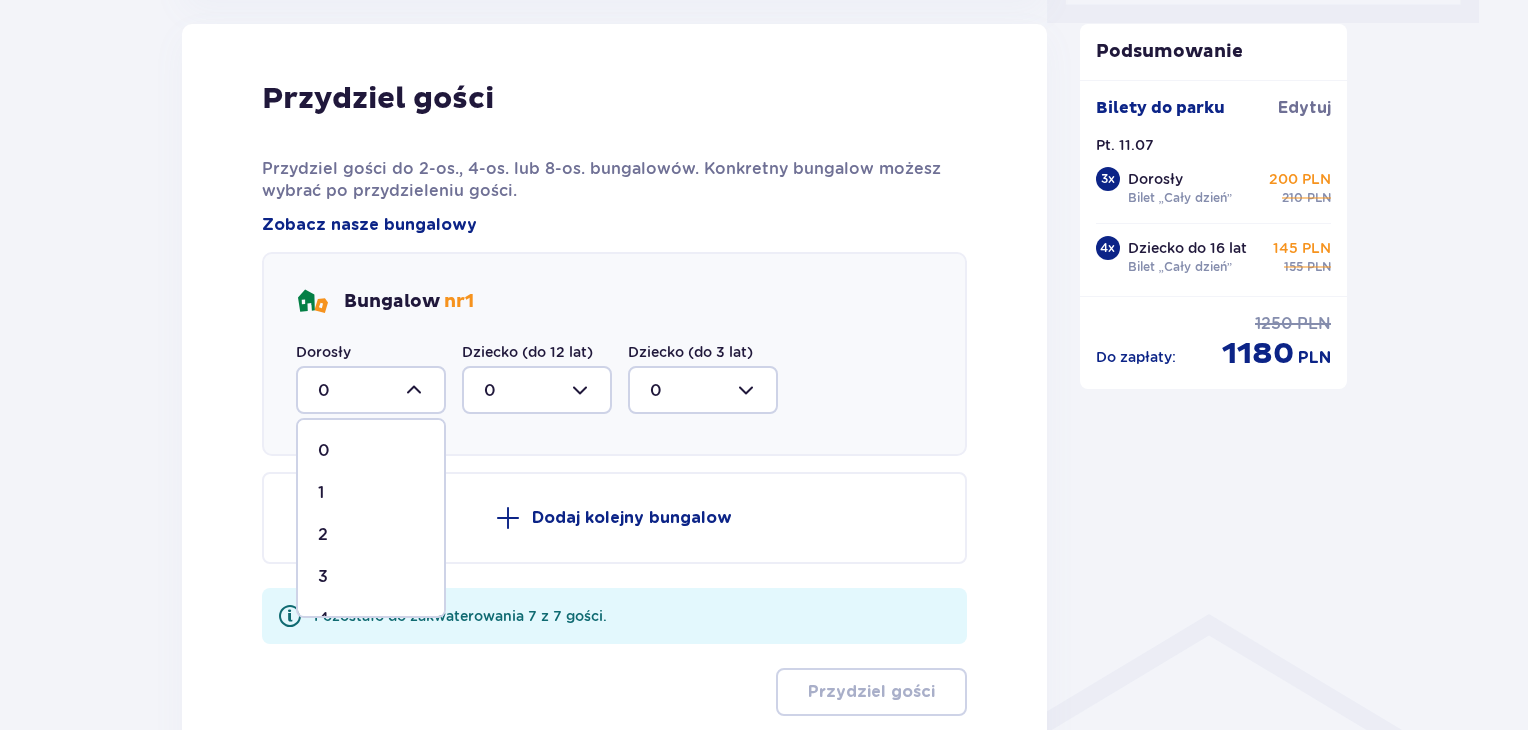 click on "3" at bounding box center (371, 577) 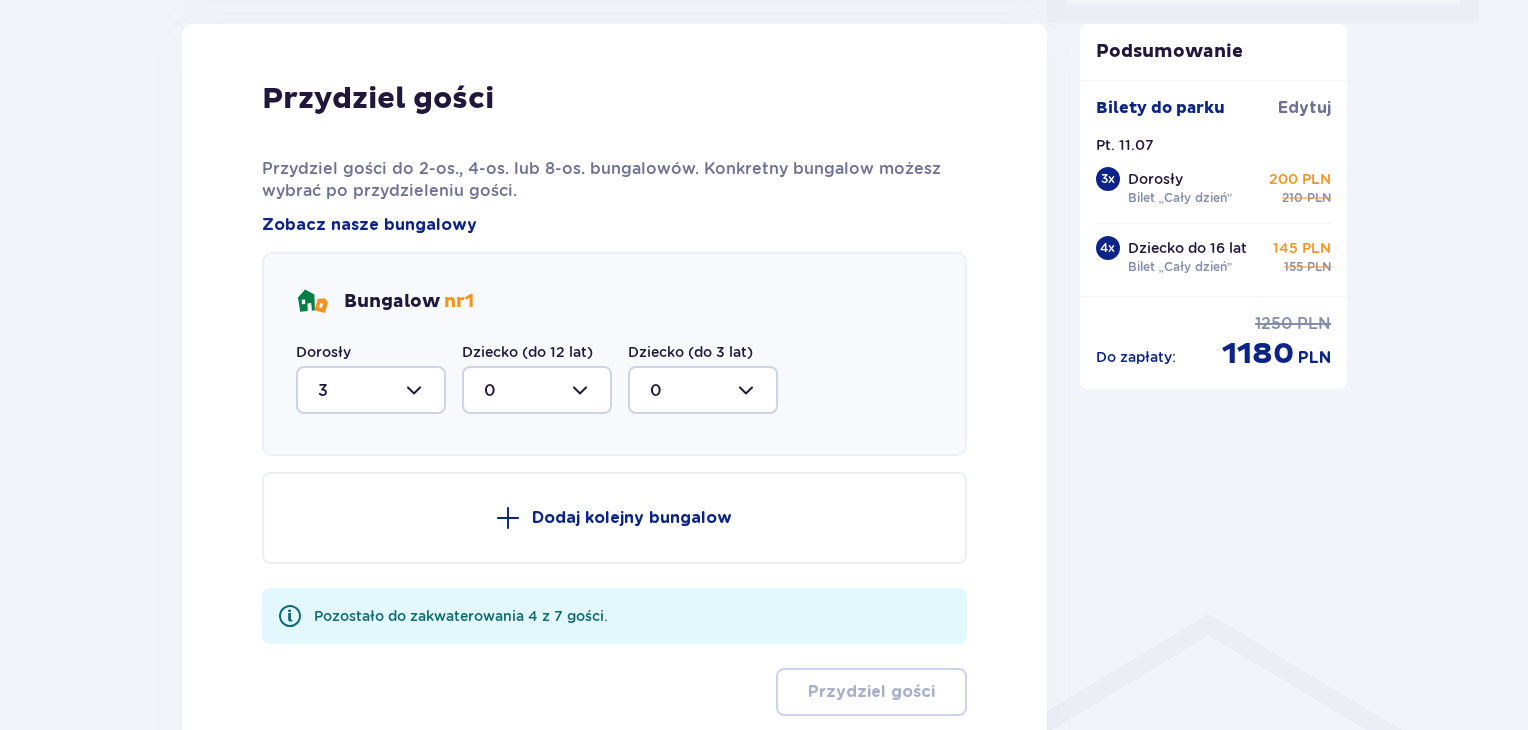 click at bounding box center (371, 390) 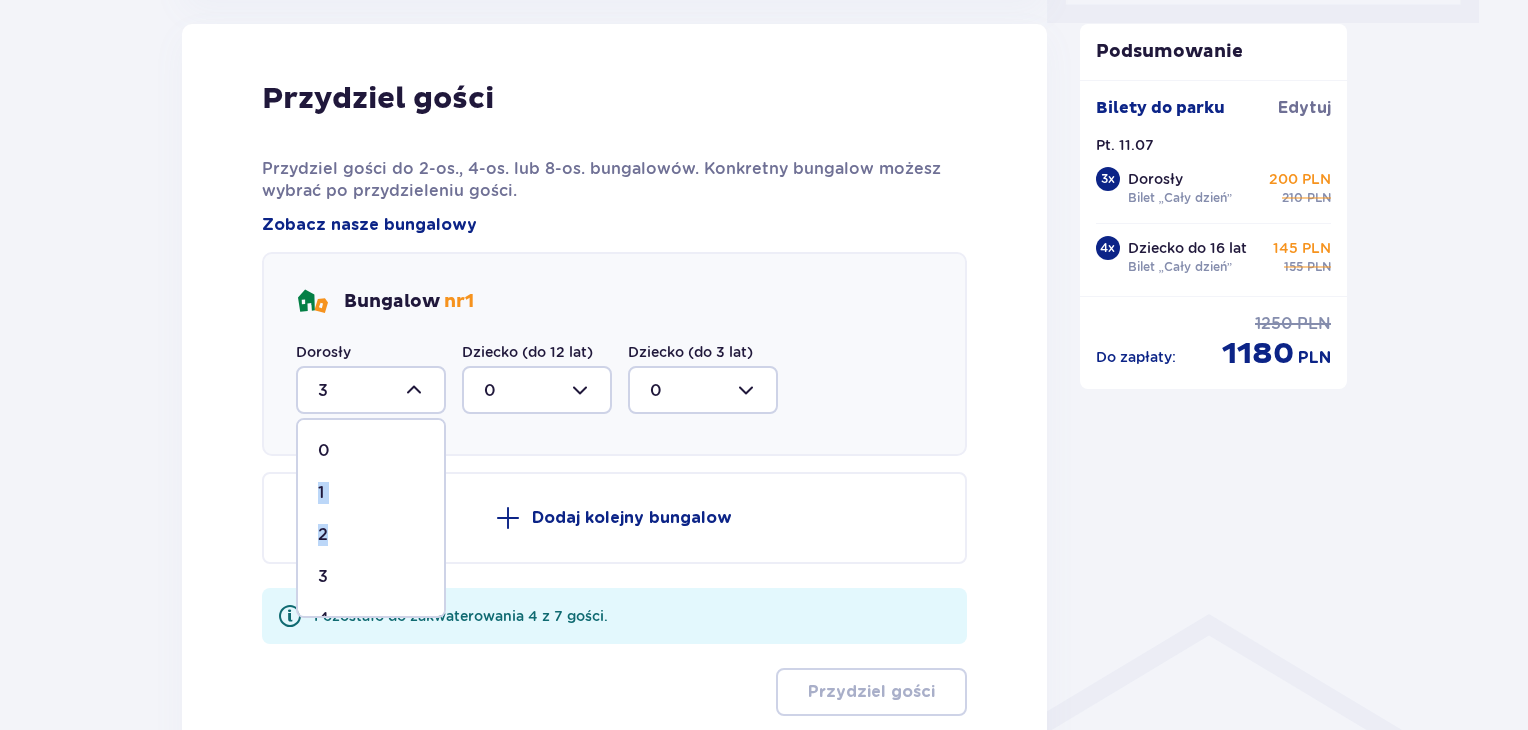 drag, startPoint x: 443, startPoint y: 469, endPoint x: 443, endPoint y: 513, distance: 44 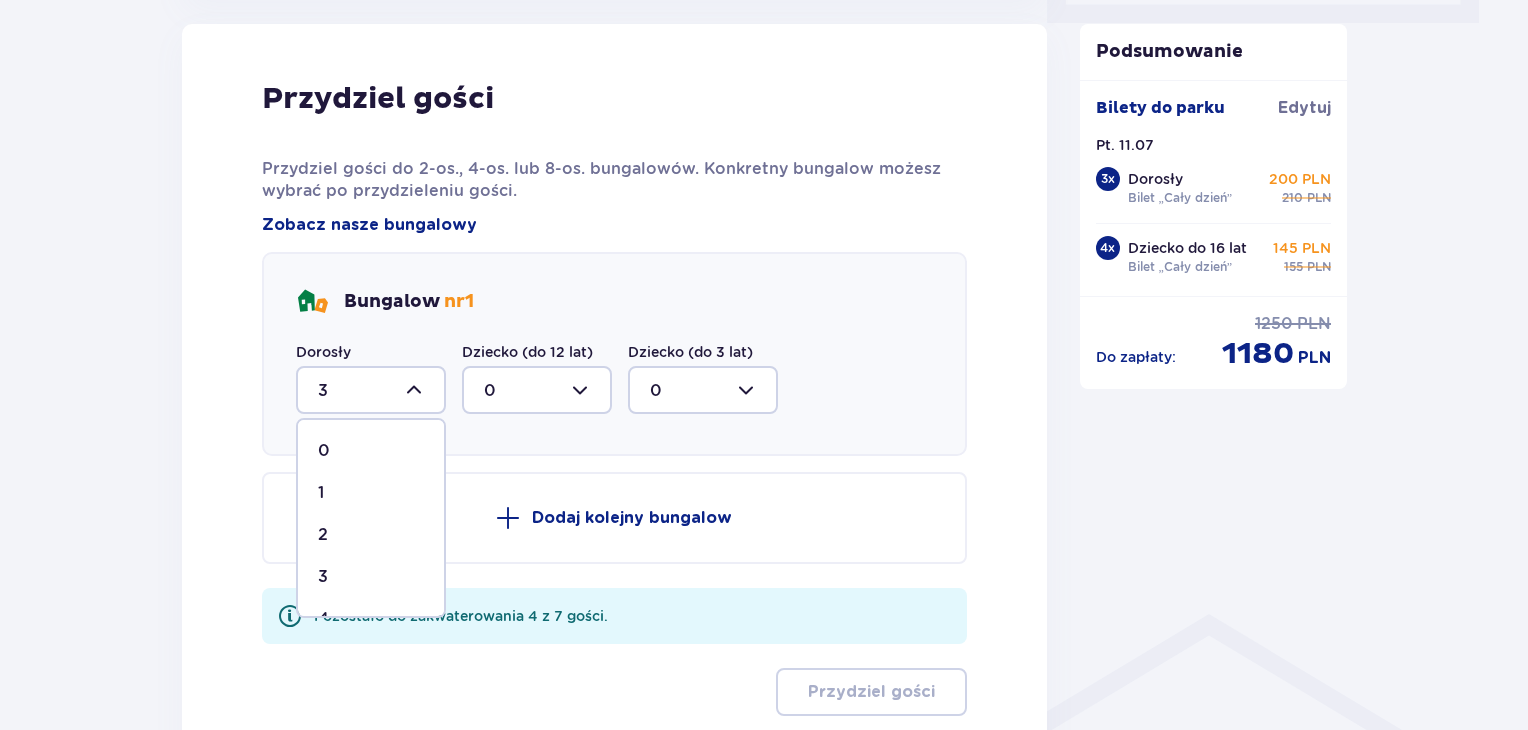 click on "3" at bounding box center [371, 577] 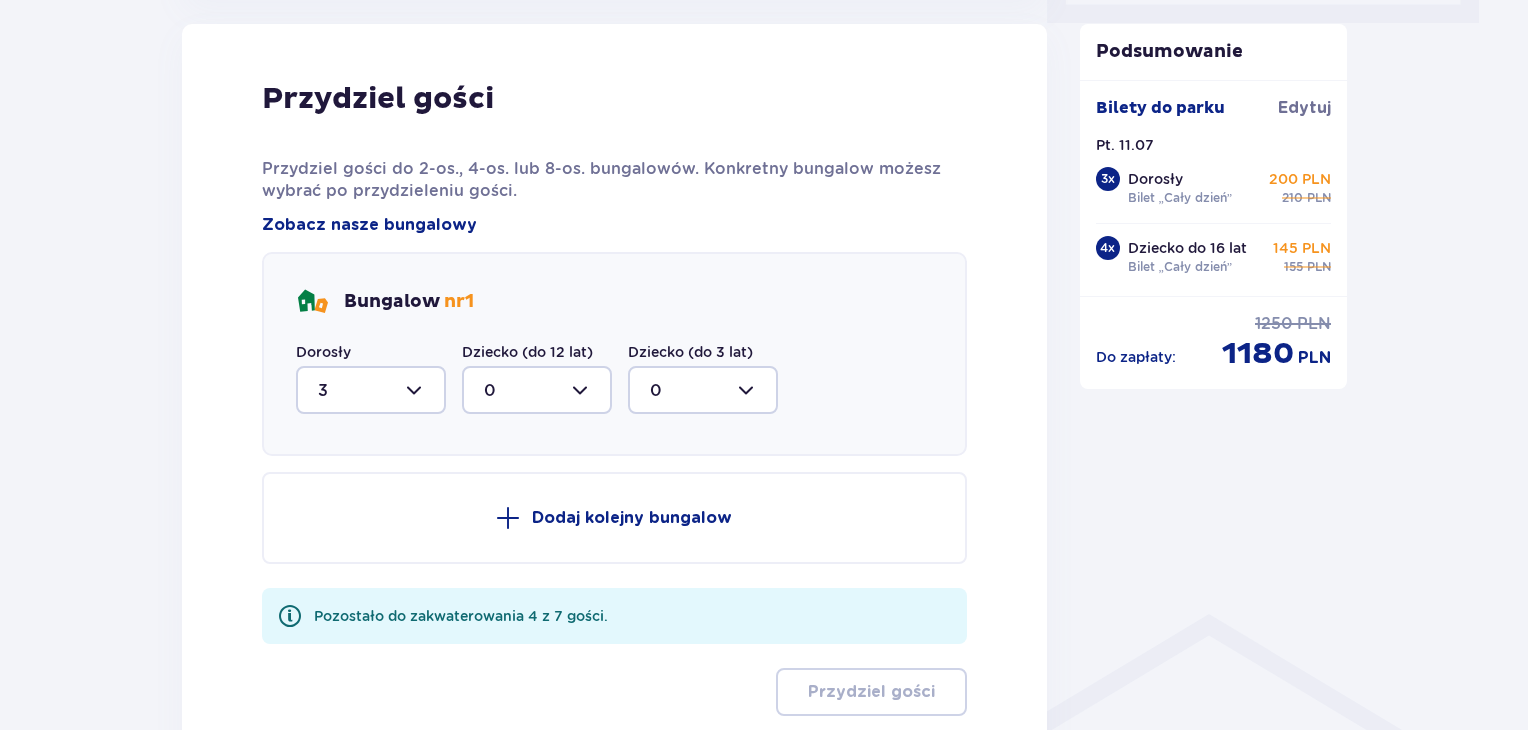 click at bounding box center [371, 390] 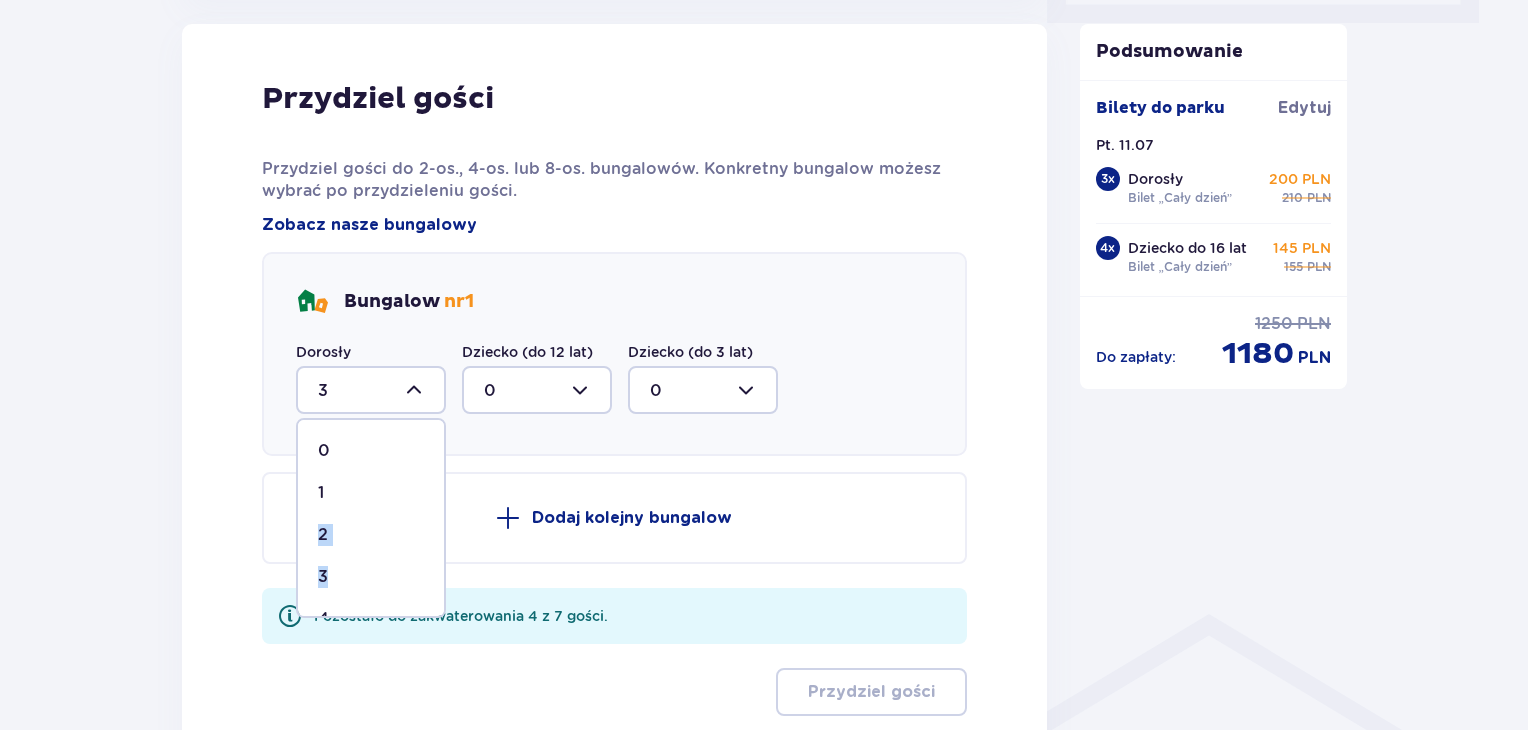 drag, startPoint x: 443, startPoint y: 505, endPoint x: 435, endPoint y: 566, distance: 61.522354 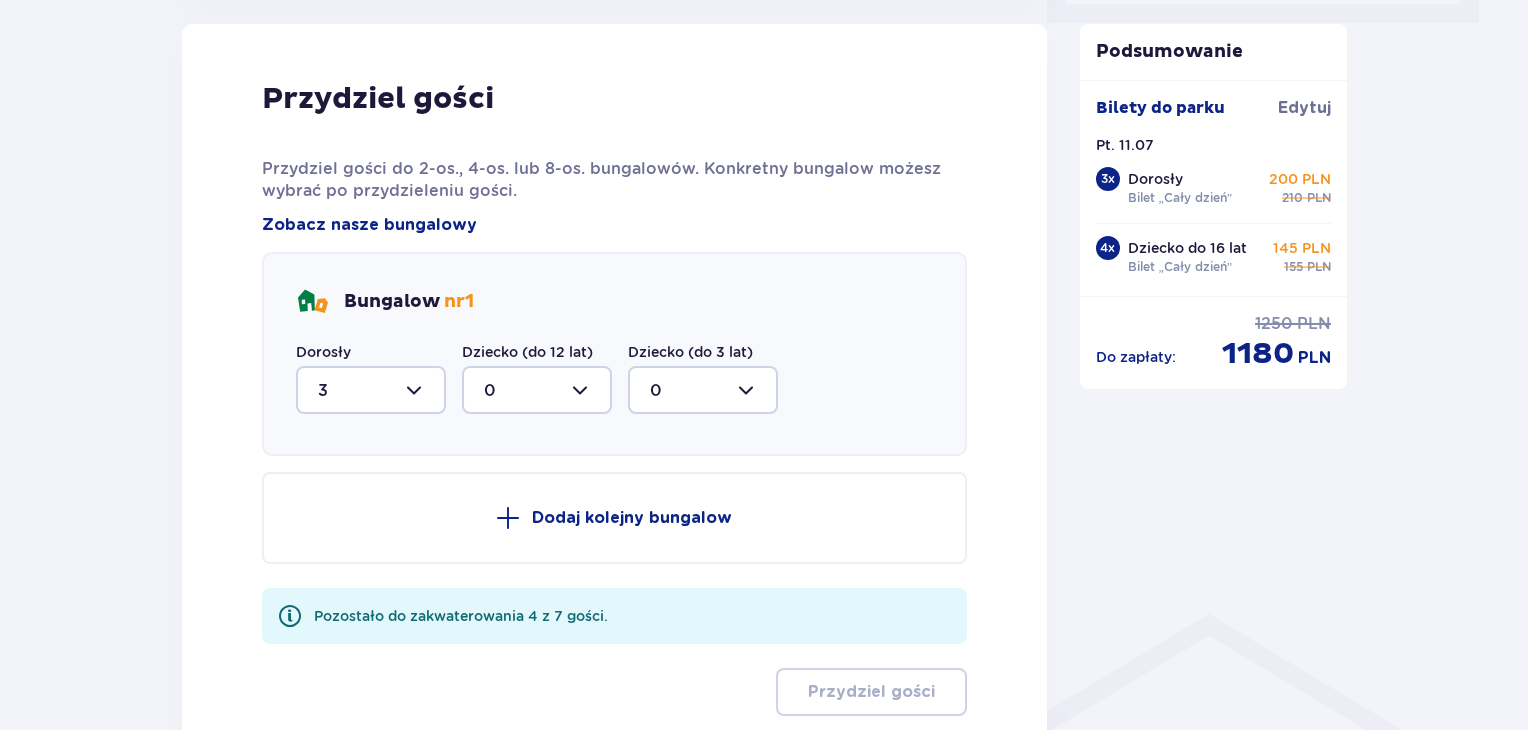 click at bounding box center (371, 390) 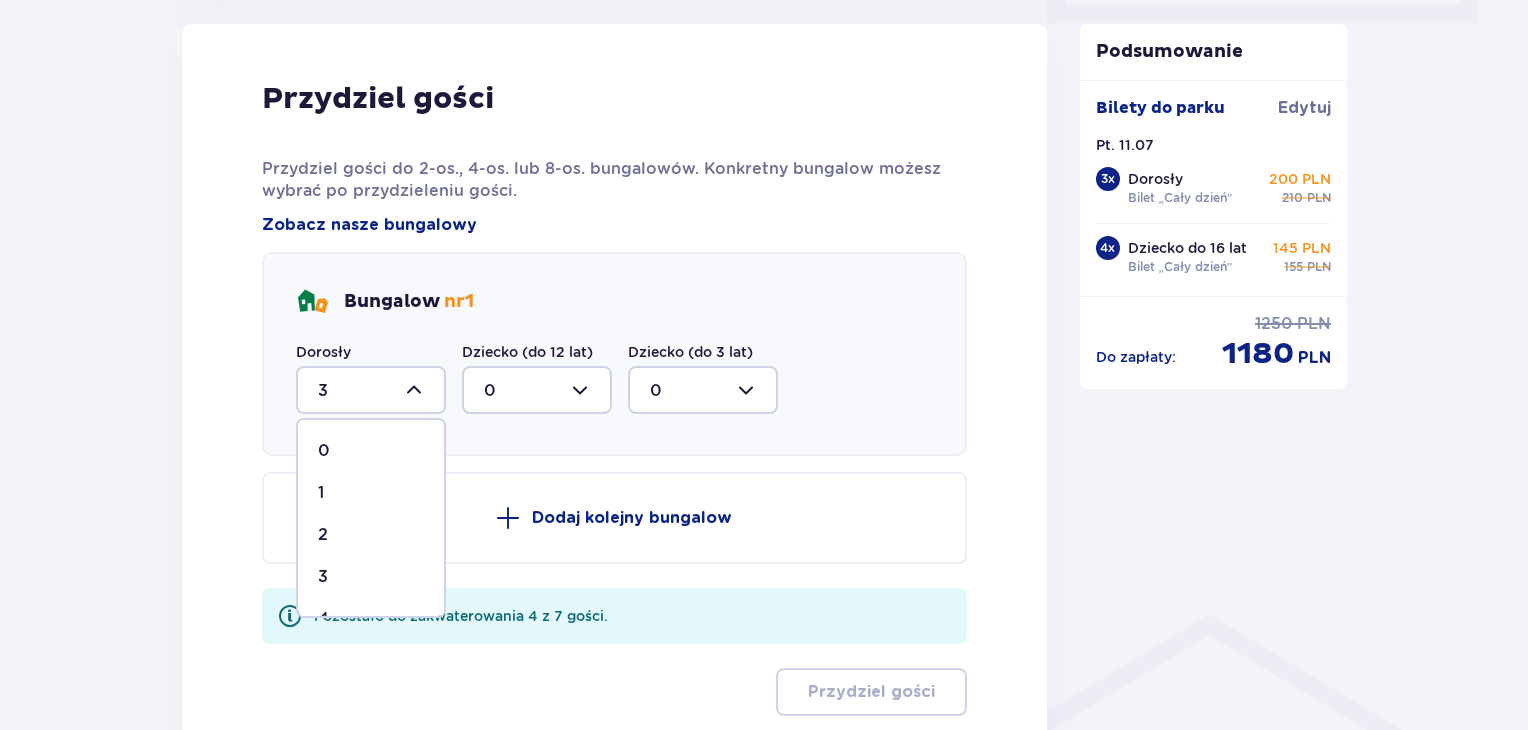 scroll, scrollTop: 116, scrollLeft: 0, axis: vertical 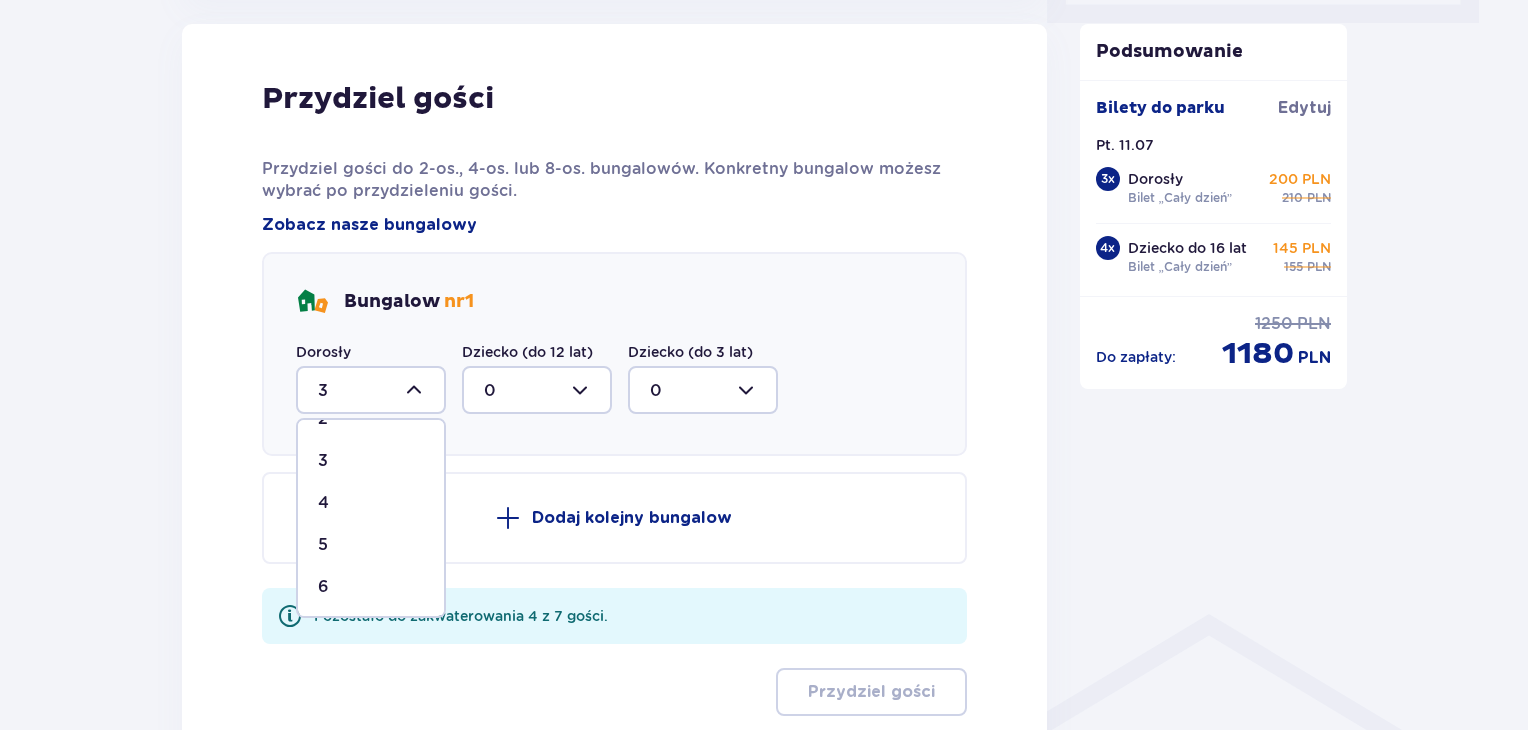 click on "6" at bounding box center [371, 587] 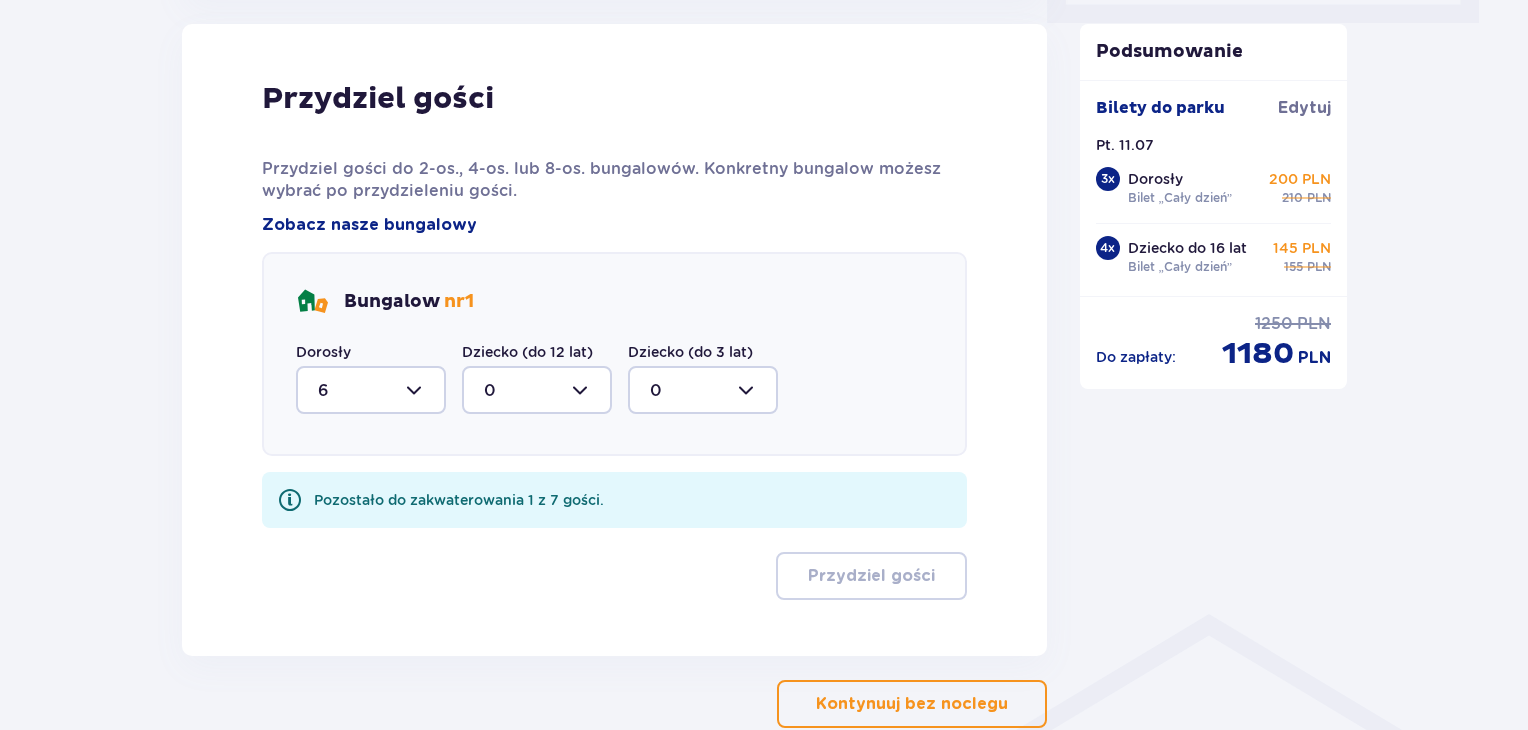 click at bounding box center [537, 390] 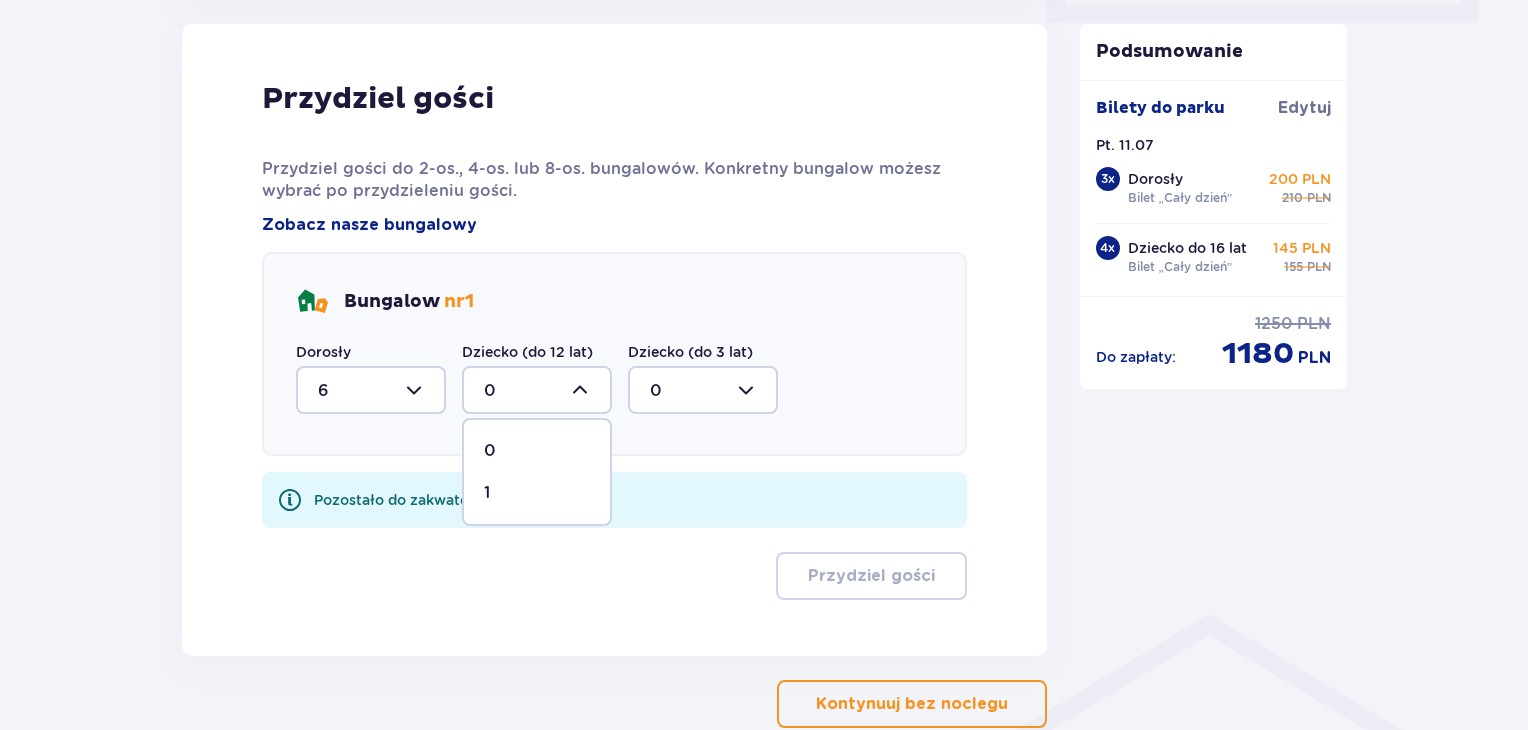 click on "1" at bounding box center [537, 493] 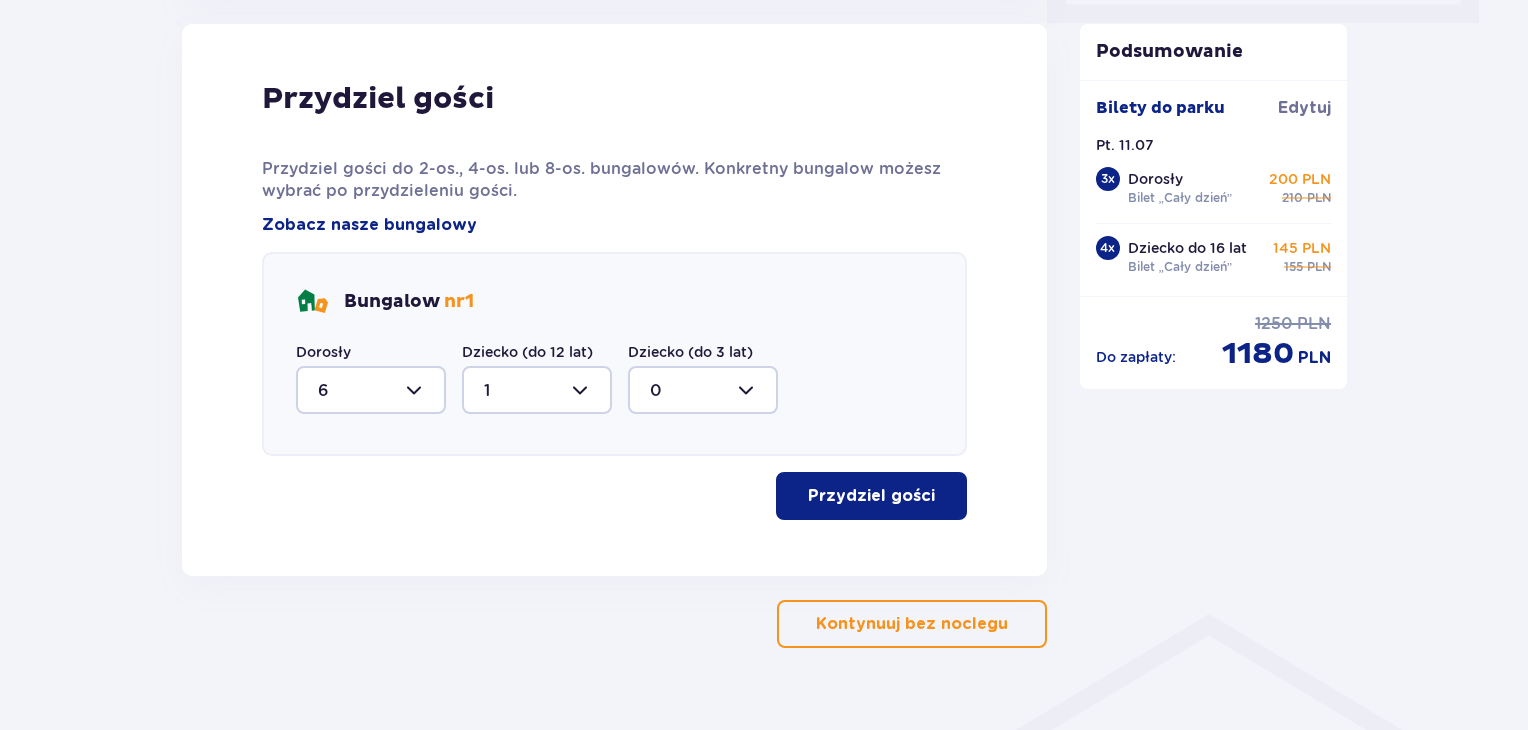 click on "Przydziel gości" at bounding box center [871, 496] 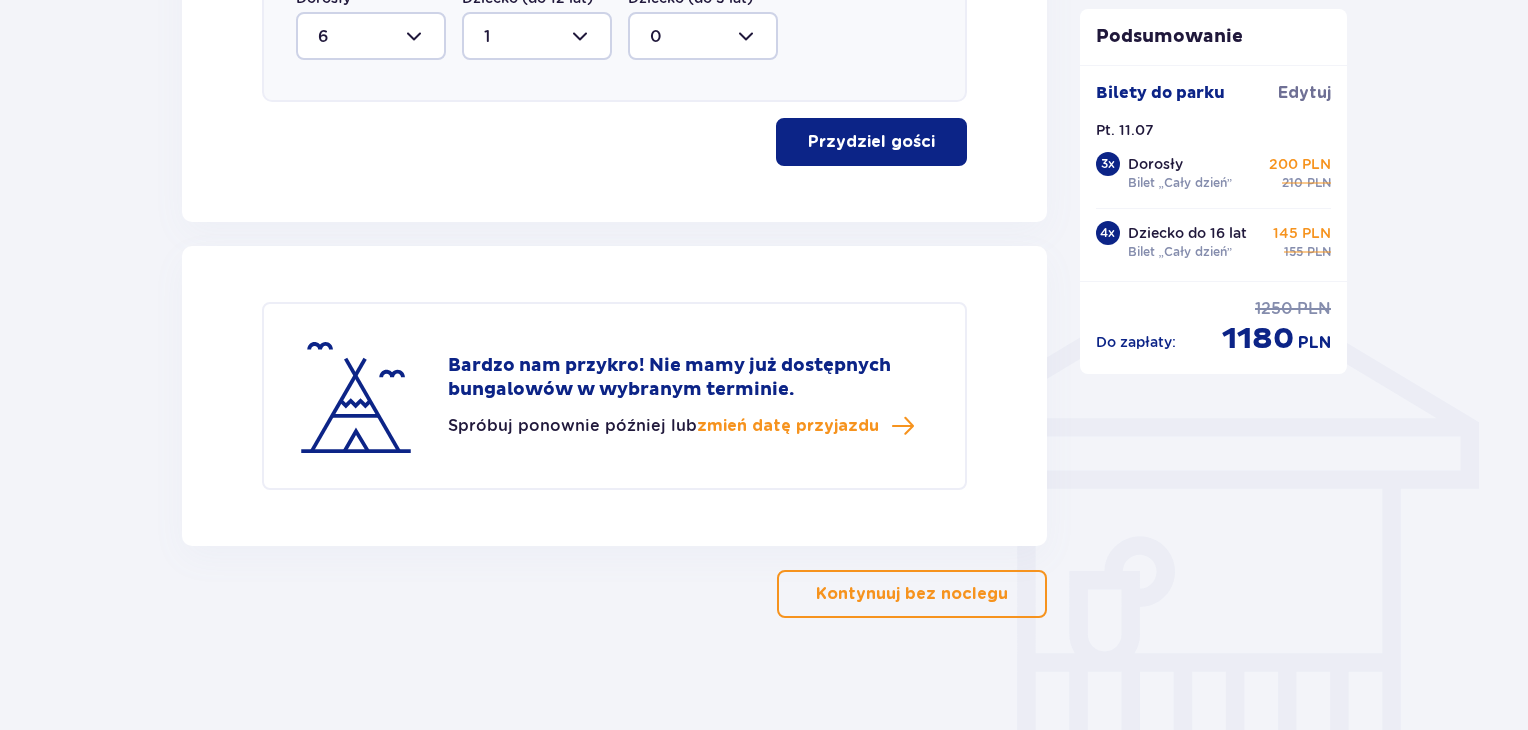 scroll, scrollTop: 1371, scrollLeft: 0, axis: vertical 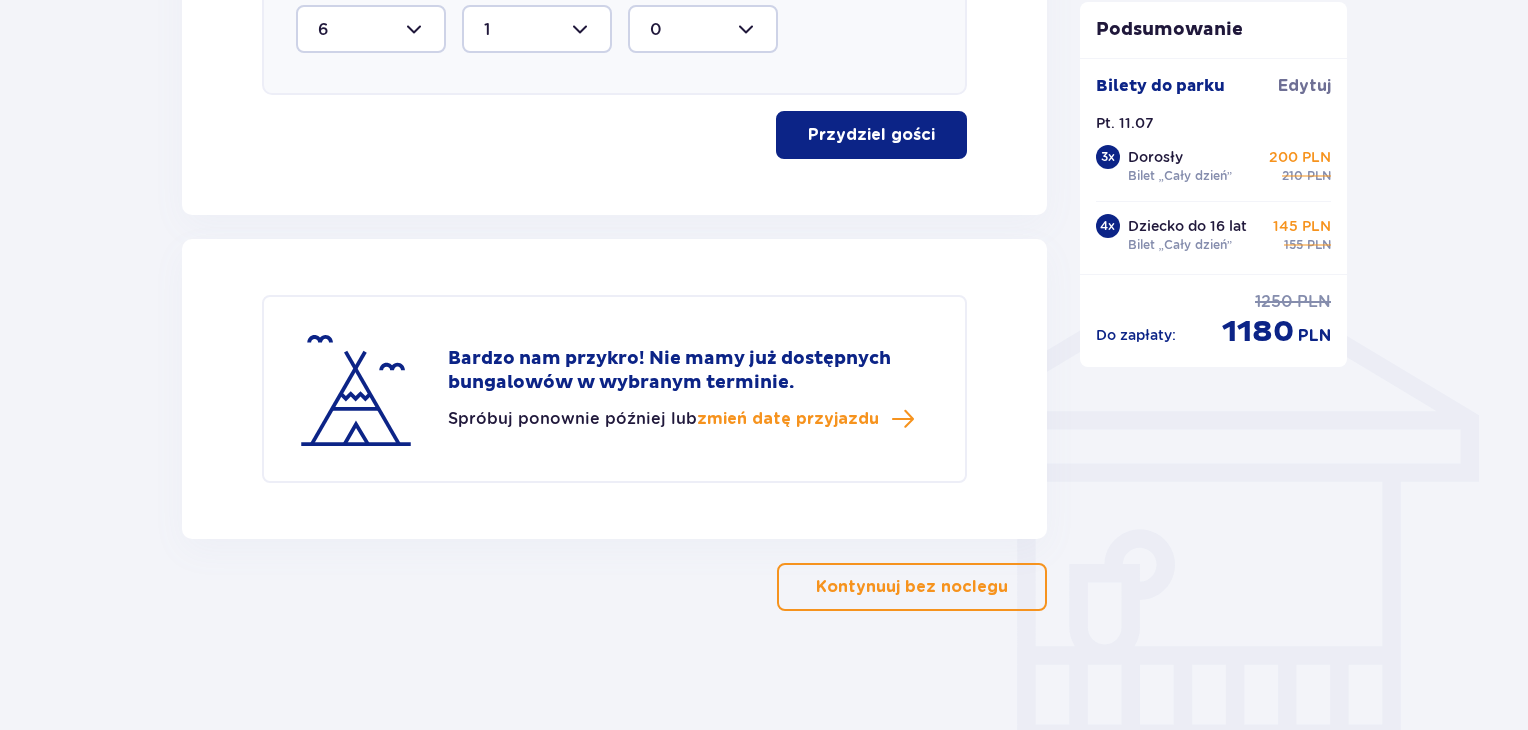 click on "Przydziel gości Przydziel gości do 2-os., 4-os. lub 8-os. bungalowów. Konkretny bungalow możesz wybrać po przydzieleniu gości. Zobacz nasze bungalowy Bungalow   nr  1 Dorosły   6 Dziecko (do 12 lat)   1 Dziecko (do 3 lat)   0 Przydziel gości" at bounding box center (614, -61) 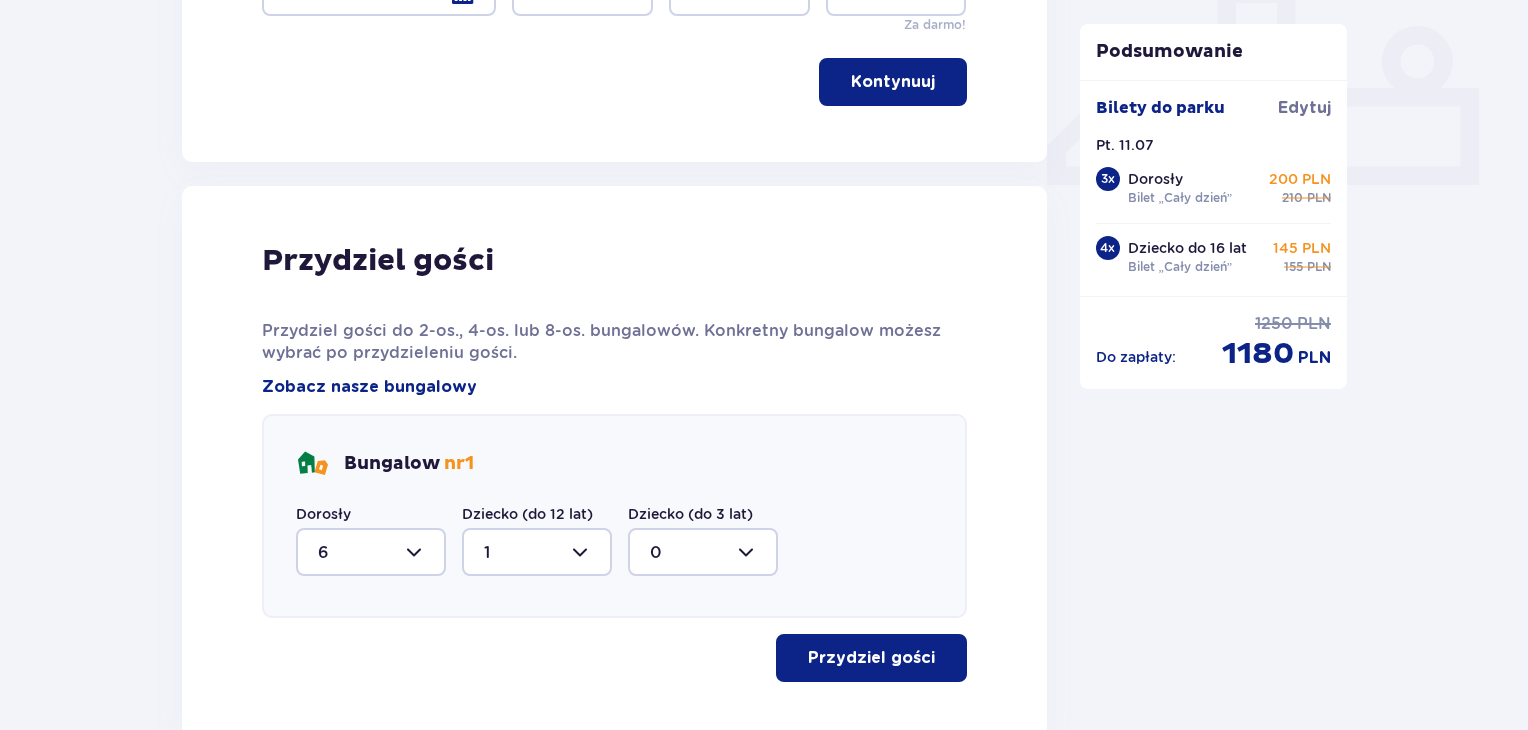 scroll, scrollTop: 851, scrollLeft: 0, axis: vertical 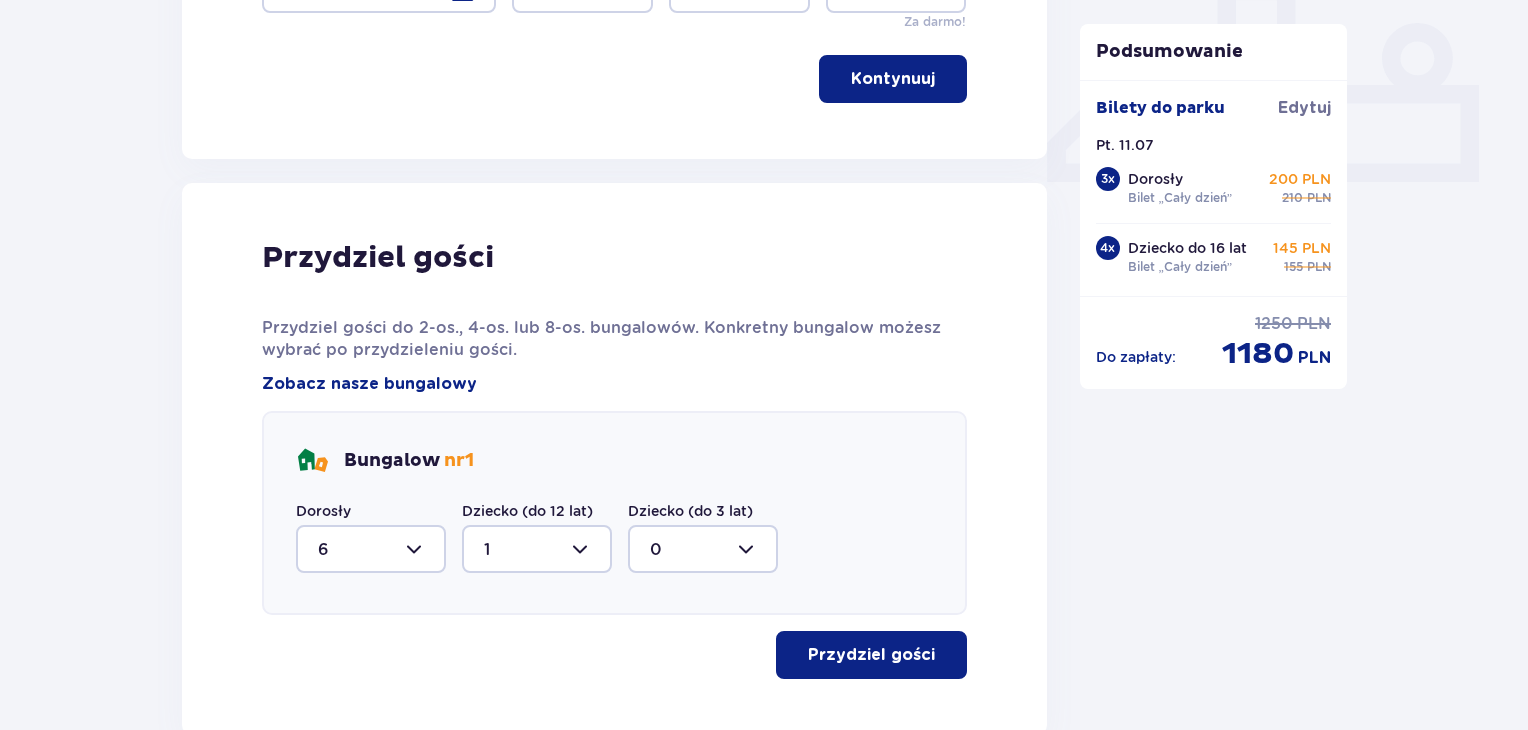 click at bounding box center (371, 549) 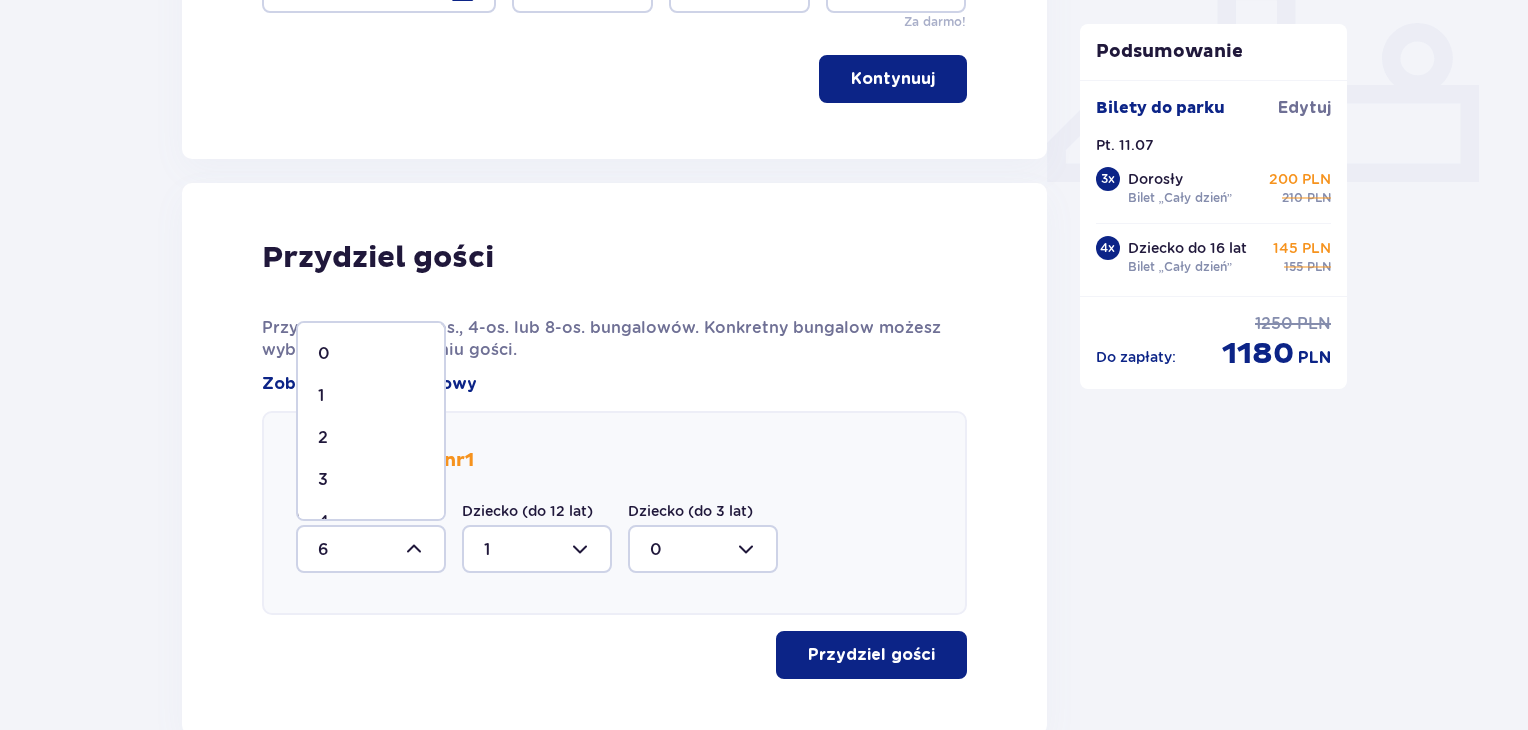 click on "3" at bounding box center [371, 480] 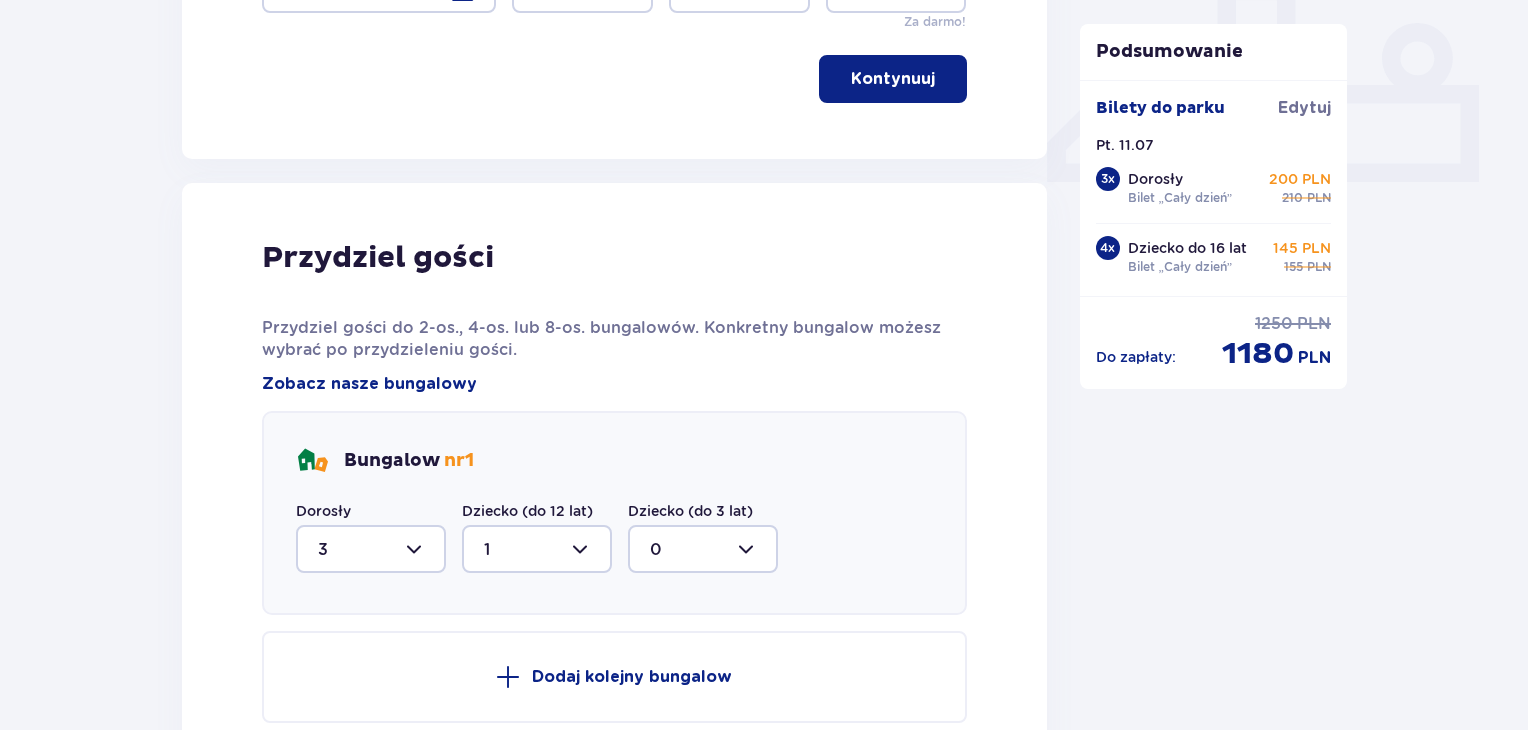 click on "Dodaj kolejny bungalow" at bounding box center [632, 677] 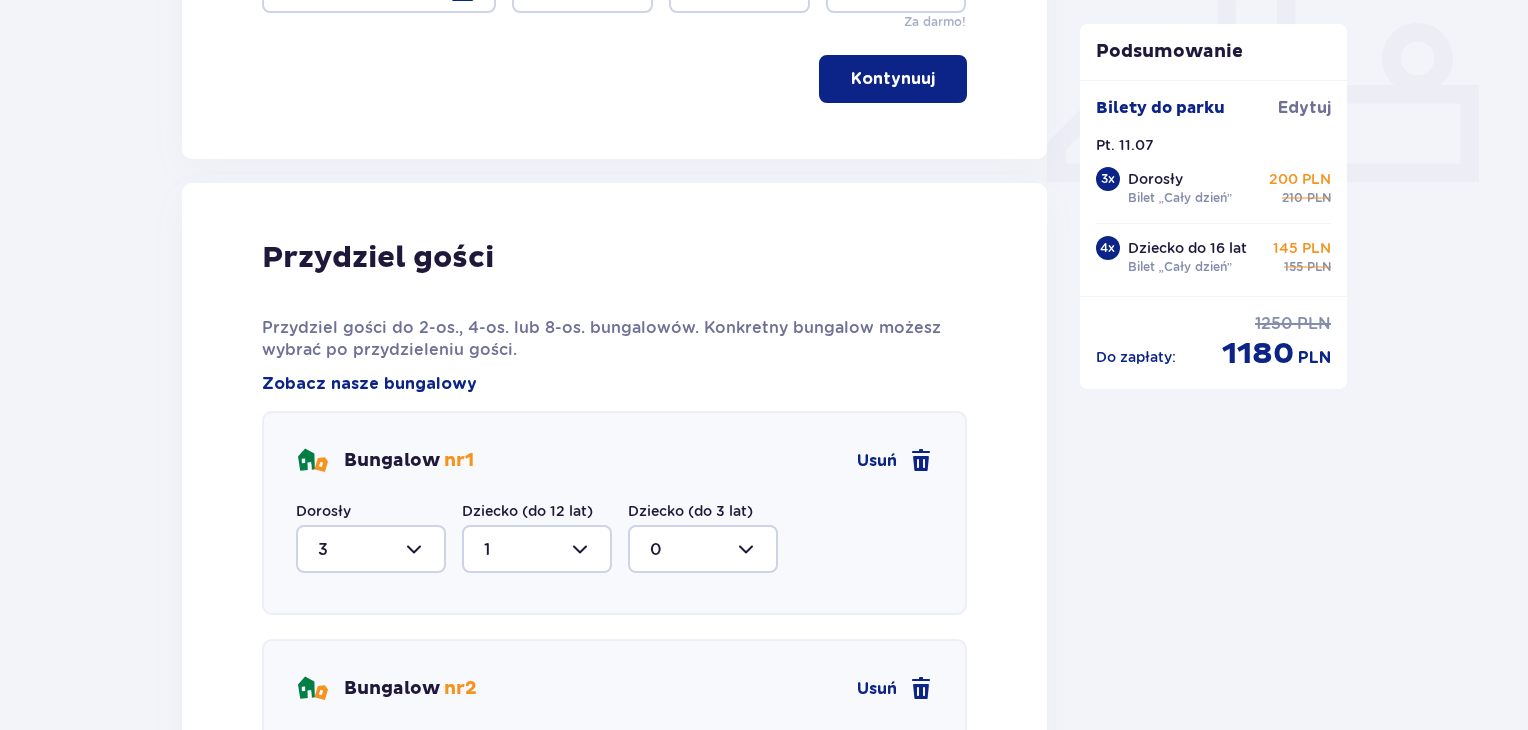 click on "Przydziel gości Przydziel gości do 2-os., 4-os. lub 8-os. bungalowów. Konkretny bungalow możesz wybrać po przydzieleniu gości. Zobacz nasze bungalowy Bungalow   nr  1 Usuń Dorosły   3 Dziecko (do 12 lat)   1 Dziecko (do 3 lat)   0 Bungalow   nr  2 Usuń Dorosły   0 Dziecko (do 12 lat)   0 Dziecko (do 3 lat)   0 Dodaj kolejny bungalow Pozostało do zakwaterowania 3 z 7 gości. Przydziel gości" at bounding box center [614, 671] 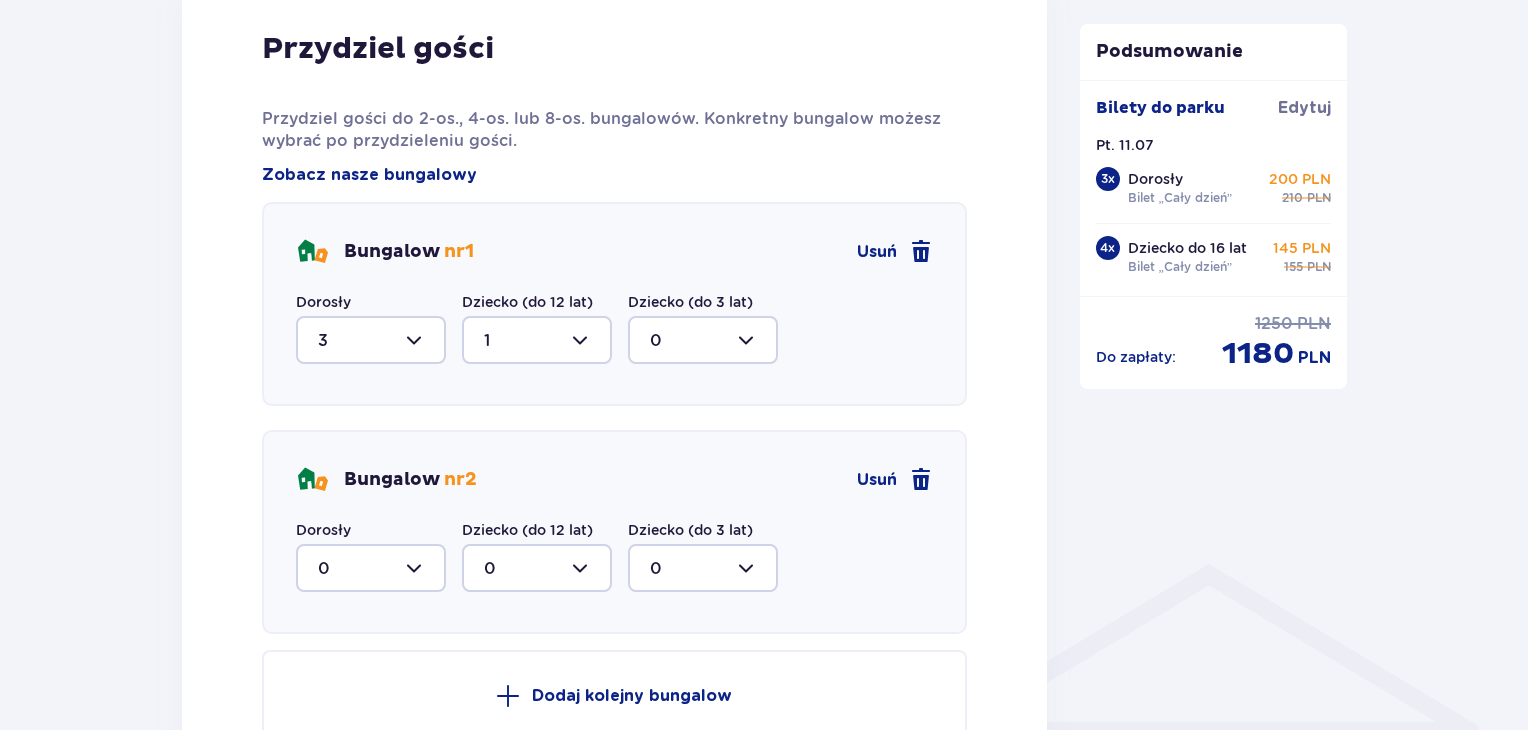 scroll, scrollTop: 1091, scrollLeft: 0, axis: vertical 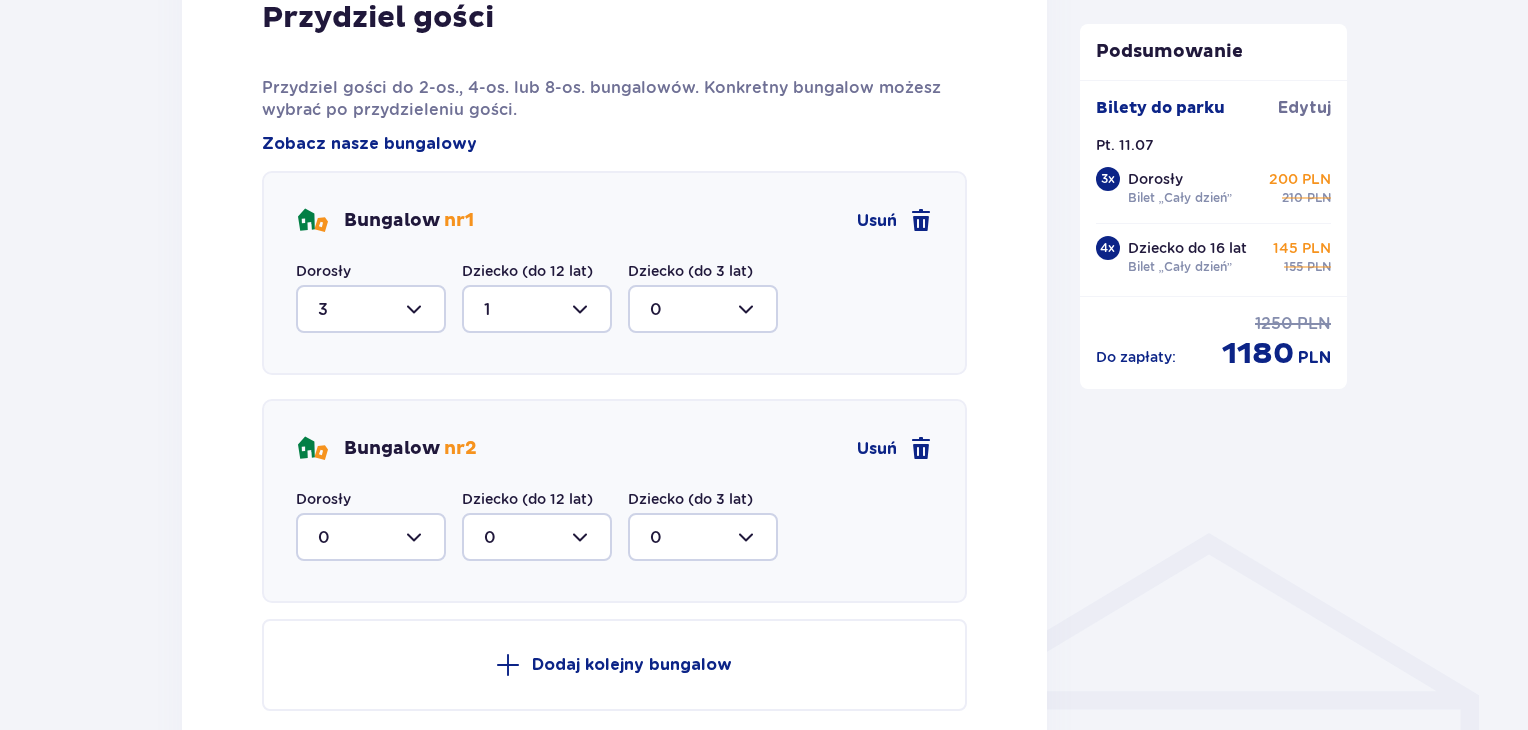 click at bounding box center (371, 537) 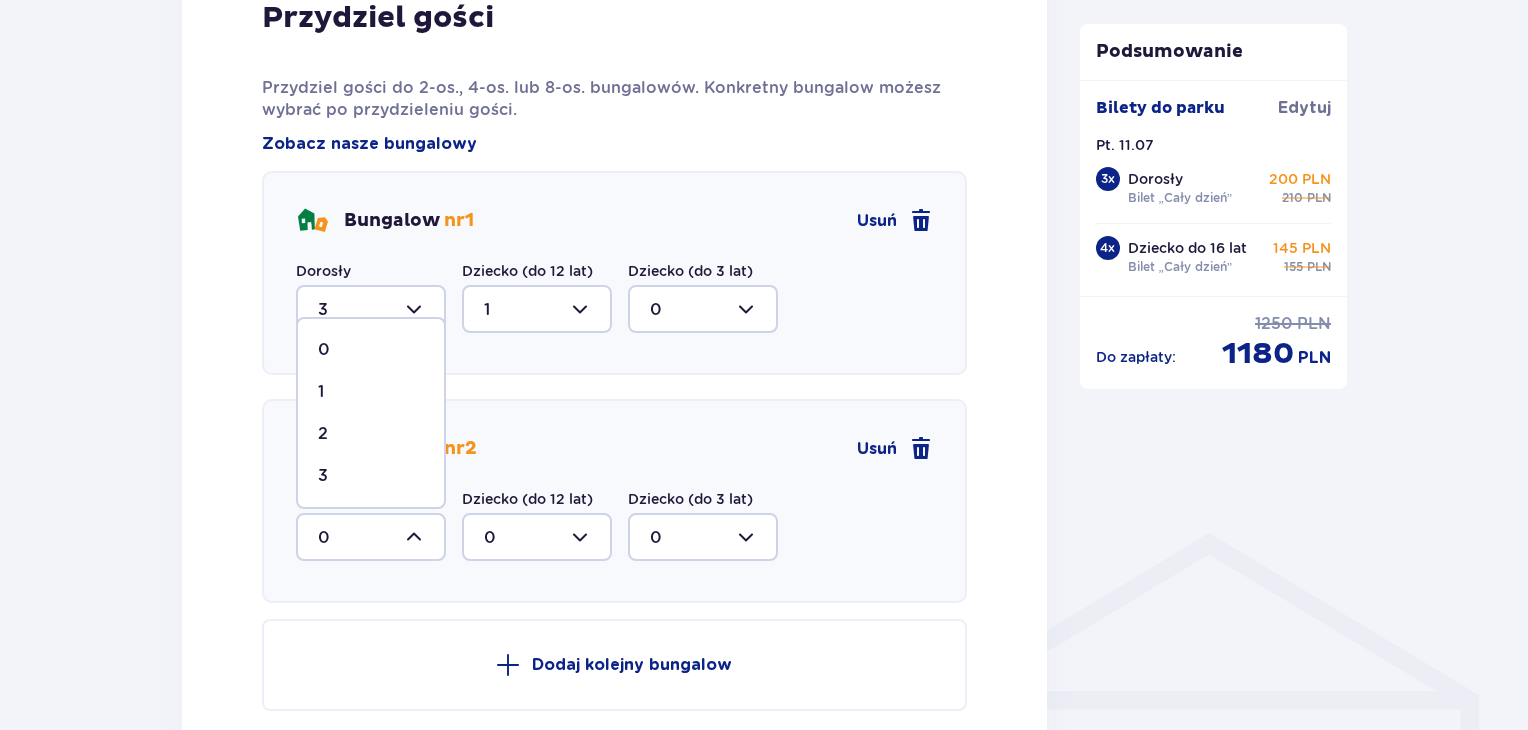 click on "3" at bounding box center (371, 476) 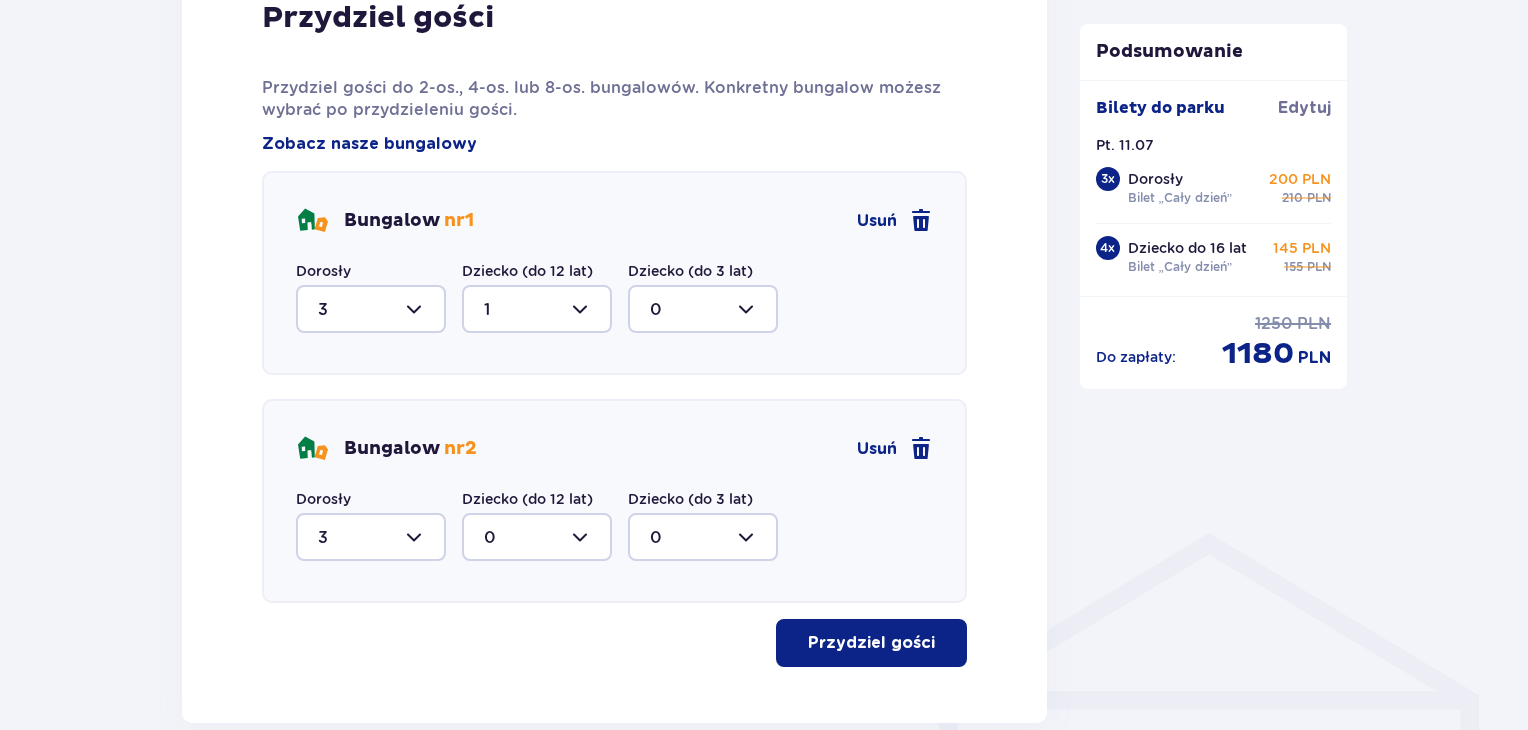 click on "Przydziel gości" at bounding box center [871, 643] 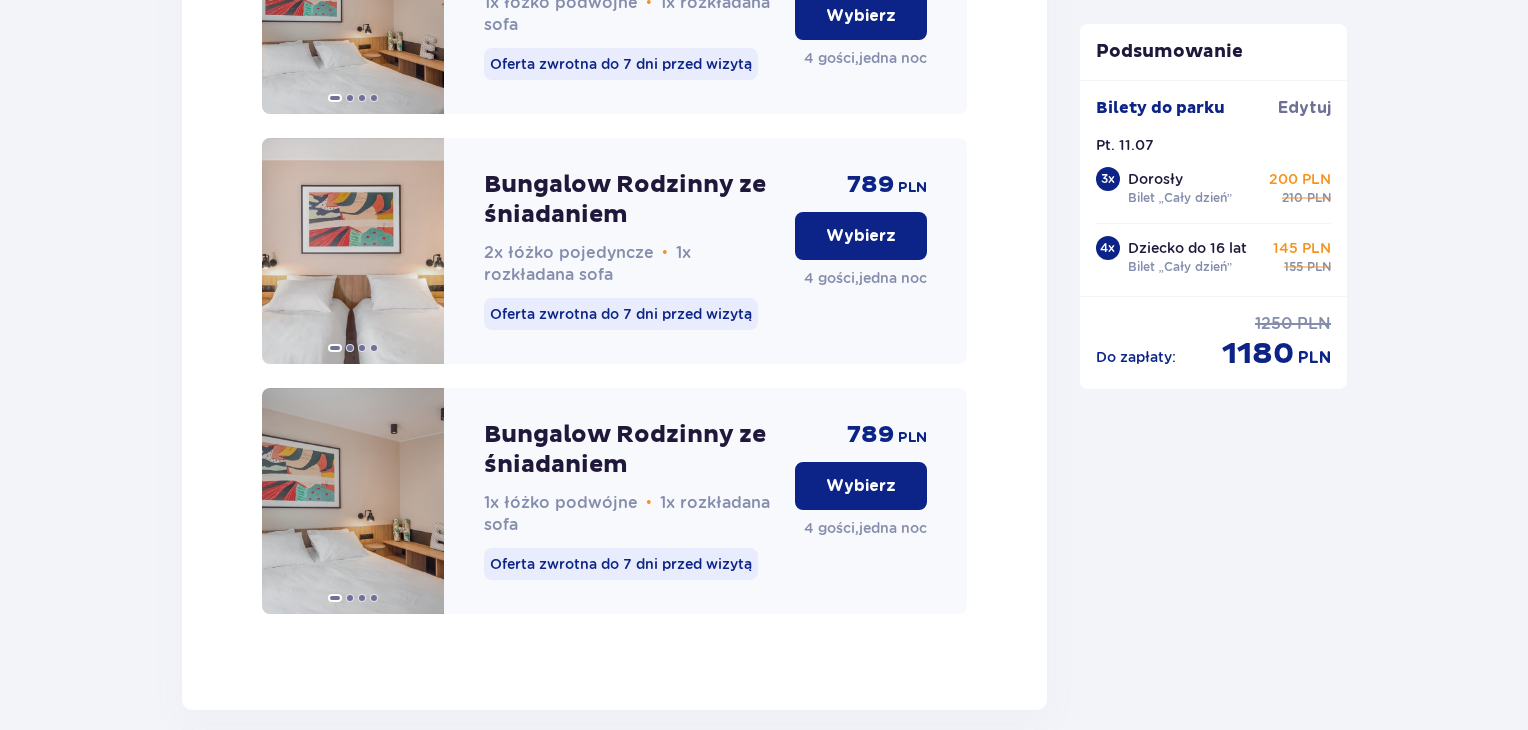 scroll, scrollTop: 2412, scrollLeft: 0, axis: vertical 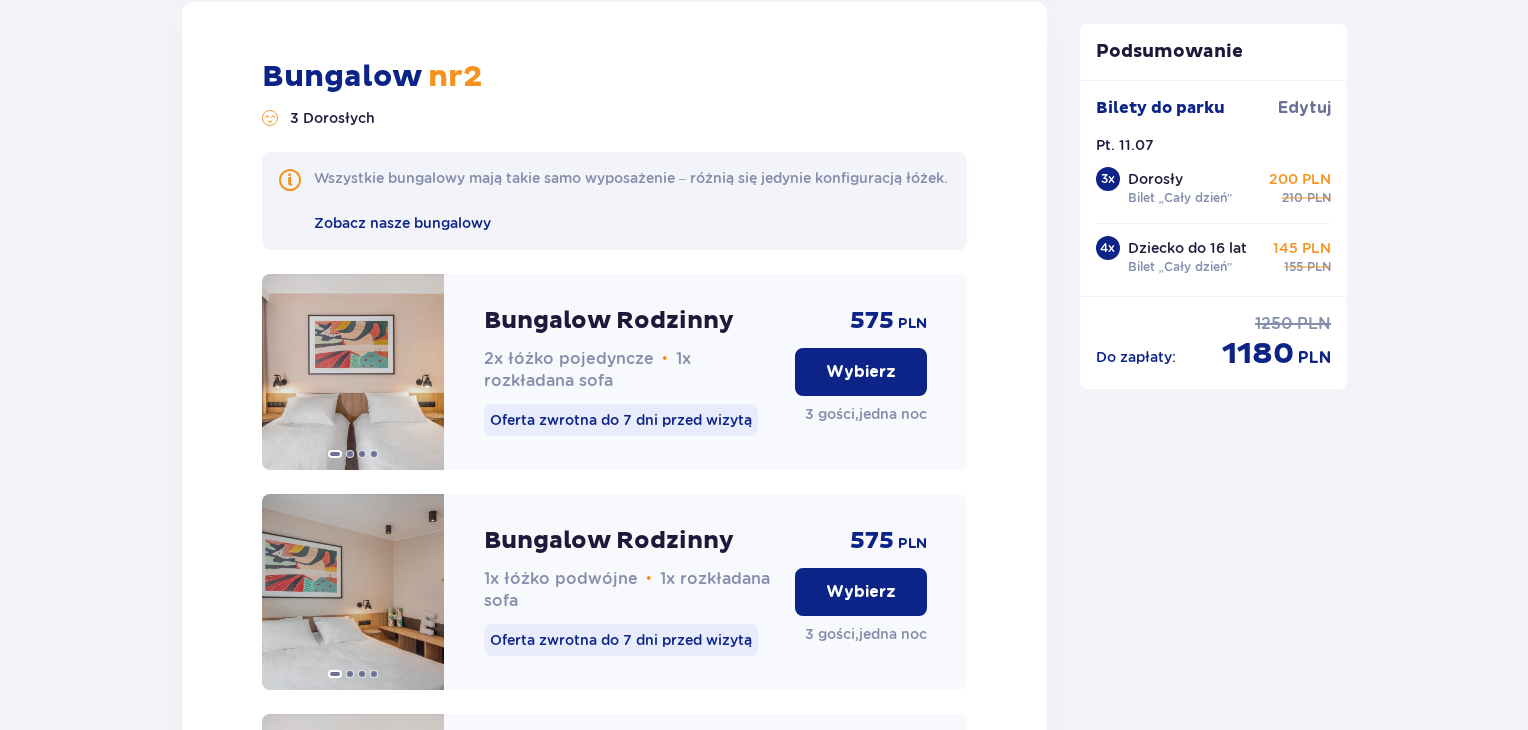 click on "Bungalow   nr  2   3 Dorosłych Wszystkie bungalowy mają takie samo wyposażenie – różnią się jedynie konfiguracją łóżek. Zobacz nasze bungalowy Bungalow Rodzinny 2x łóżko pojedyncze • 1x rozkładana sofa Oferta zwrotna do 7 dni przed wizytą 575 PLN Wybierz 3 gości ,  jedna noc Bungalow Rodzinny 1x łóżko podwójne • 1x rozkładana sofa Oferta zwrotna do 7 dni przed wizytą 575 PLN Wybierz 3 gości ,  jedna noc Bungalow Rodzinny ze śniadaniem 2x łóżko pojedyncze • 1x rozkładana sofa Oferta zwrotna do 7 dni przed wizytą 710 PLN Wybierz 3 gości ,  jedna noc Bungalow Rodzinny ze śniadaniem 1x łóżko podwójne • 1x rozkładana sofa Oferta zwrotna do 7 dni przed wizytą 710 PLN Wybierz 3 gości ,  jedna noc" at bounding box center (614, 644) 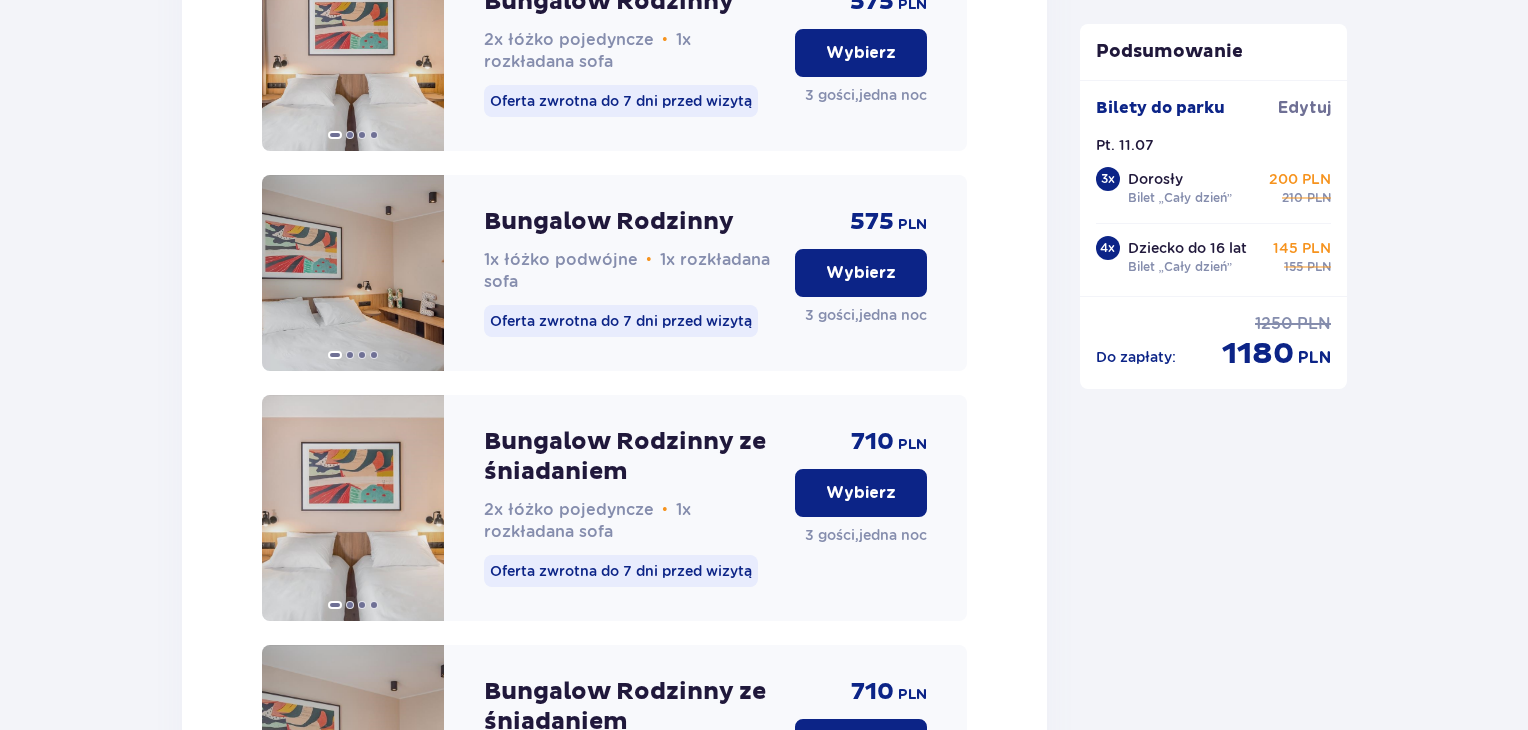 scroll, scrollTop: 3464, scrollLeft: 0, axis: vertical 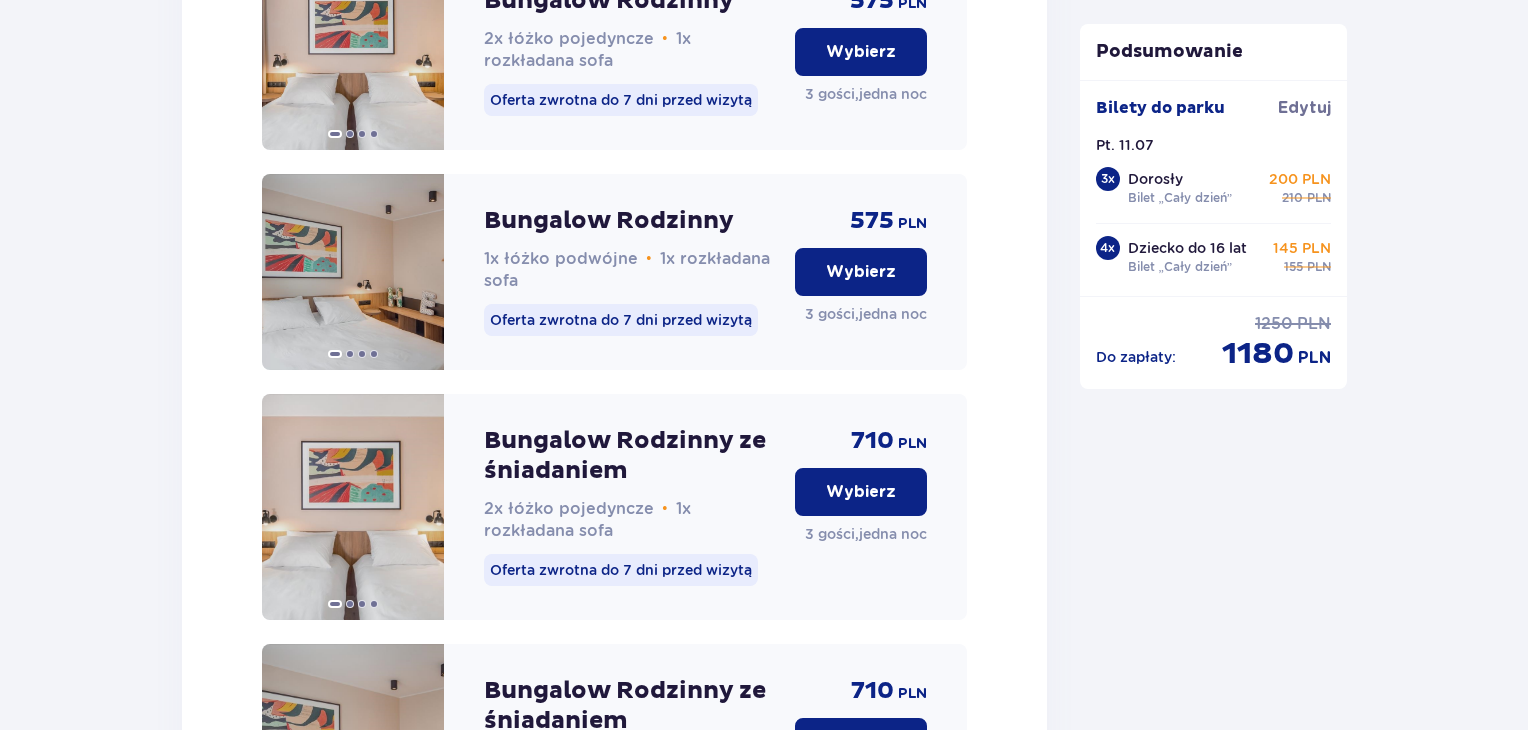 click on "Wybierz" at bounding box center [861, 492] 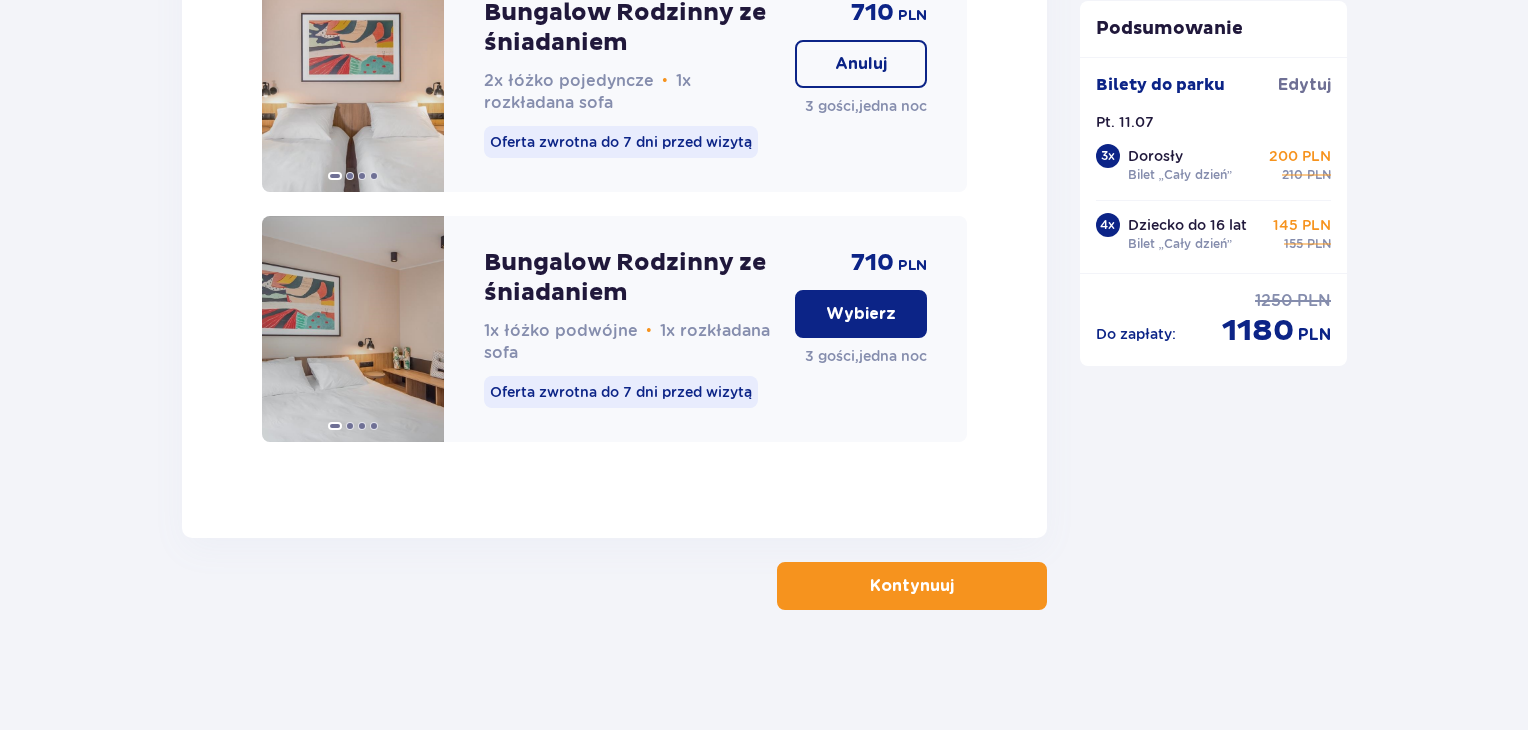 scroll, scrollTop: 3936, scrollLeft: 0, axis: vertical 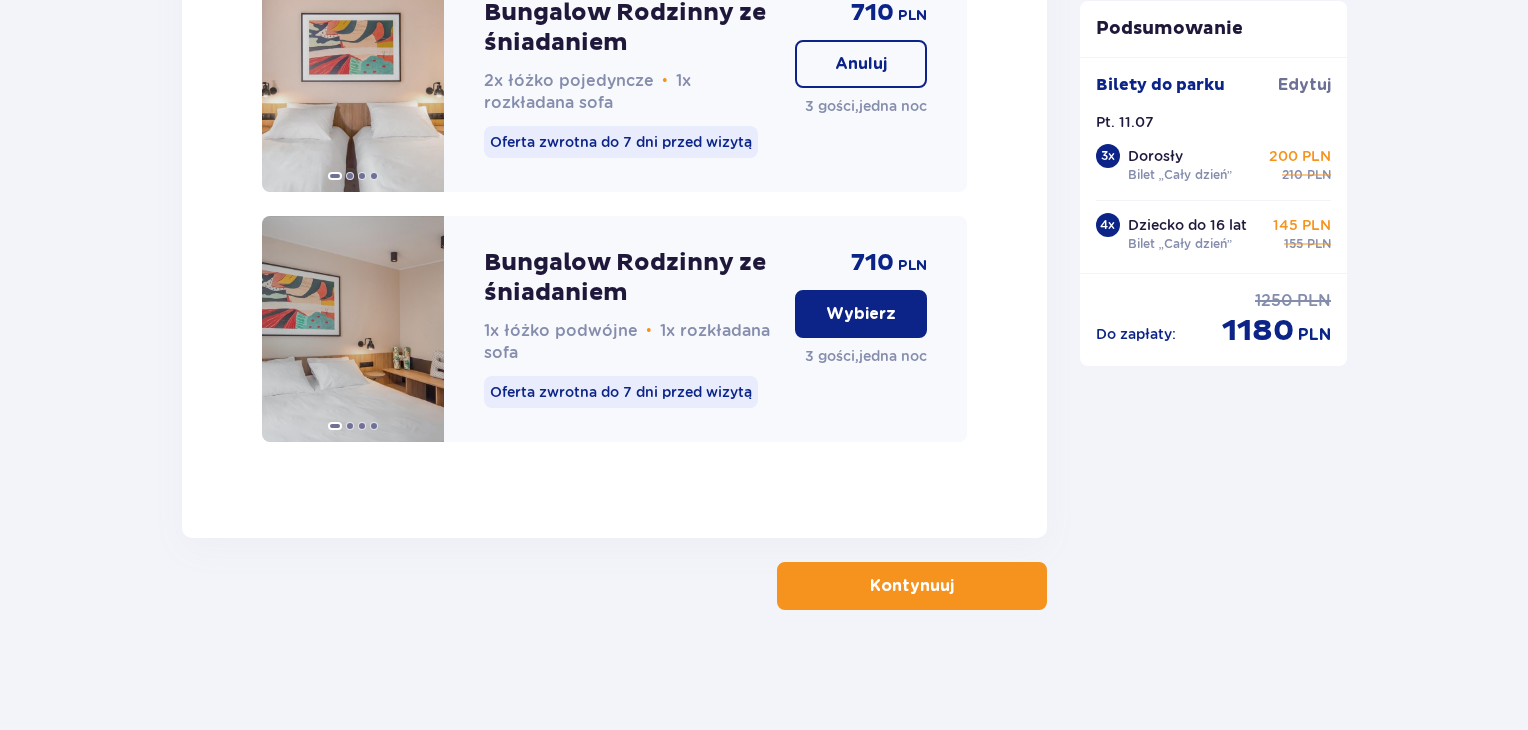 click on "Kontynuuj" at bounding box center [912, 586] 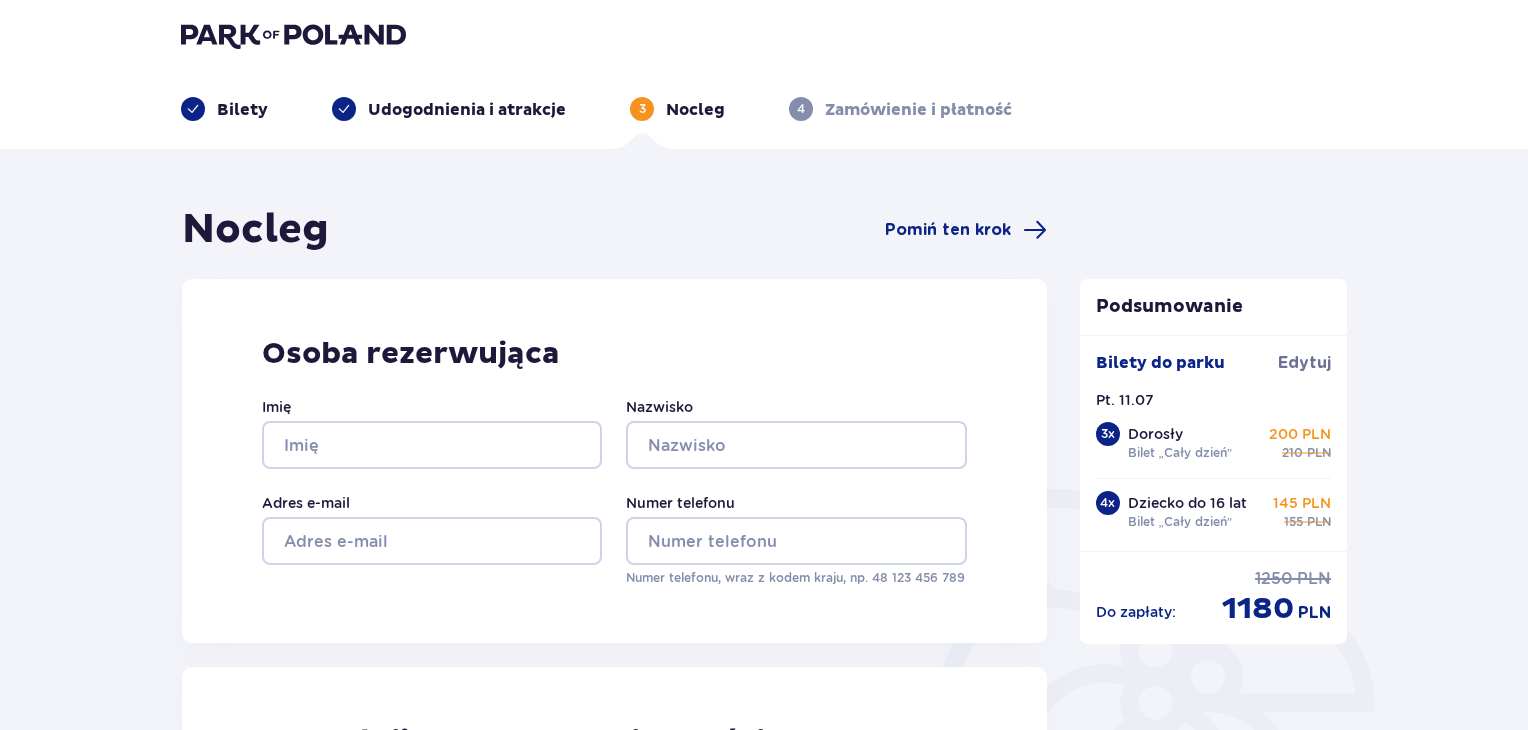 scroll, scrollTop: 0, scrollLeft: 0, axis: both 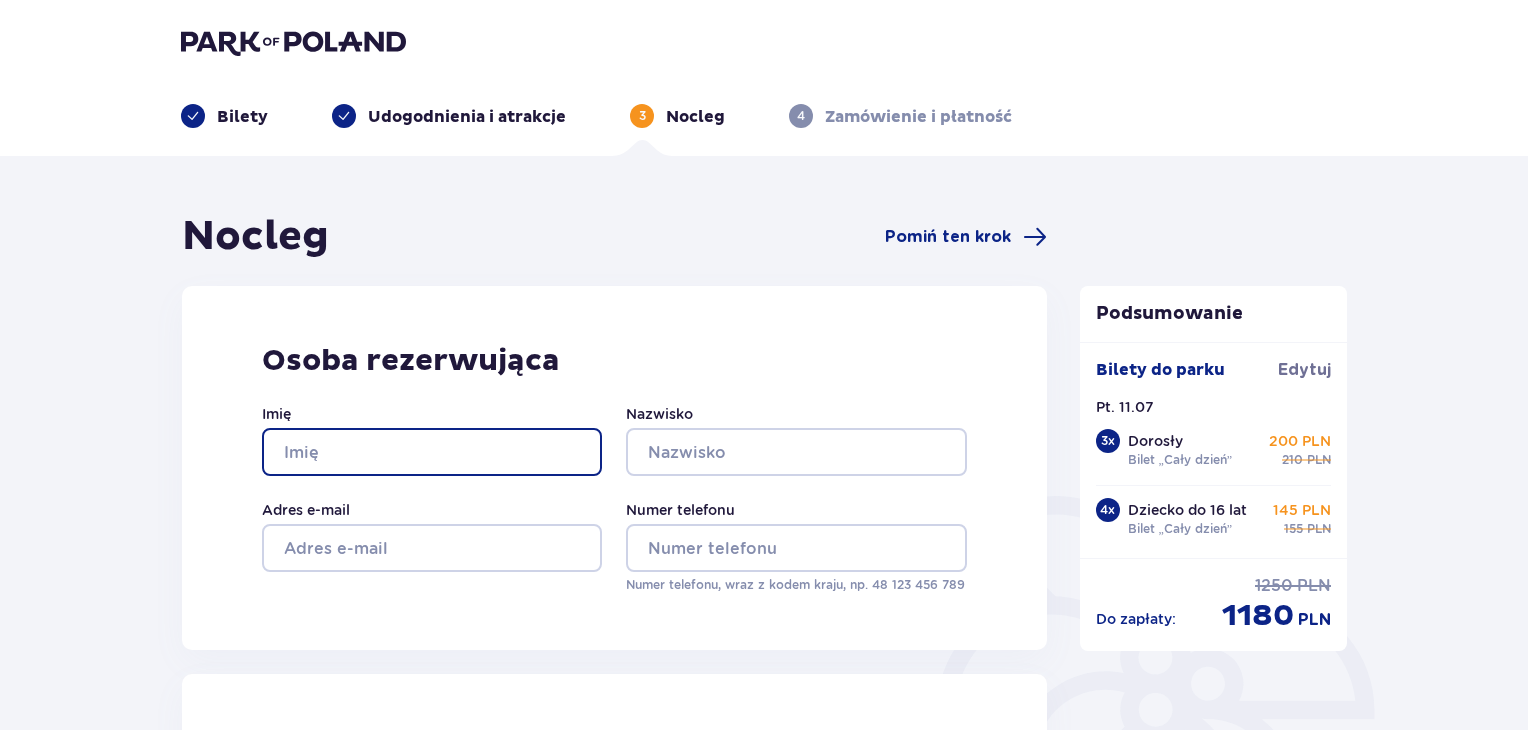 click on "Imię" at bounding box center [432, 452] 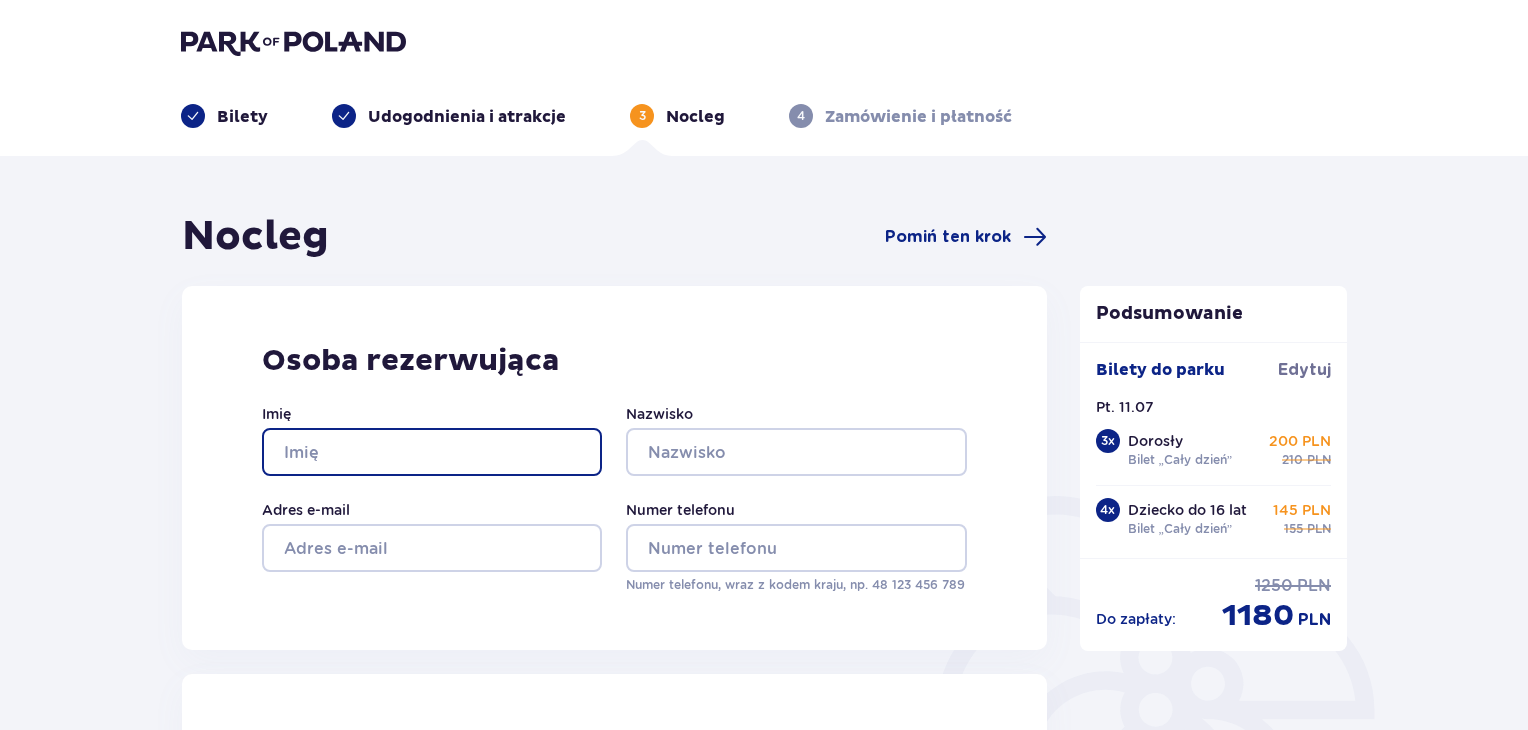 type on "justyna" 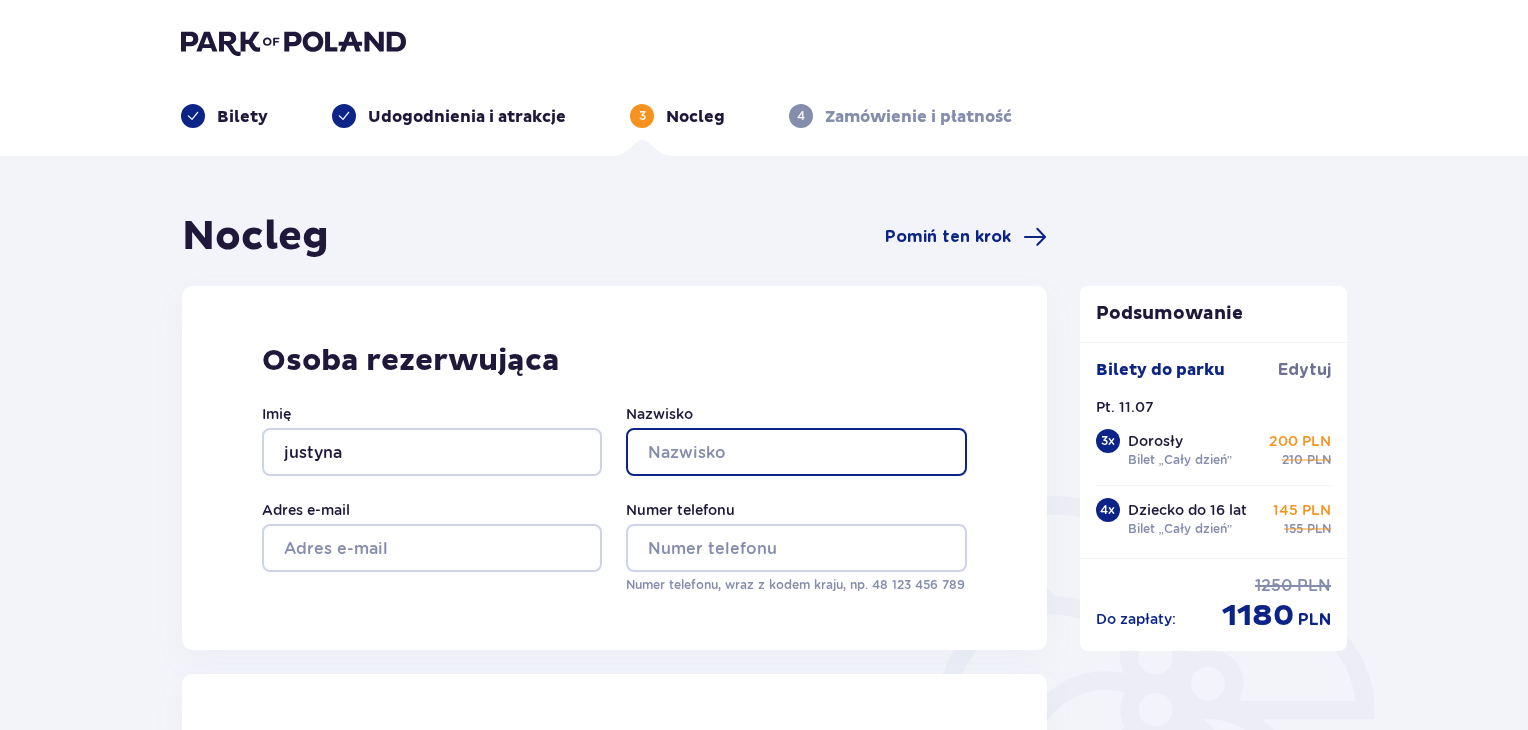 click on "Nazwisko" at bounding box center [796, 452] 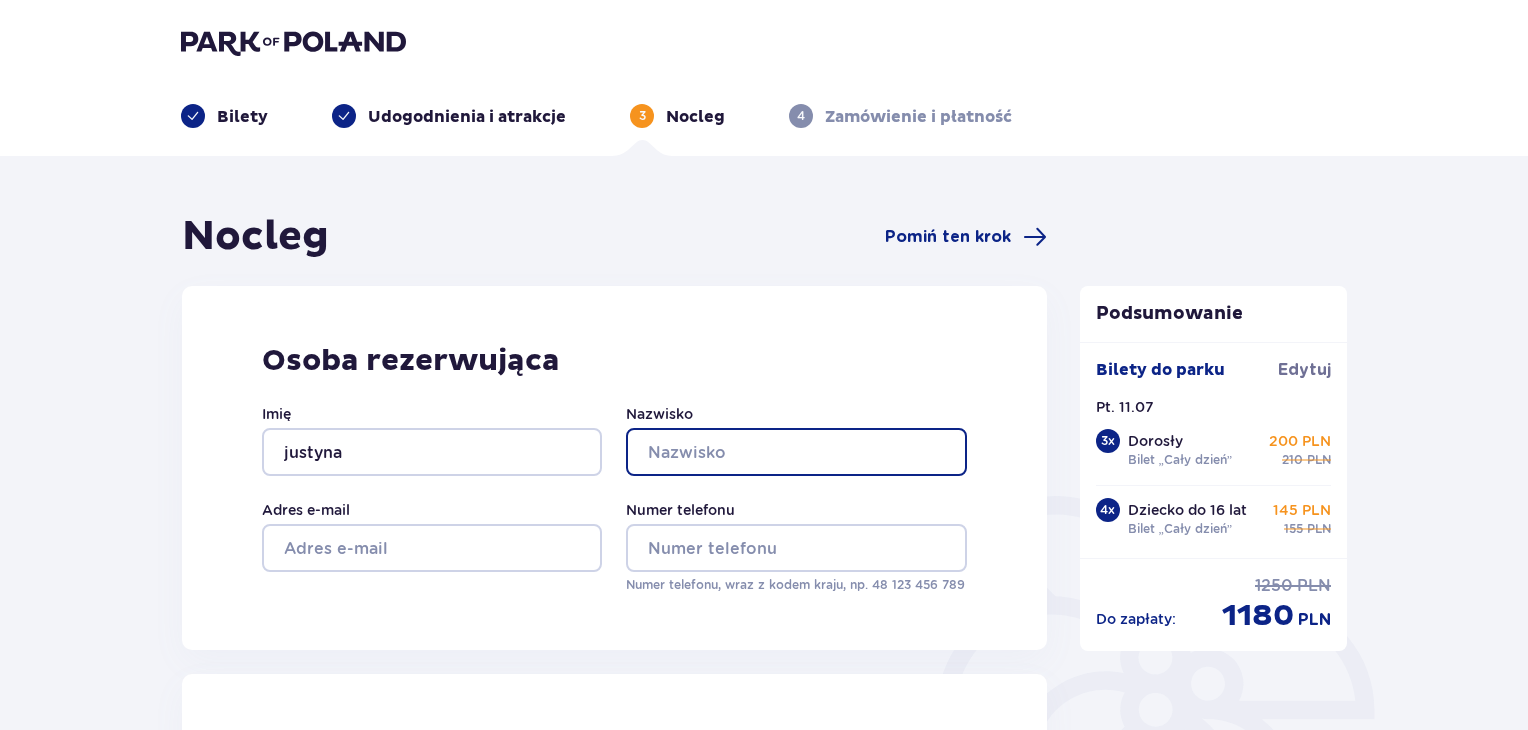 type on "Buchajska" 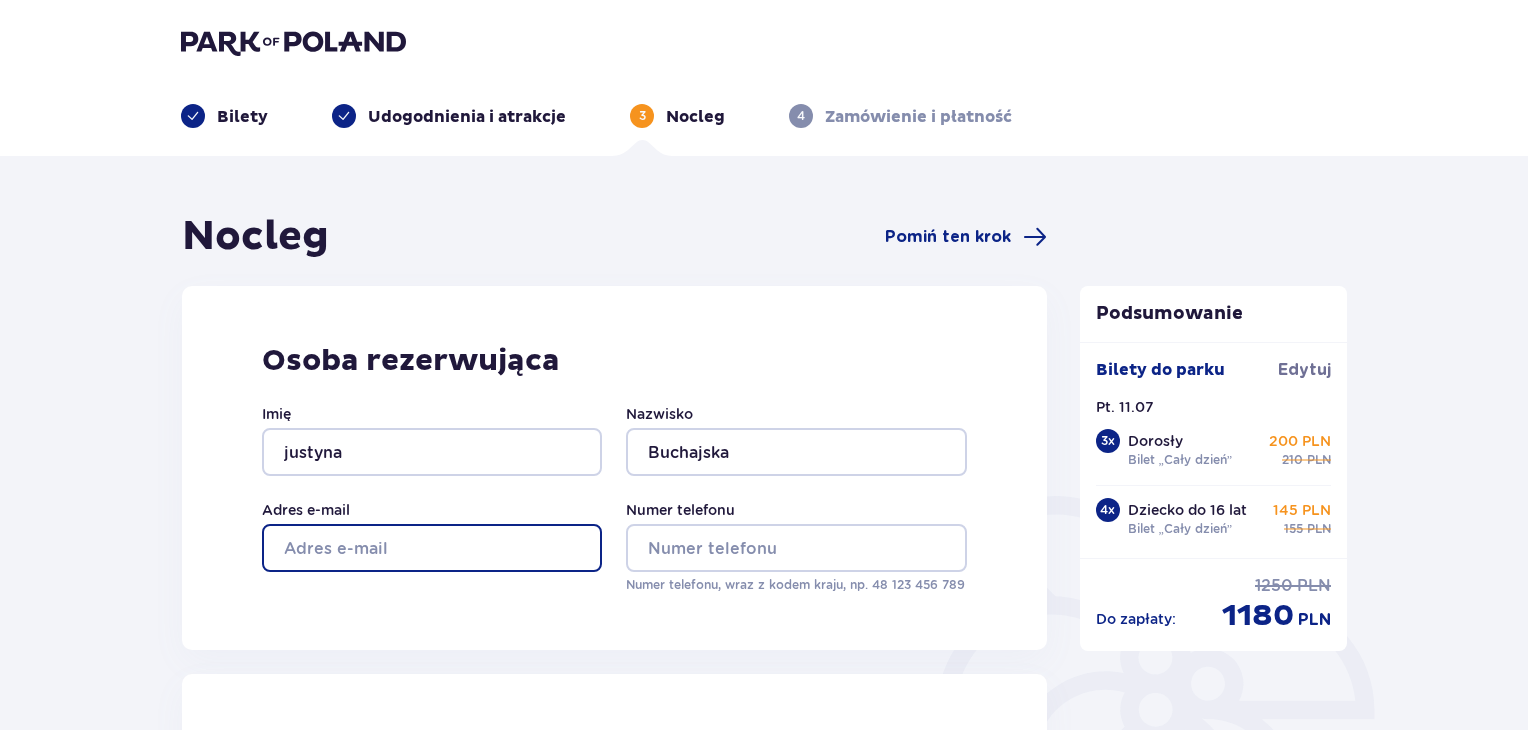 click on "Adres e-mail" at bounding box center (432, 548) 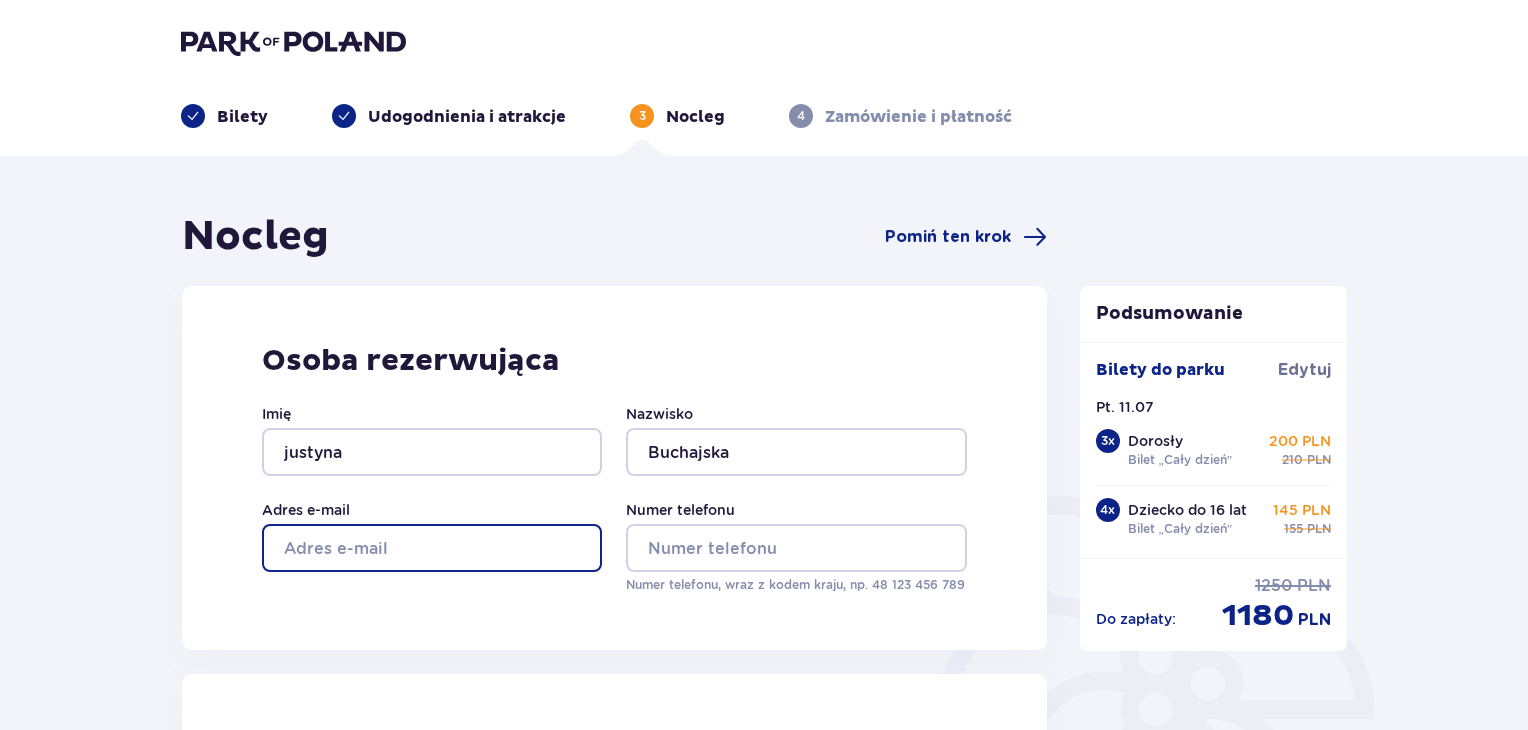 type on "justaaa@op.pl" 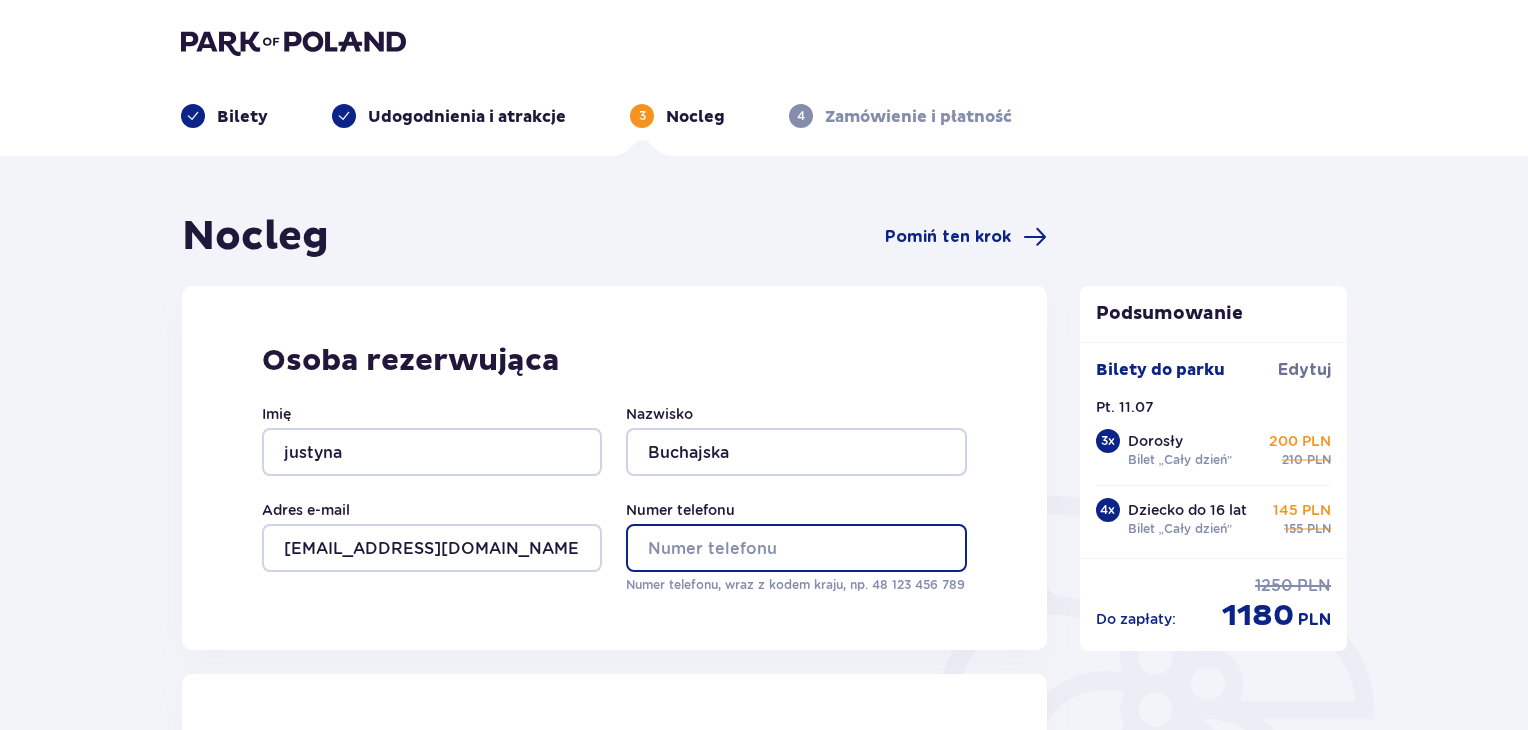 click on "Numer telefonu" at bounding box center [796, 548] 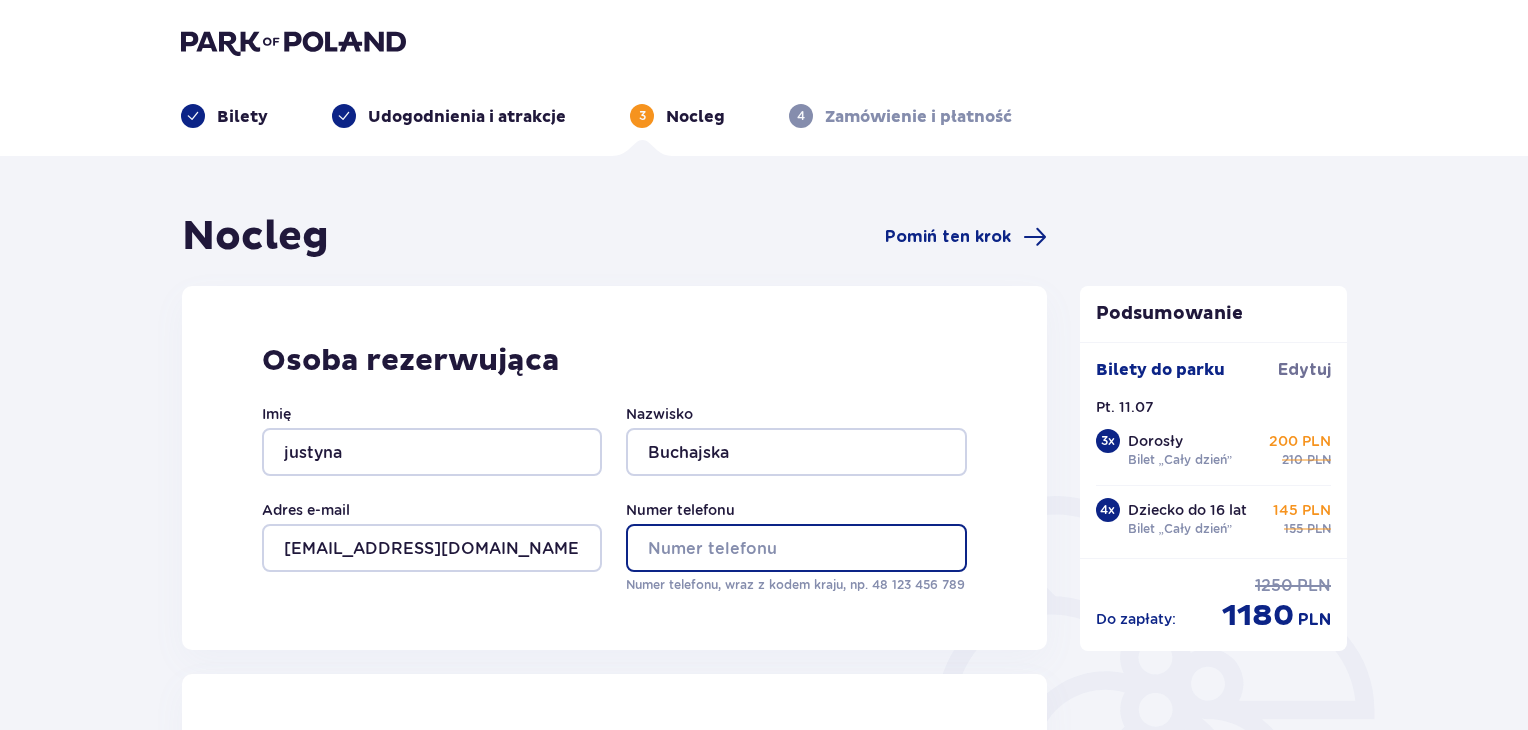 type on "505003031" 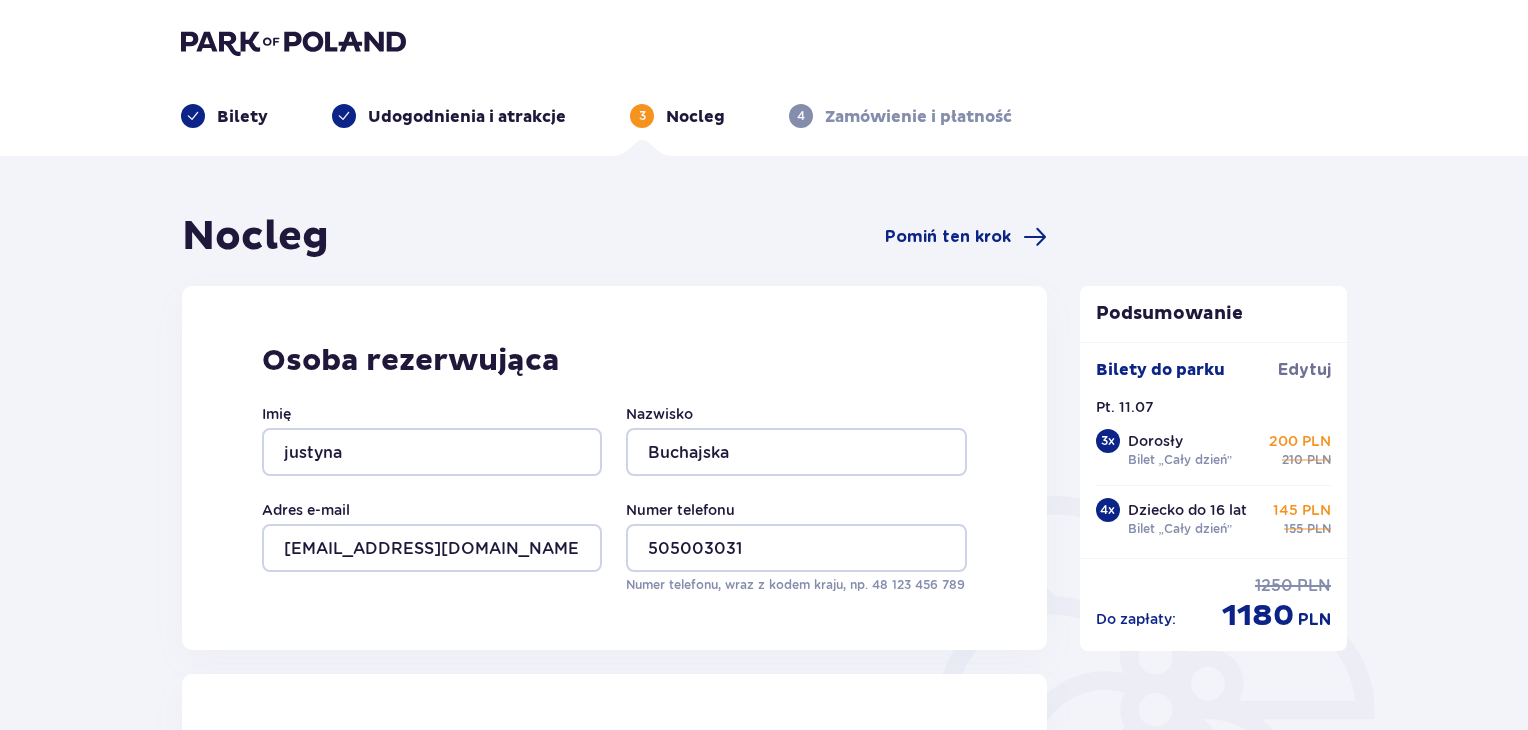 click on "Nocleg Pomiń ten krok Osoba rezerwująca Imię justyna Nazwisko Buchajska Adres e-mail justaaa@op.pl Numer telefonu 505003031 Numer telefonu, wraz z kodem kraju, np. 48 ​123 ​456 ​789 Uzupełnij dane wszystkich gości Bungalow   nr  1 Dorosły Imię Nazwisko Dorosły Imię Nazwisko Dorosły Imię Nazwisko Dziecko (do 12 lat) Imię Nazwisko Bungalow   nr  2 Dorosły Imię Nazwisko Dorosły Imię Nazwisko Dorosły Imię Nazwisko Dodatkowe uwagi i życzenia Czy możemy Ci jeszcze w czymś pomóc? Daj nam znać! Dołożymy wszelkich starań, aby Twój pobyt u nas był wyjątkowy. 0  /  500 Kontynuuj" at bounding box center [614, 1221] 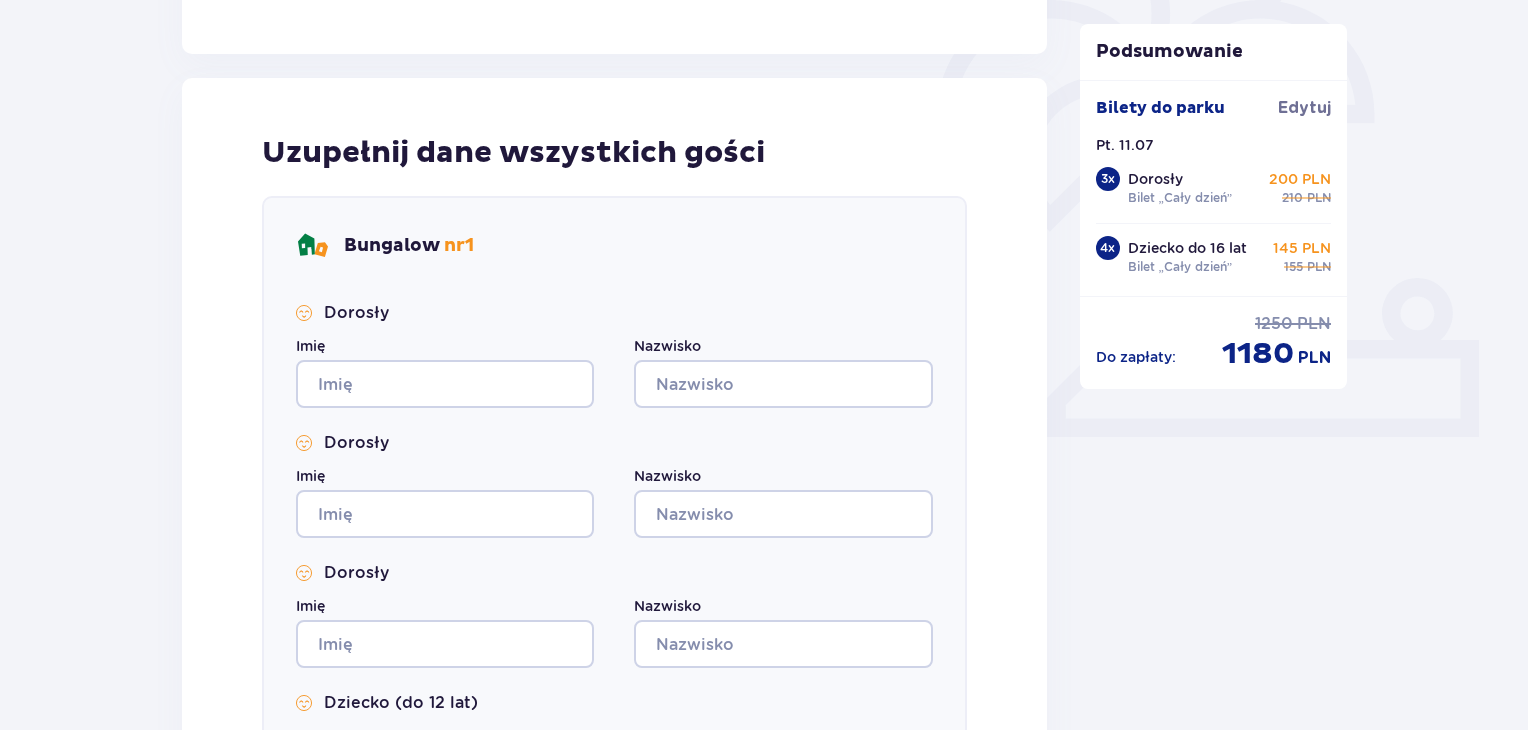 scroll, scrollTop: 600, scrollLeft: 0, axis: vertical 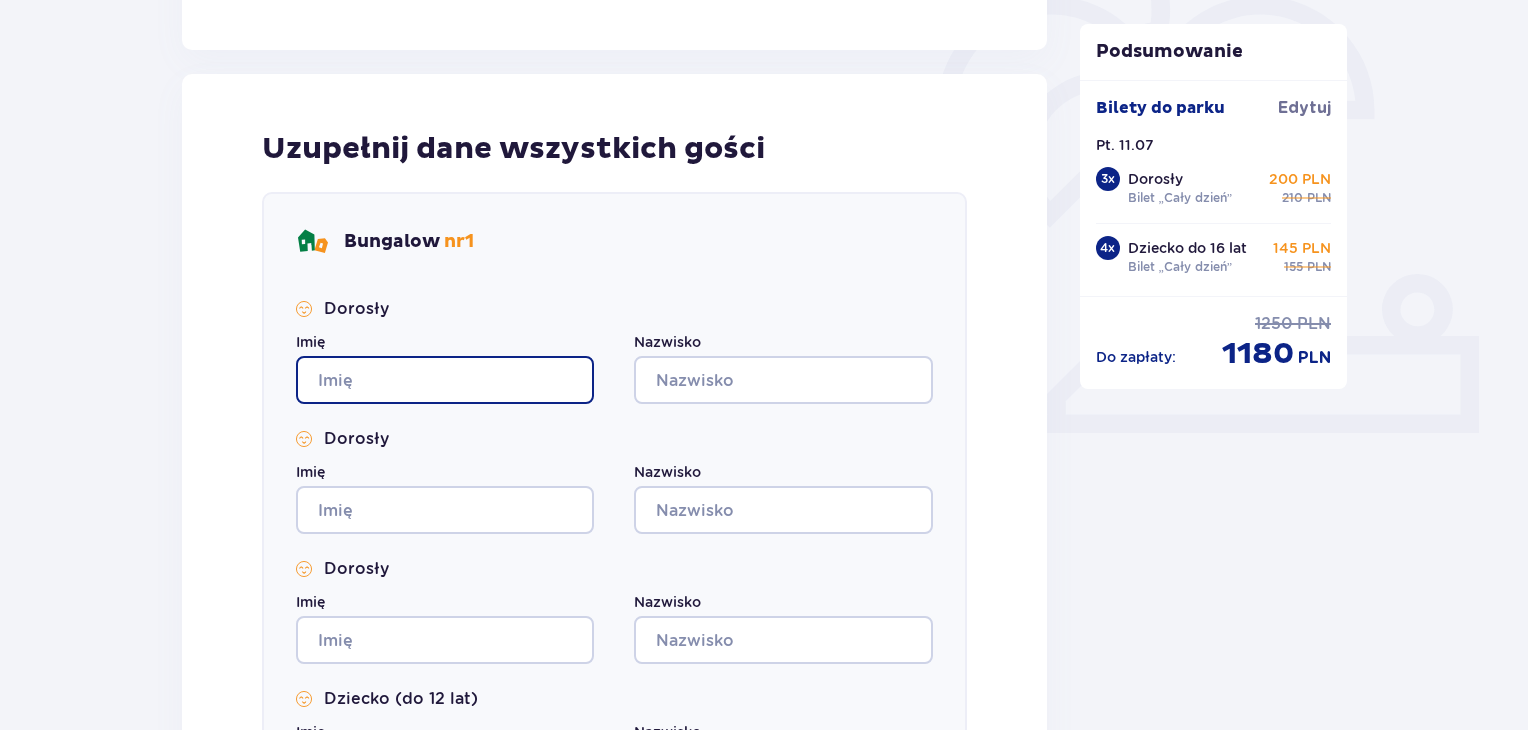 click on "Imię" at bounding box center [445, 380] 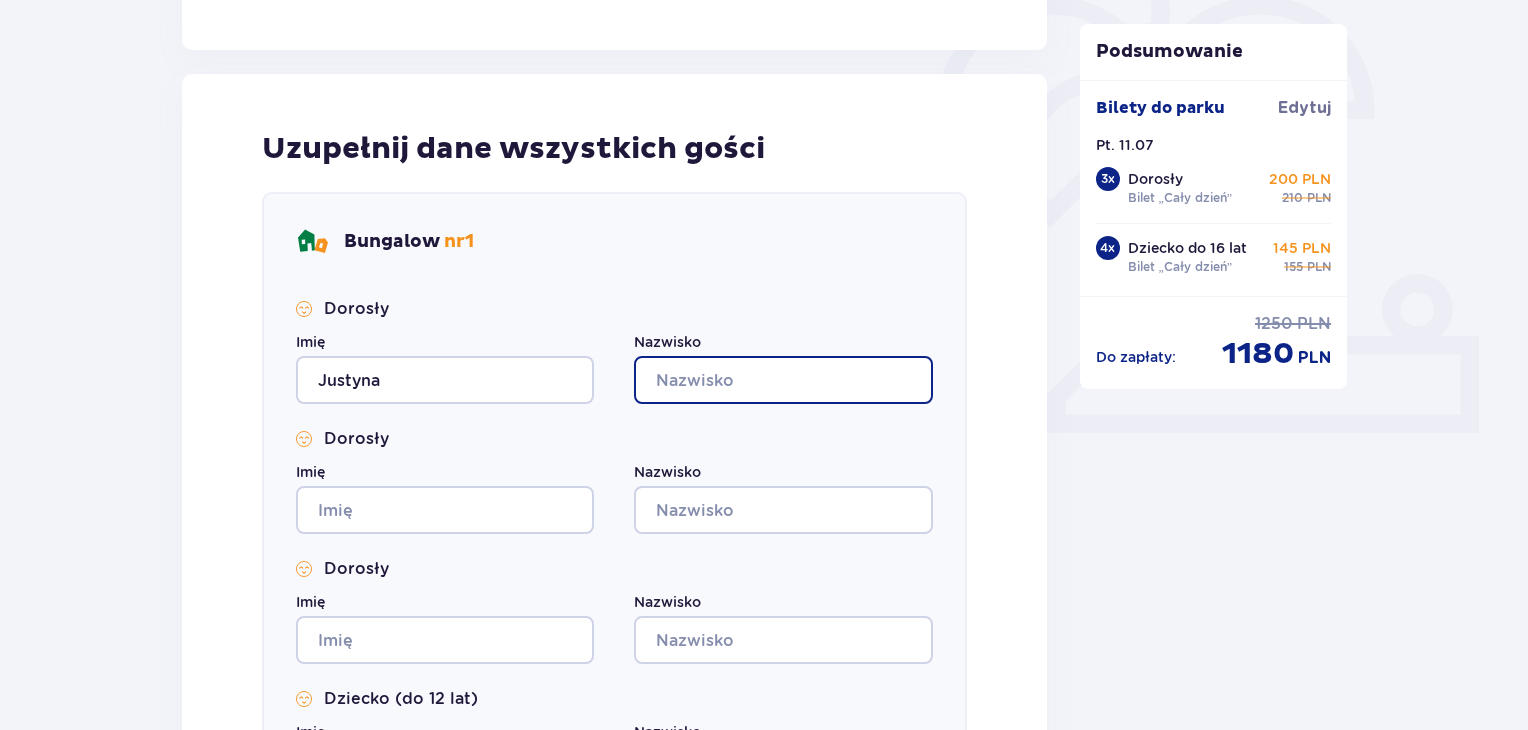 click on "Nazwisko" at bounding box center (783, 380) 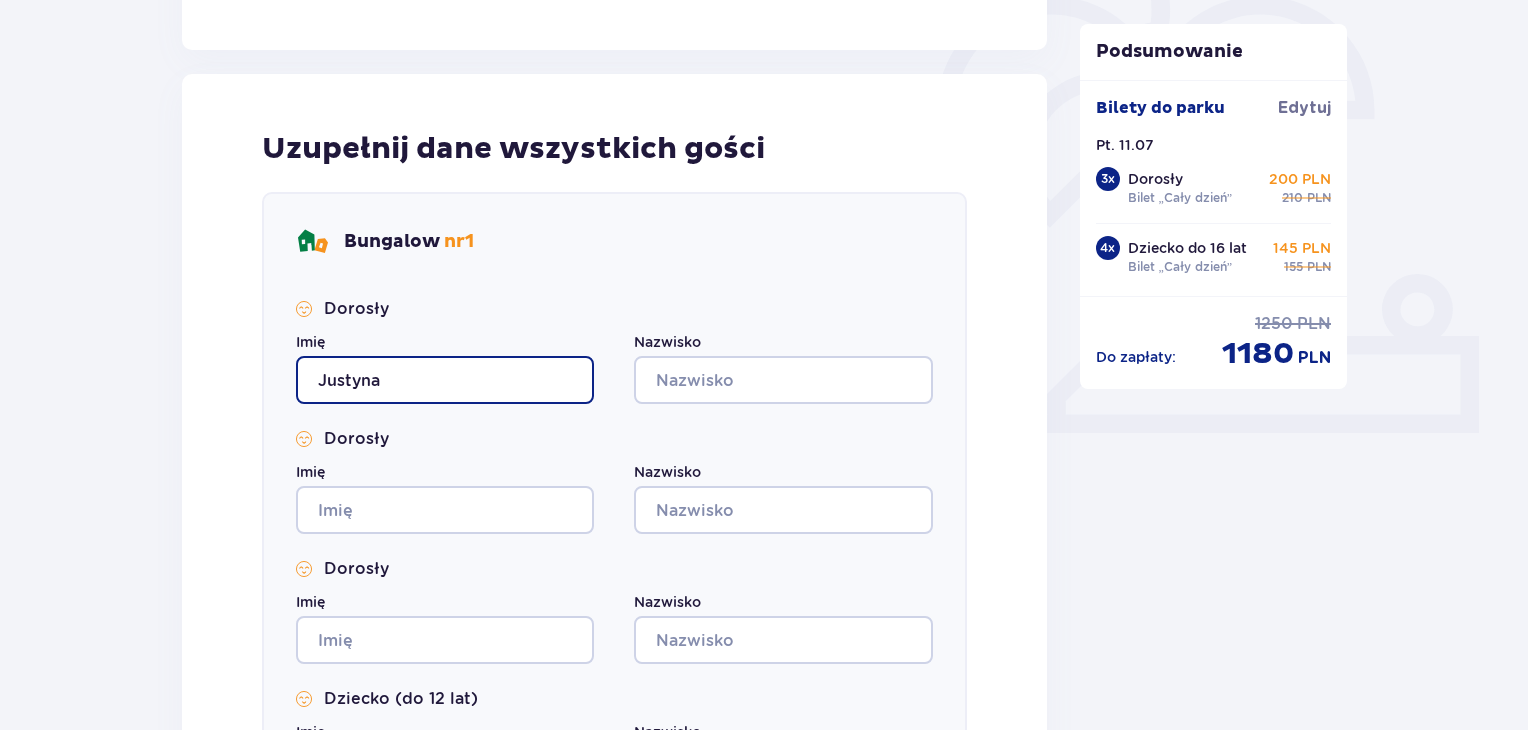 click on "Justyna" at bounding box center [445, 380] 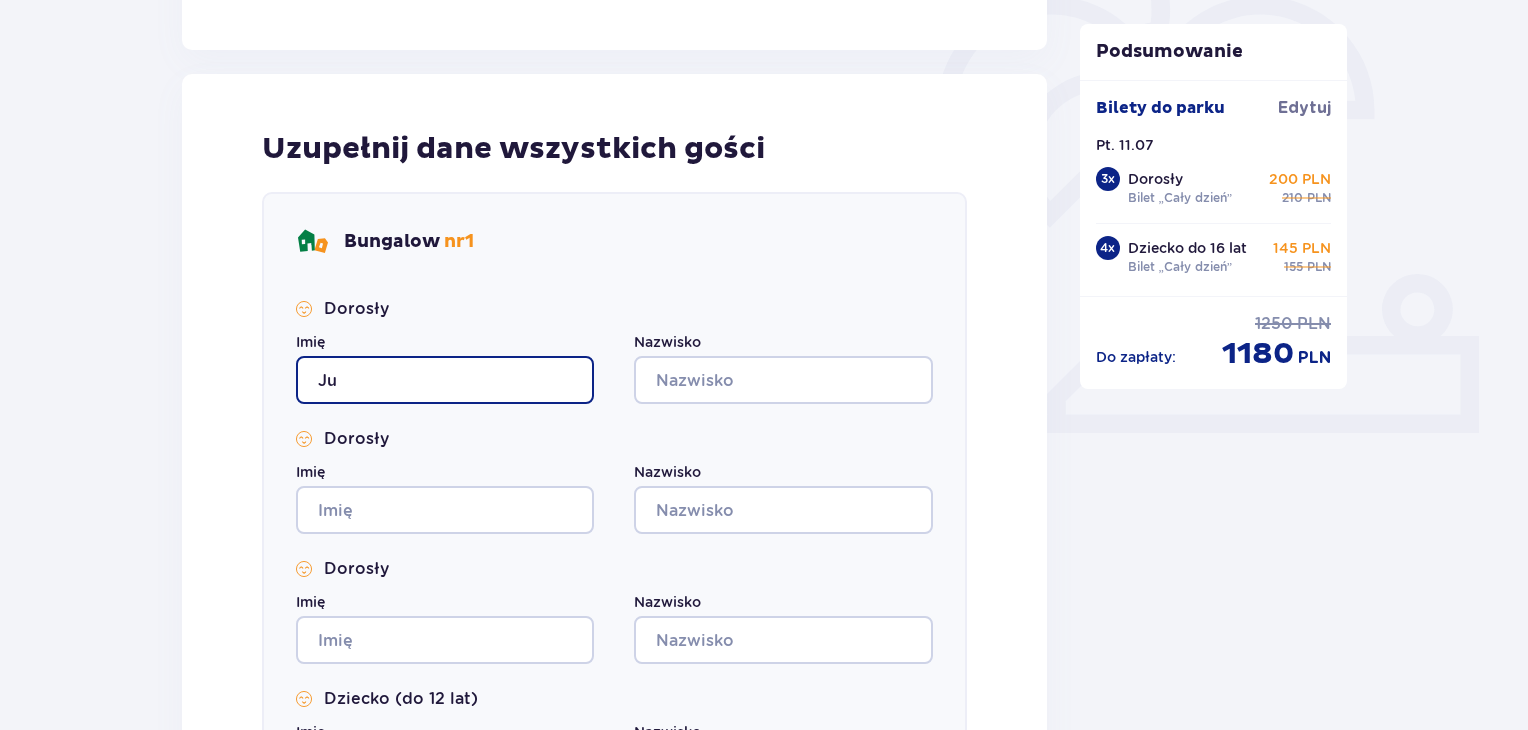 type on "J" 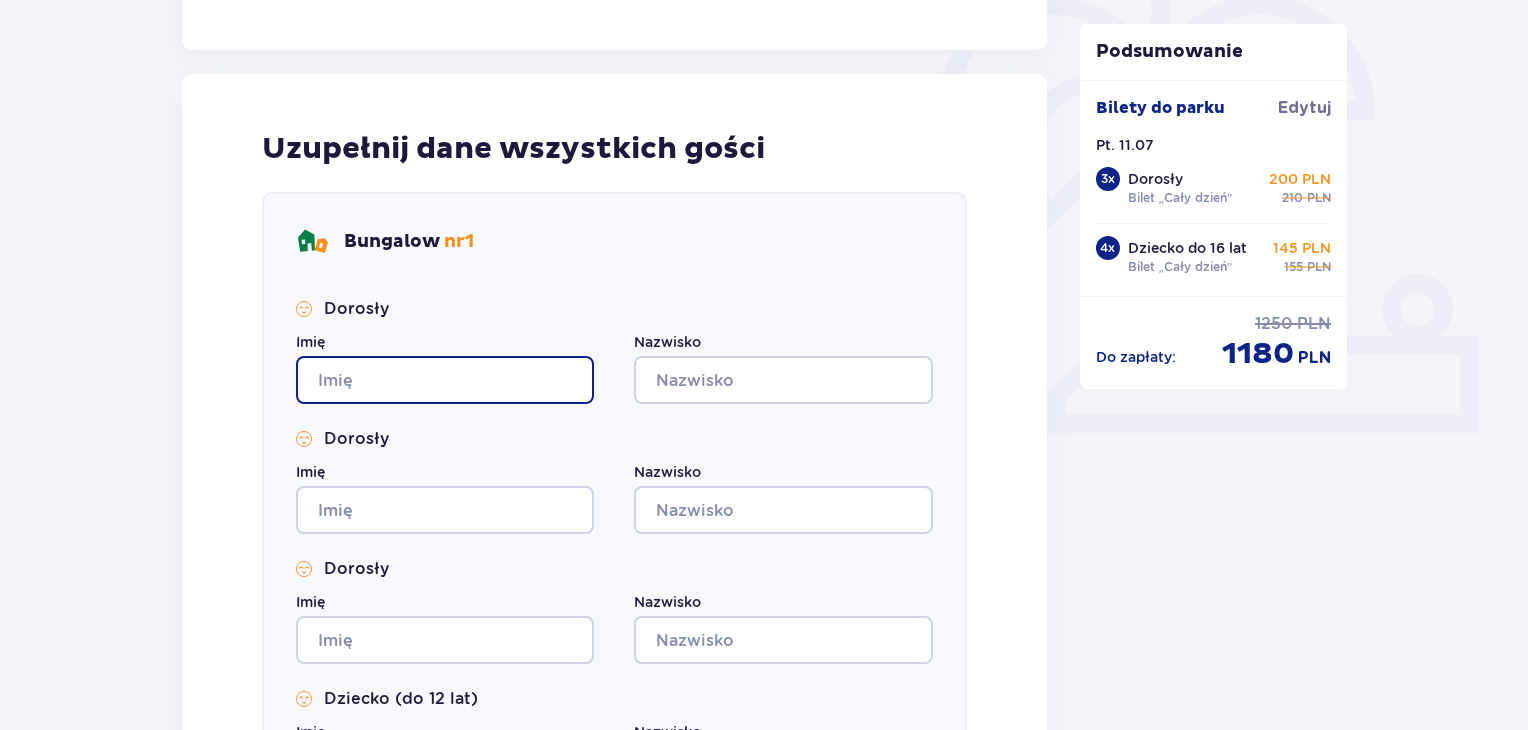 click on "Imię" at bounding box center [445, 380] 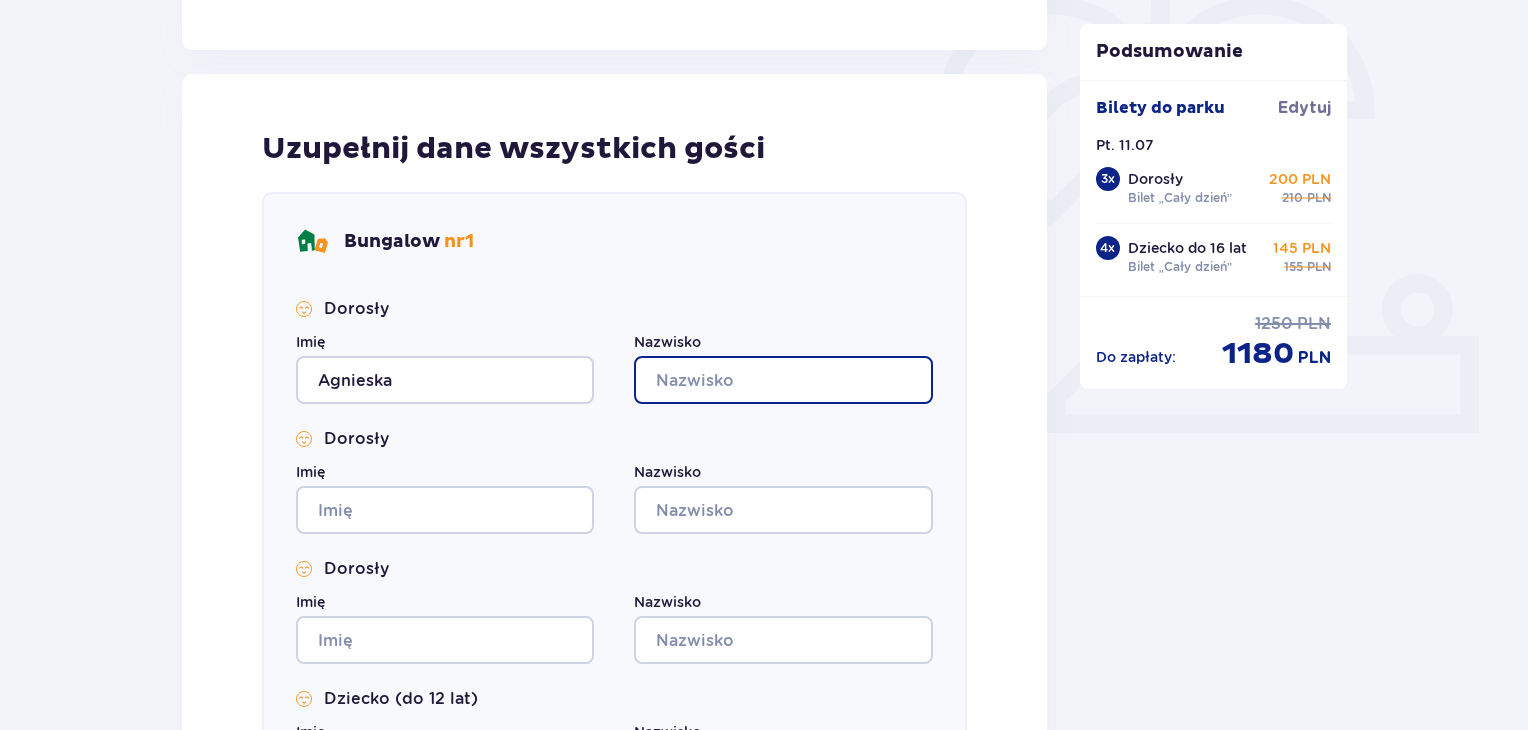 click on "Nazwisko" at bounding box center (783, 380) 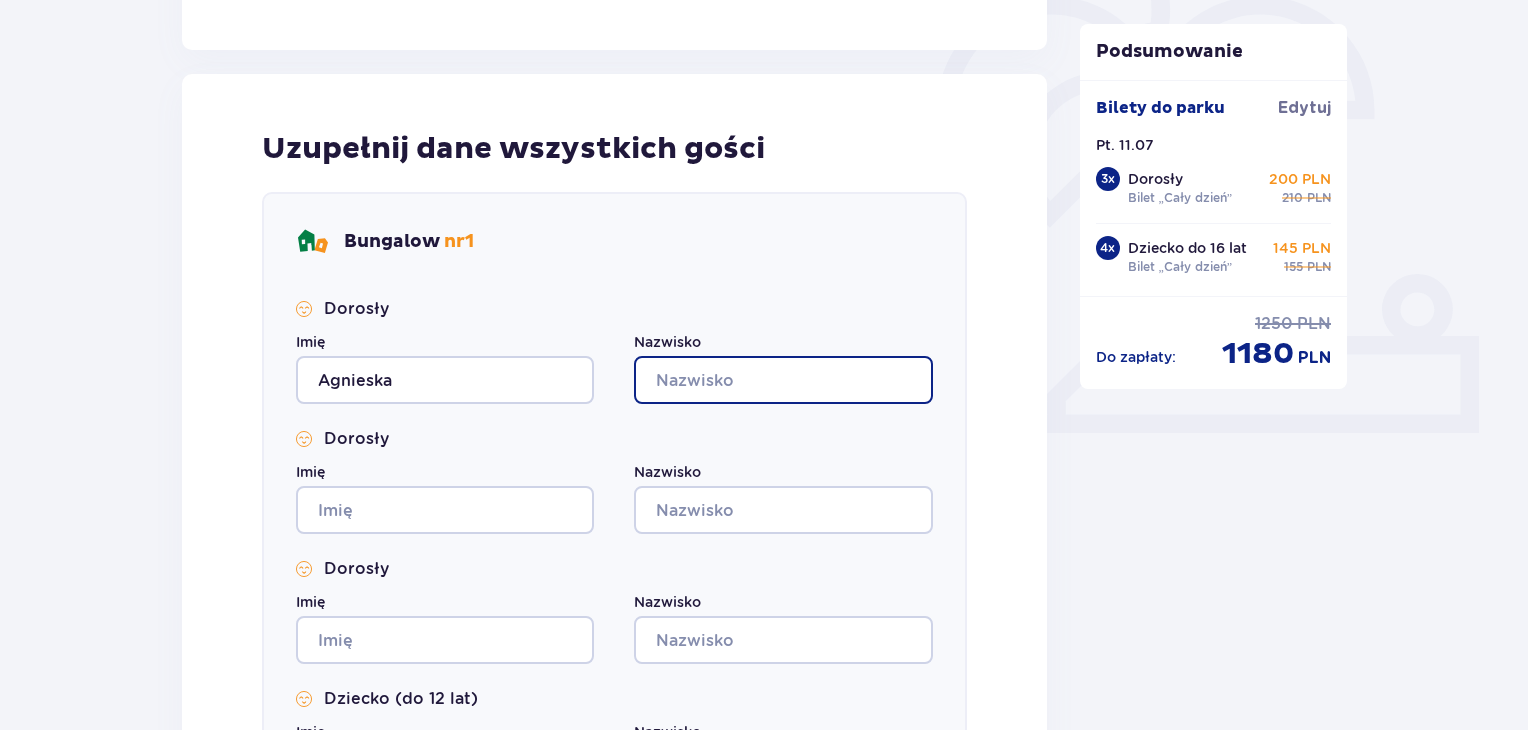 type on "Lubecka" 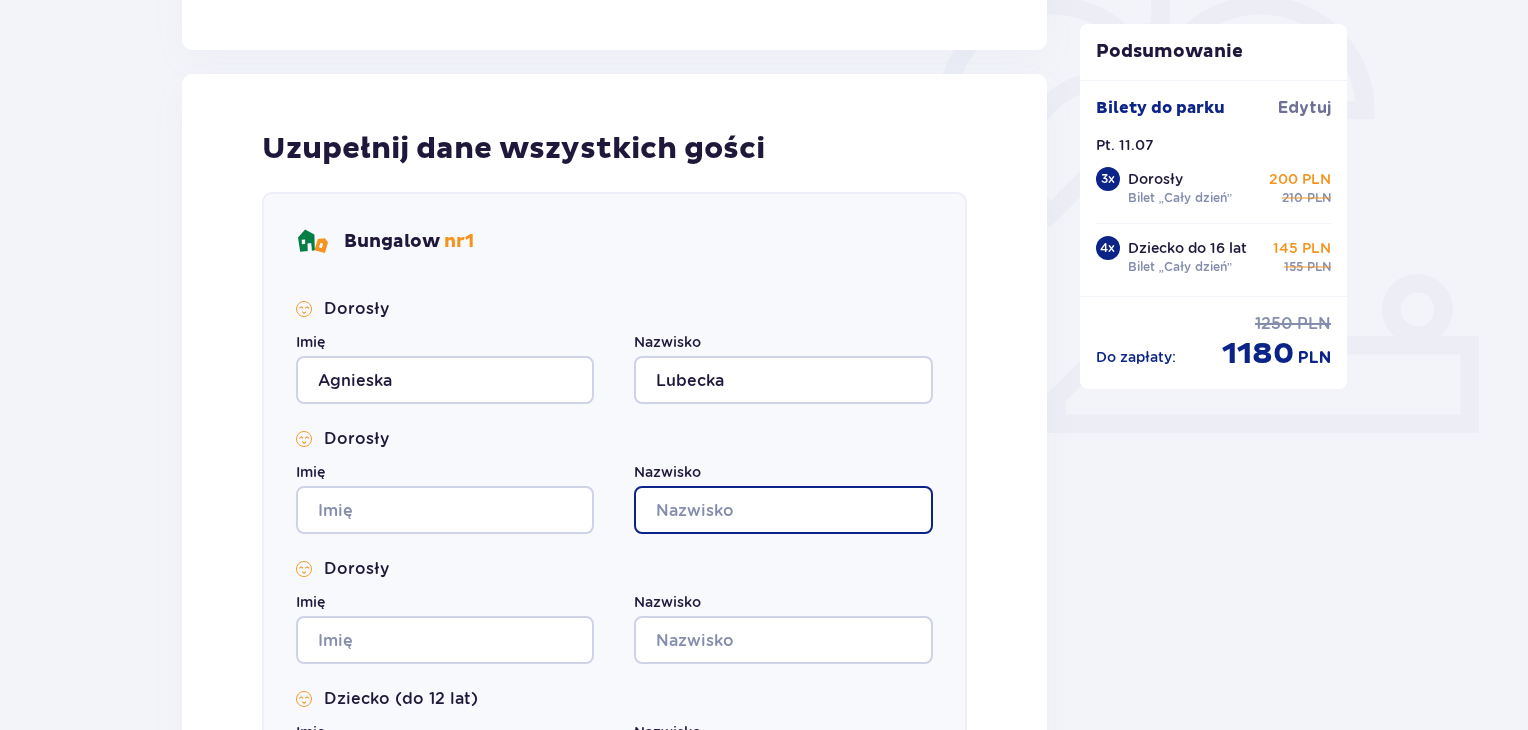 click on "Nazwisko" at bounding box center [783, 510] 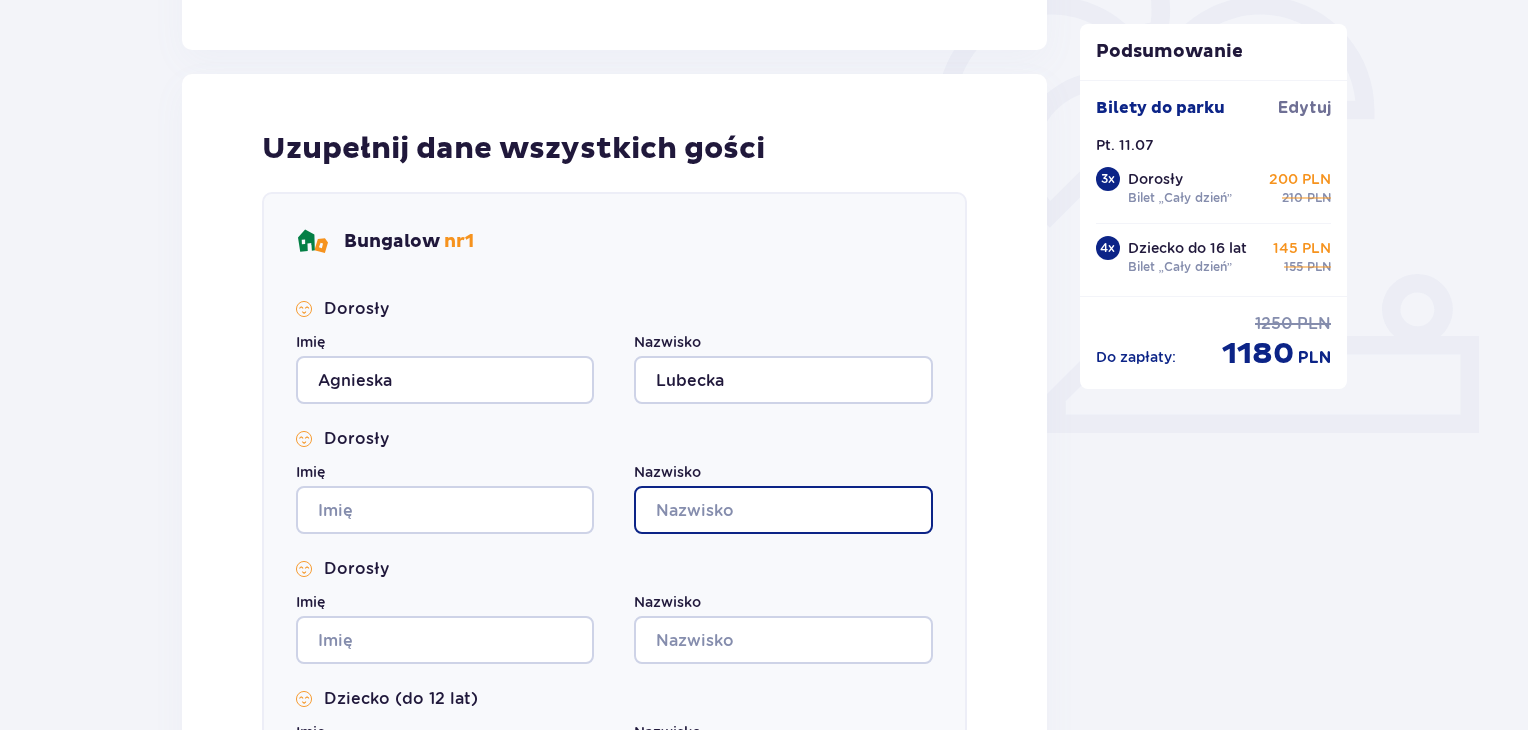 type on "Lubecki" 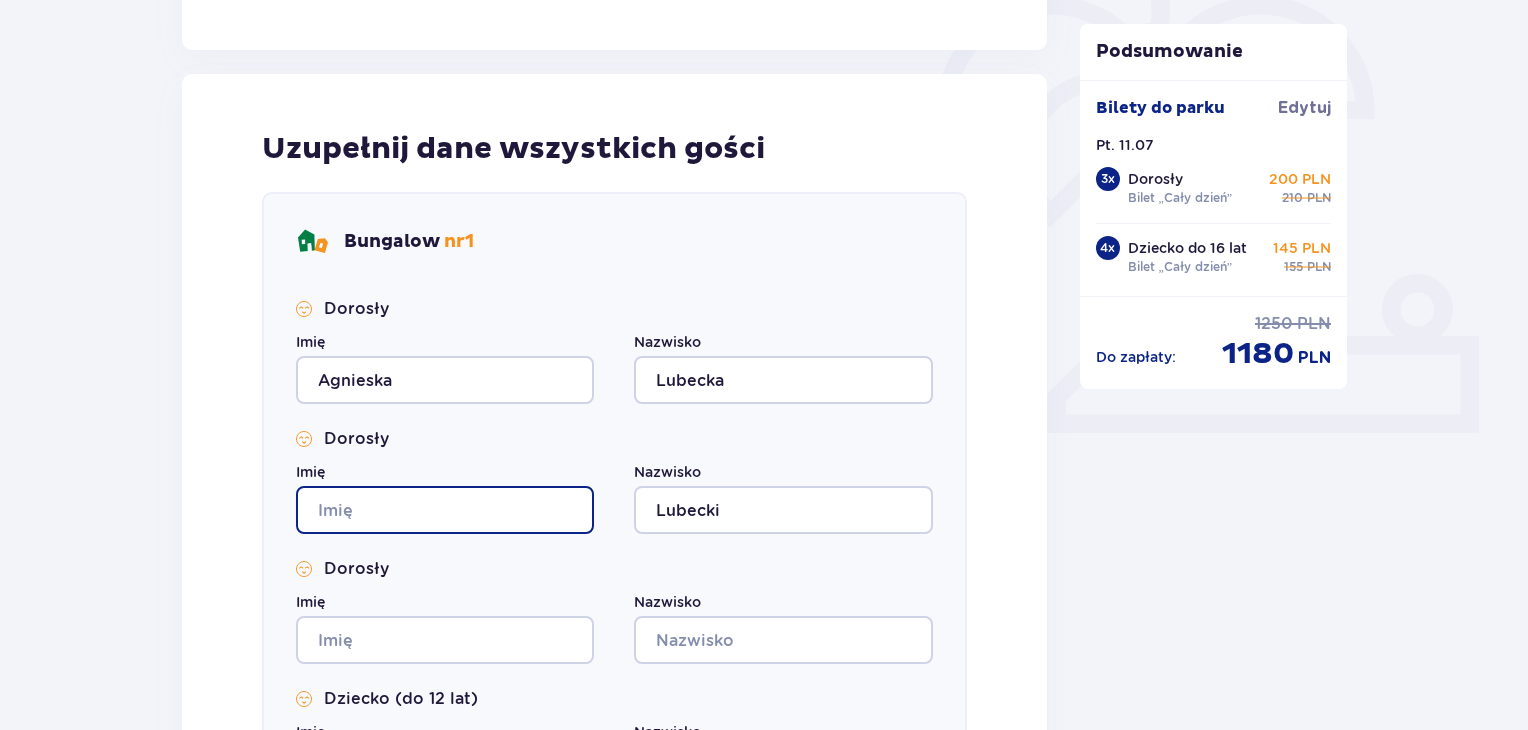 click on "Imię" at bounding box center (445, 510) 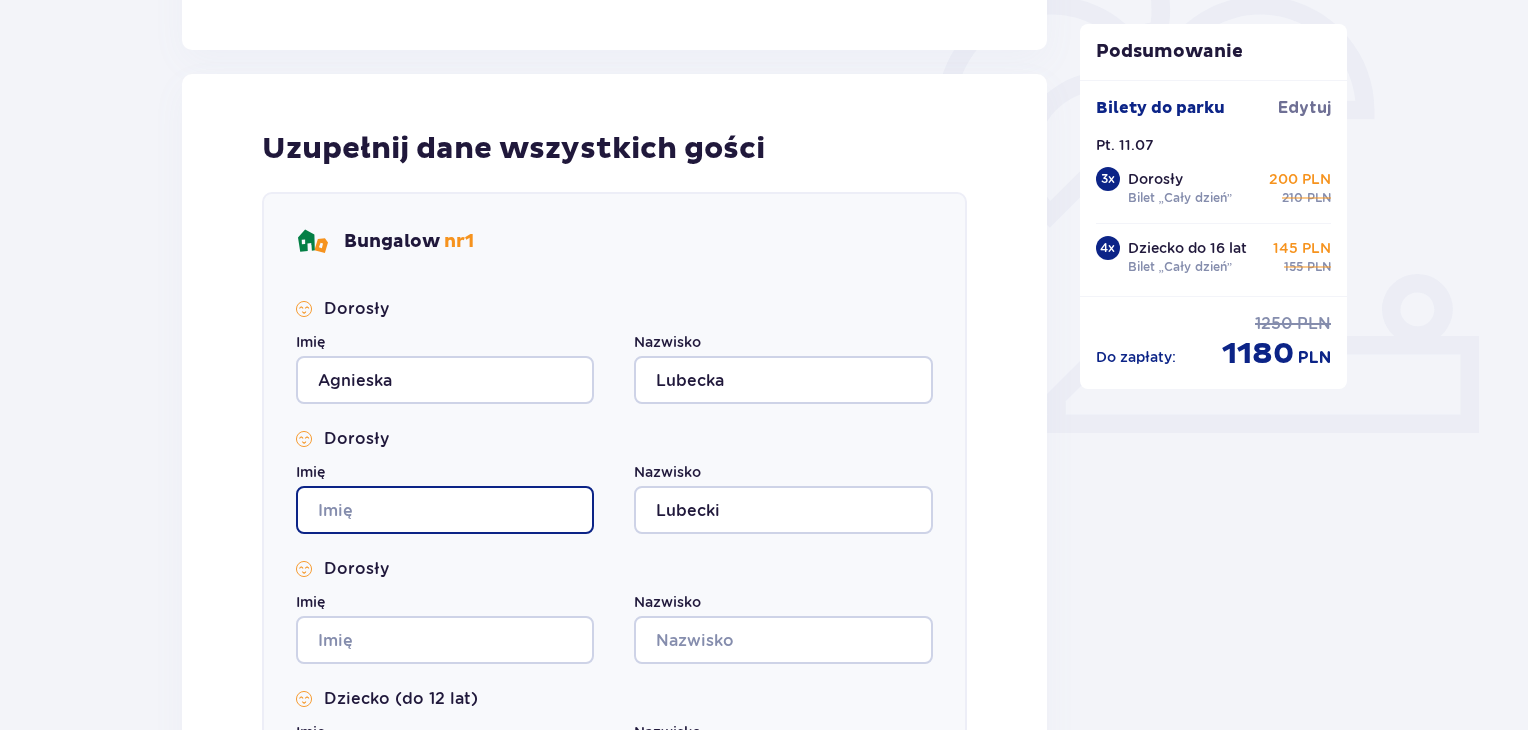type on "Krzysztof" 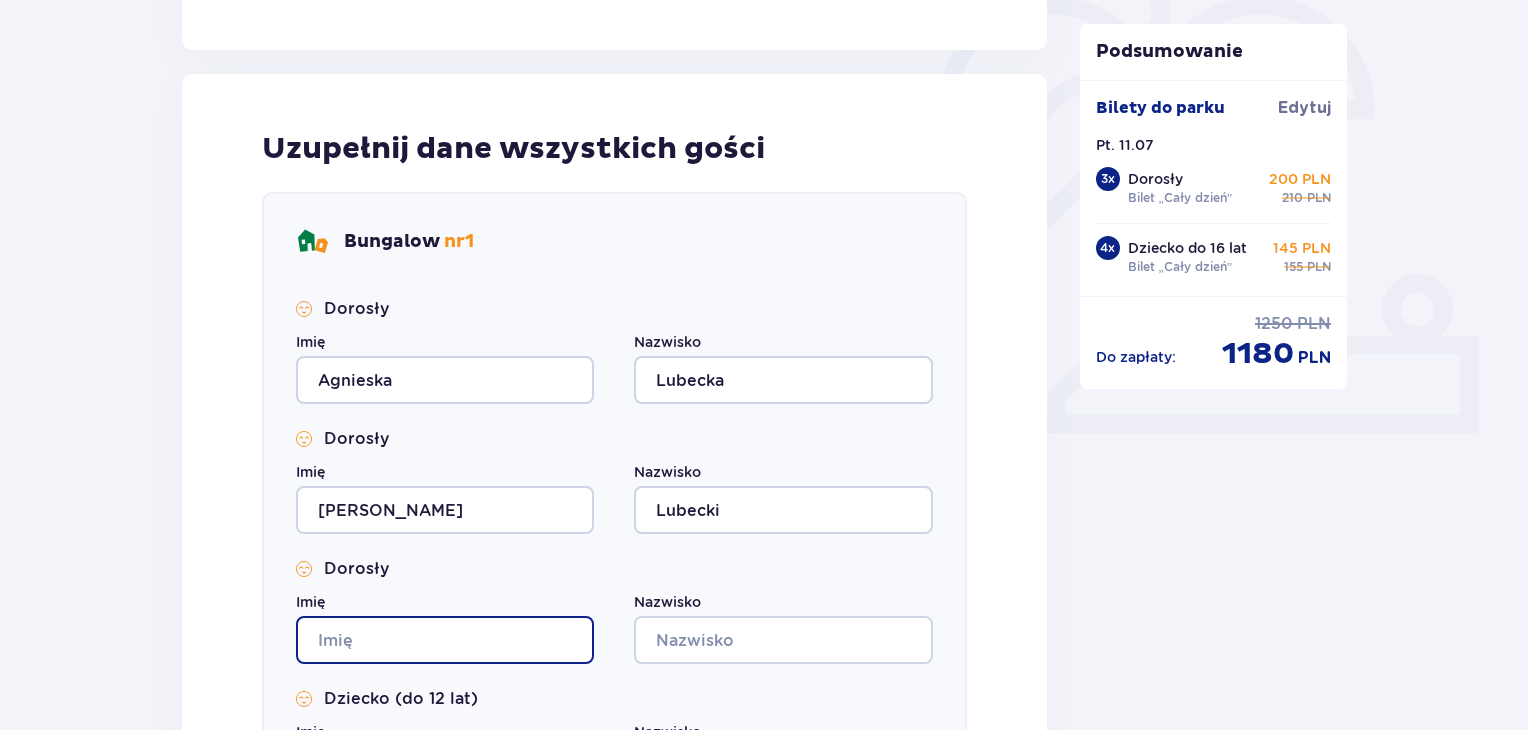 click on "Imię" at bounding box center (445, 640) 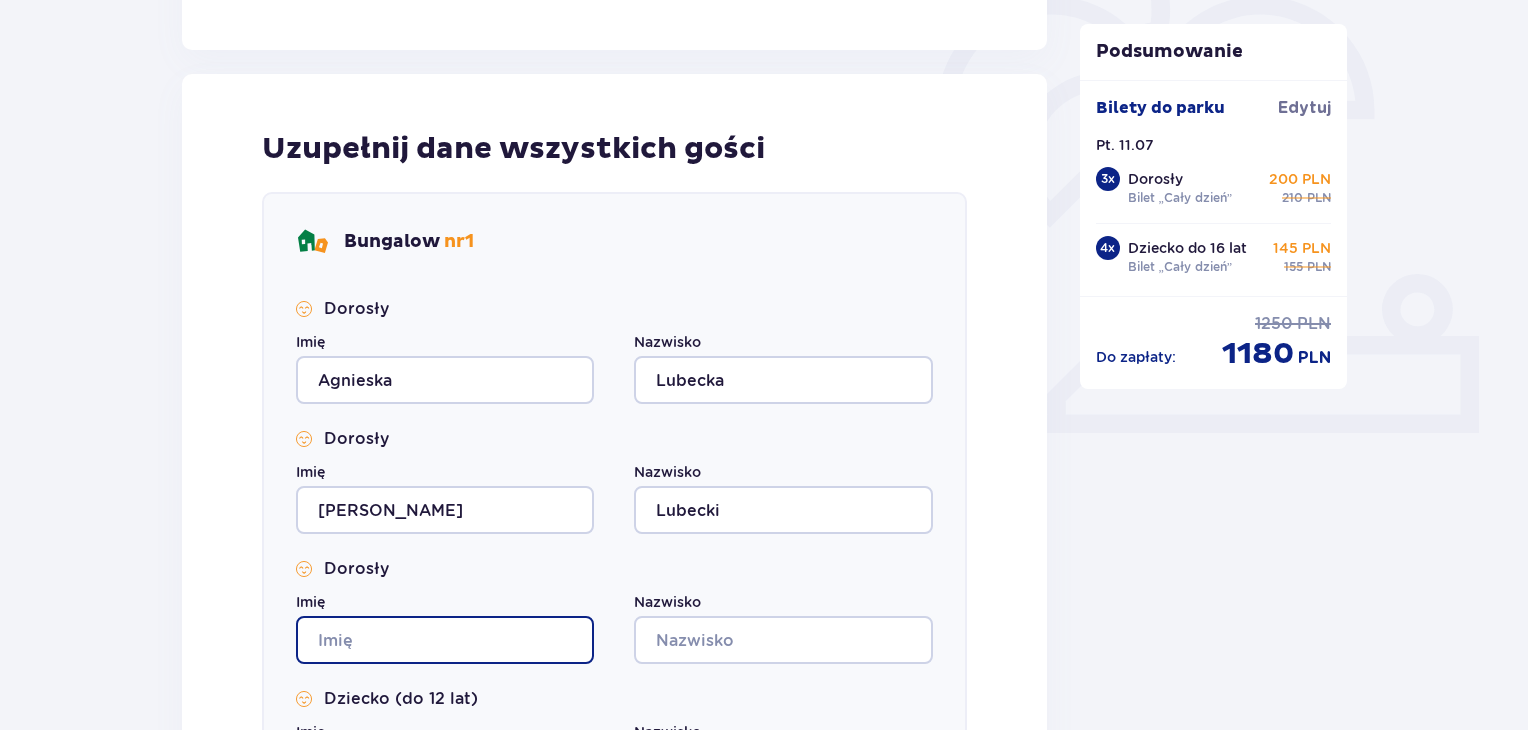 type on "Kajetan" 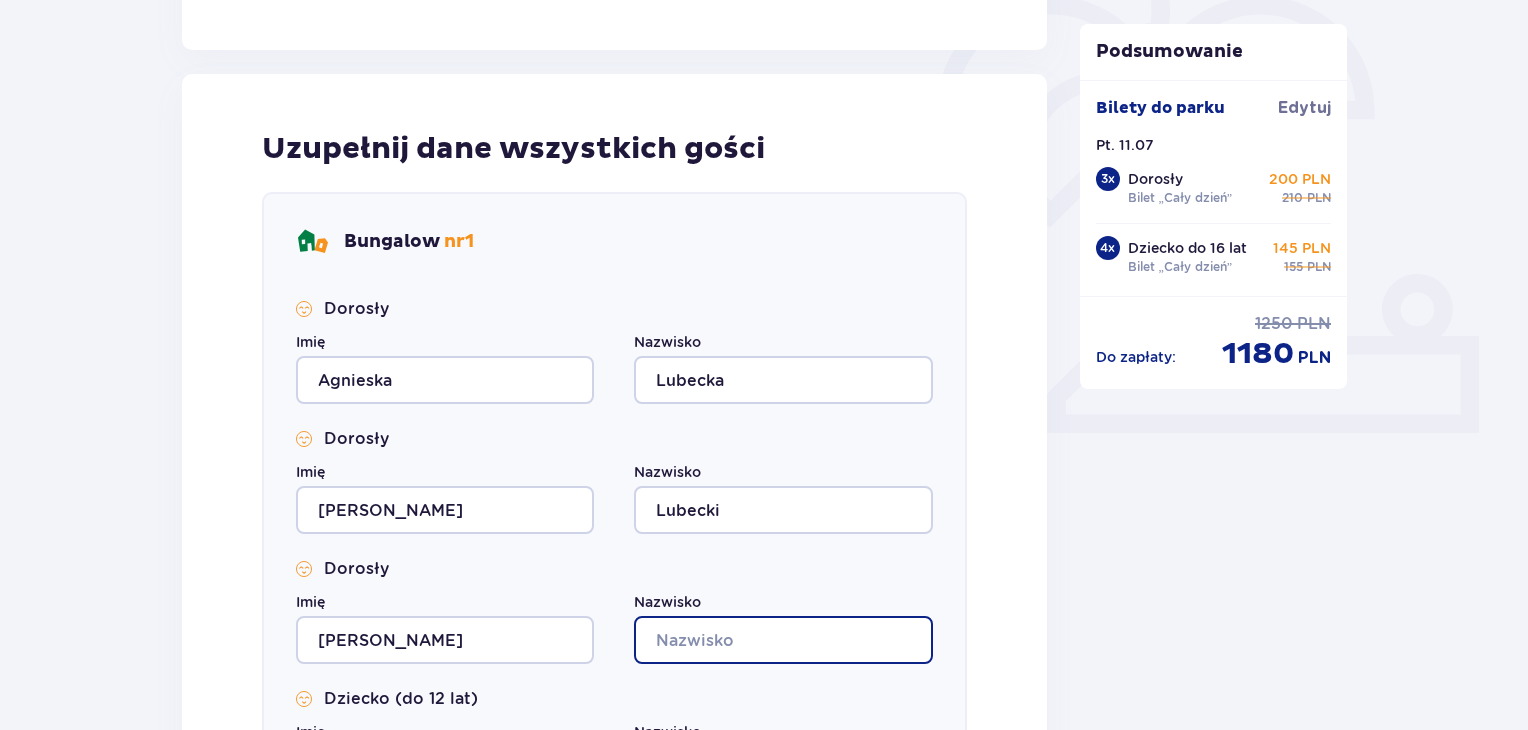click on "Nazwisko" at bounding box center (783, 640) 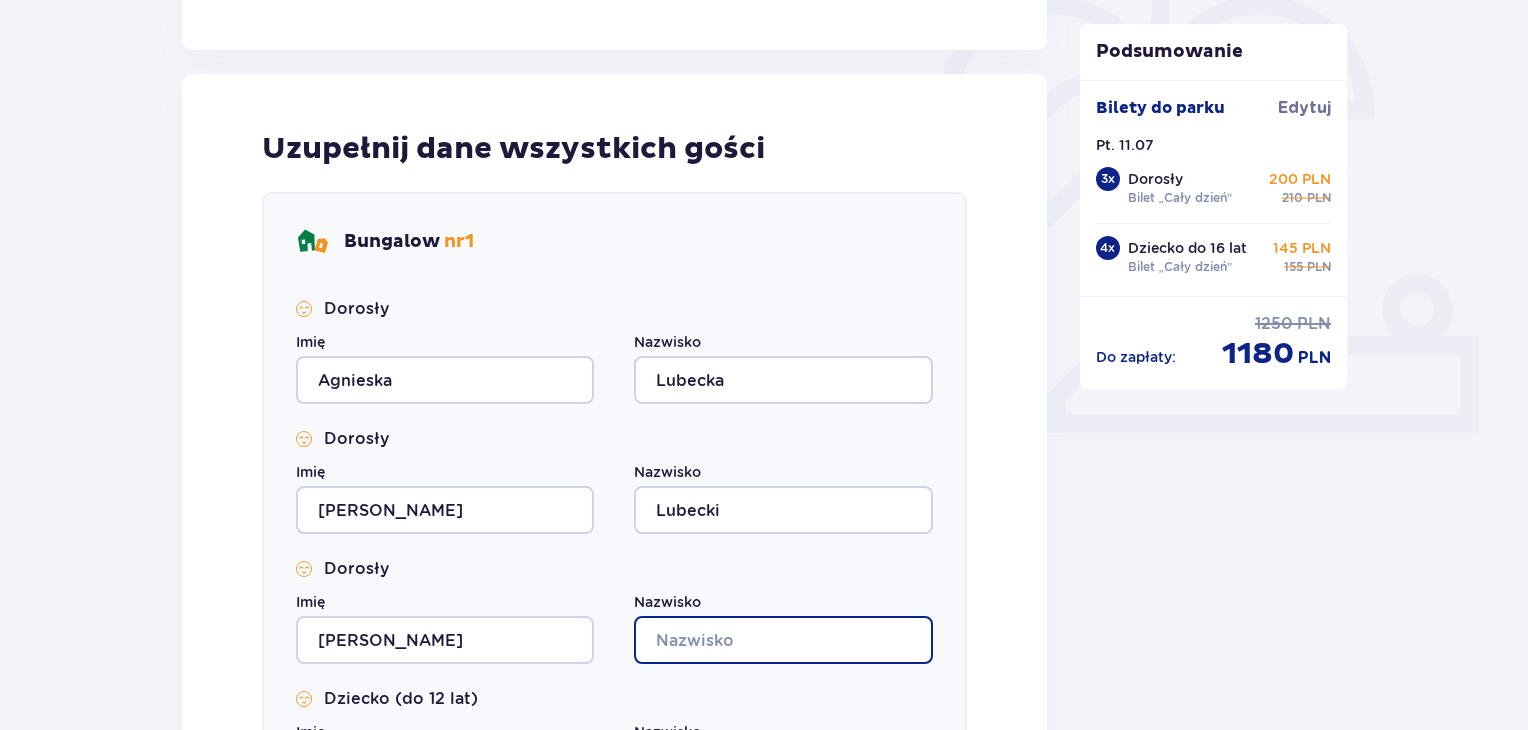 type on "Lubecki" 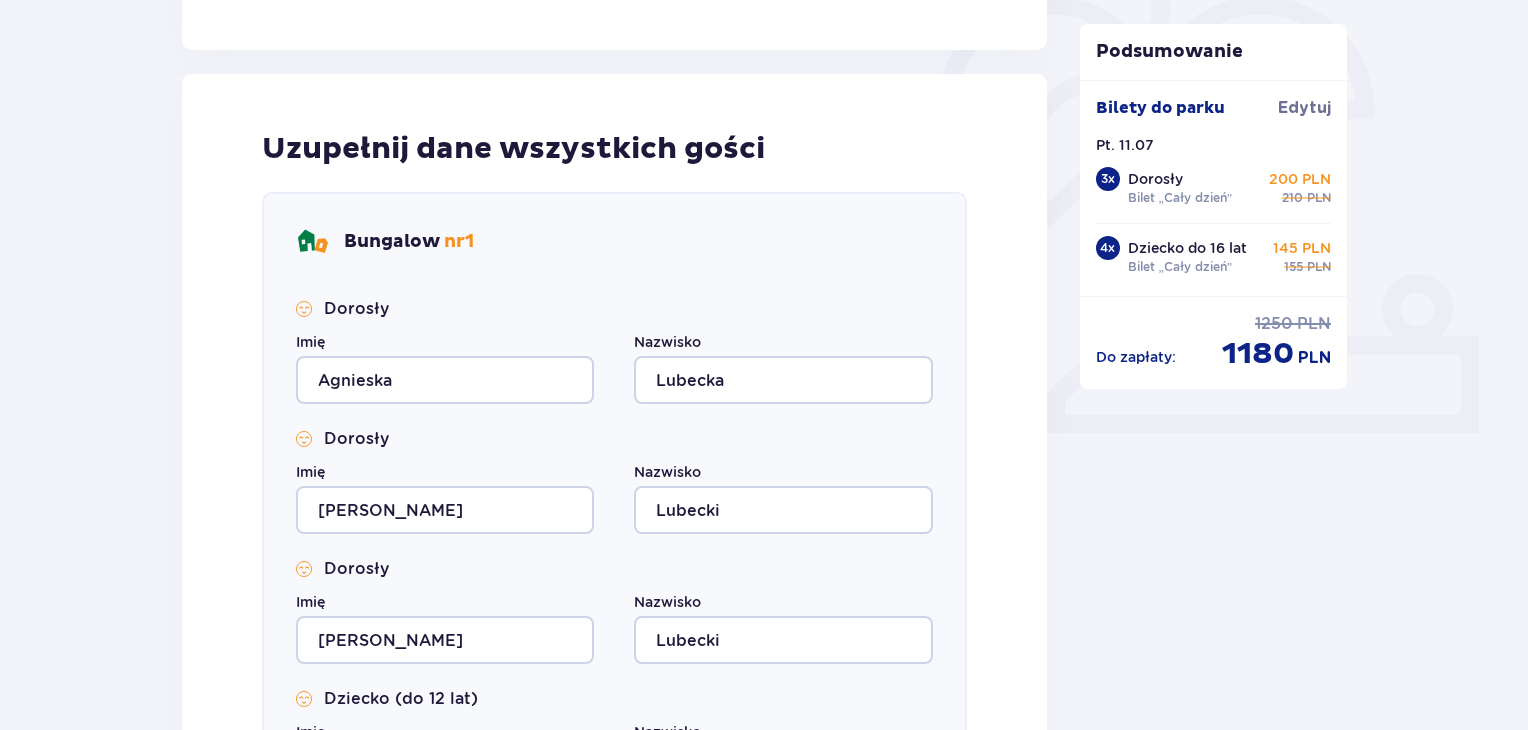 click on "Uzupełnij dane wszystkich gości Bungalow   nr  1 Dorosły Imię Agnieska Nazwisko Lubecka Dorosły Imię Krzysztof Nazwisko Lubecki Dorosły Imię Kajetan Nazwisko Lubecki Dziecko (do 12 lat) Imię Nazwisko Bungalow   nr  2 Dorosły Imię Nazwisko Dorosły Imię Nazwisko Dorosły Imię Nazwisko" at bounding box center [614, 752] 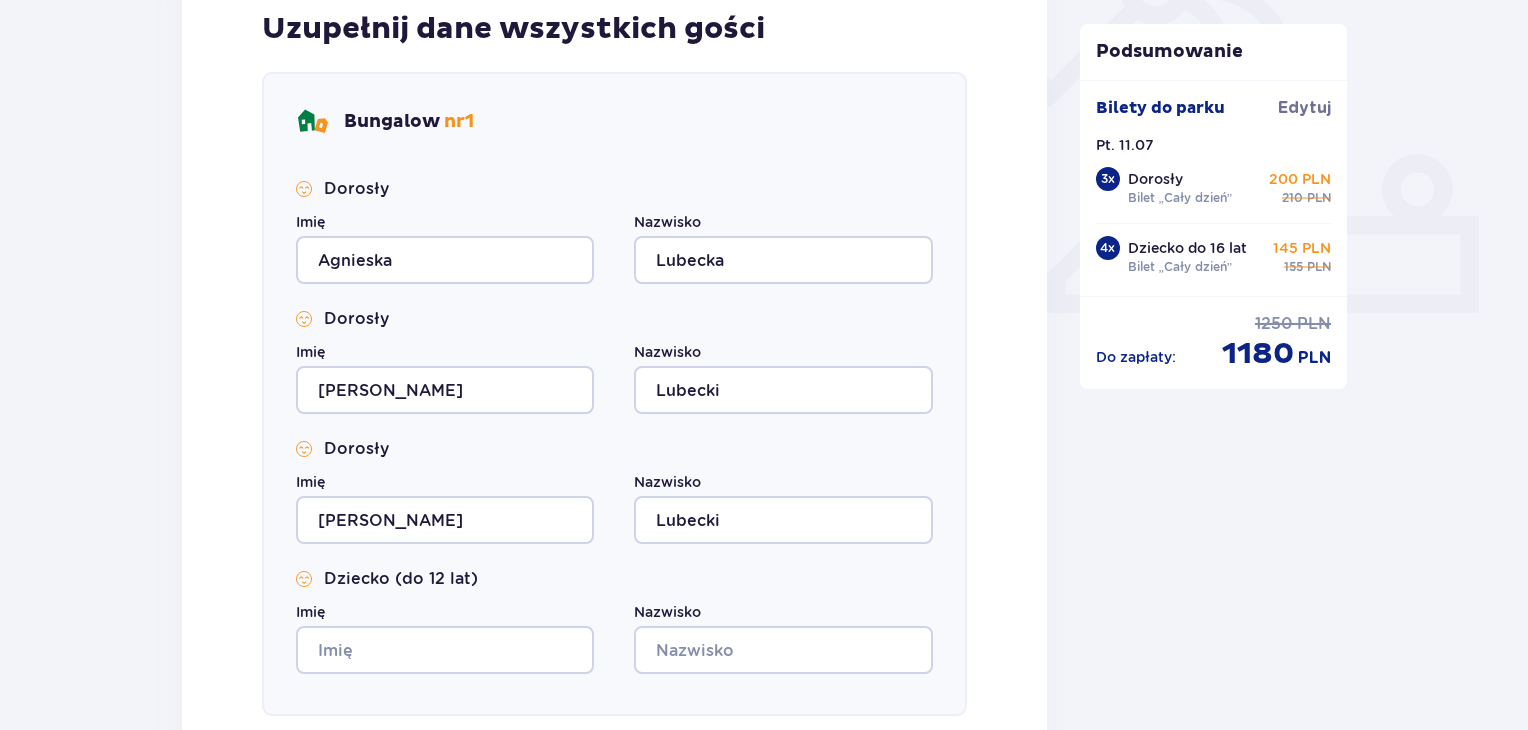 scroll, scrollTop: 760, scrollLeft: 0, axis: vertical 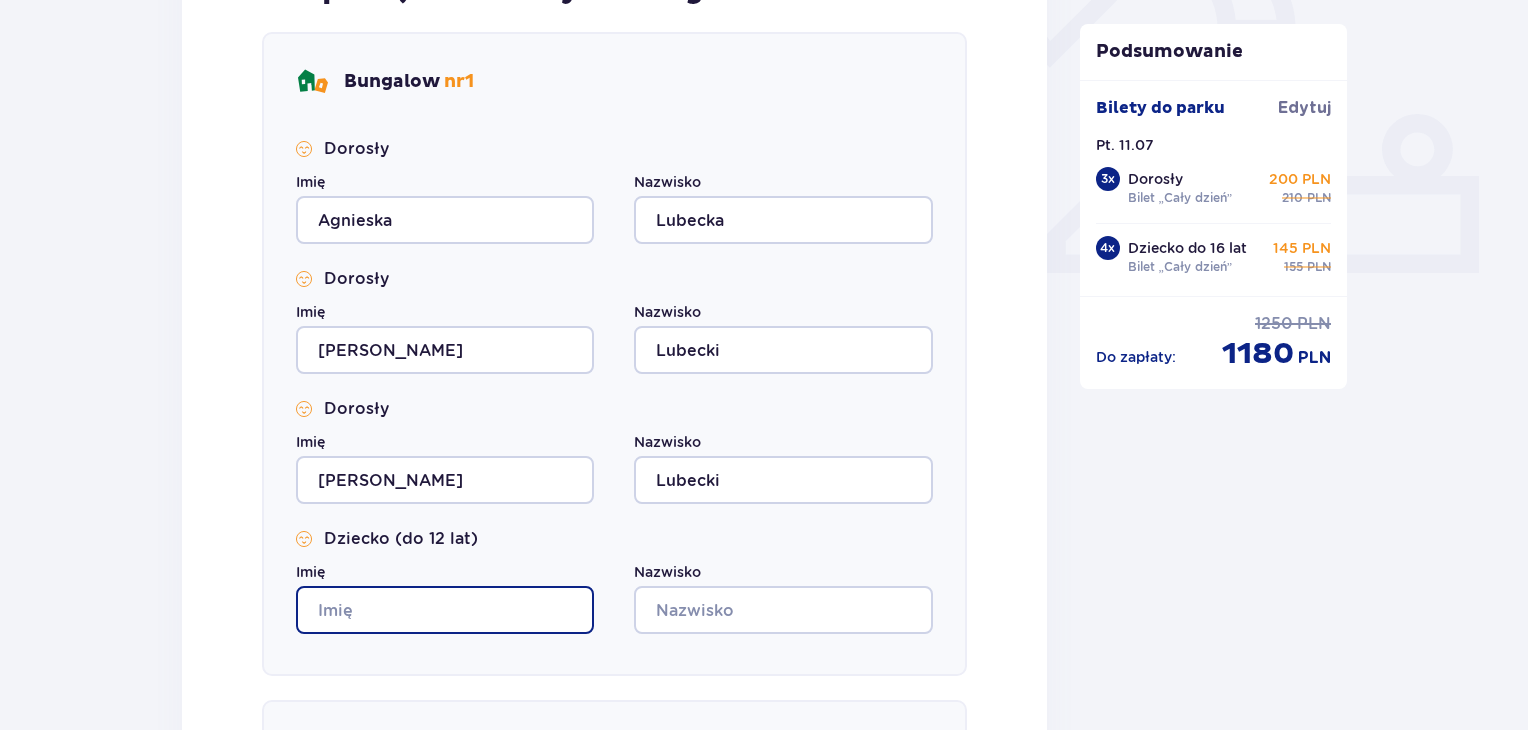 click on "Imię" at bounding box center (445, 610) 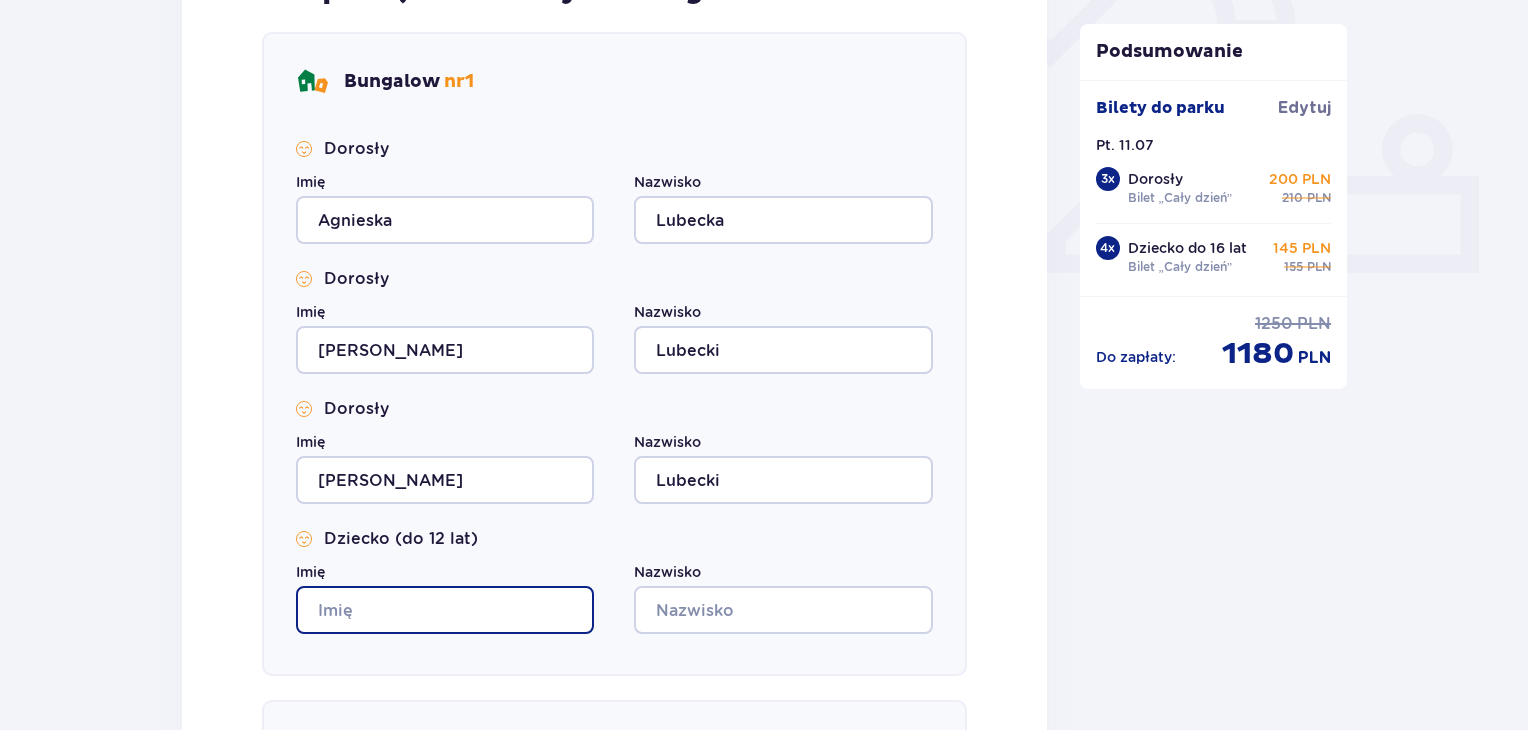 type on "Ludwik" 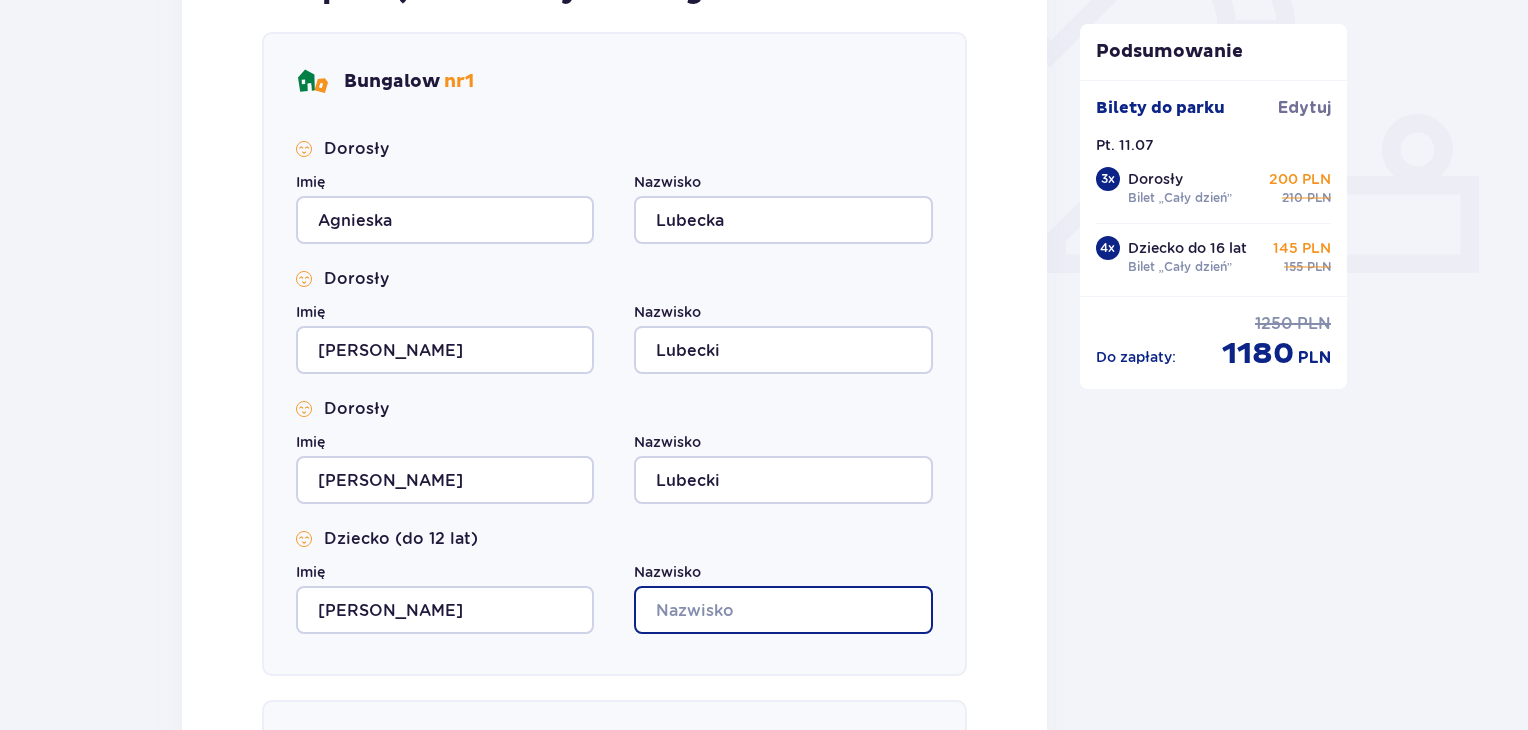 click on "Nazwisko" at bounding box center [783, 610] 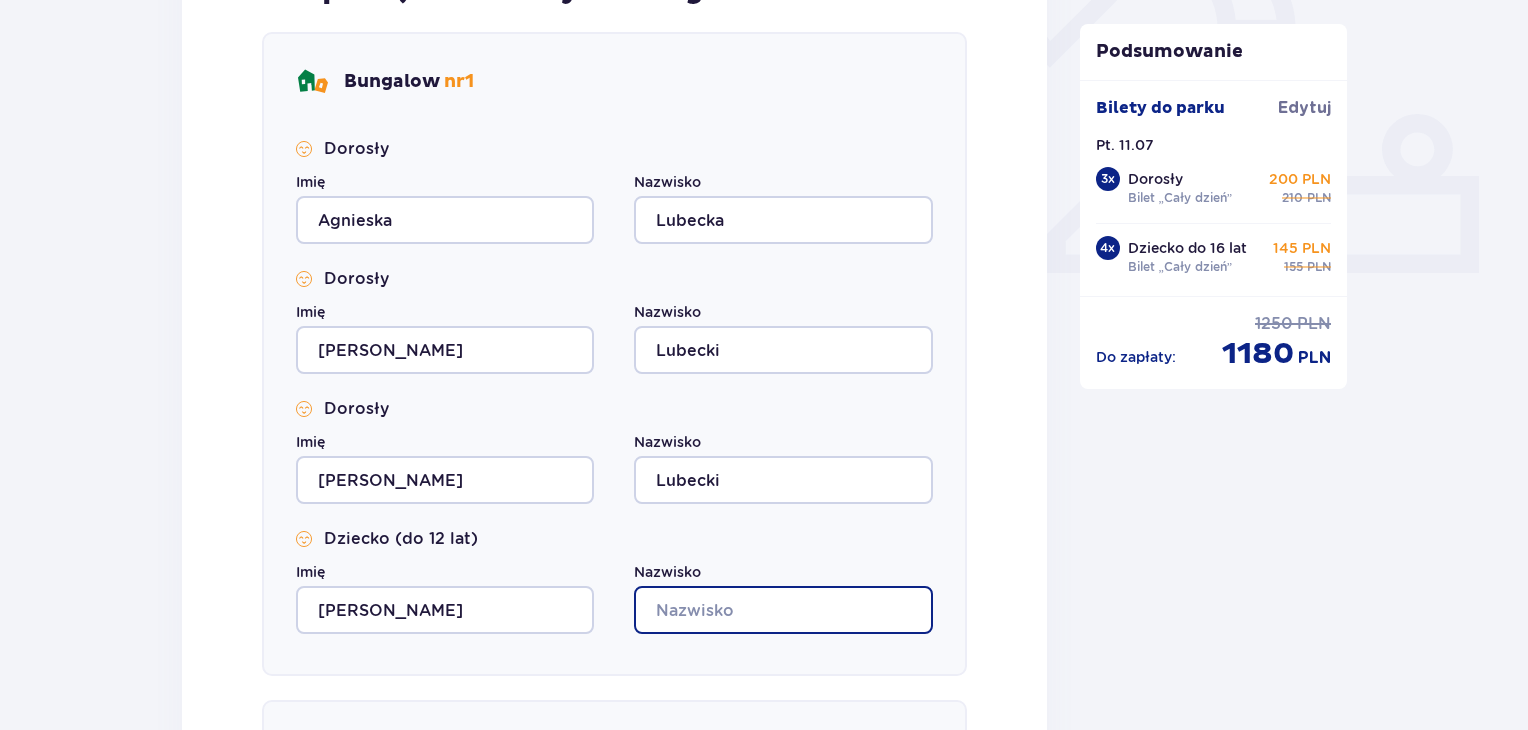 type on "Lubecki" 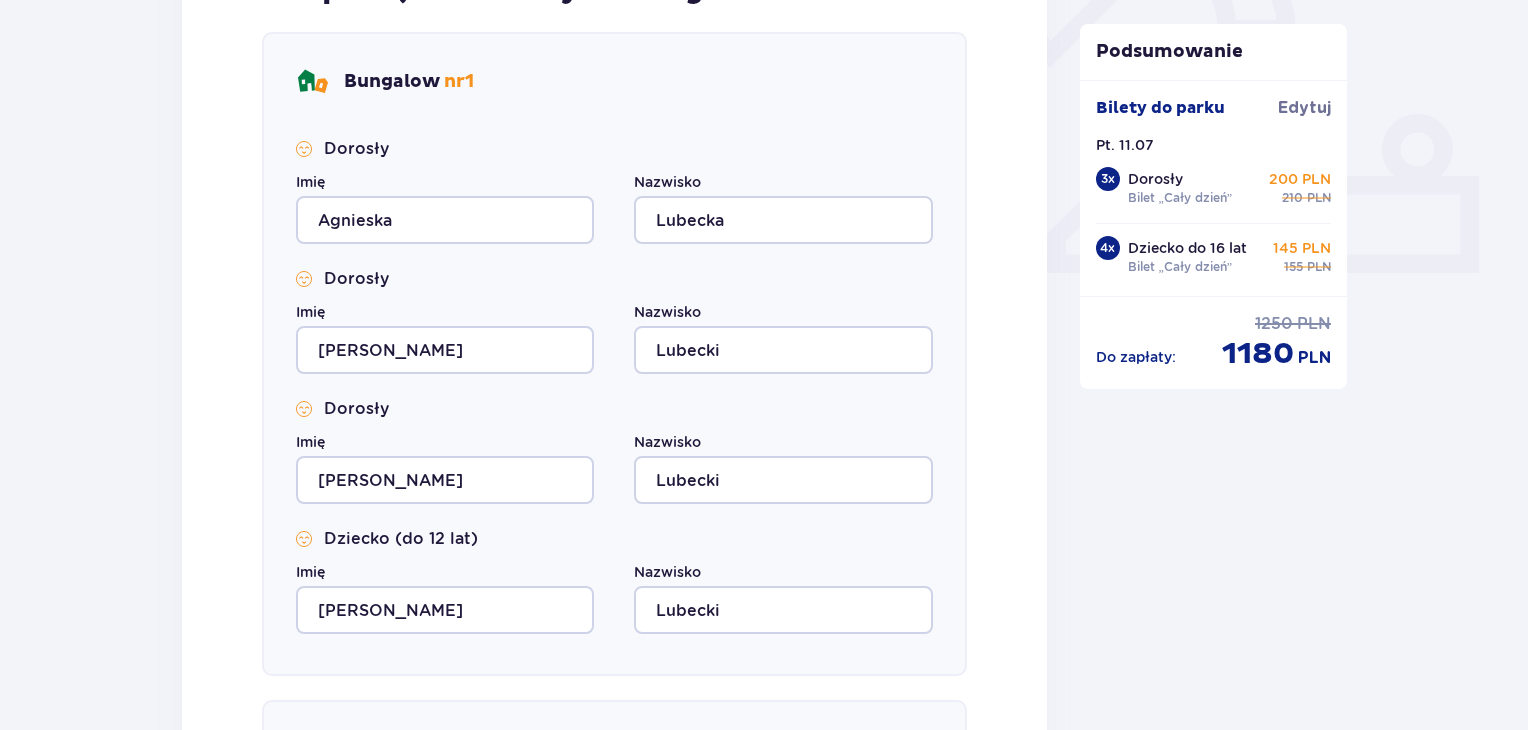 click on "Uzupełnij dane wszystkich gości Bungalow   nr  1 Dorosły Imię Agnieska Nazwisko Lubecka Dorosły Imię Krzysztof Nazwisko Lubecki Dorosły Imię Kajetan Nazwisko Lubecki Dziecko (do 12 lat) Imię Ludwik Nazwisko Lubecki Bungalow   nr  2 Dorosły Imię Nazwisko Dorosły Imię Nazwisko Dorosły Imię Nazwisko" at bounding box center [614, 592] 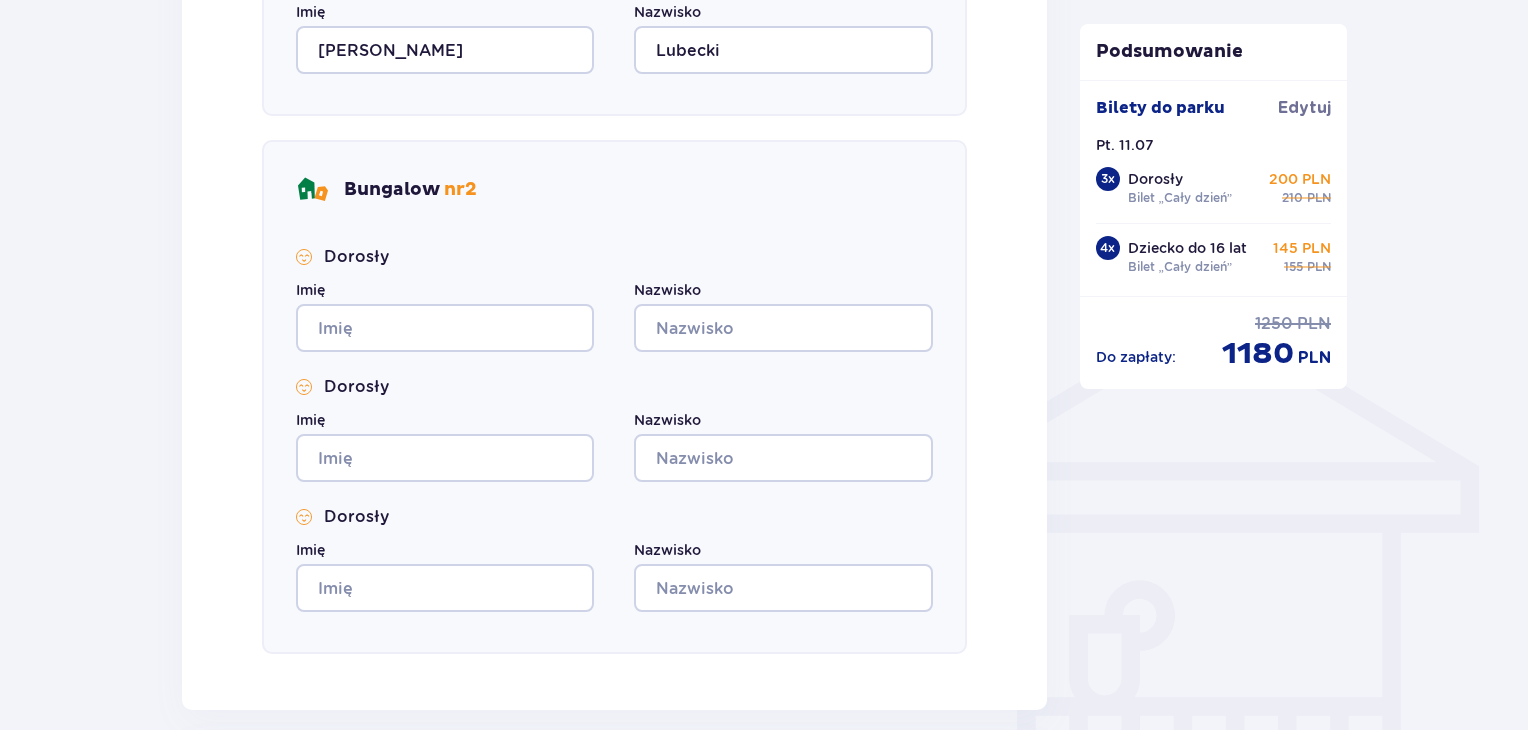 scroll, scrollTop: 1360, scrollLeft: 0, axis: vertical 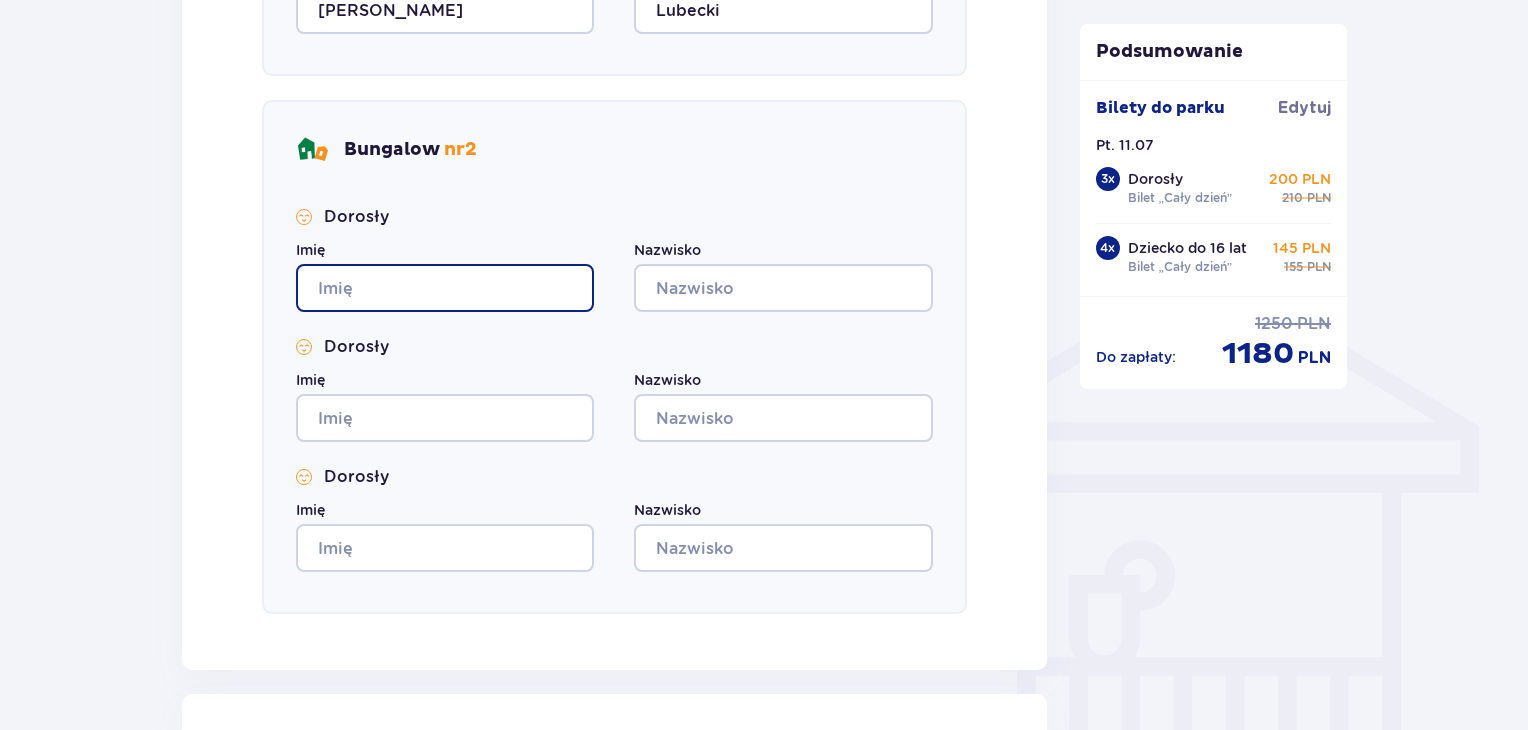 click on "Imię" at bounding box center [445, 288] 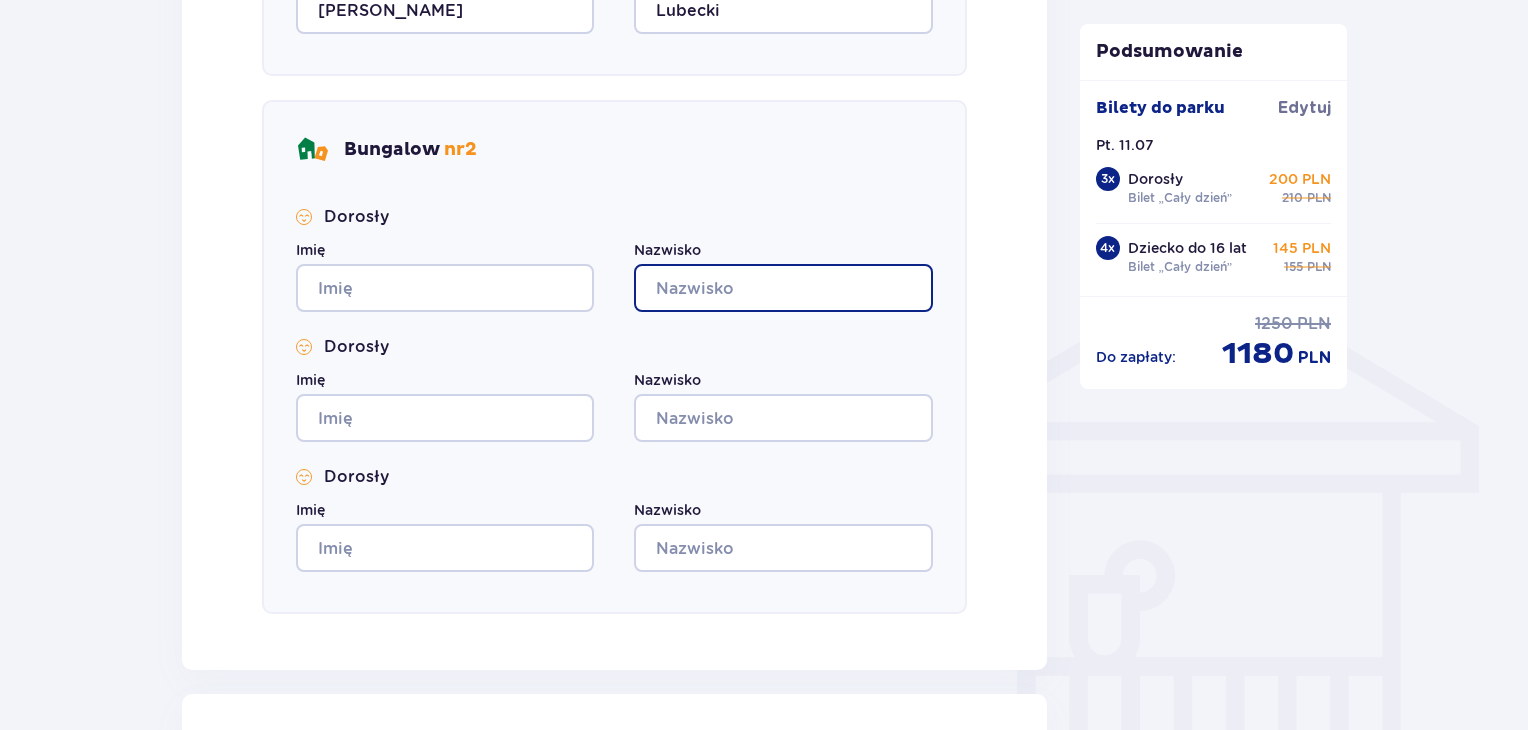 click on "Nazwisko" at bounding box center [783, 288] 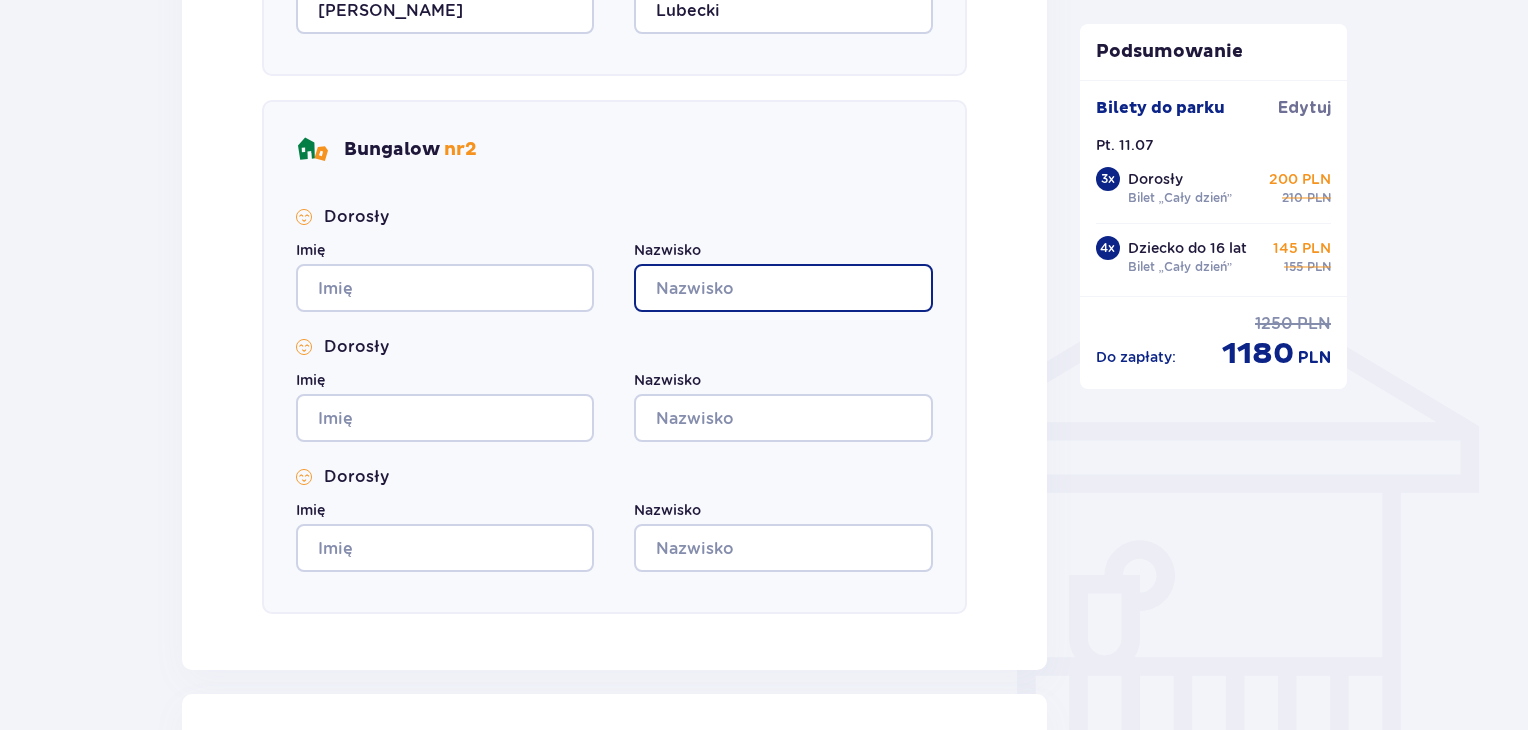 type on "Buchajska" 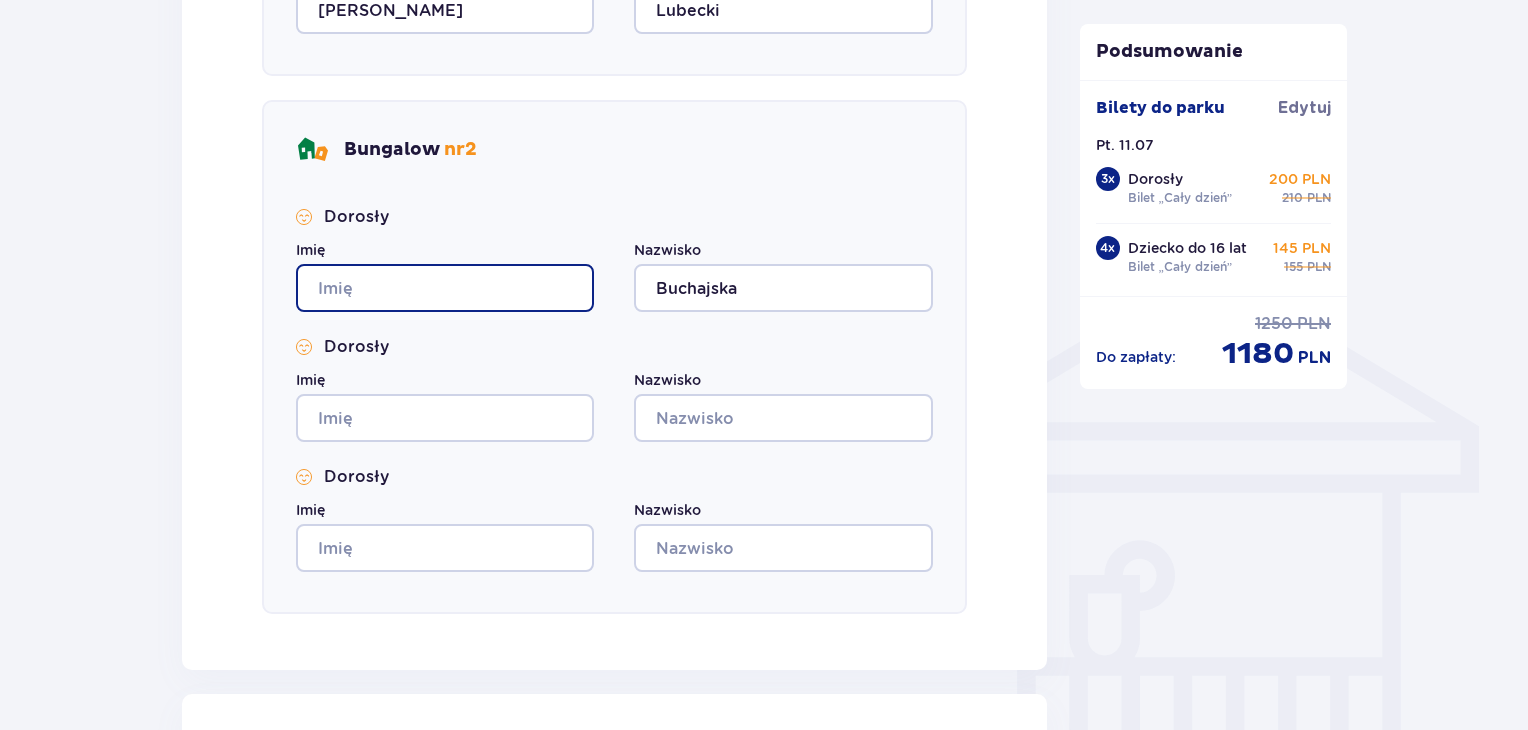click on "Imię" at bounding box center [445, 288] 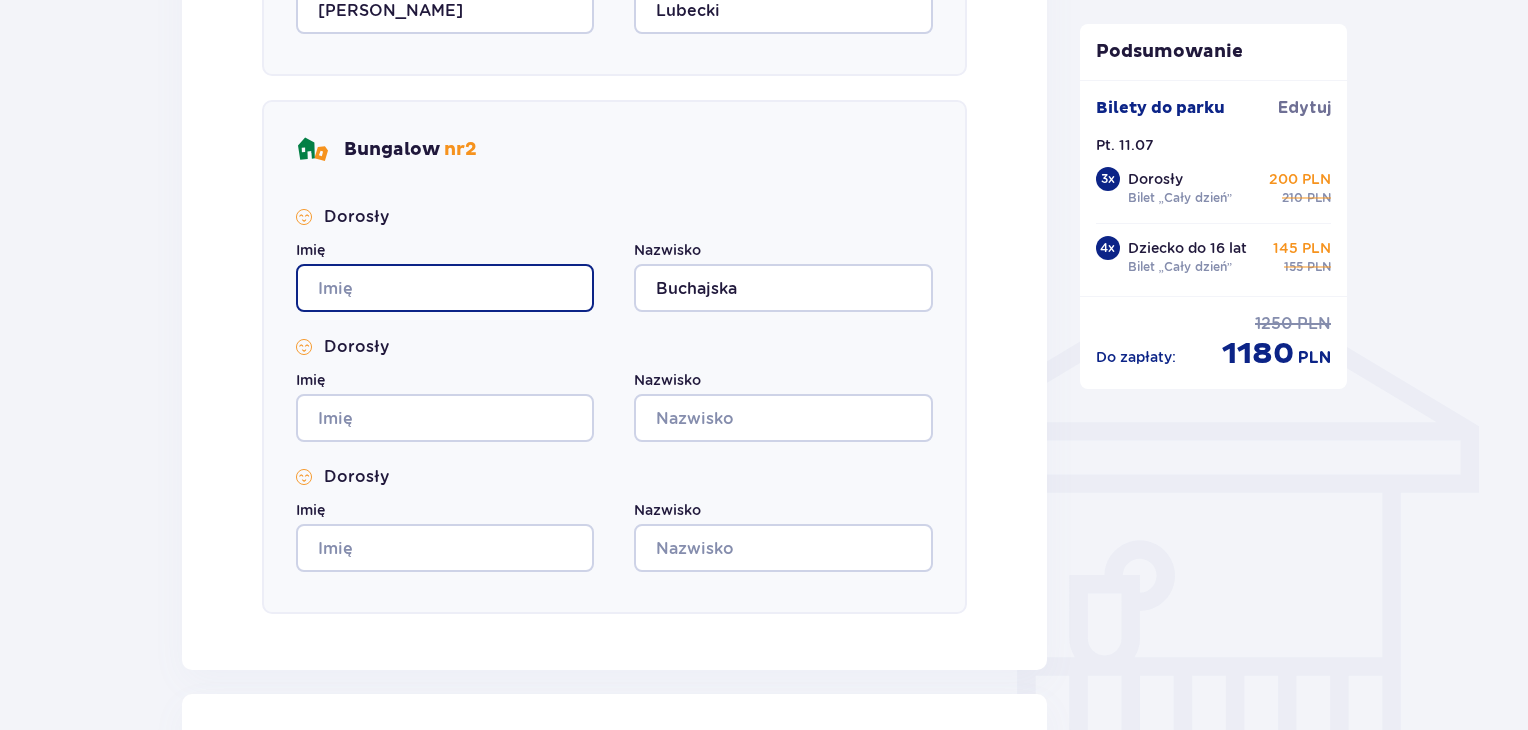type on "Justyna" 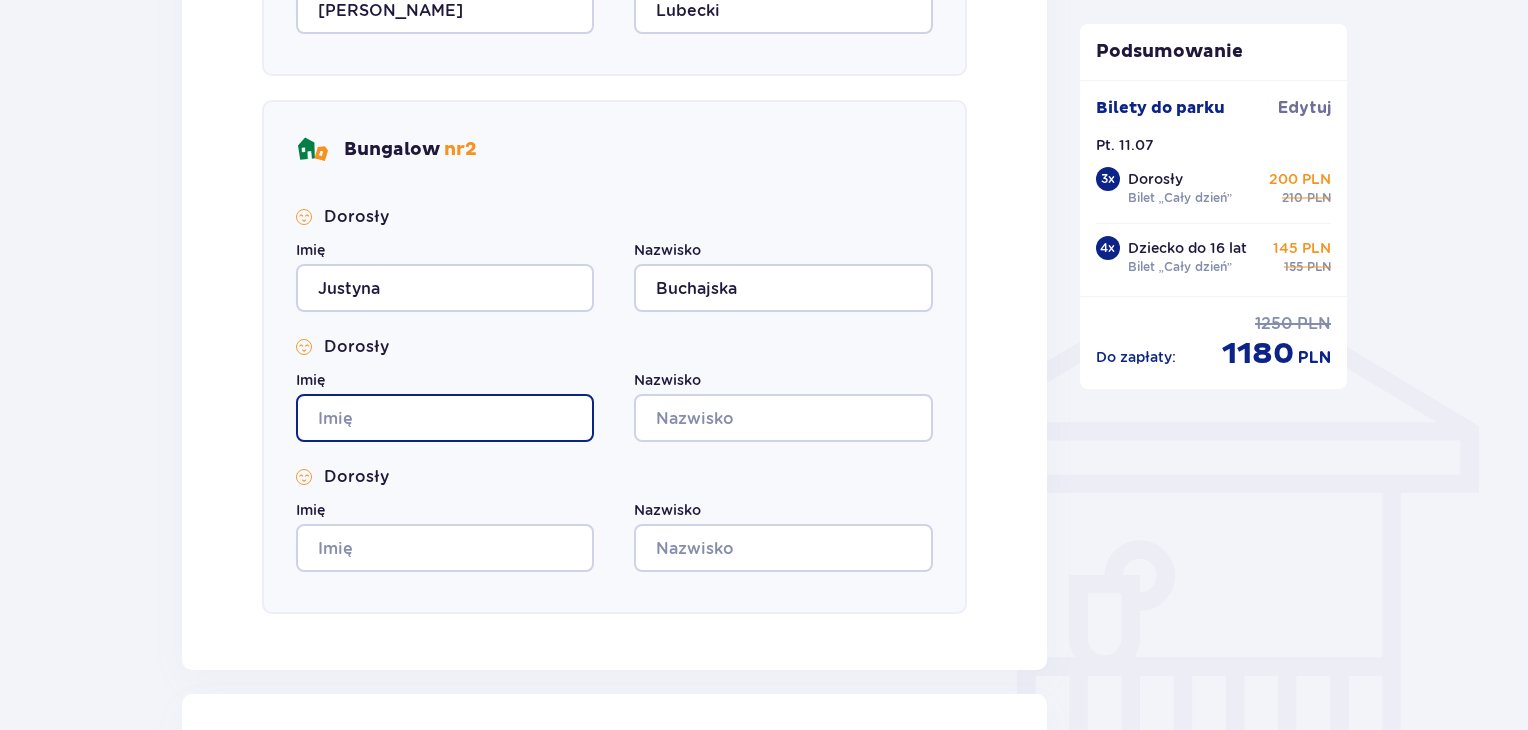 click on "Imię" at bounding box center [445, 418] 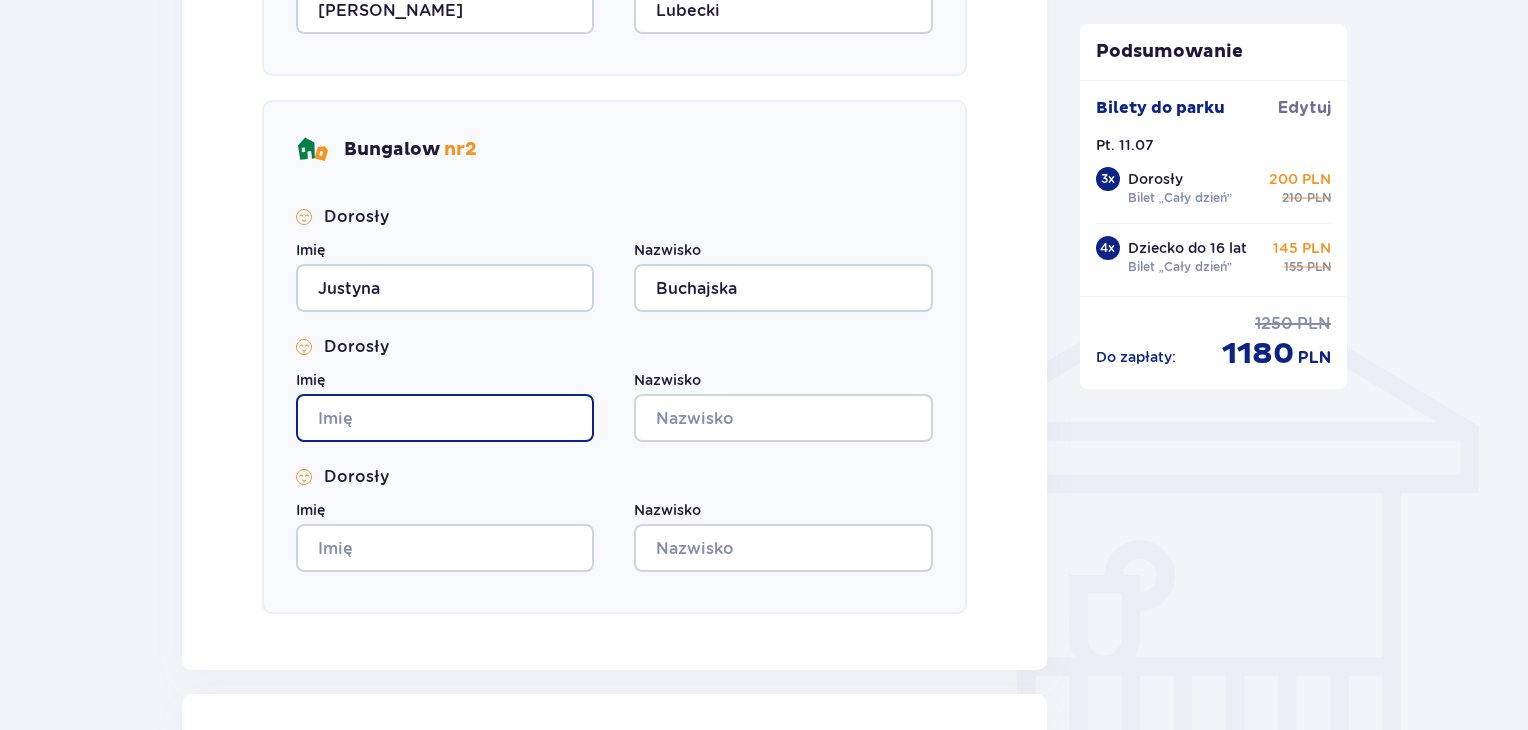 type on "Julian" 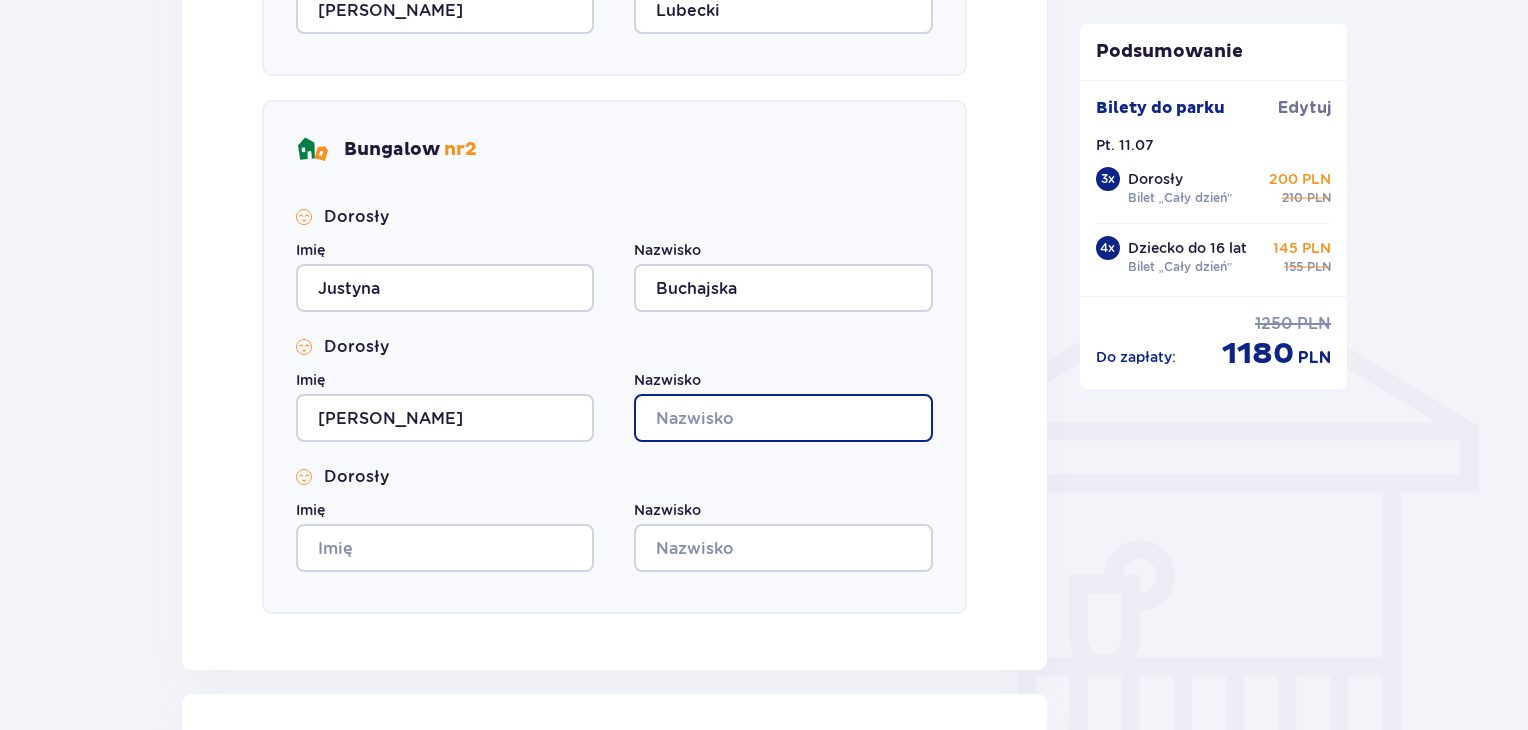 click on "Nazwisko" at bounding box center (783, 418) 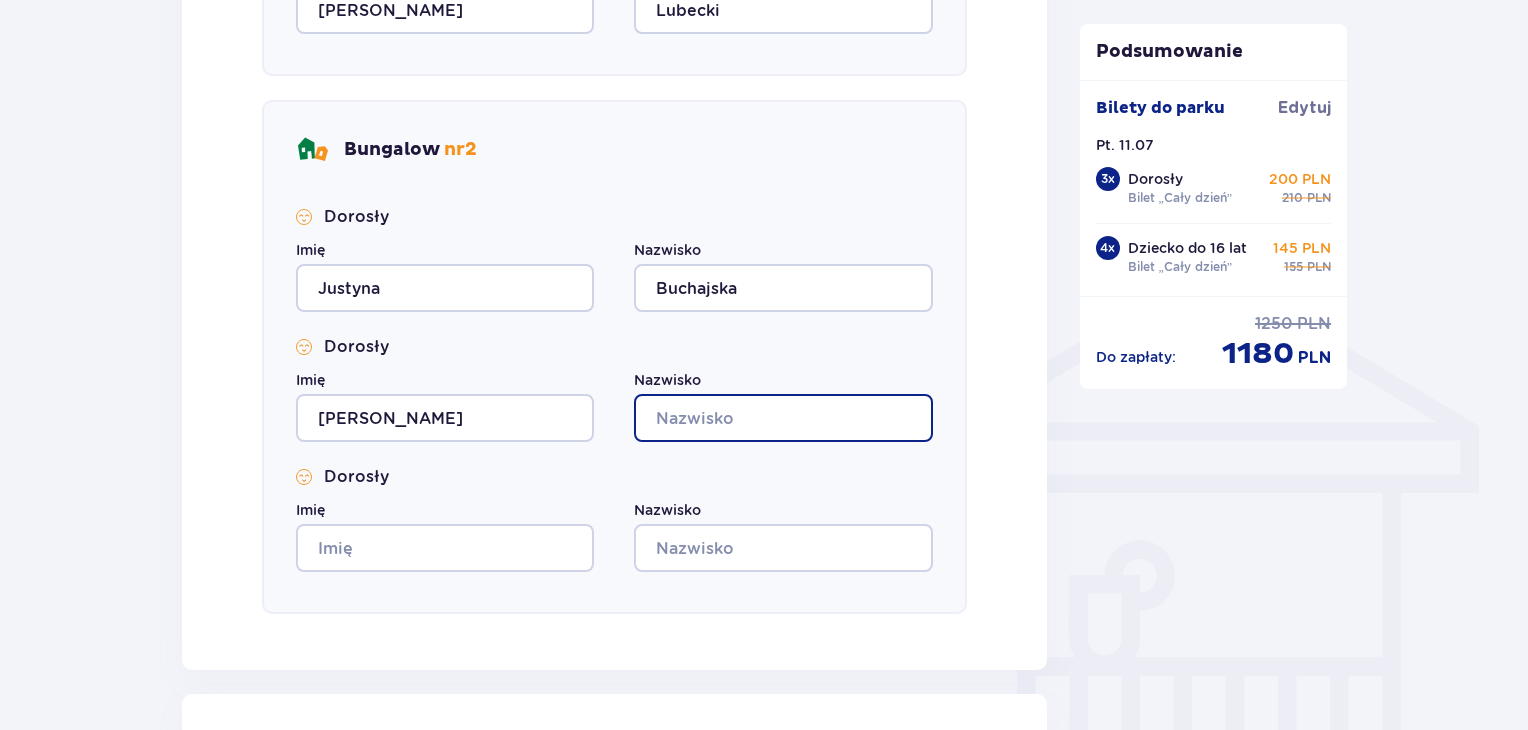 type on "Buchajski" 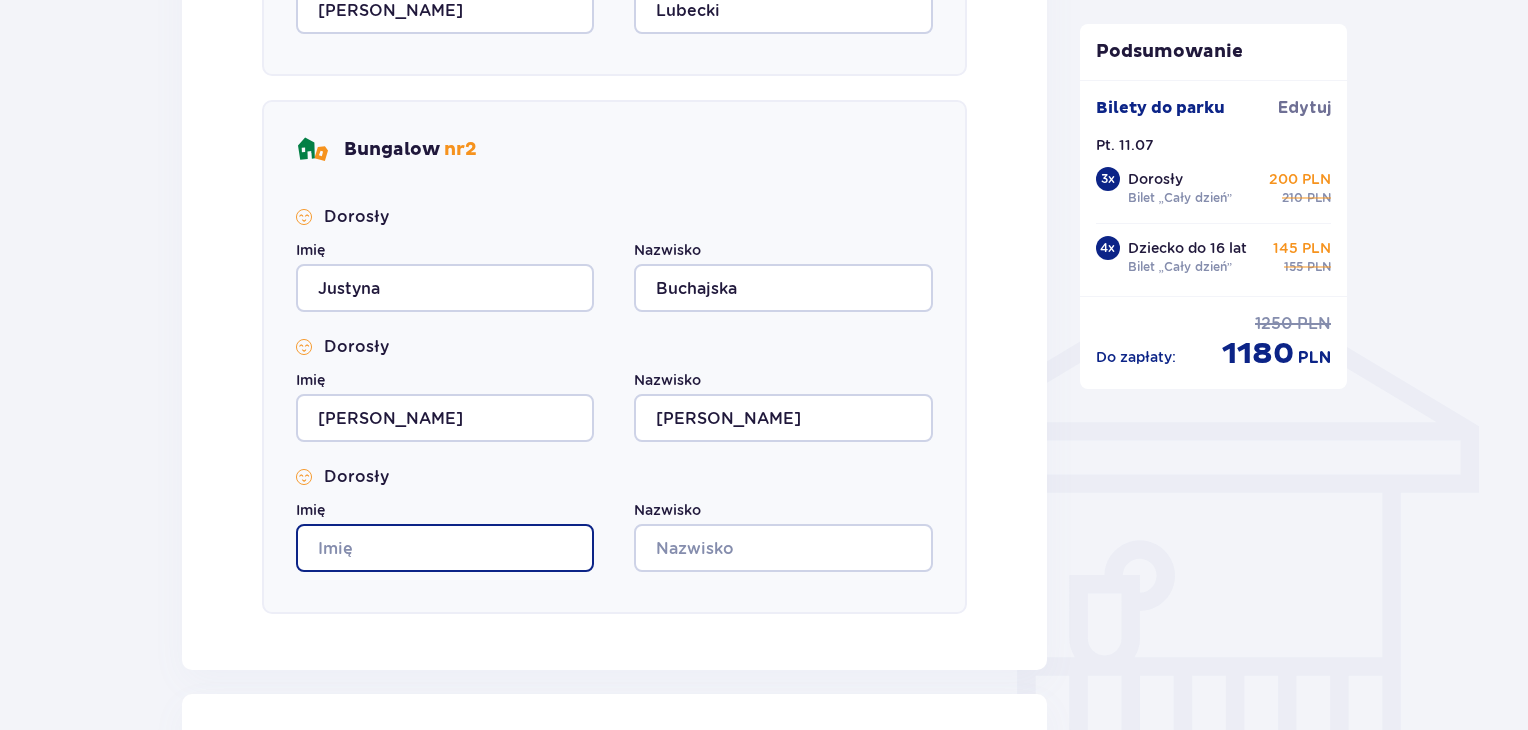 click on "Imię" at bounding box center [445, 548] 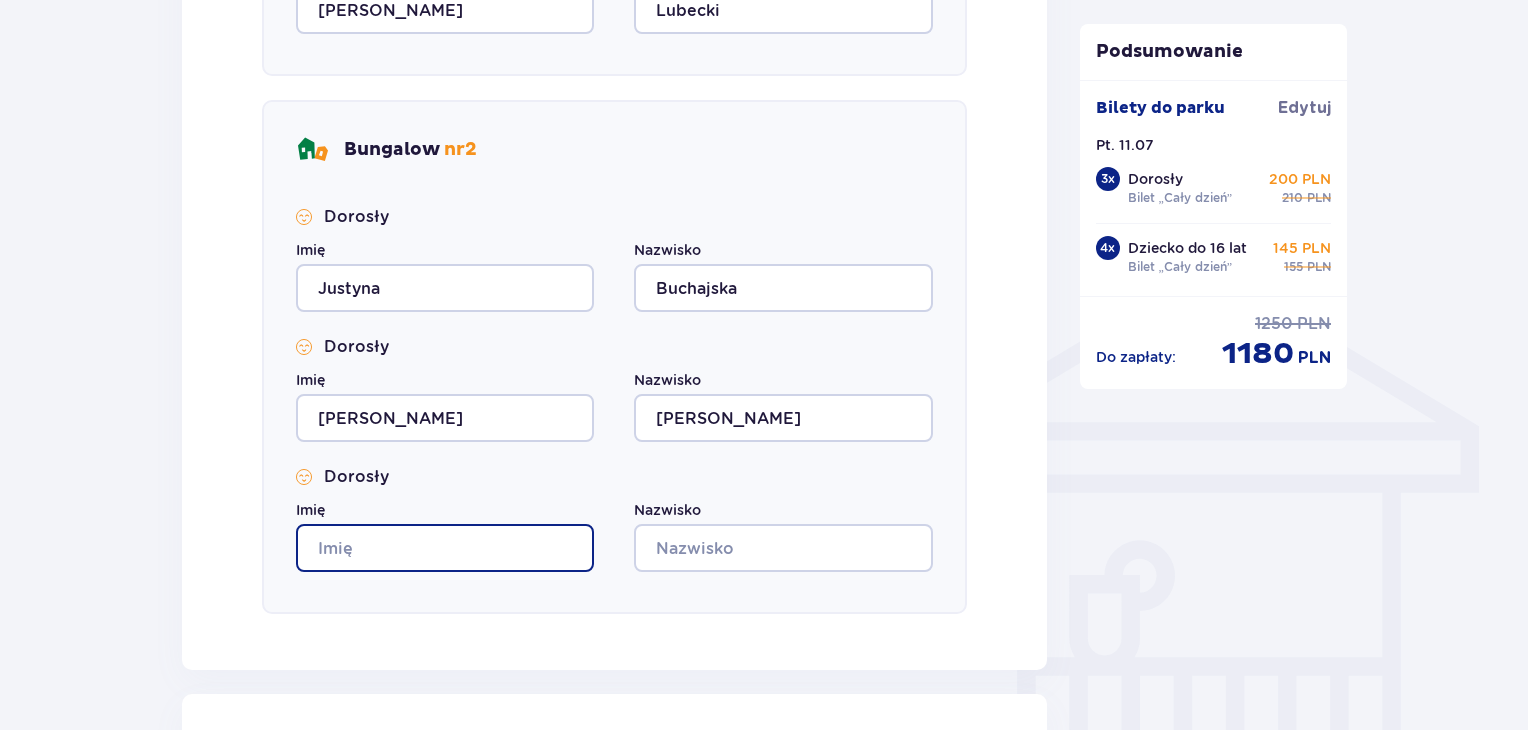 type on "Ignacy" 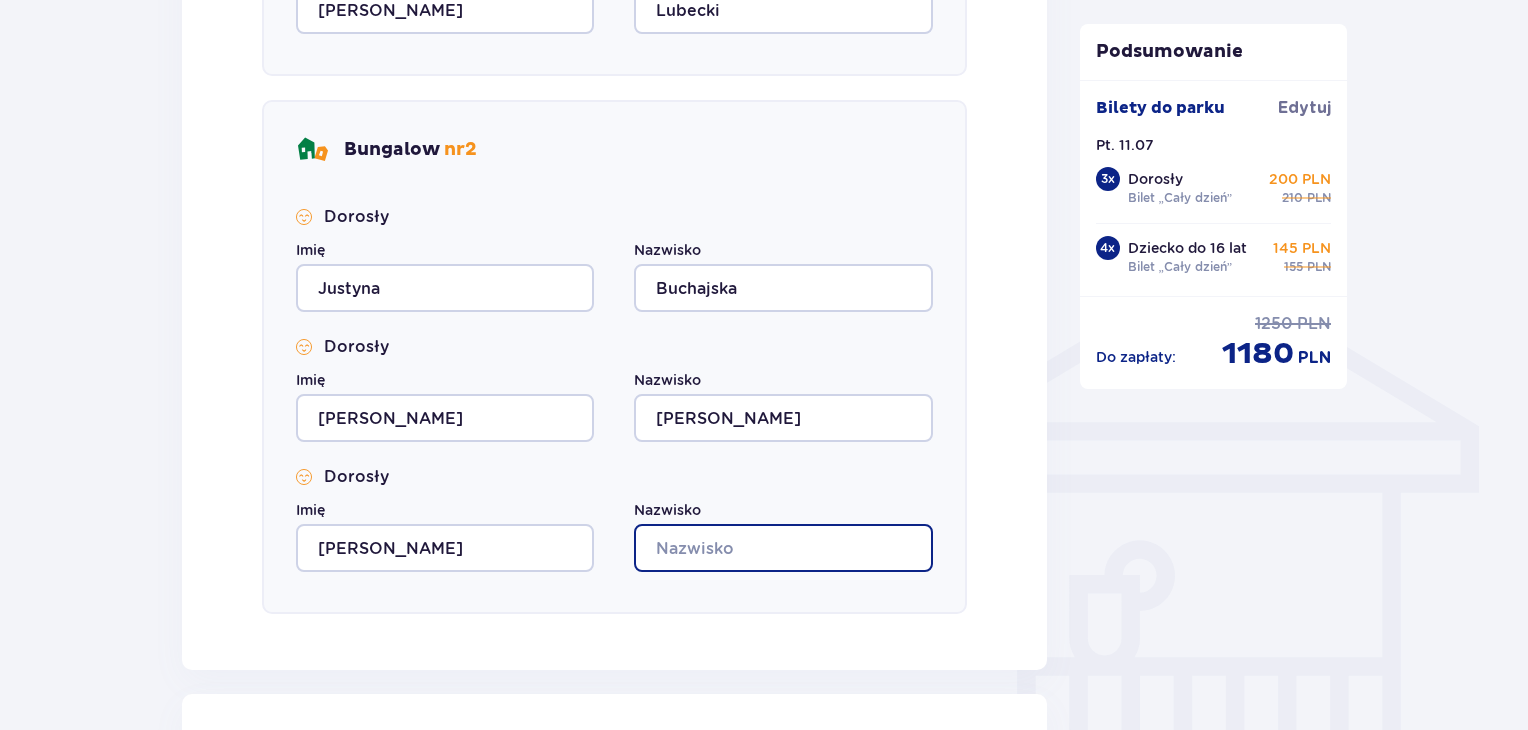 click on "Nazwisko" at bounding box center (783, 548) 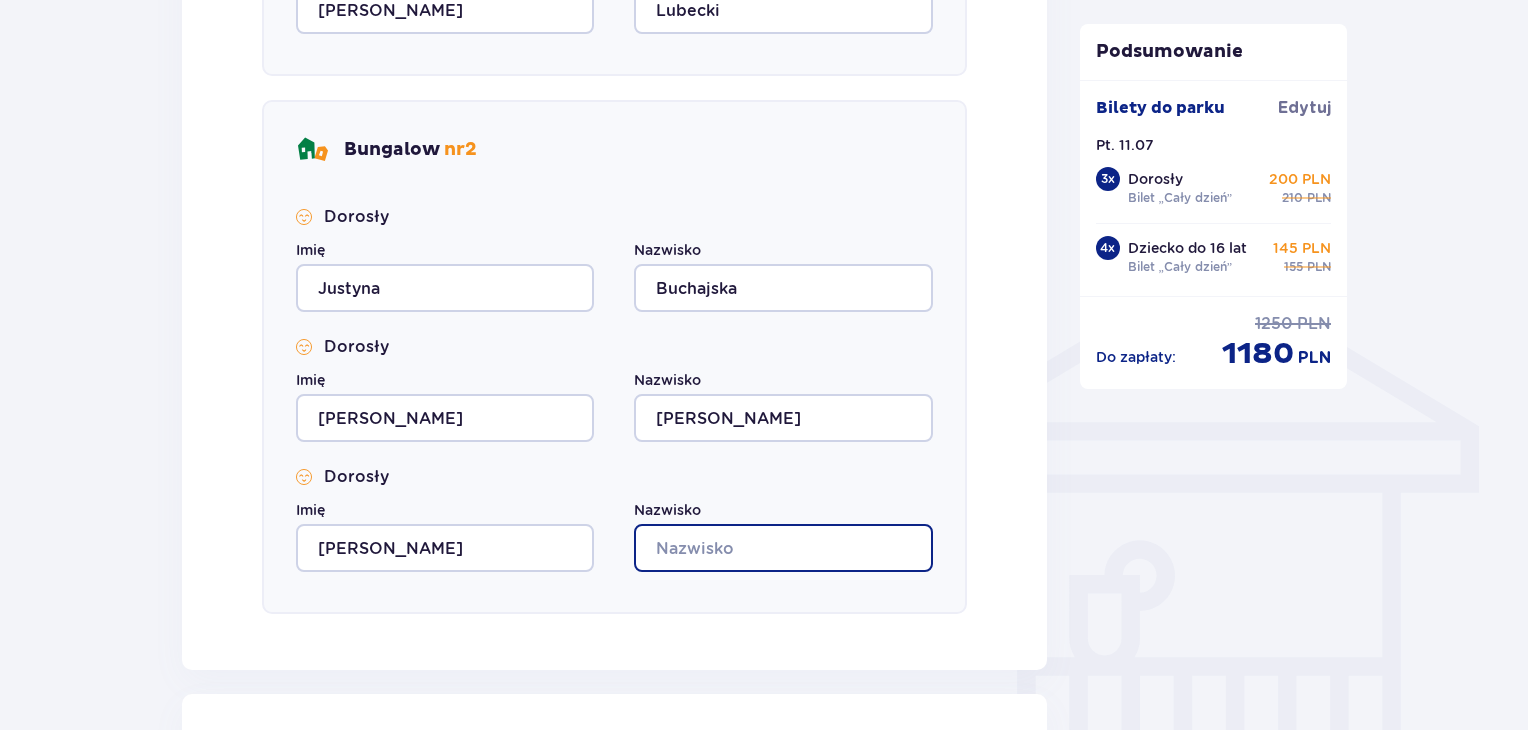 type on "Buchajski" 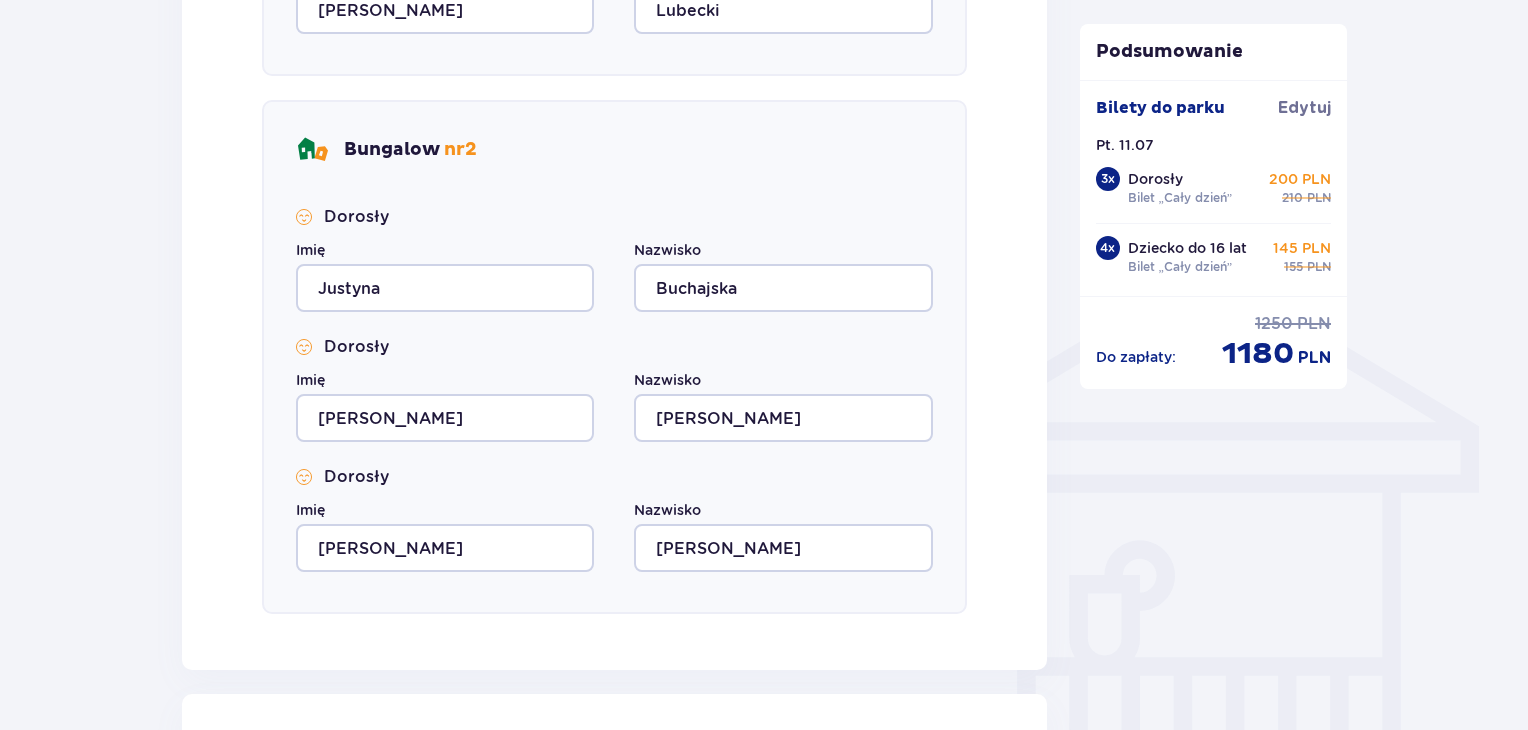 click on "Uzupełnij dane wszystkich gości Bungalow   nr  1 Dorosły Imię Agnieska Nazwisko Lubecka Dorosły Imię Krzysztof Nazwisko Lubecki Dorosły Imię Kajetan Nazwisko Lubecki Dziecko (do 12 lat) Imię Ludwik Nazwisko Lubecki Bungalow   nr  2 Dorosły Imię Justyna Nazwisko Buchajska Dorosły Imię Julian Nazwisko Buchajski Dorosły Imię Ignacy Nazwisko Buchajski" at bounding box center (614, -8) 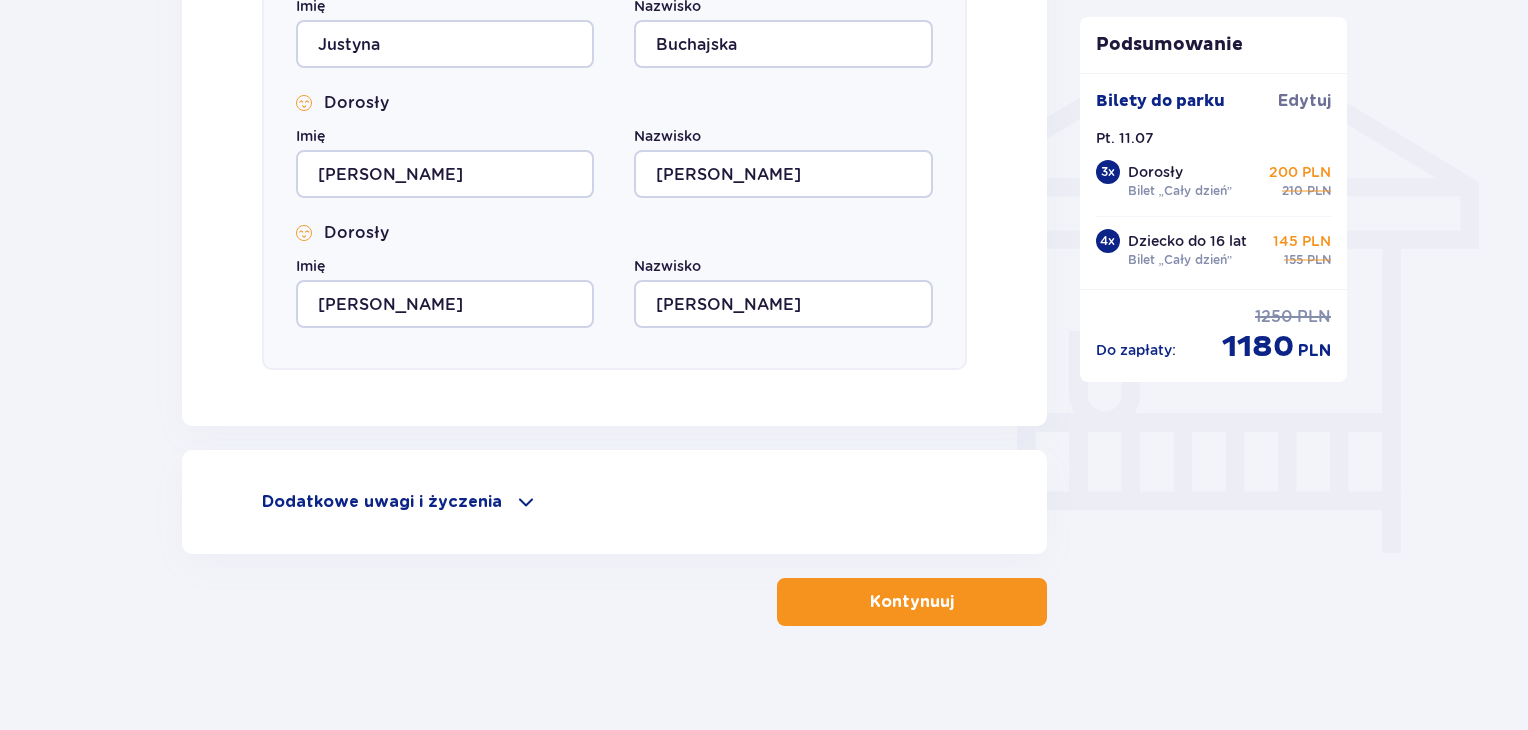 scroll, scrollTop: 1619, scrollLeft: 0, axis: vertical 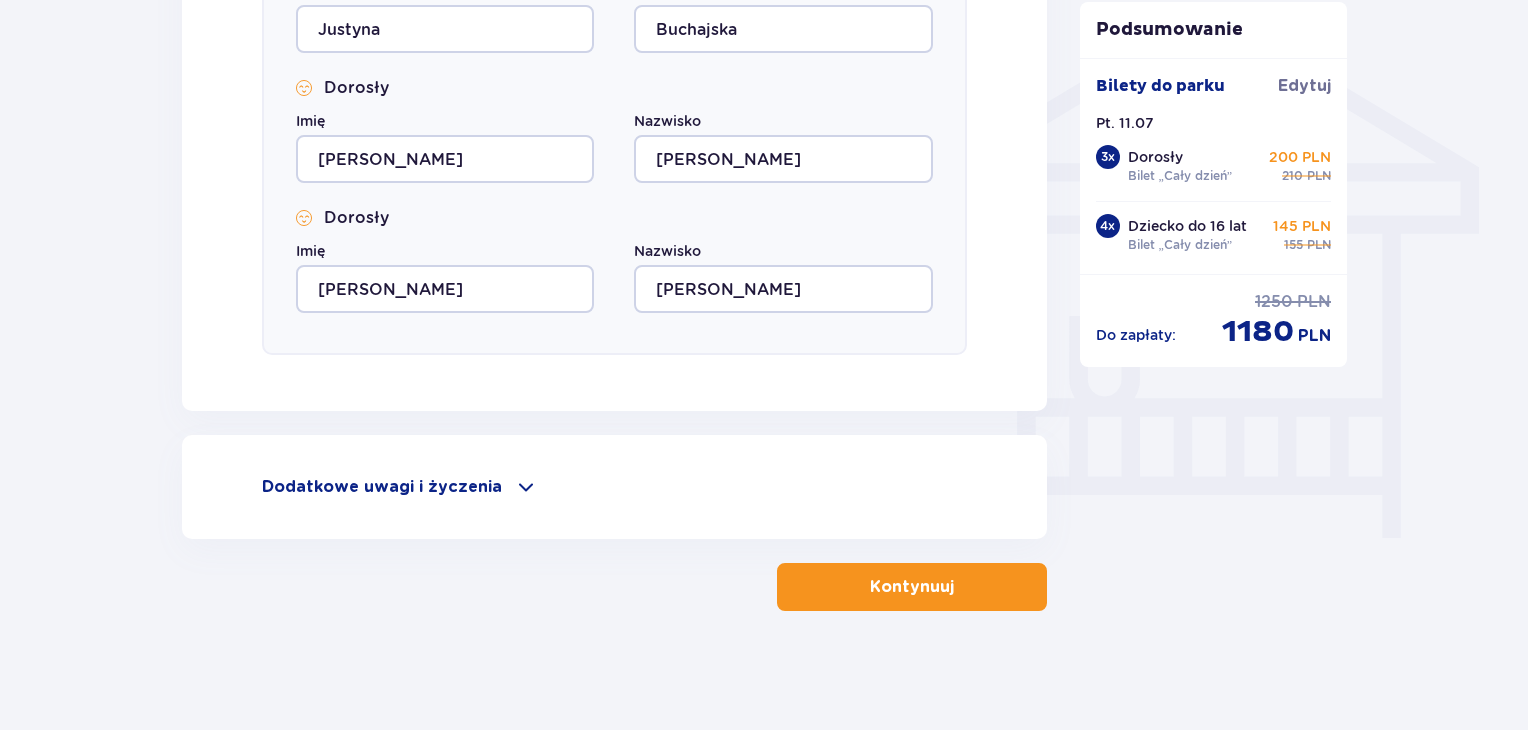 click on "Kontynuuj" at bounding box center (912, 587) 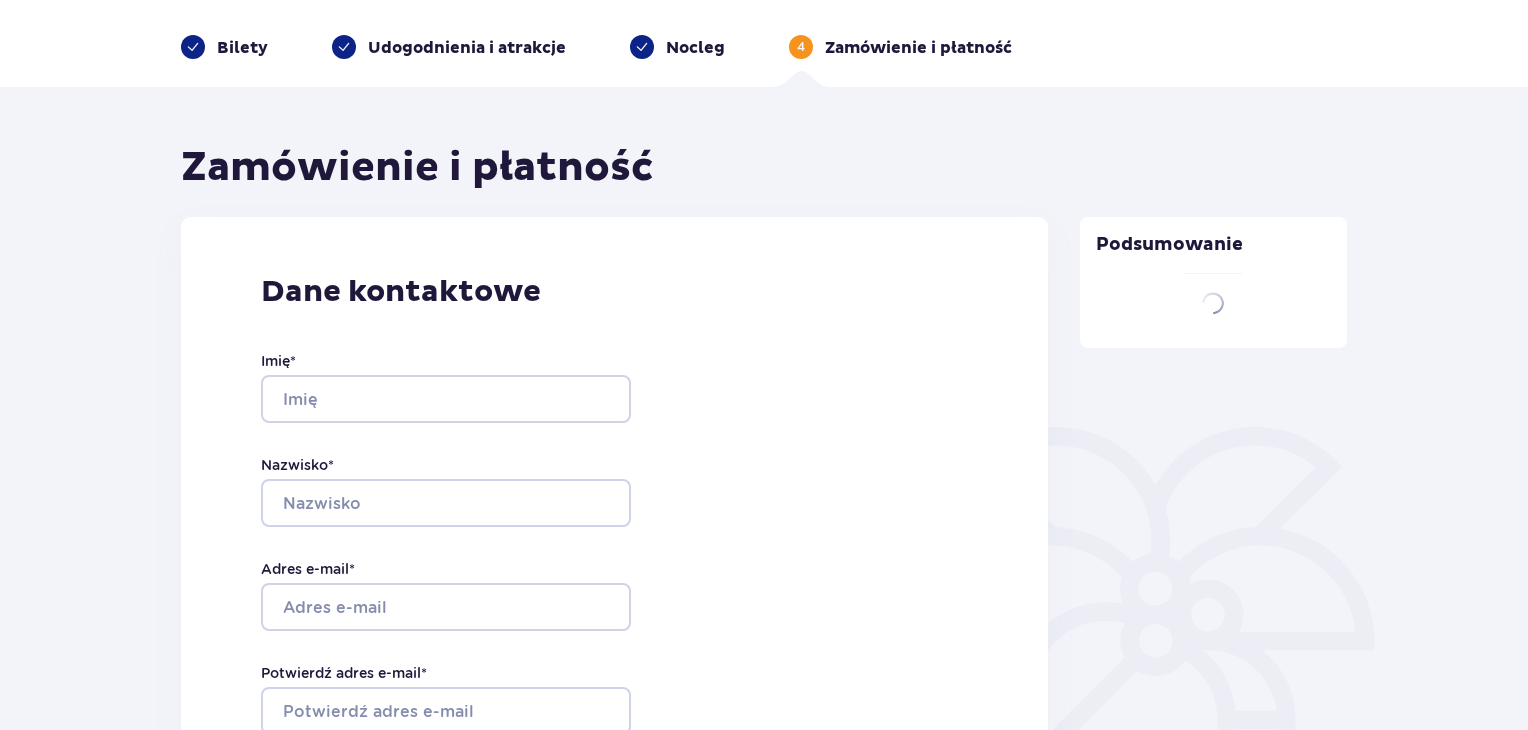 scroll, scrollTop: 20, scrollLeft: 0, axis: vertical 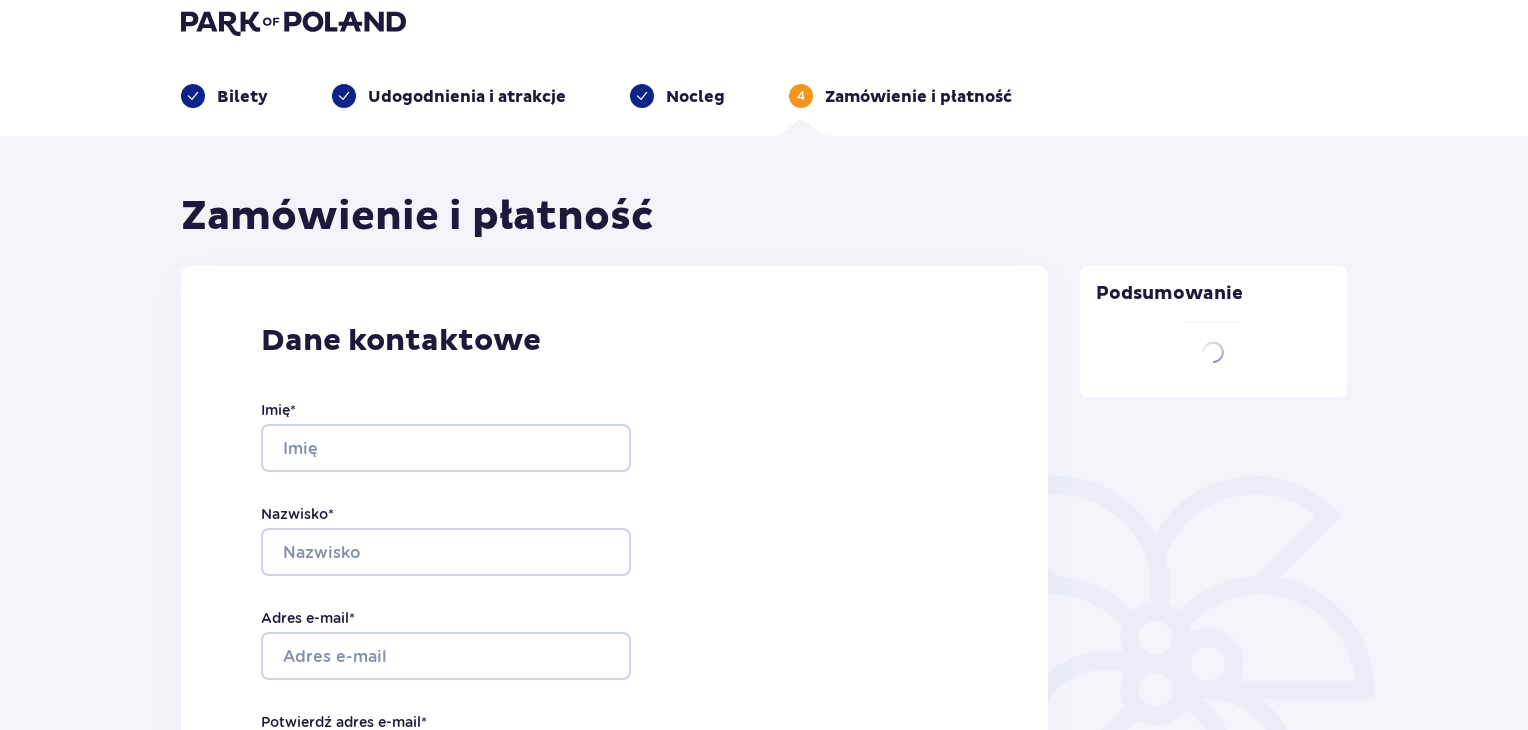 type on "Justyna" 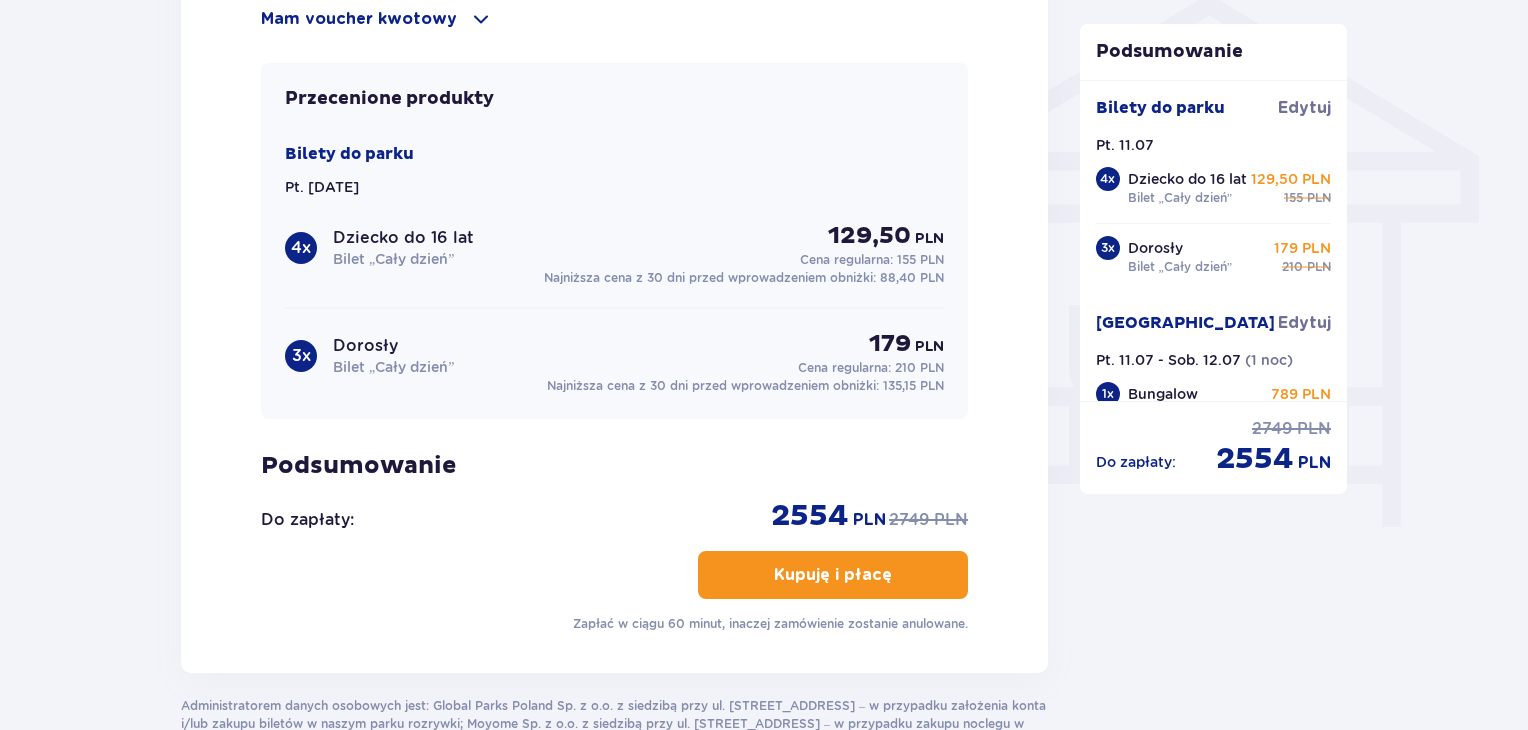 scroll, scrollTop: 1628, scrollLeft: 0, axis: vertical 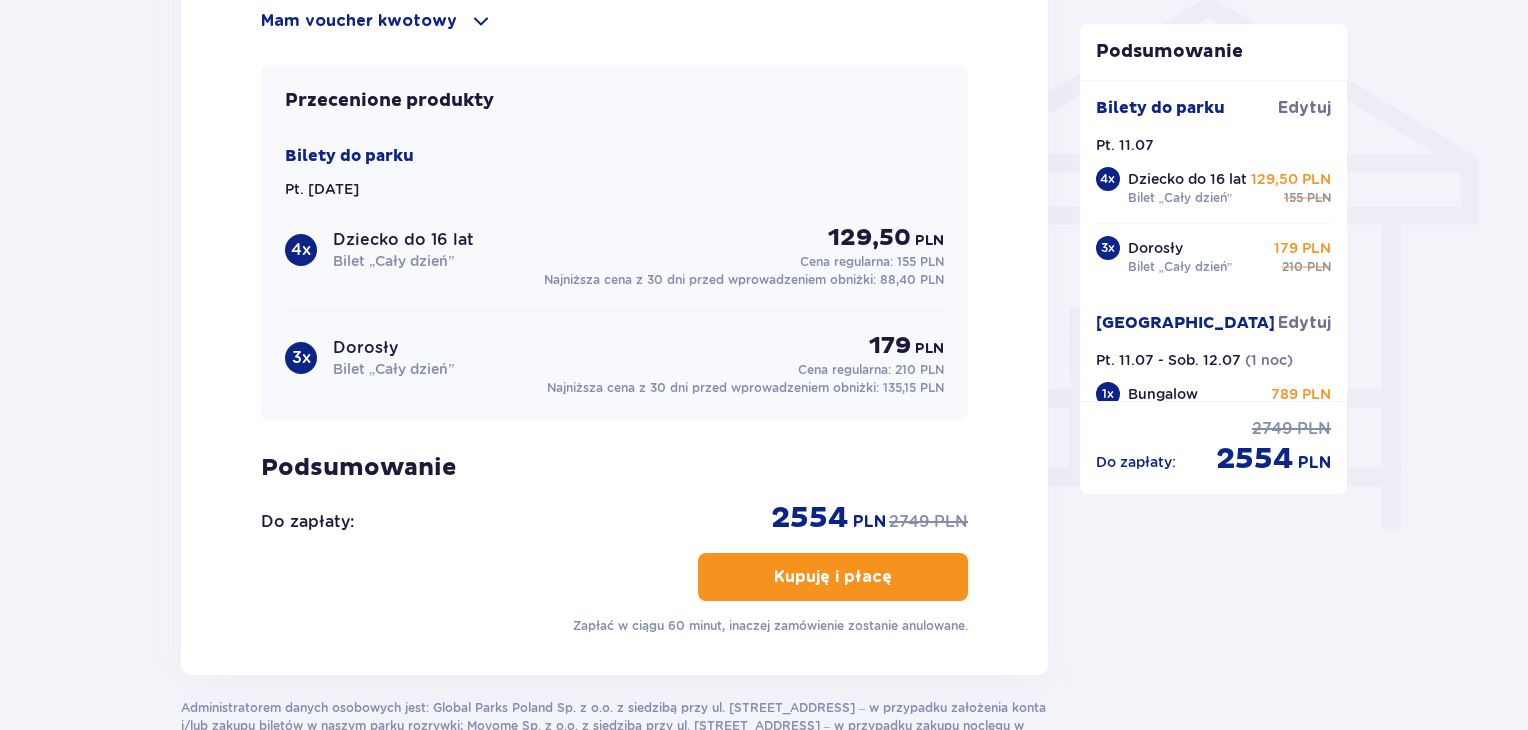 click on "Podsumowanie Bilety do parku Edytuj Pt. 11.07   4 x Dziecko do 16 lat Bilet „Cały dzień” 129,50 PLN 155 PLN 3 x Dorosły Bilet „Cały dzień” 179 PLN 210 PLN Suntago Village Edytuj Pt. 11.07   - Sob. 12.07 ( 1 noc ) 1 x Bungalow Rodzinny ze śniadaniem 3 dorosłych z 1 dziecko 789 PLN 1 x Bungalow Rodzinny ze śniadaniem 3 dorosłych 710 PLN Do zapłaty : 2749 PLN 2554 PLN" at bounding box center [1214, -321] 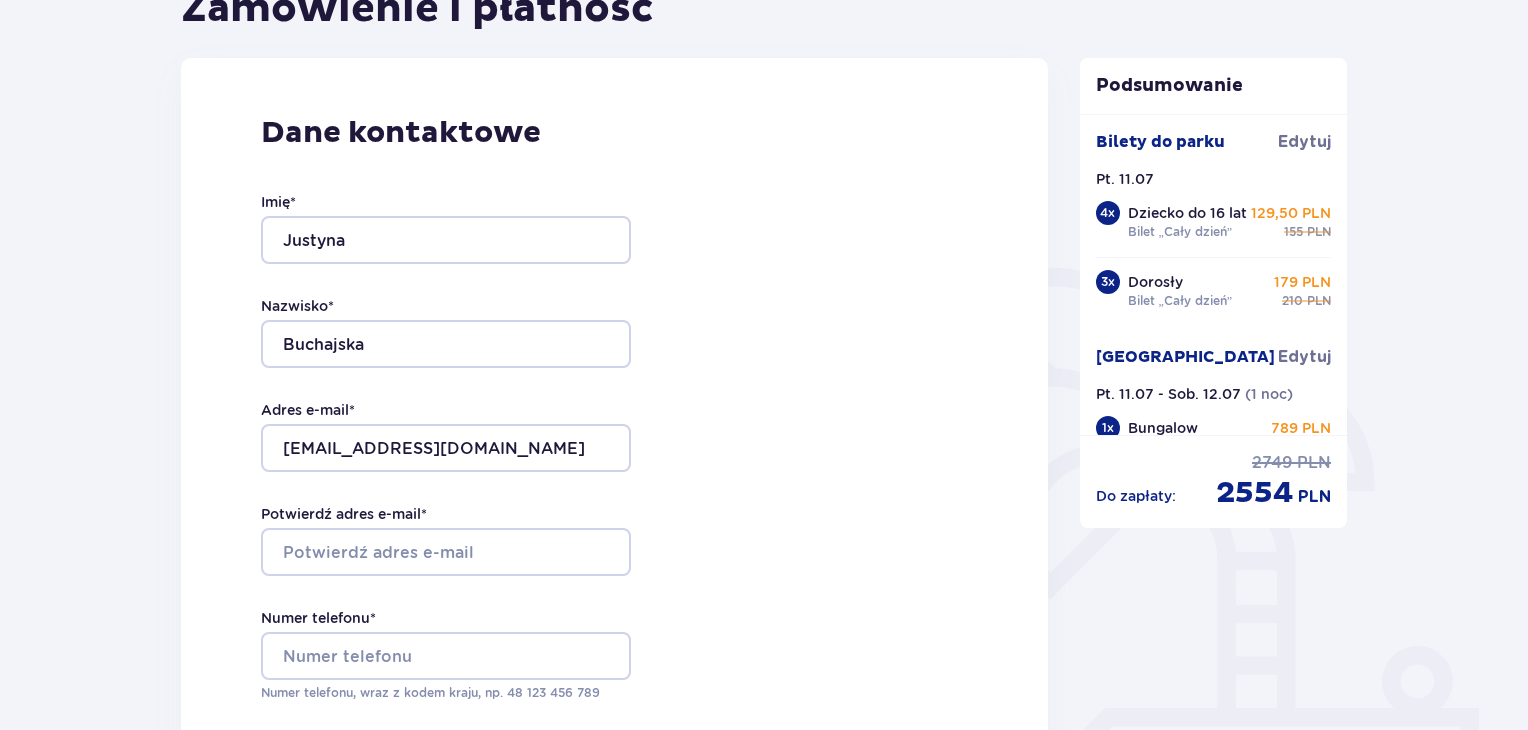 scroll, scrollTop: 268, scrollLeft: 0, axis: vertical 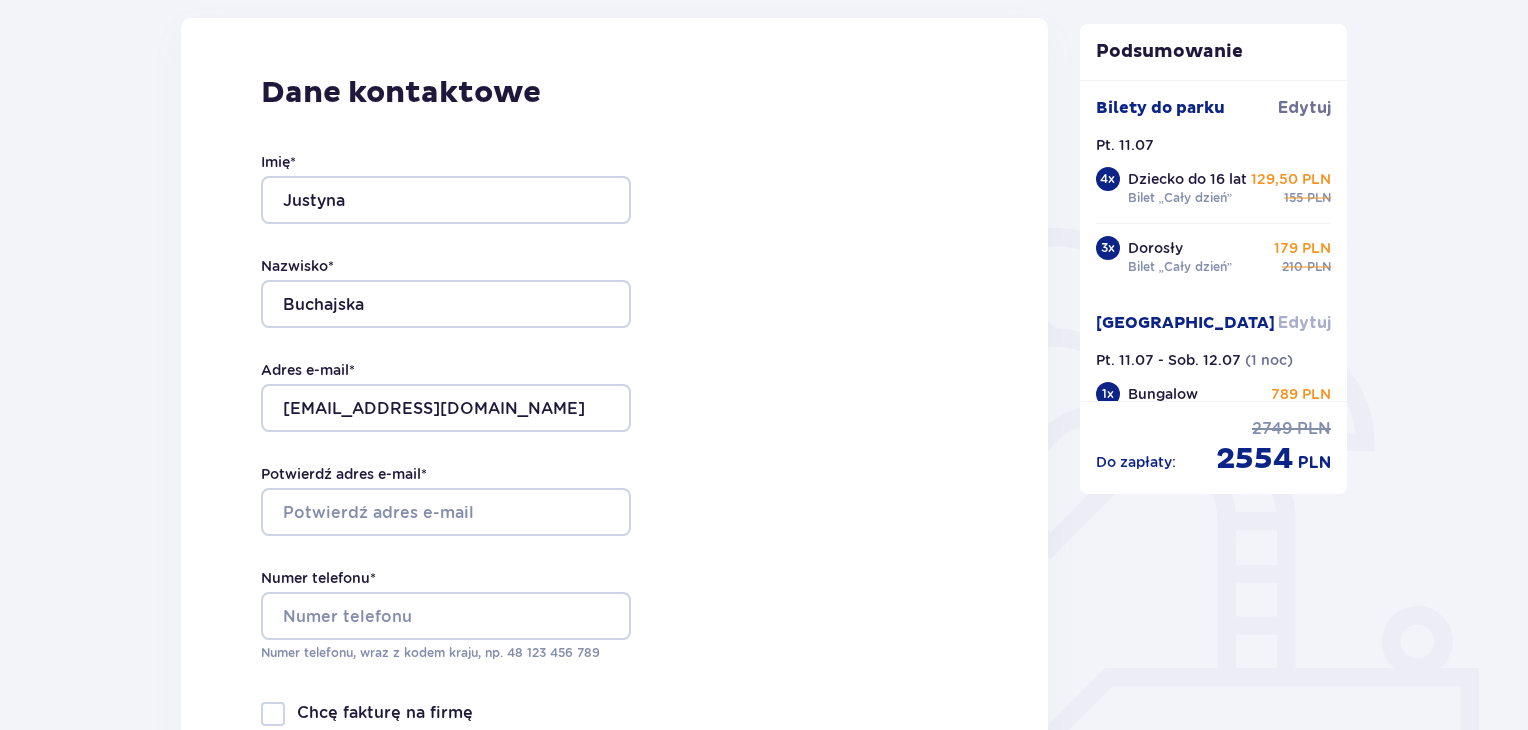 click on "Edytuj" at bounding box center [1304, 323] 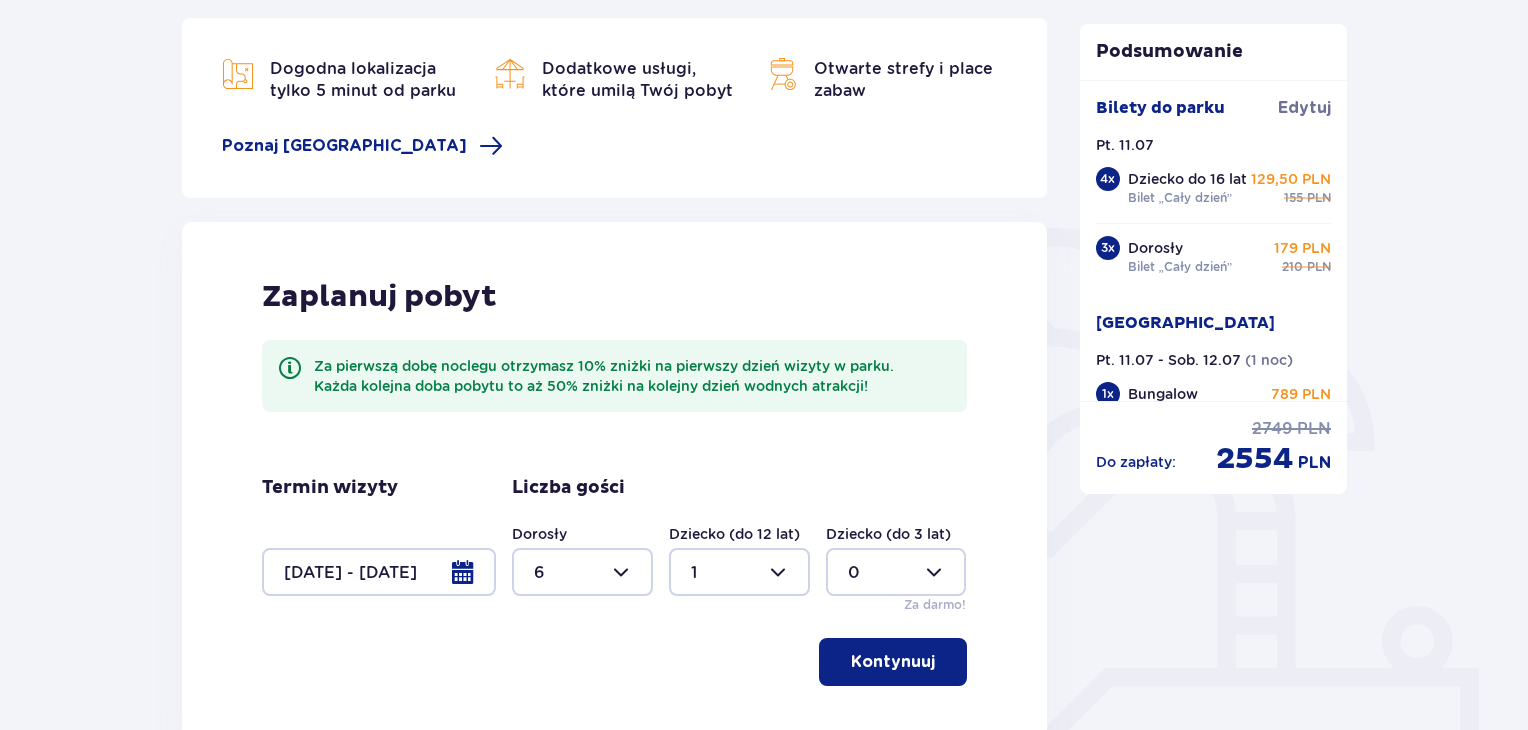 click on "Podsumowanie Bilety do parku Edytuj Pt. 11.07   4 x Dziecko do 16 lat Bilet „Cały dzień” 129,50 PLN 155 PLN 3 x Dorosły Bilet „Cały dzień” 179 PLN 210 PLN Suntago Village Pt. 11.07   - Sob. 12.07 ( 1 noc ) 1 x Bungalow Rodzinny ze śniadaniem 3 dorosłych z 1 dziecko 789 PLN 1 x Bungalow Rodzinny ze śniadaniem 3 dorosłych 710 PLN Do zapłaty : 2749 PLN 2554 PLN" at bounding box center (1214, 2089) 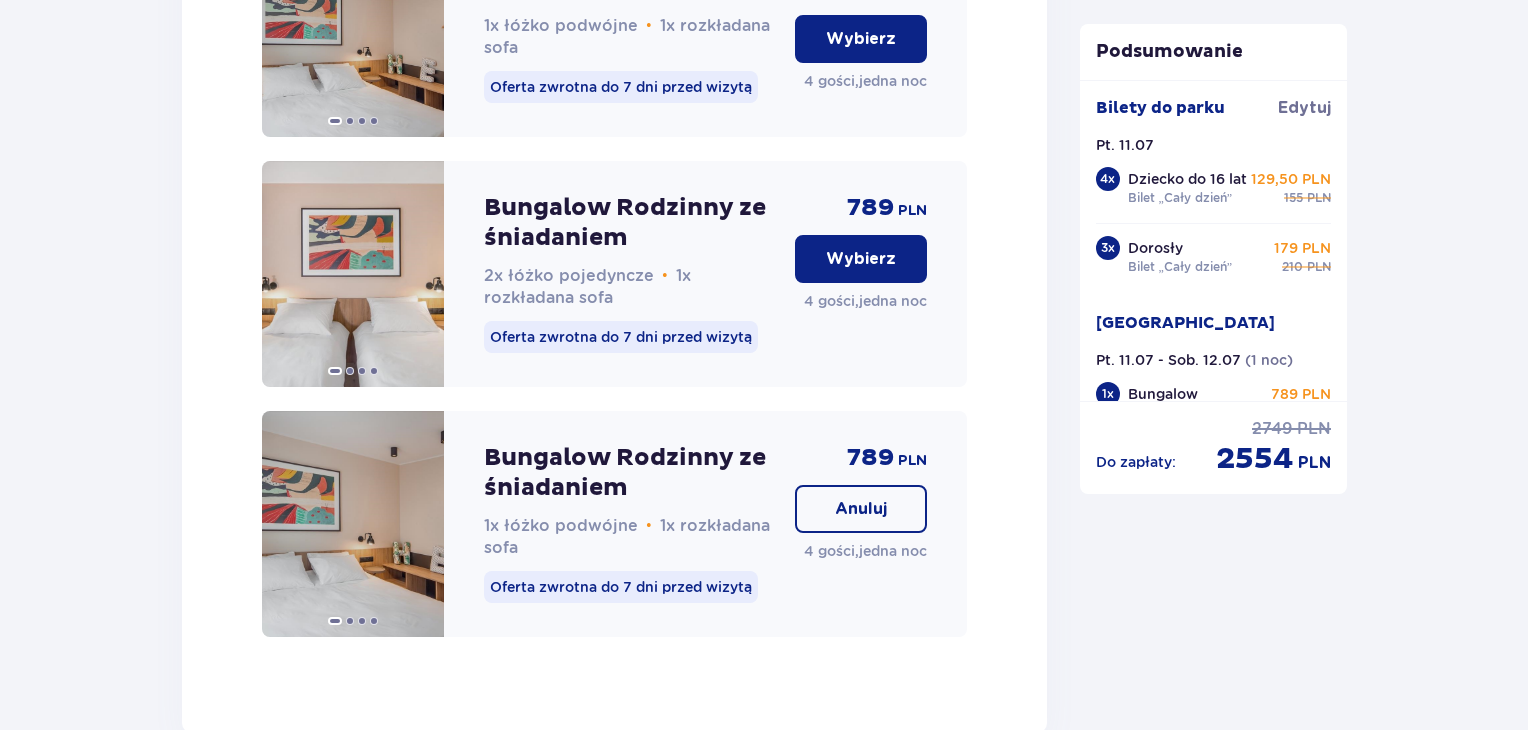 scroll, scrollTop: 2388, scrollLeft: 0, axis: vertical 